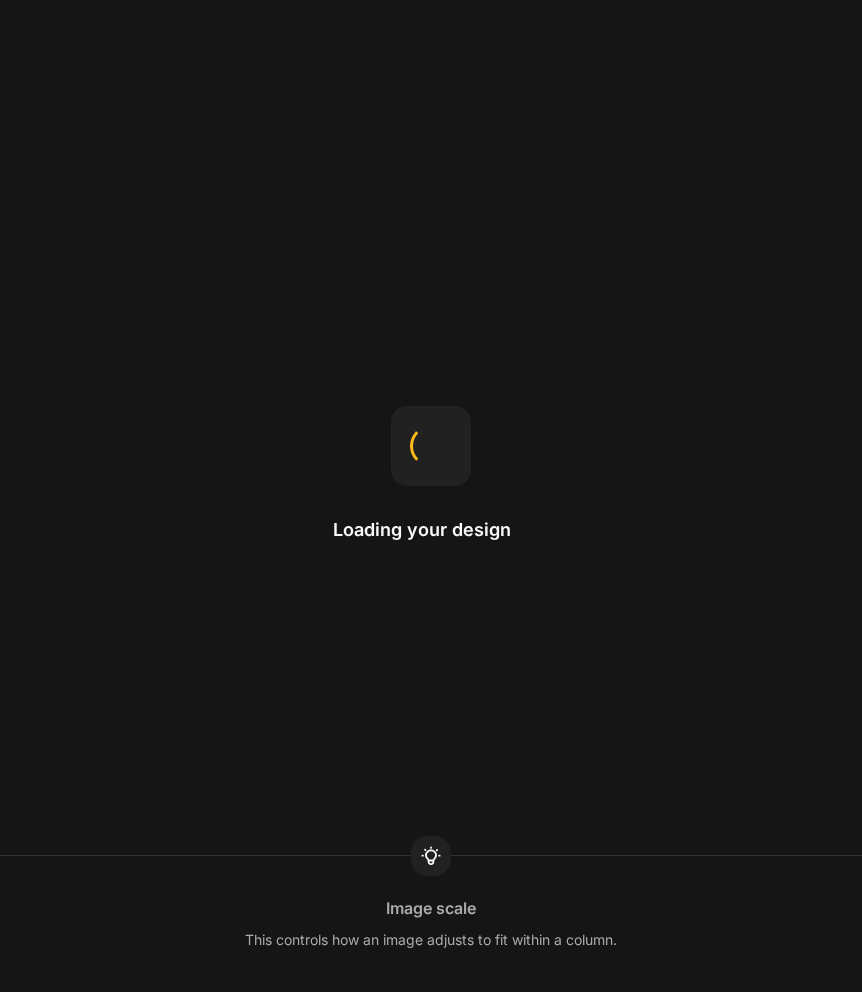 scroll, scrollTop: 0, scrollLeft: 0, axis: both 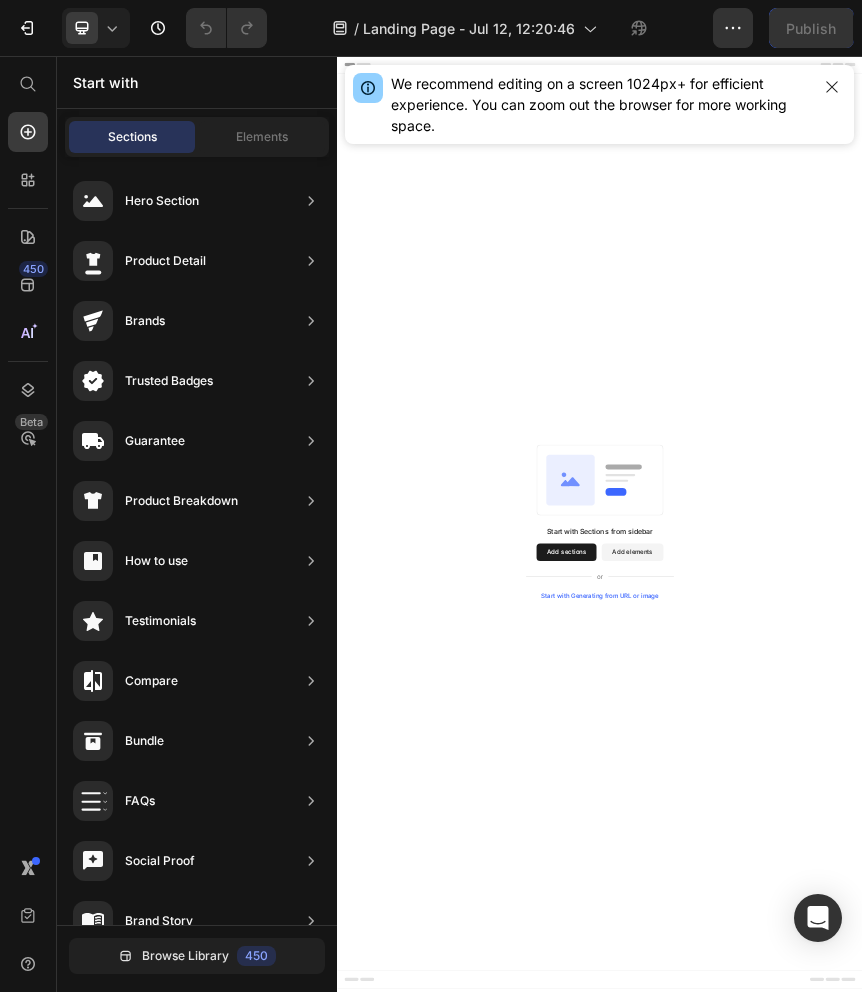 click on "Start with Generating from URL or image" at bounding box center [937, 1291] 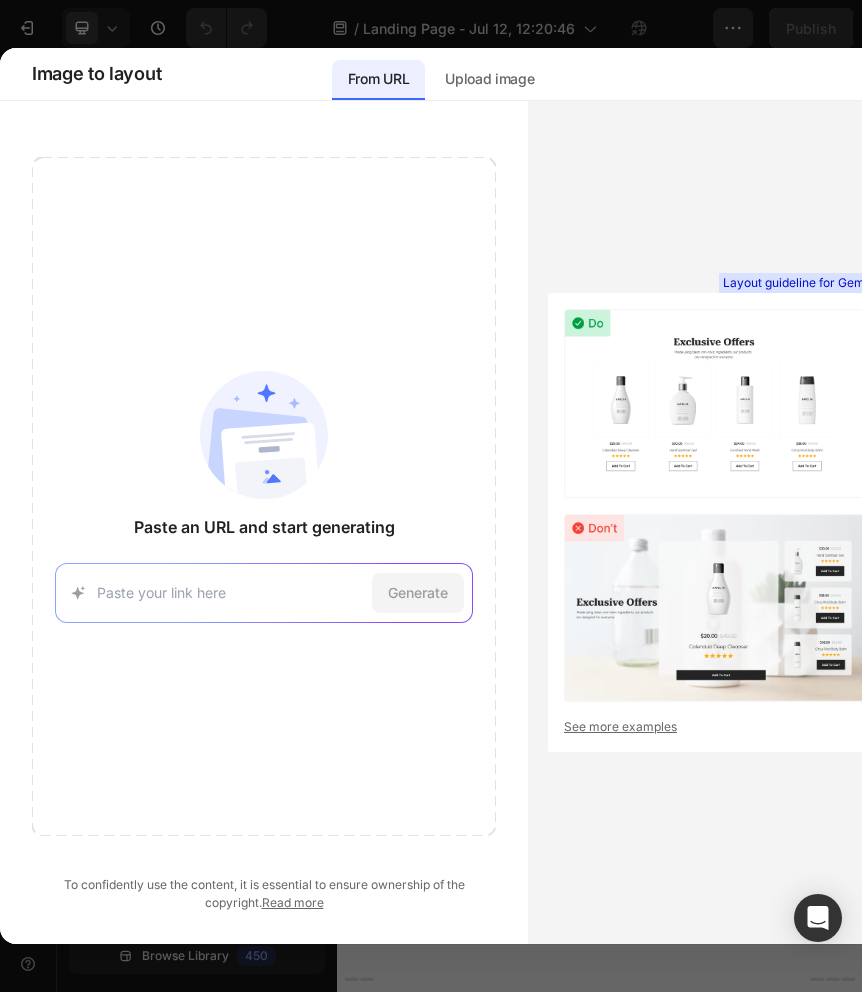 click at bounding box center [230, 592] 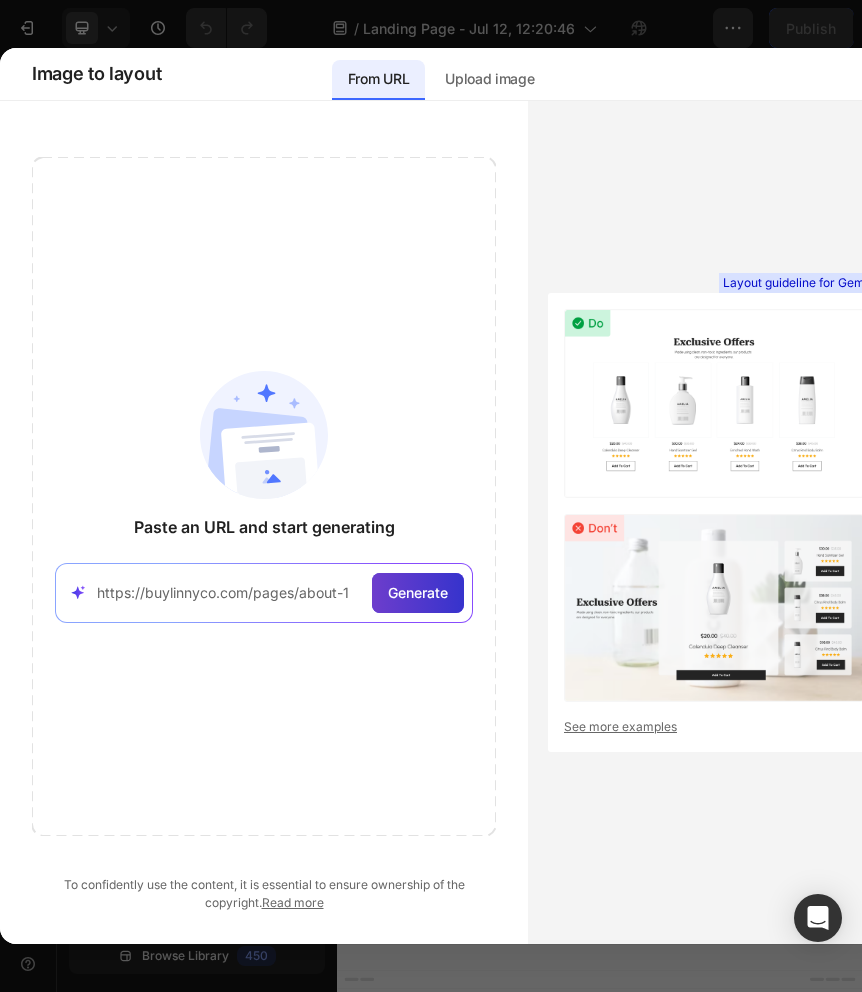 type on "https://buylinnyco.com/pages/about-1" 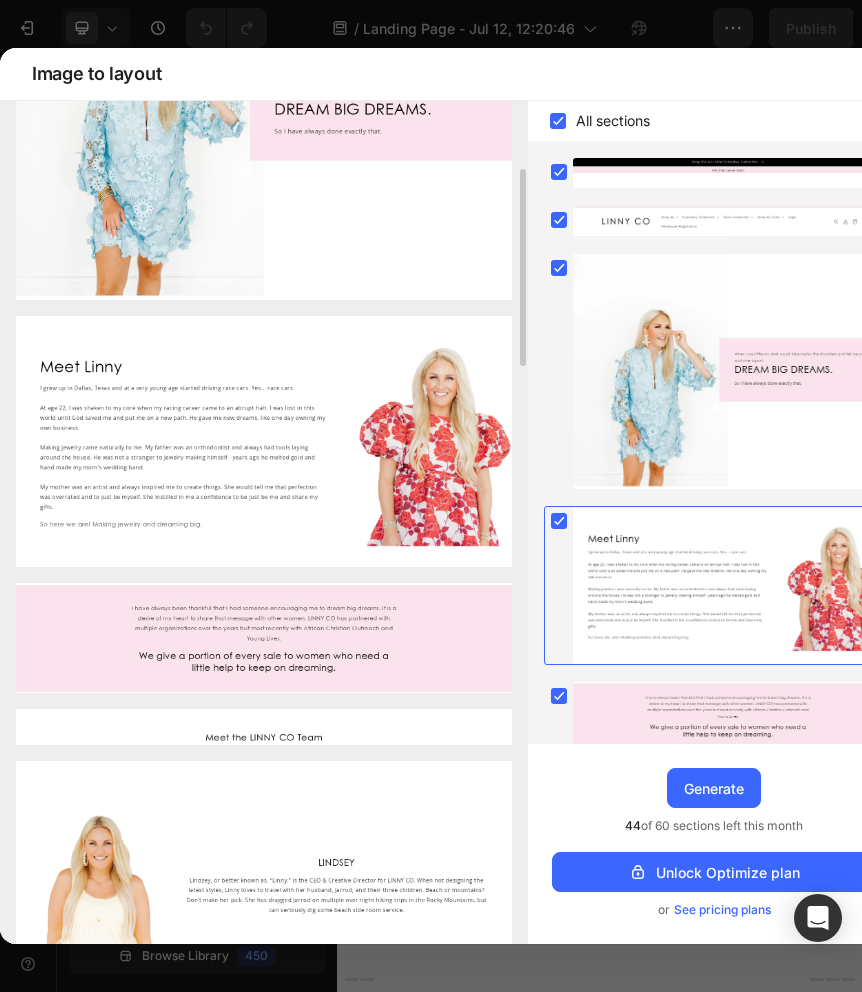 scroll, scrollTop: 478, scrollLeft: 0, axis: vertical 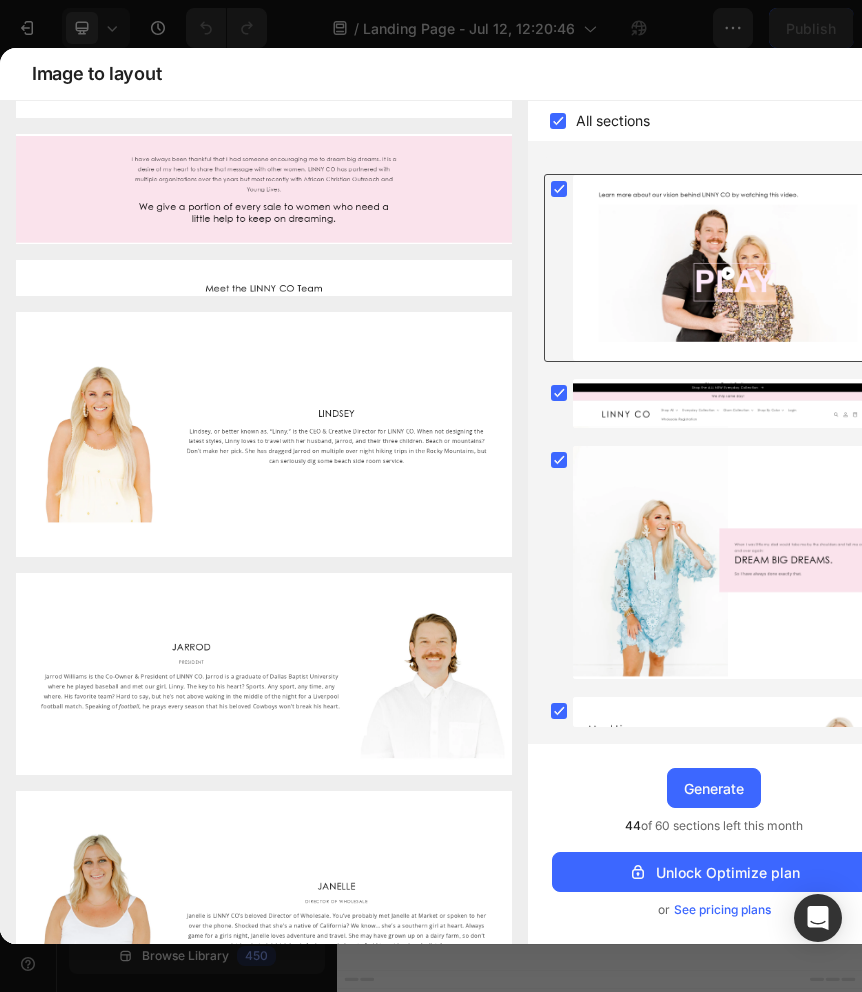 click 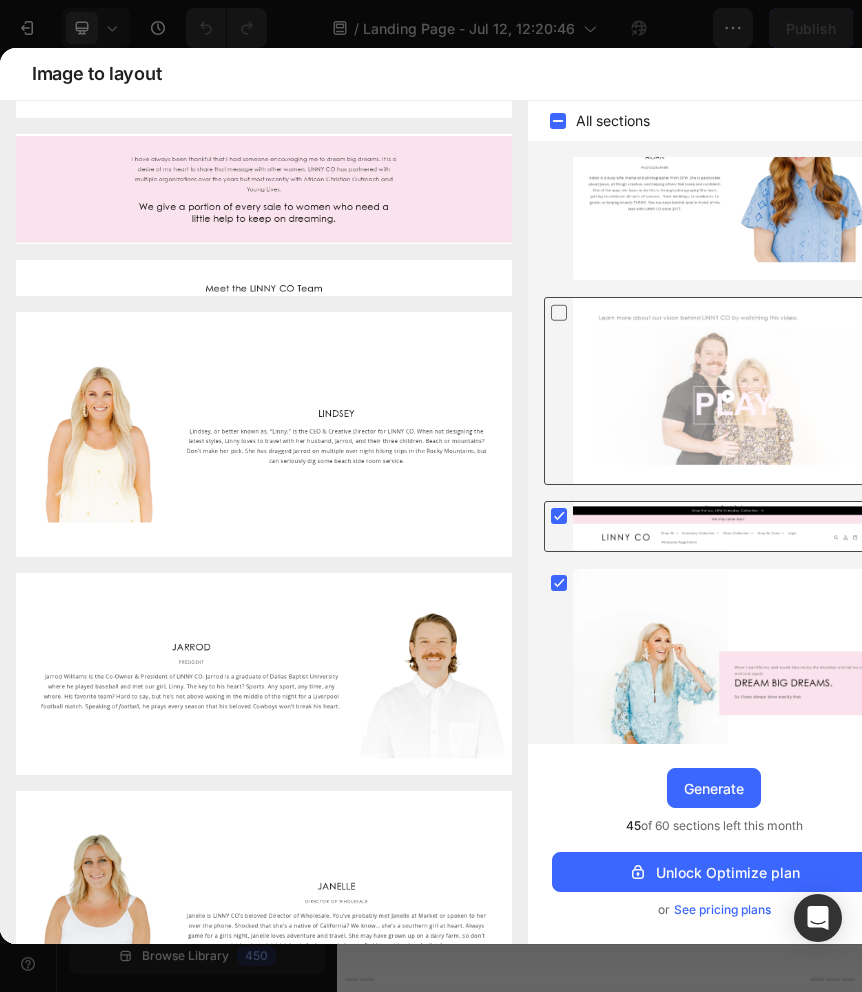 scroll, scrollTop: 1796, scrollLeft: 0, axis: vertical 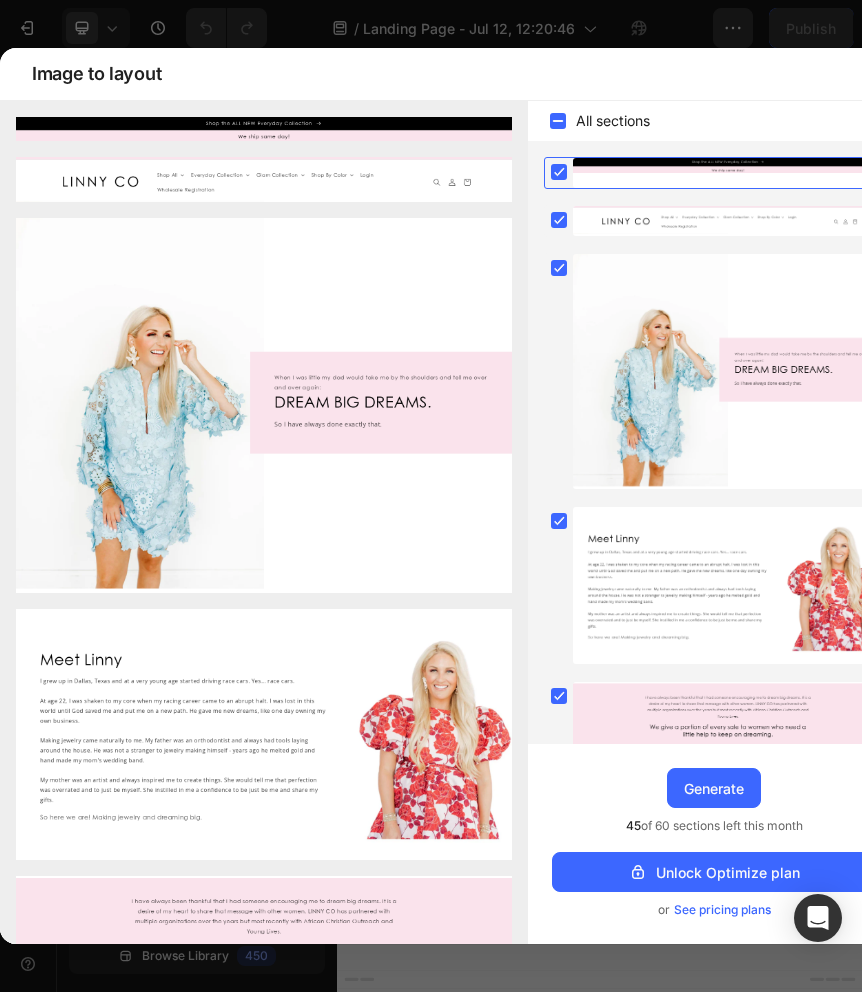 click 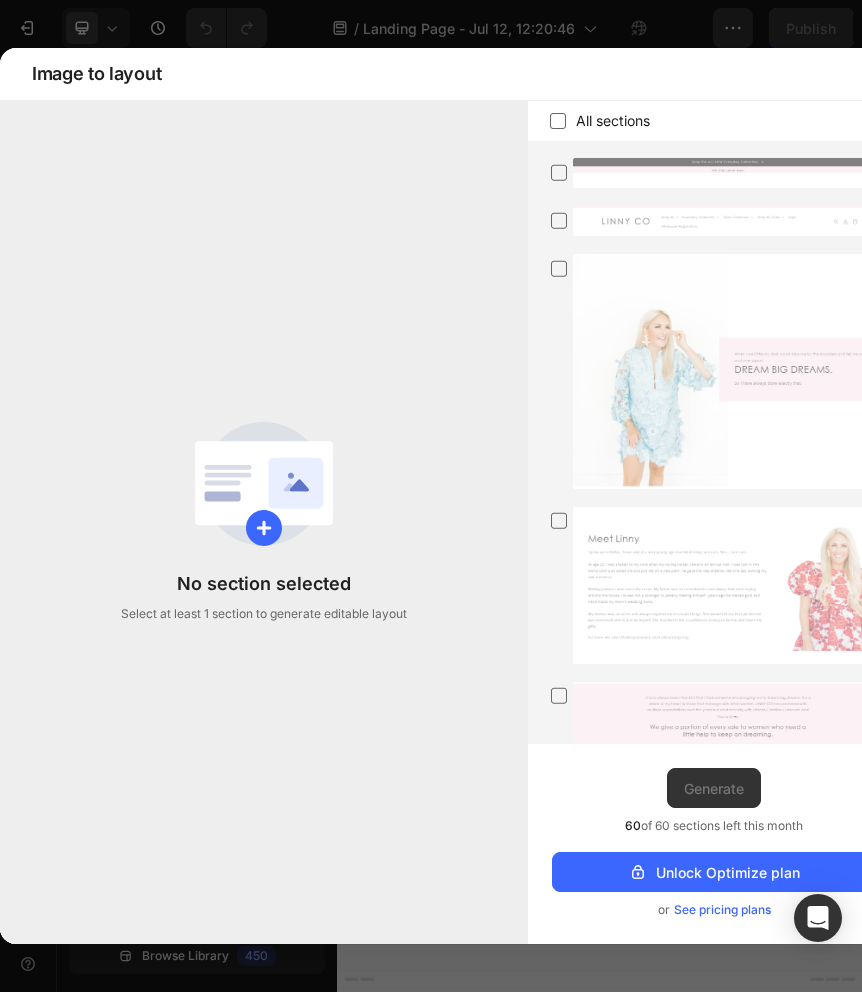 click 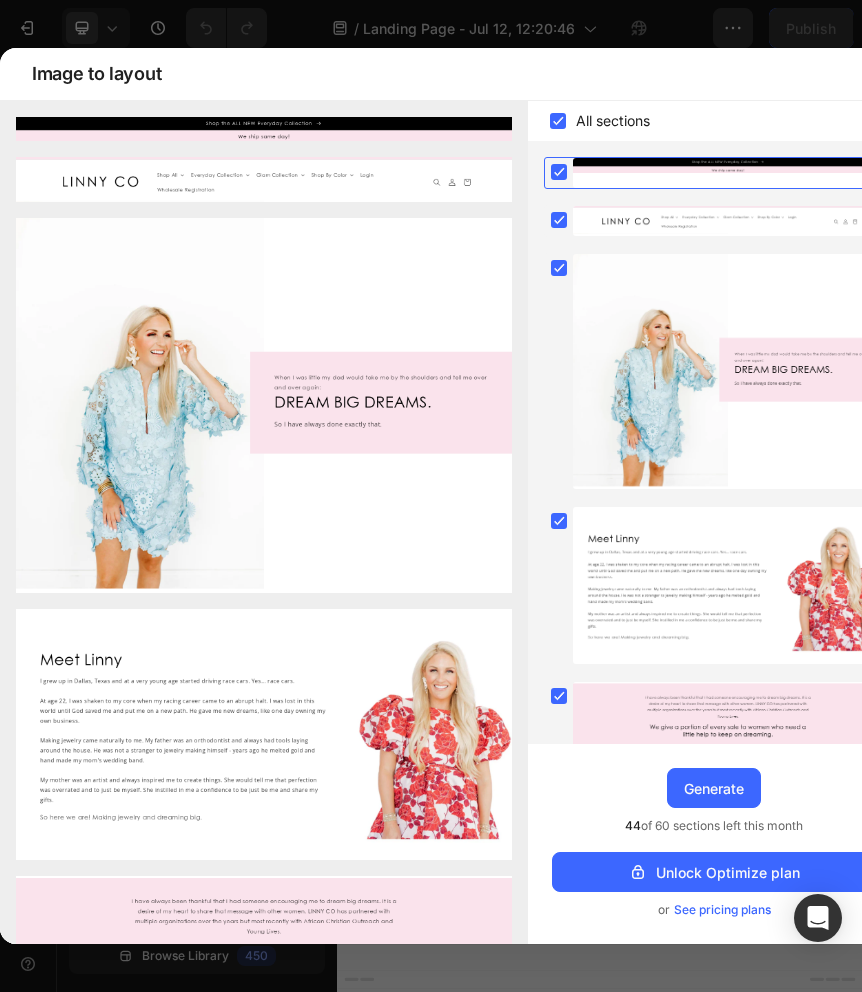 click 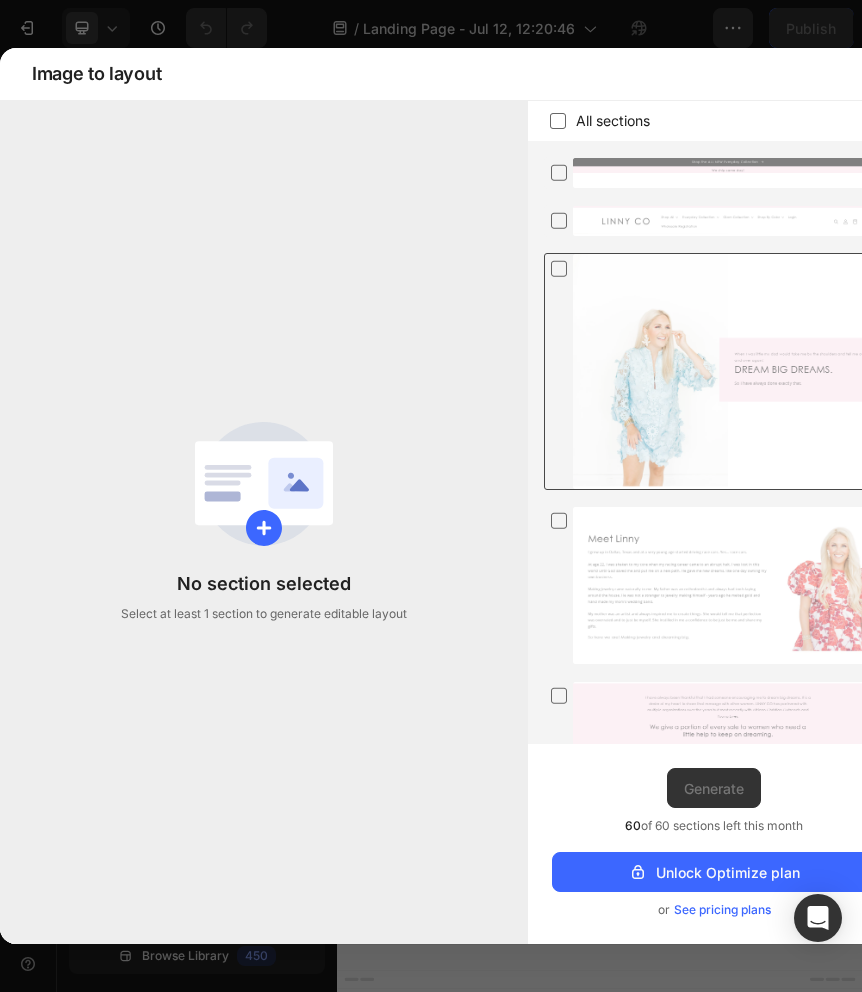 click 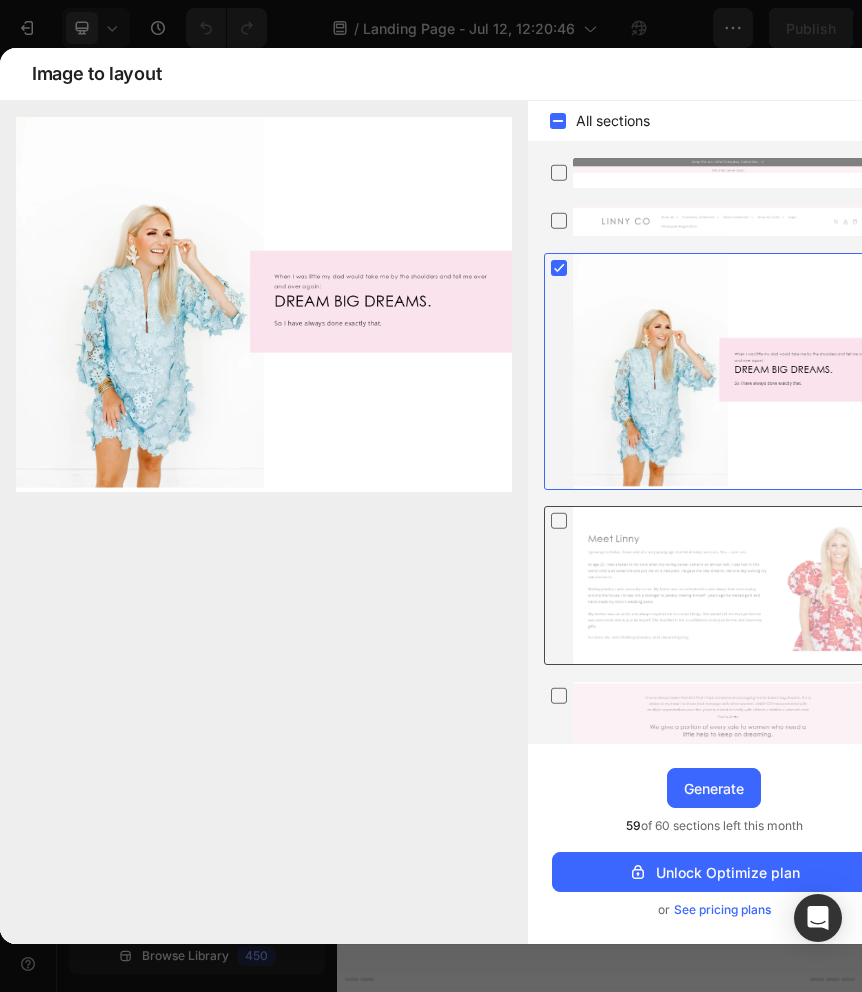 click 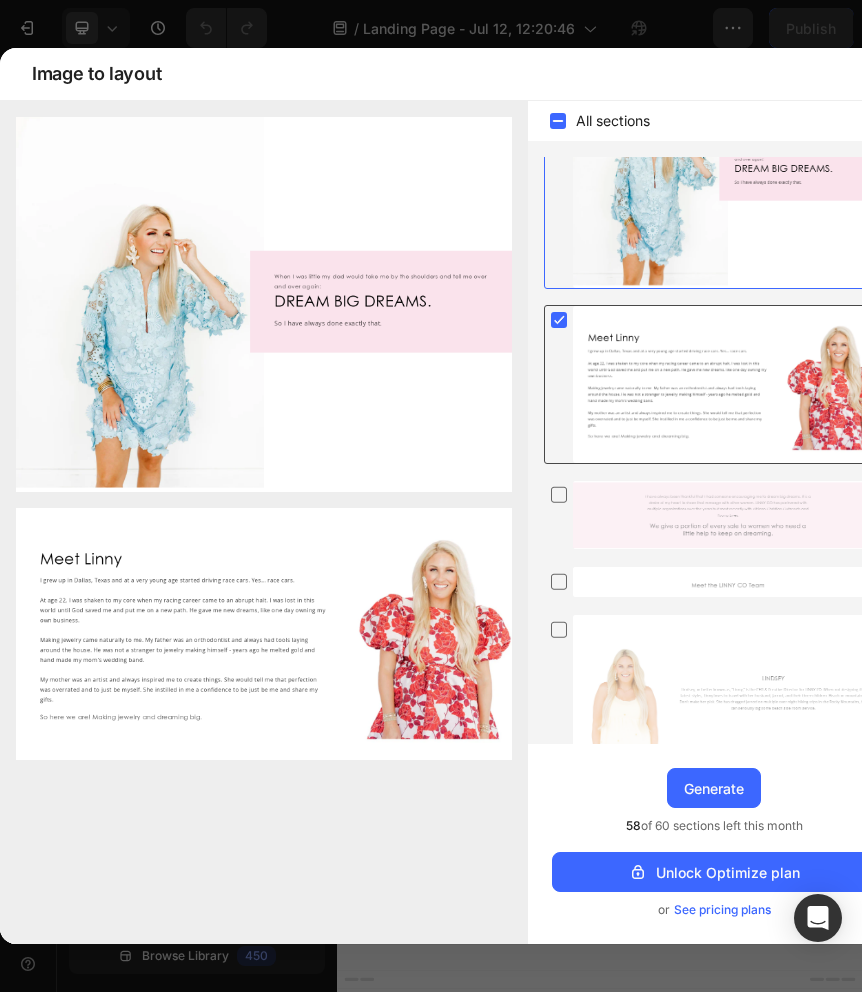 scroll, scrollTop: 207, scrollLeft: 0, axis: vertical 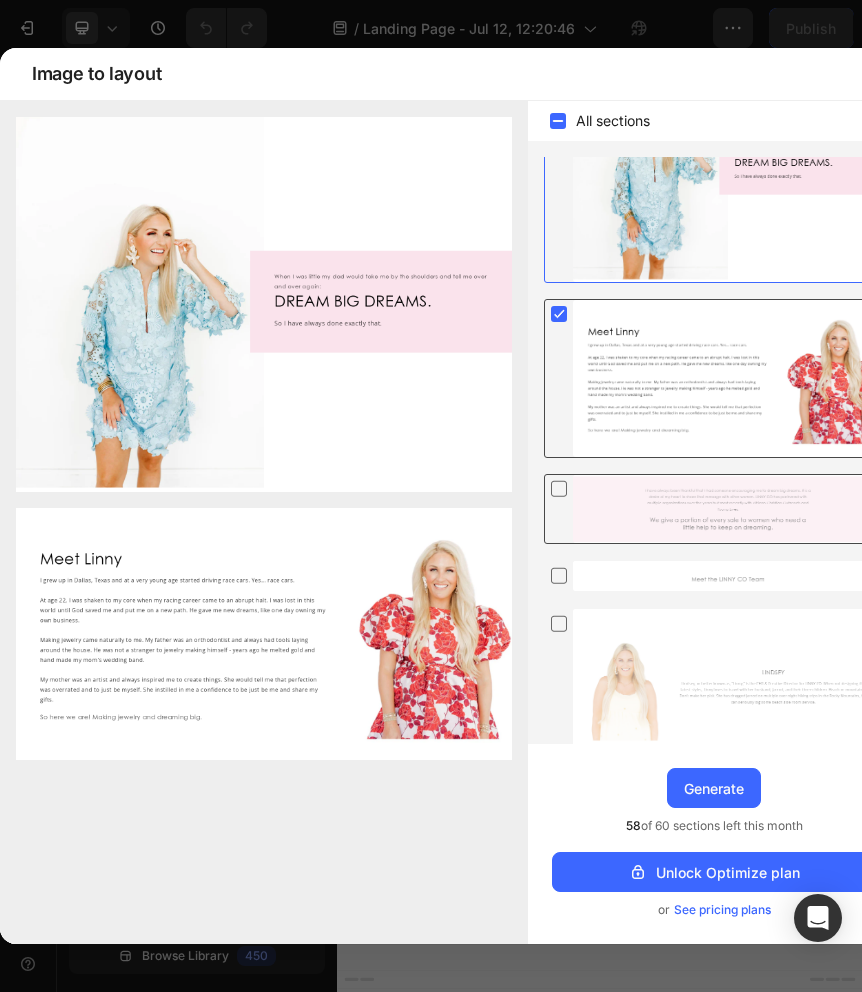 click 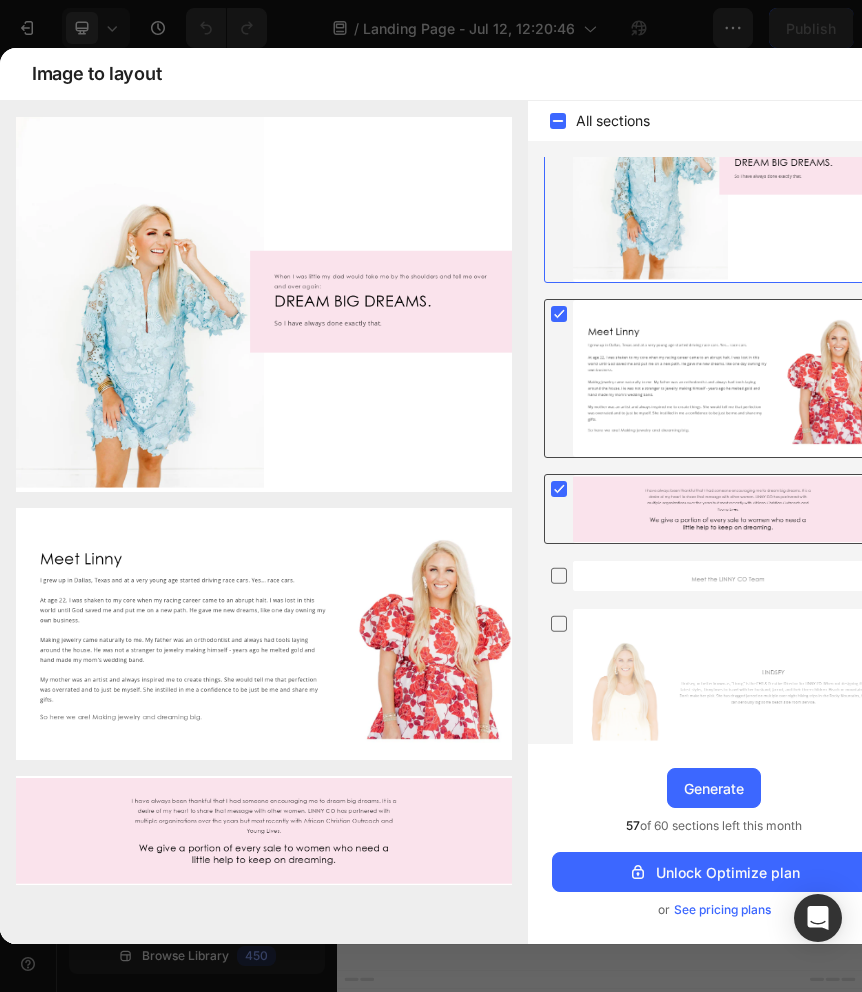 click 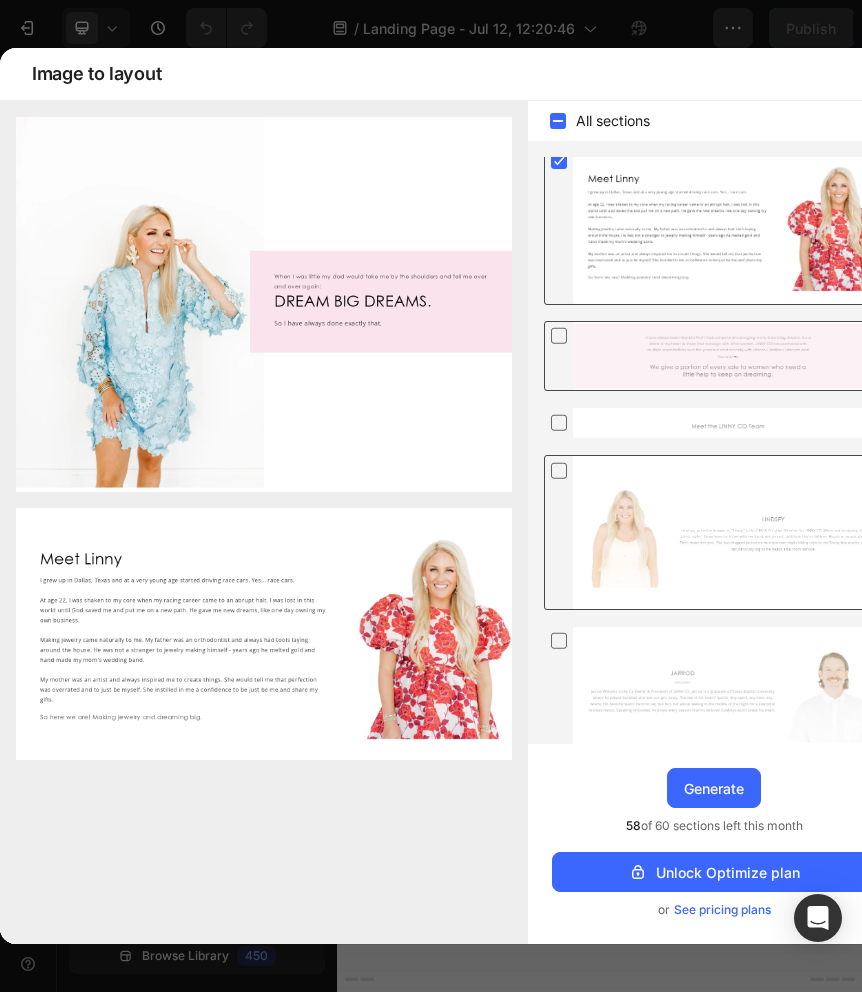 scroll, scrollTop: 384, scrollLeft: 0, axis: vertical 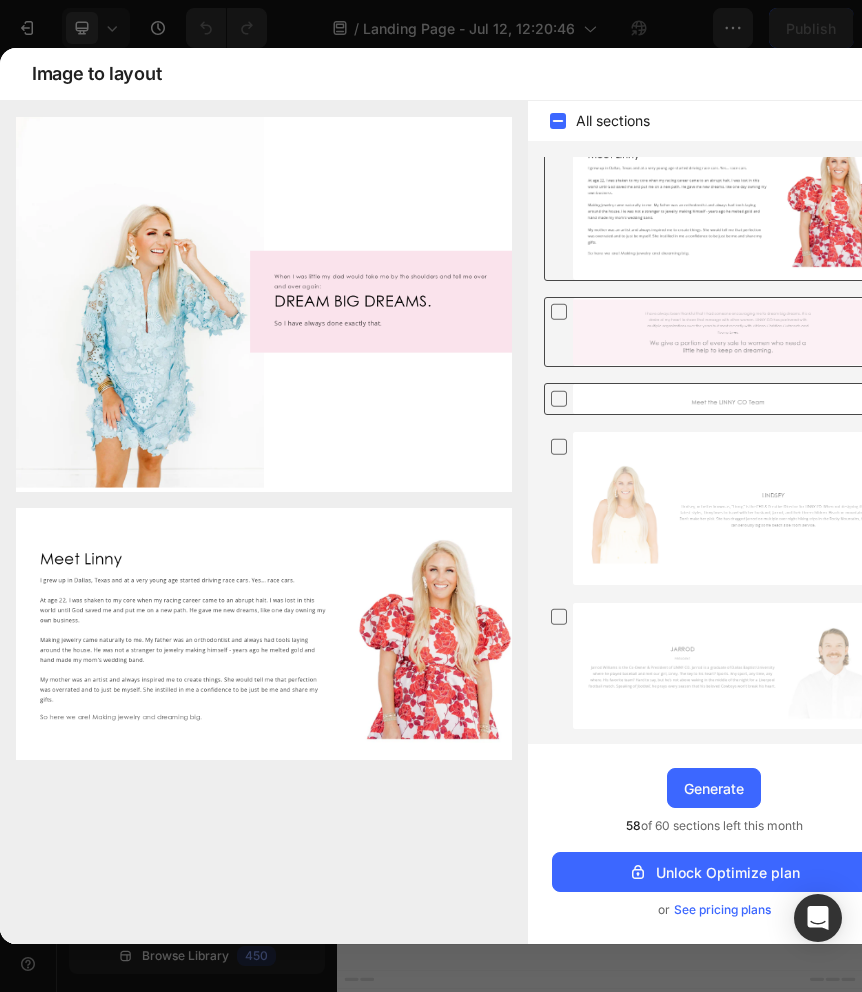 click 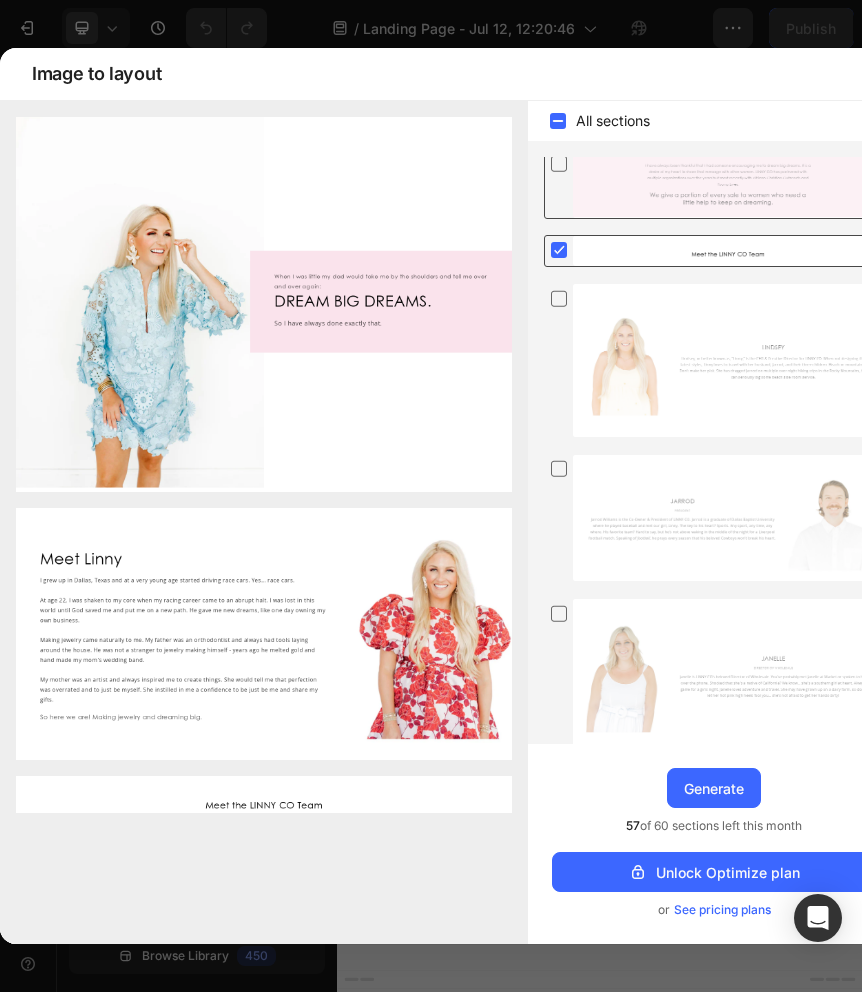 scroll, scrollTop: 542, scrollLeft: 0, axis: vertical 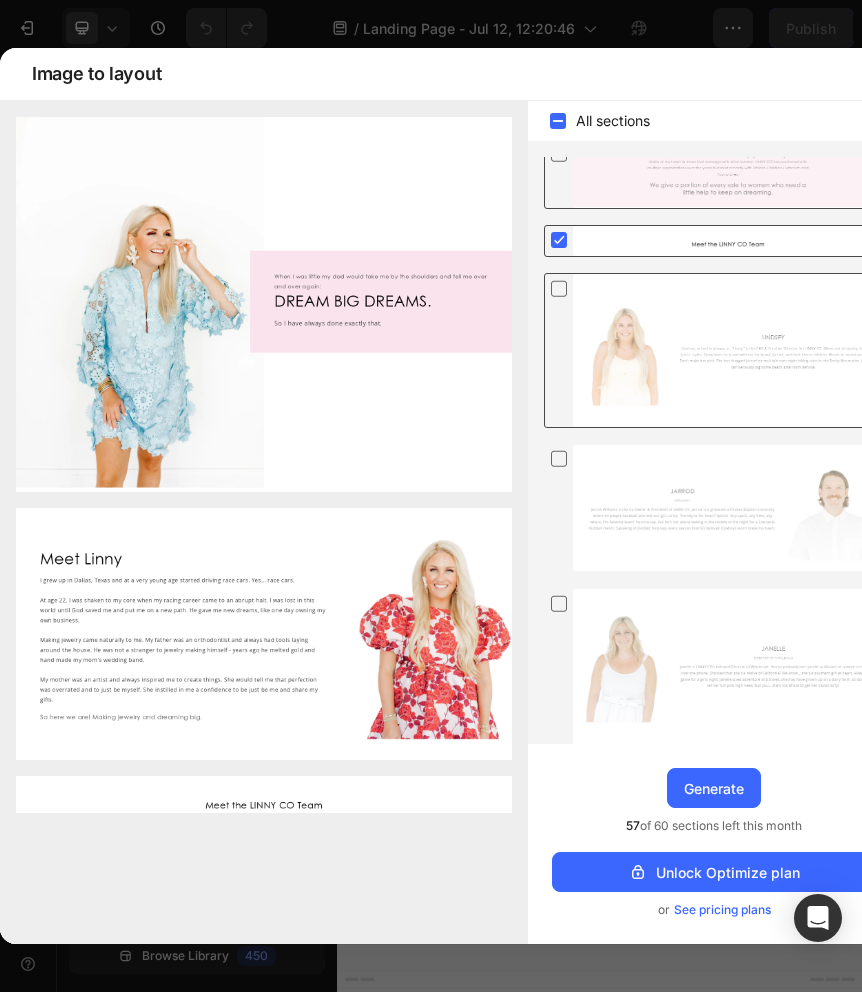 click 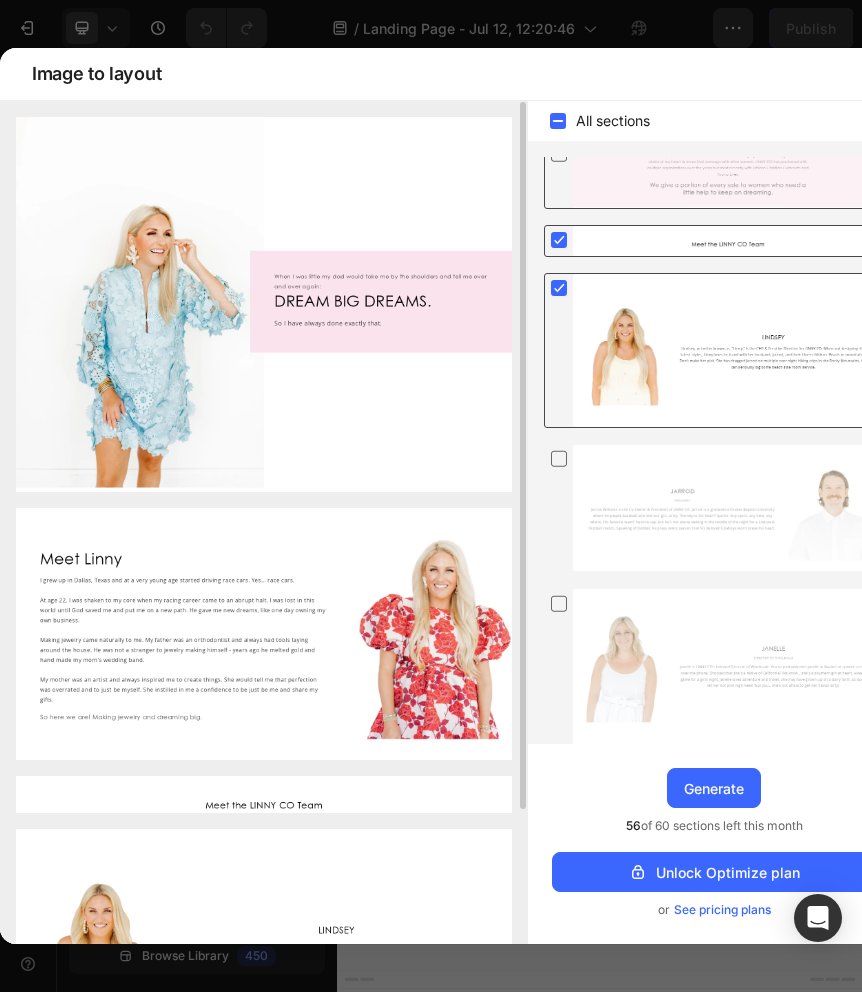 scroll, scrollTop: 161, scrollLeft: 0, axis: vertical 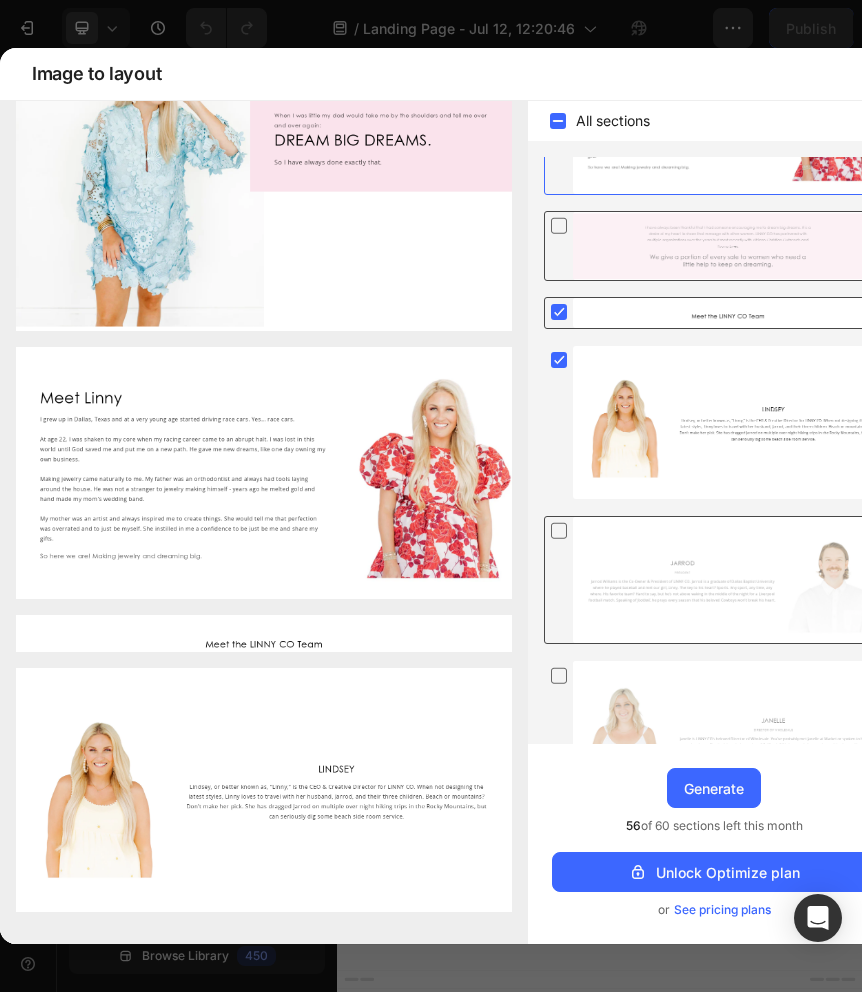 click at bounding box center [728, 580] 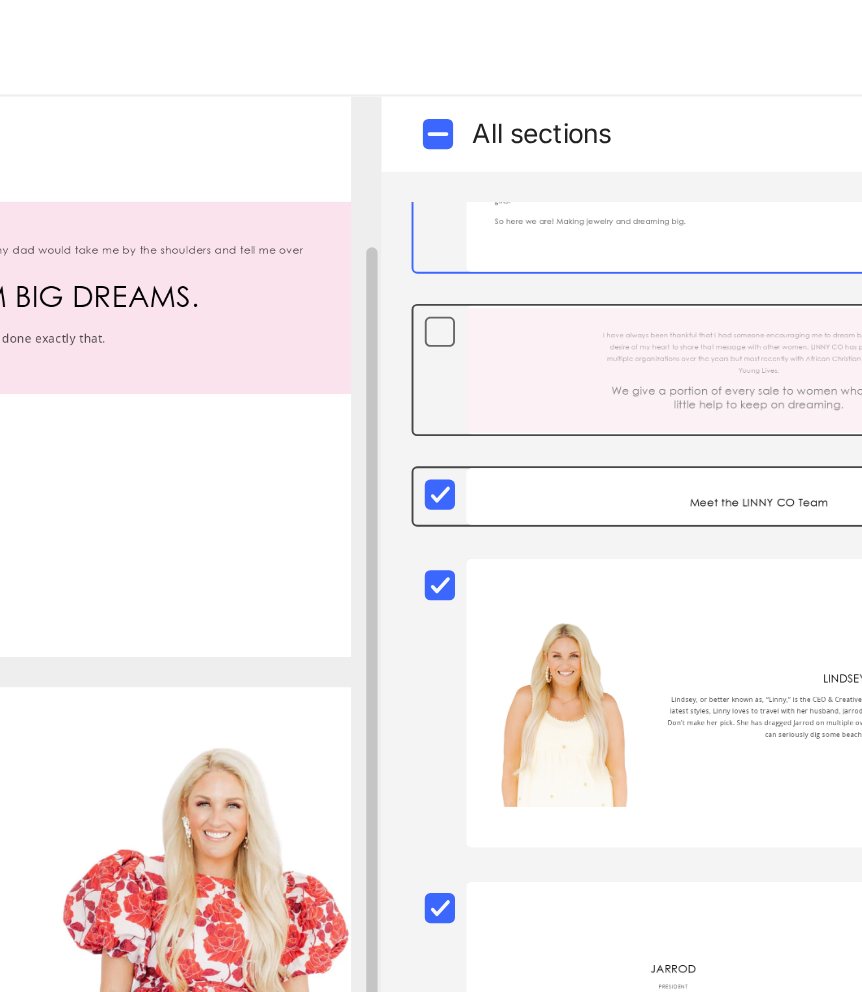 scroll, scrollTop: 68, scrollLeft: 0, axis: vertical 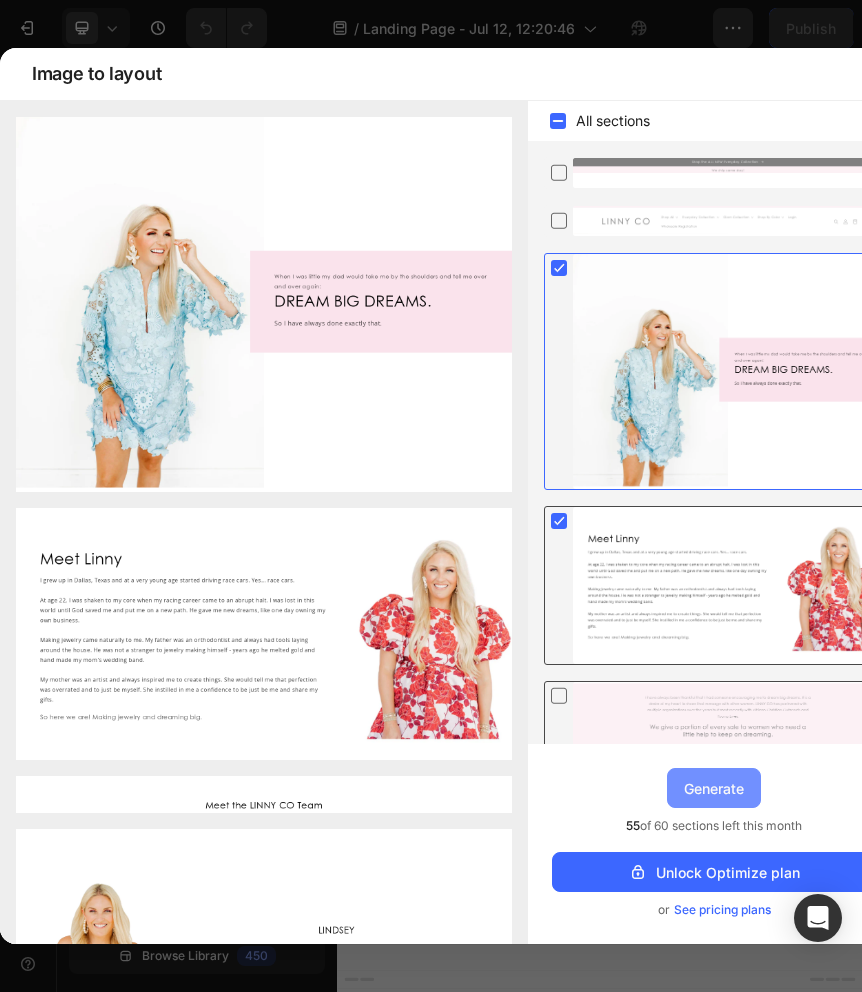 click on "Generate" at bounding box center (714, 788) 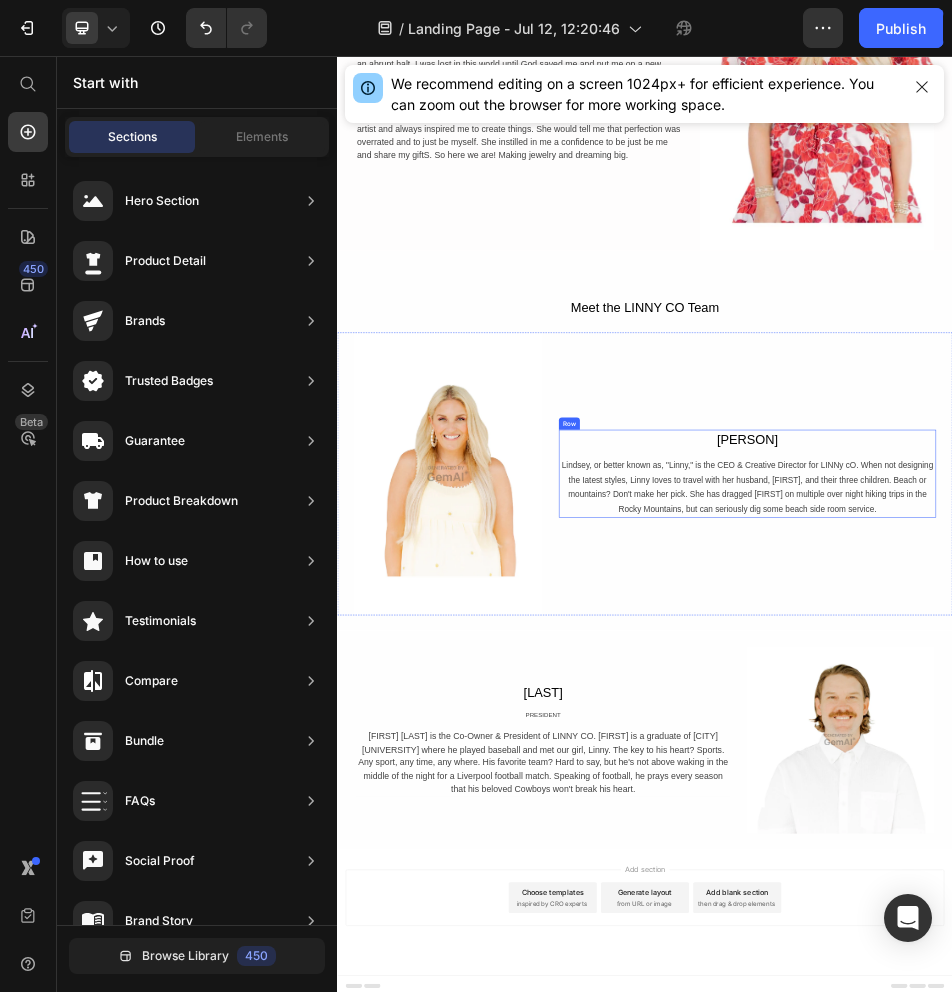 scroll, scrollTop: 1796, scrollLeft: 0, axis: vertical 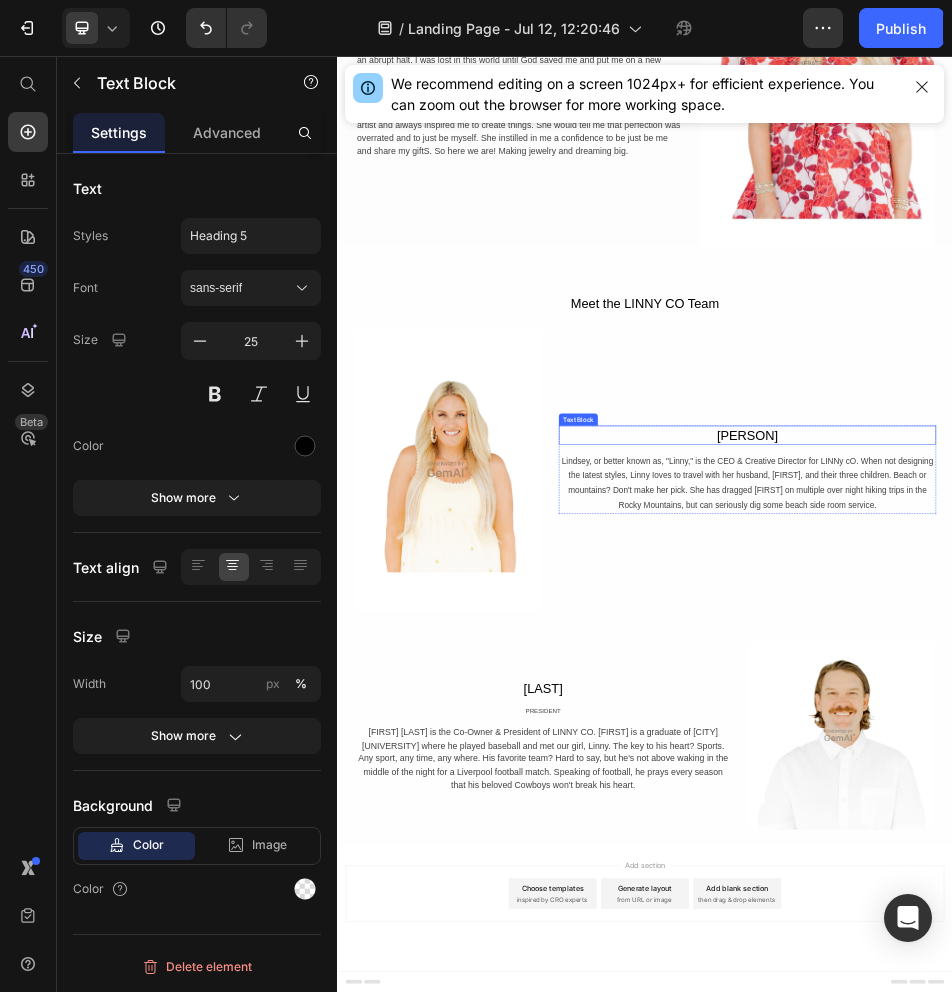 click on "[PERSON]" at bounding box center (1137, 795) 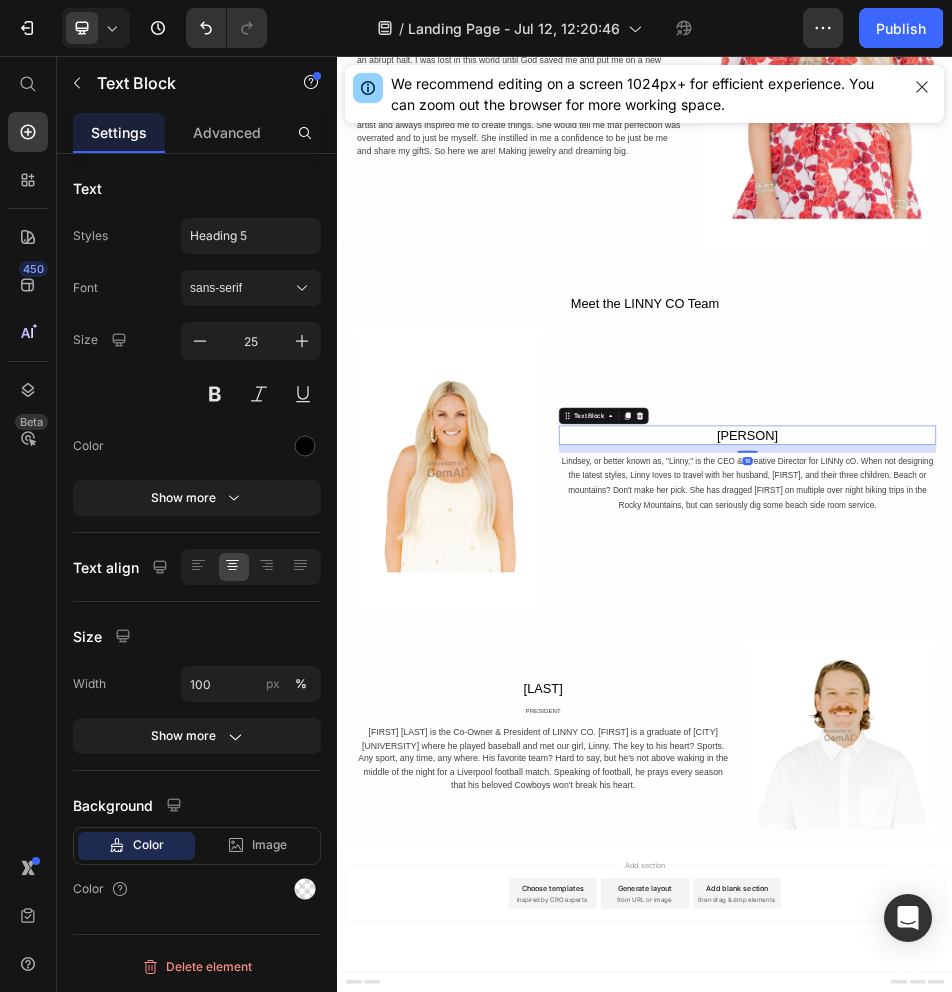 click on "[PERSON]" at bounding box center (1137, 795) 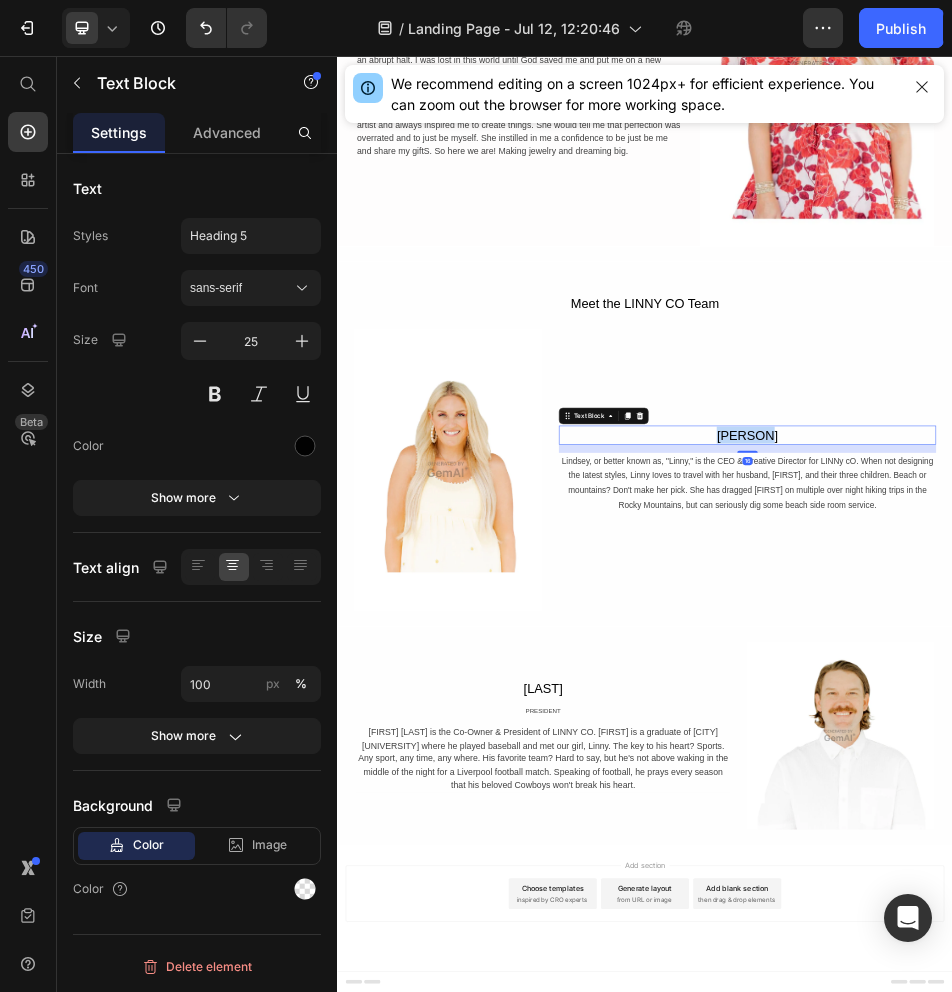 click on "[PERSON]" at bounding box center [1137, 795] 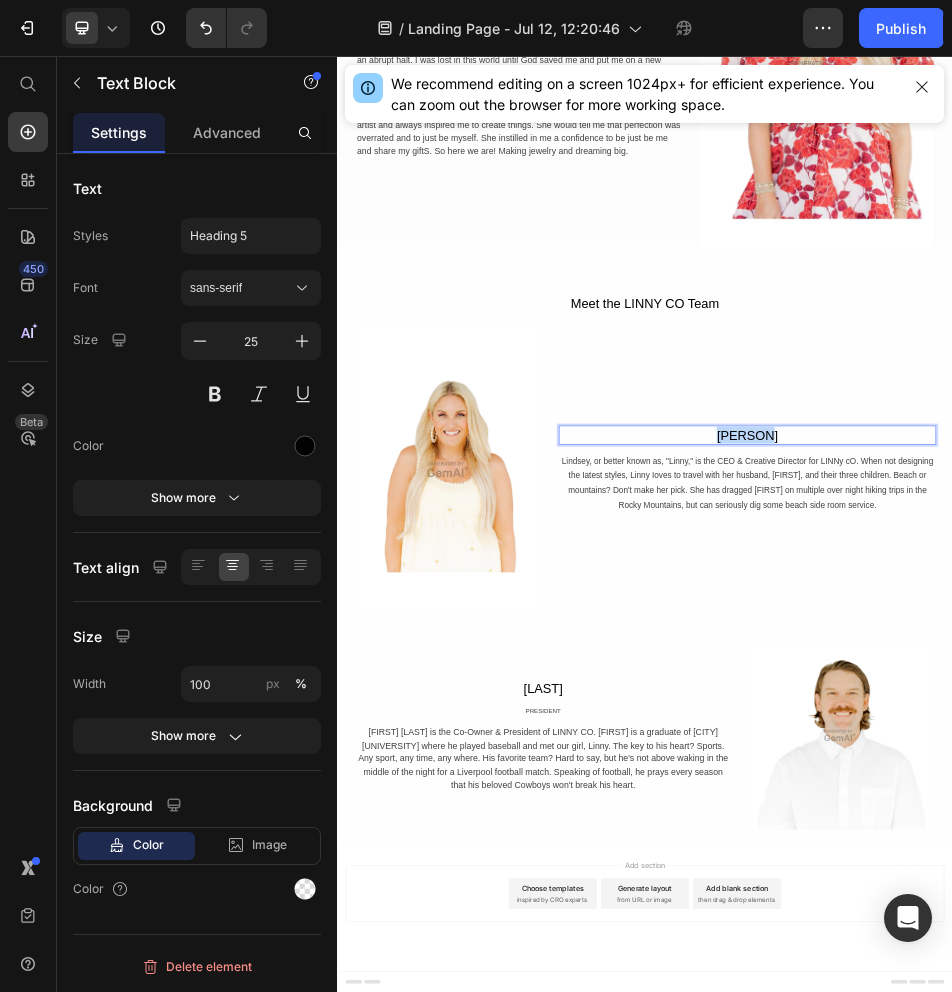 click on "[PERSON]" at bounding box center [1137, 795] 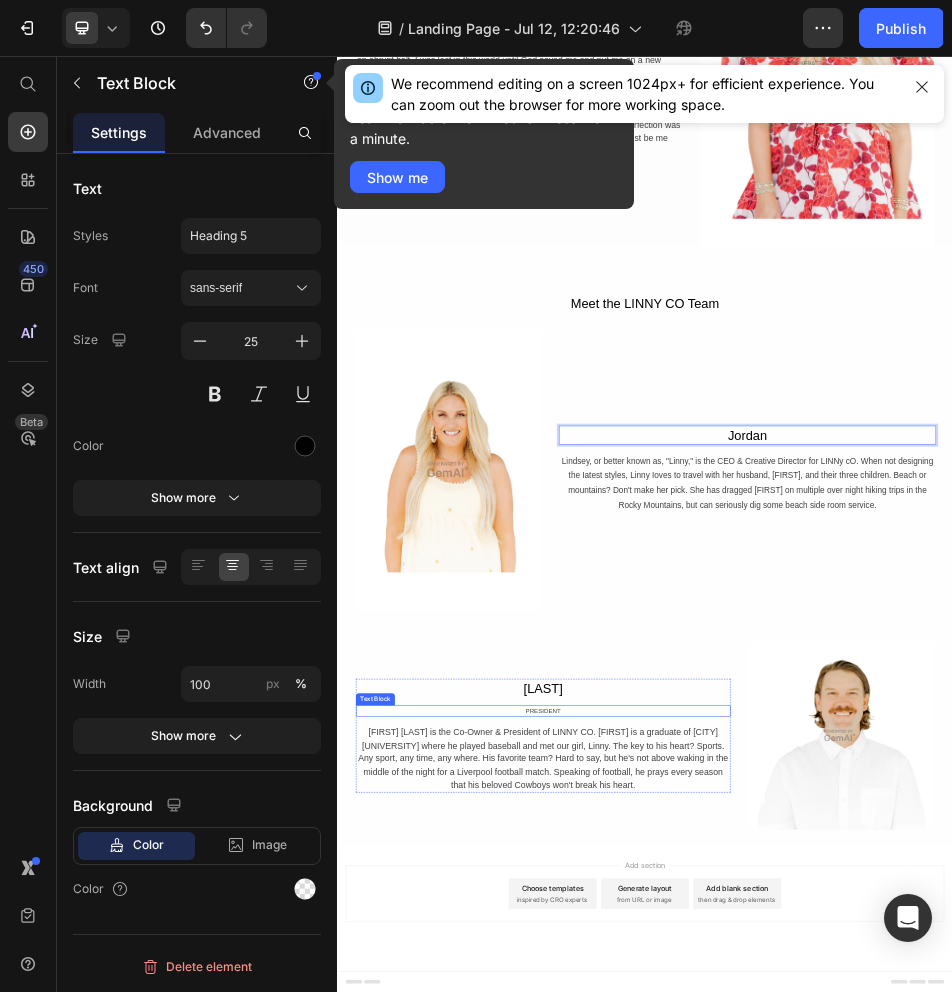 click on "PRESIDENT" at bounding box center [738, 1334] 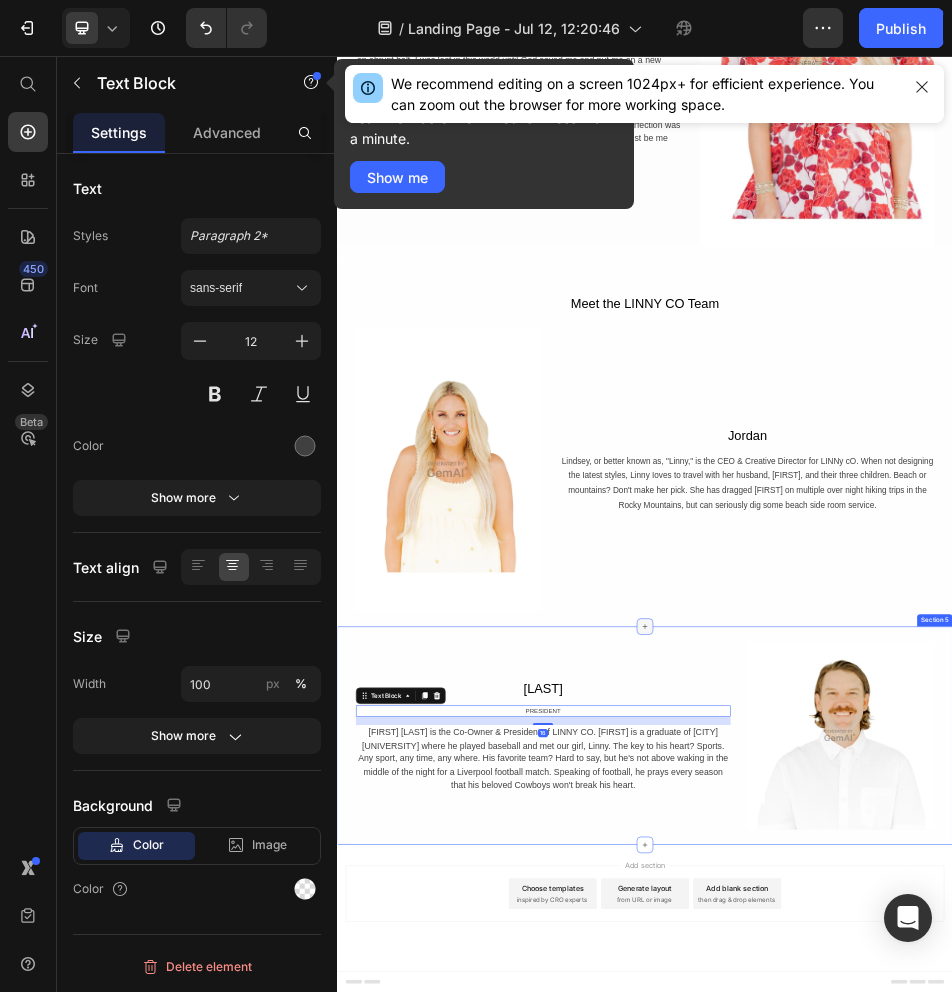 click 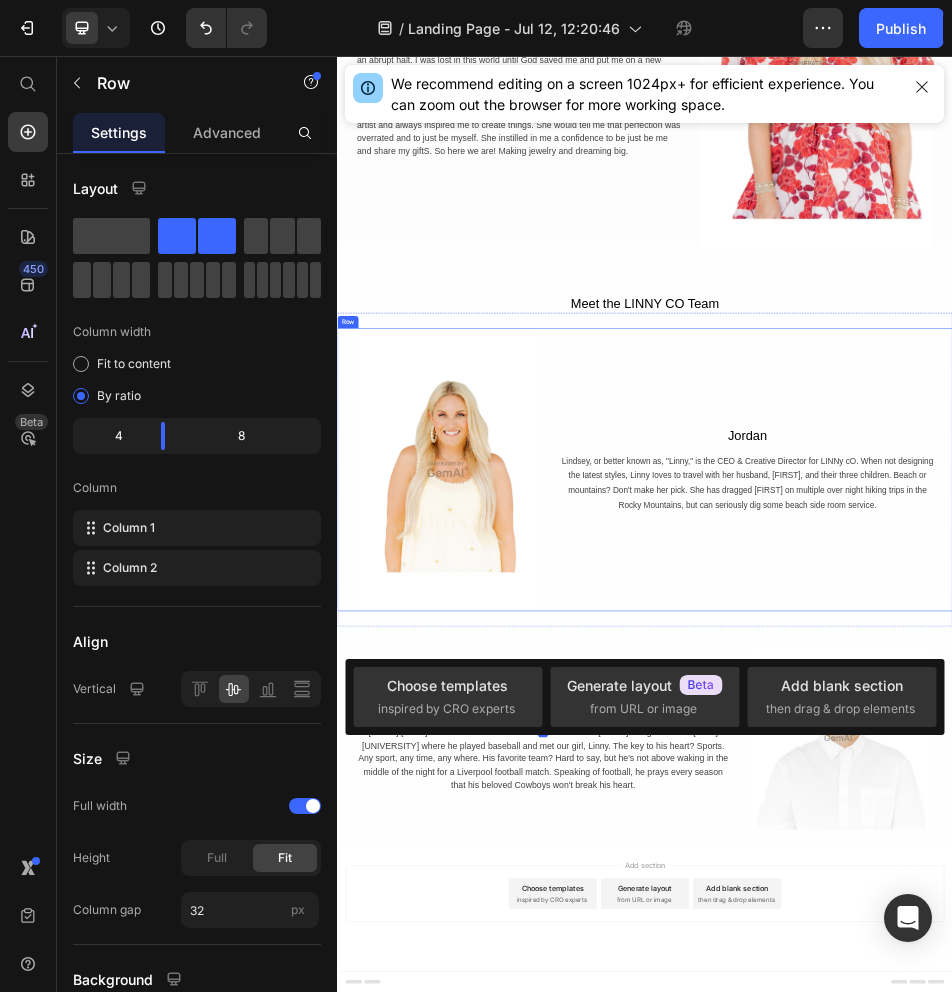 click on "[NAME] Text Block [NAME], or better known as, "[NAME]," is the CEO & Creative Director for [NAME] cO. When not designing the Iatest styles, [NAME] Ioves to travel with her husband, [NAME], and their three children. Beach or mountains? Don't make her pick. She has dragged [NAME] on multiple over night hiking trips in the Rocky Mountains, but can seriously dig some beach side room service. Text Block Row" at bounding box center [1137, 863] 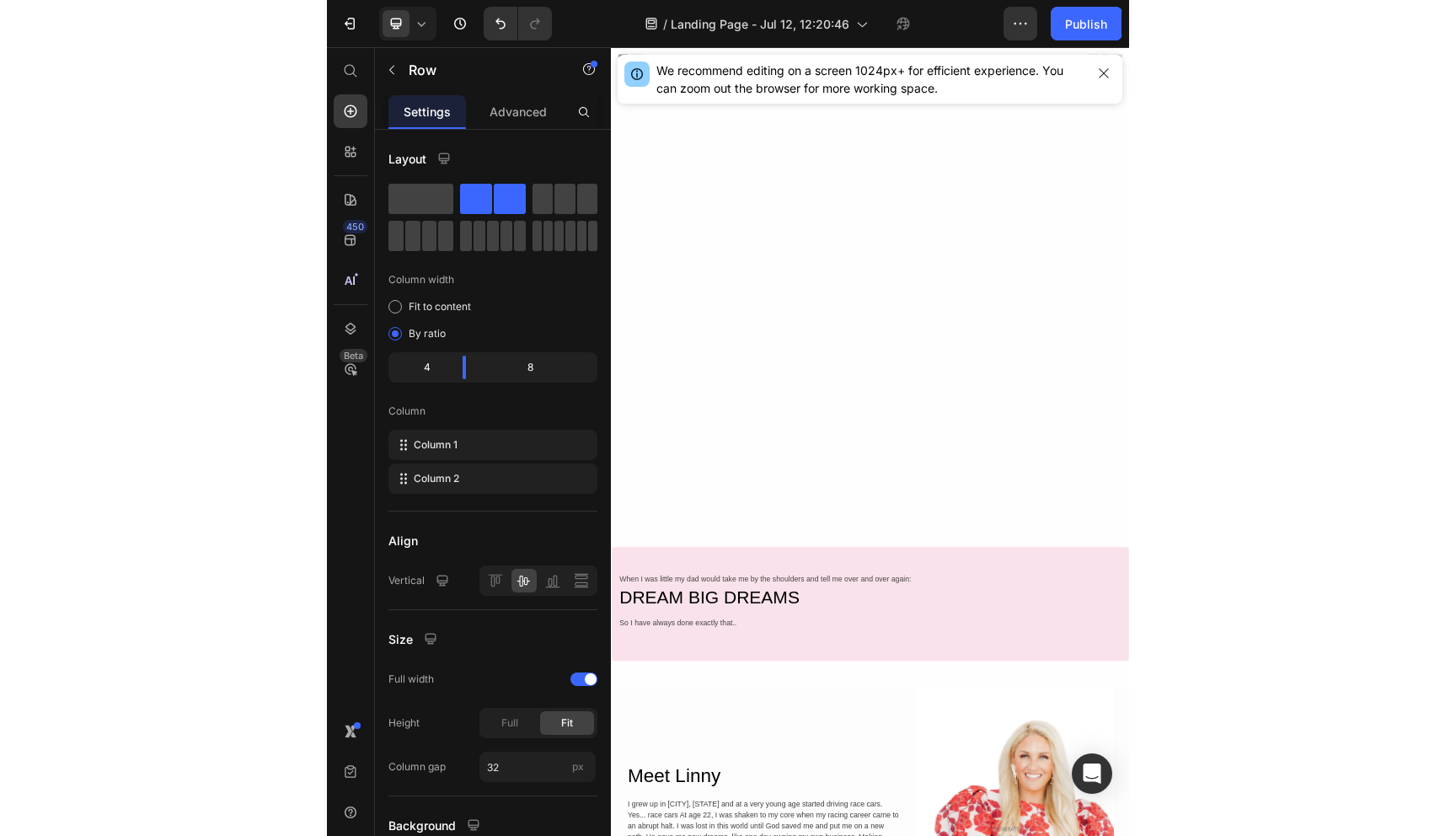 scroll, scrollTop: 35, scrollLeft: 0, axis: vertical 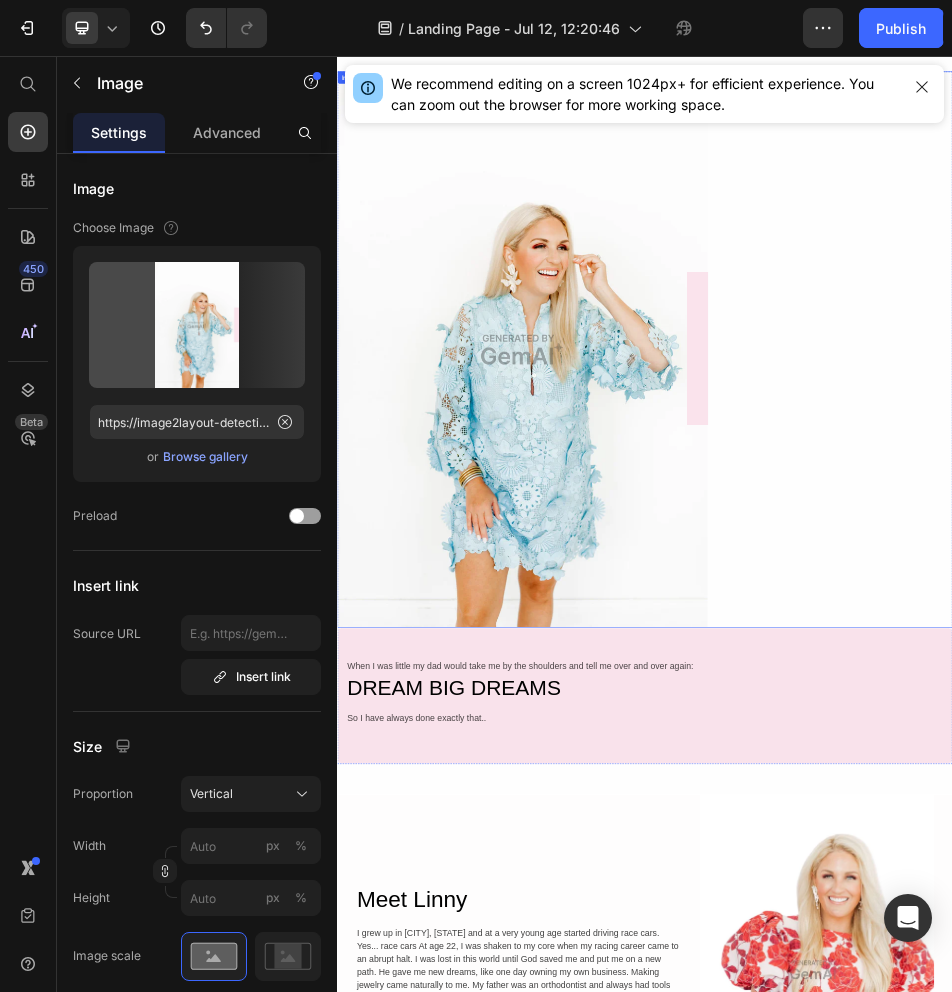 click at bounding box center (937, 628) 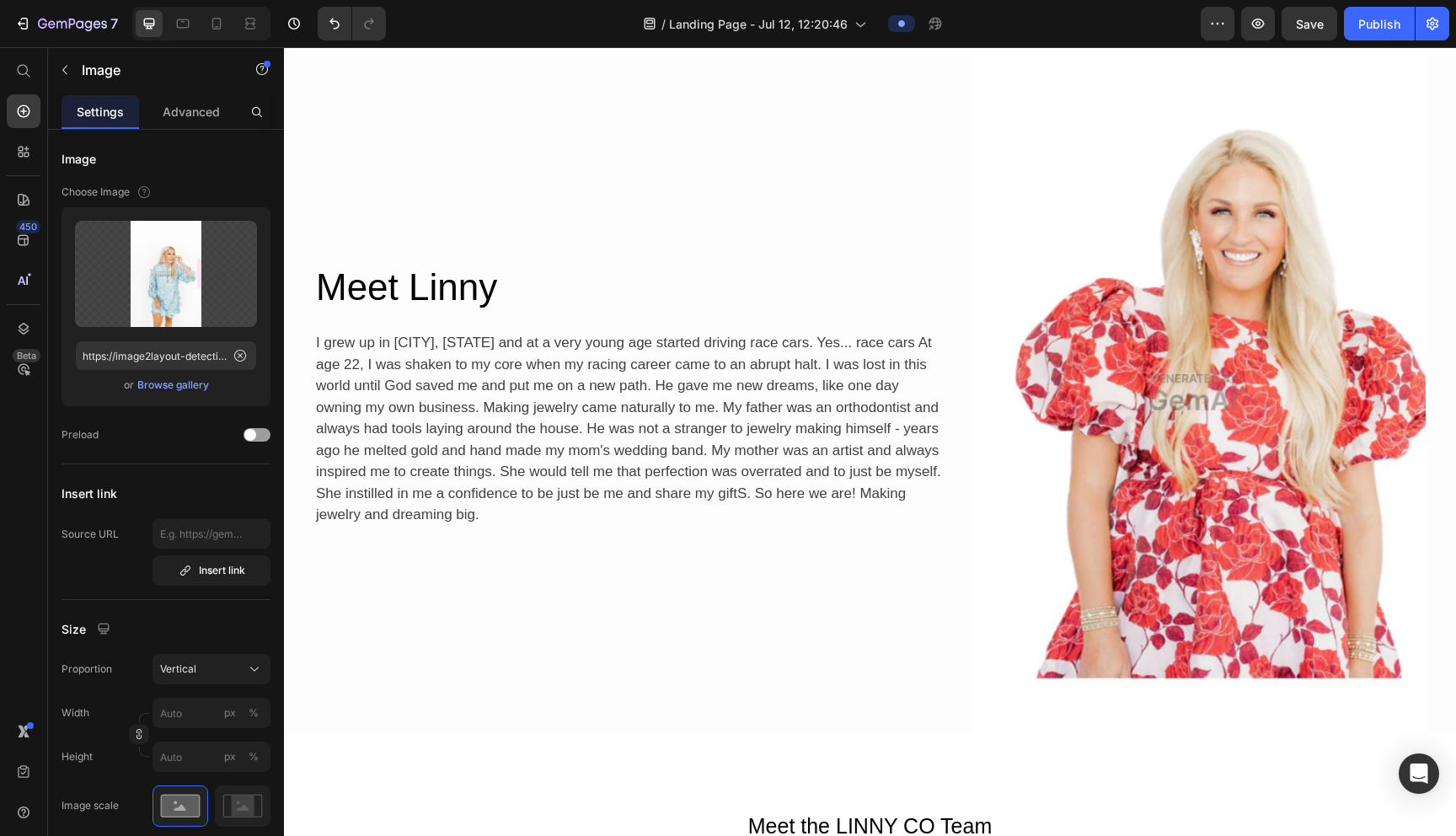 scroll, scrollTop: 1243, scrollLeft: 0, axis: vertical 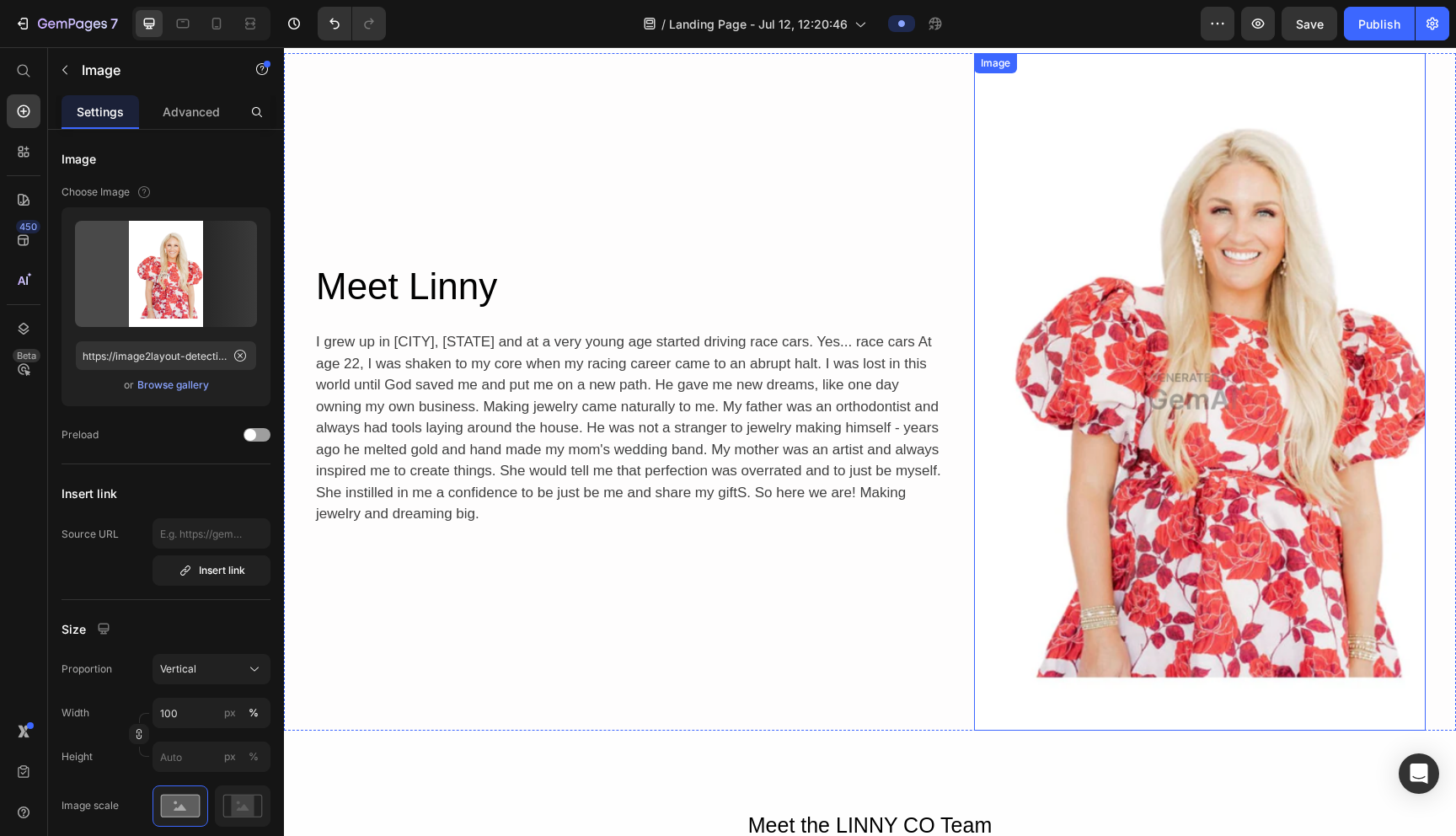 click at bounding box center [1200, 392] 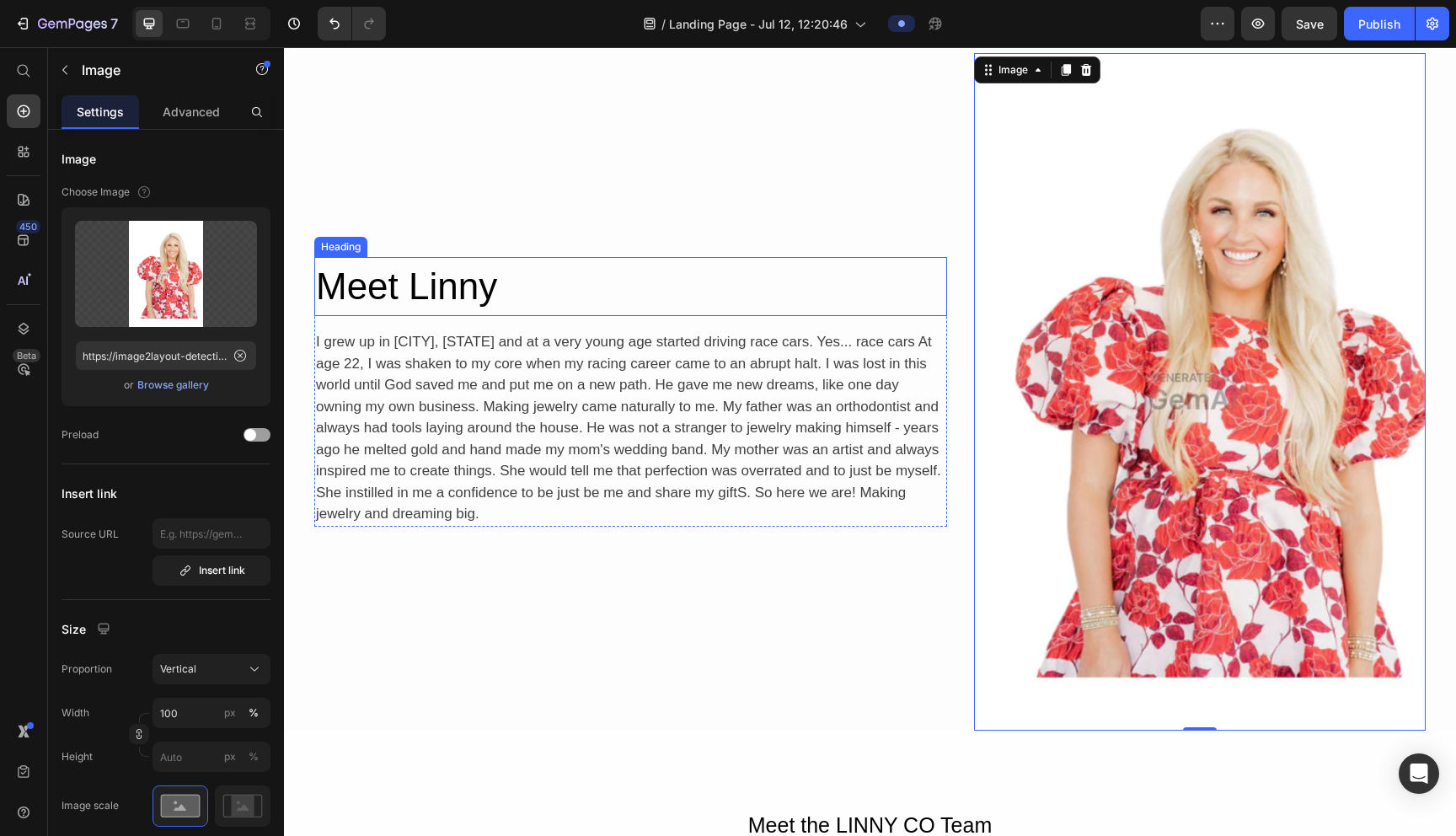 click on "Meet Linny" at bounding box center (630, 287) 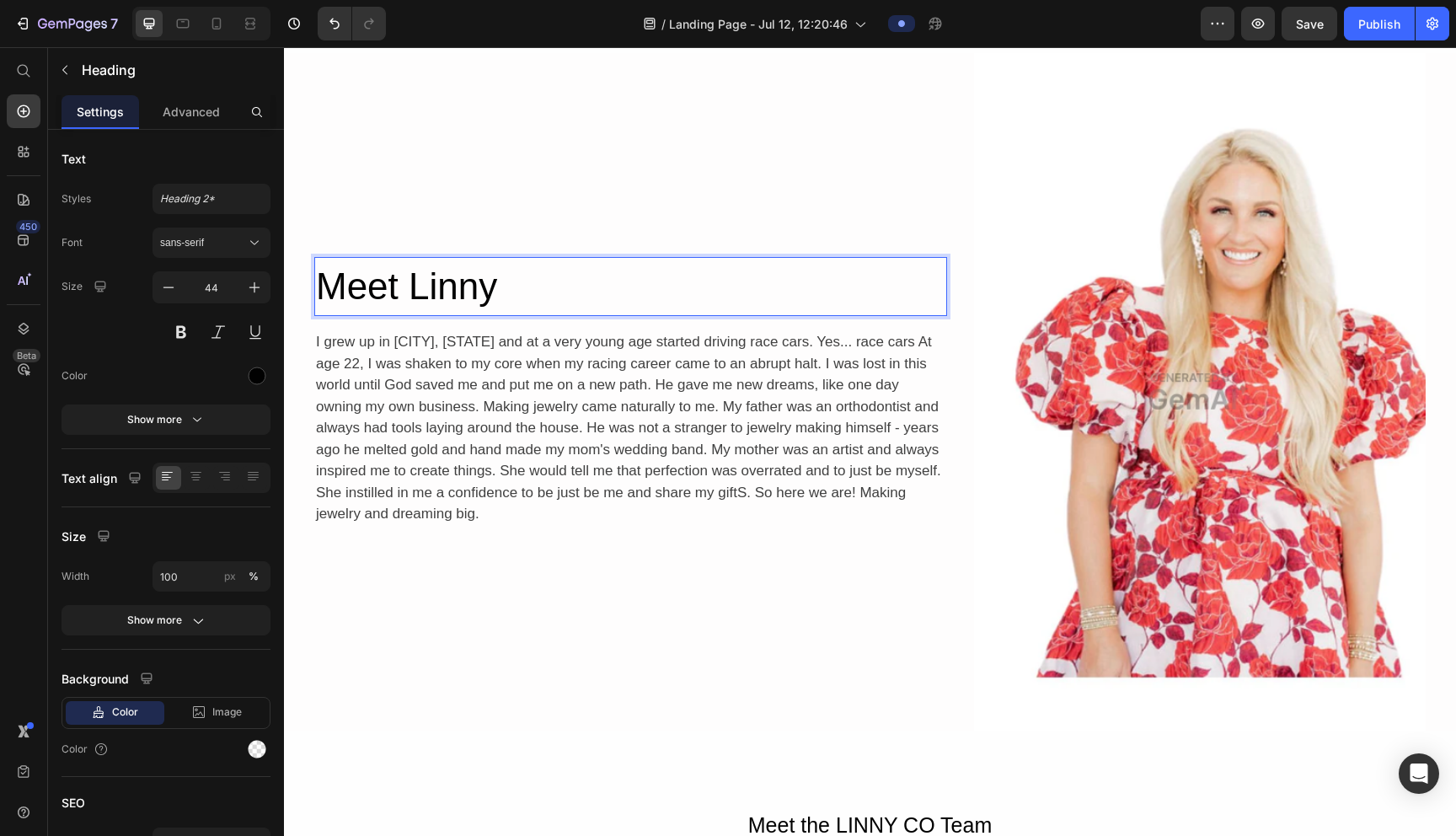 click on "Meet Linny" at bounding box center [630, 287] 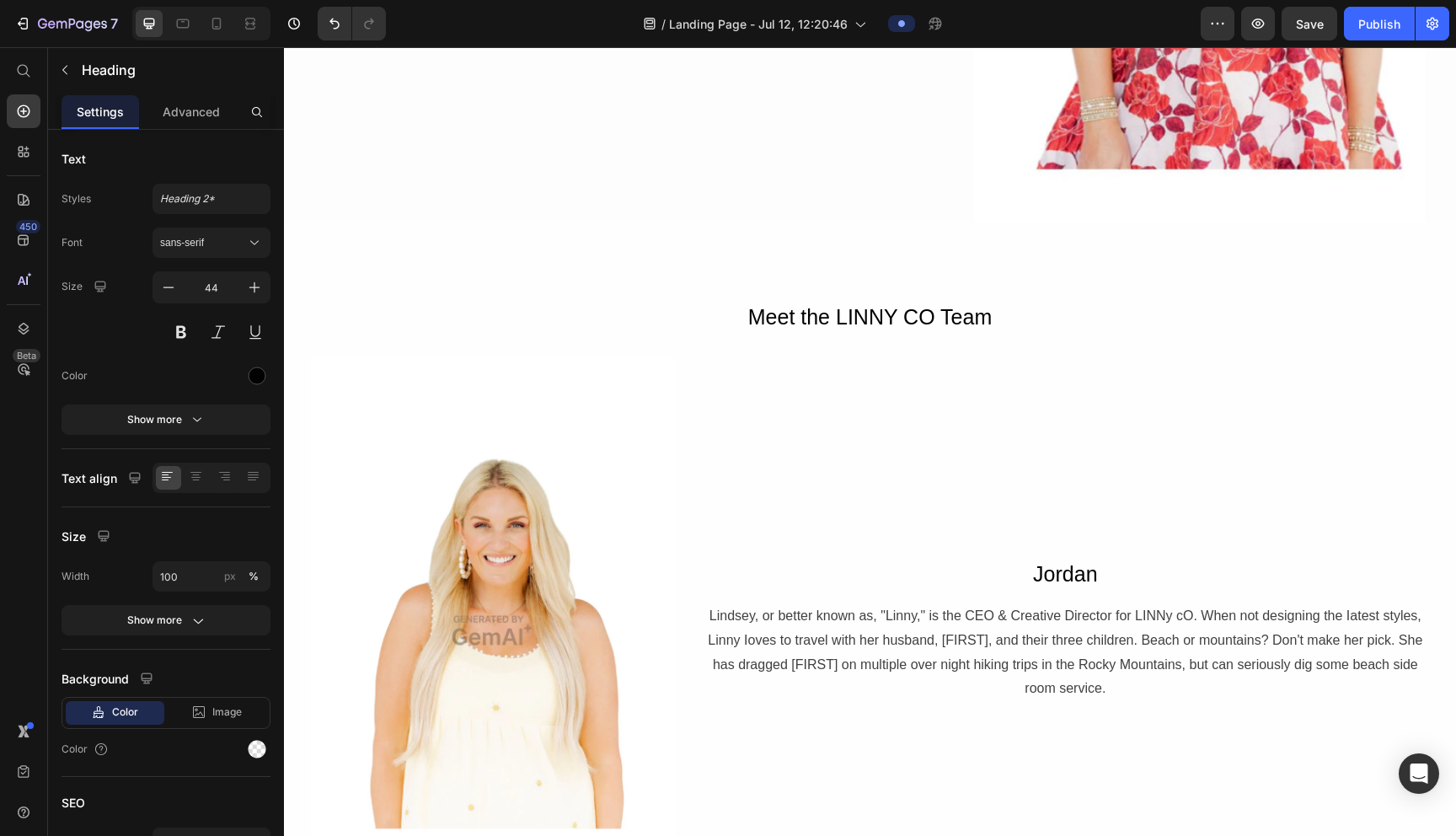scroll, scrollTop: 1762, scrollLeft: 0, axis: vertical 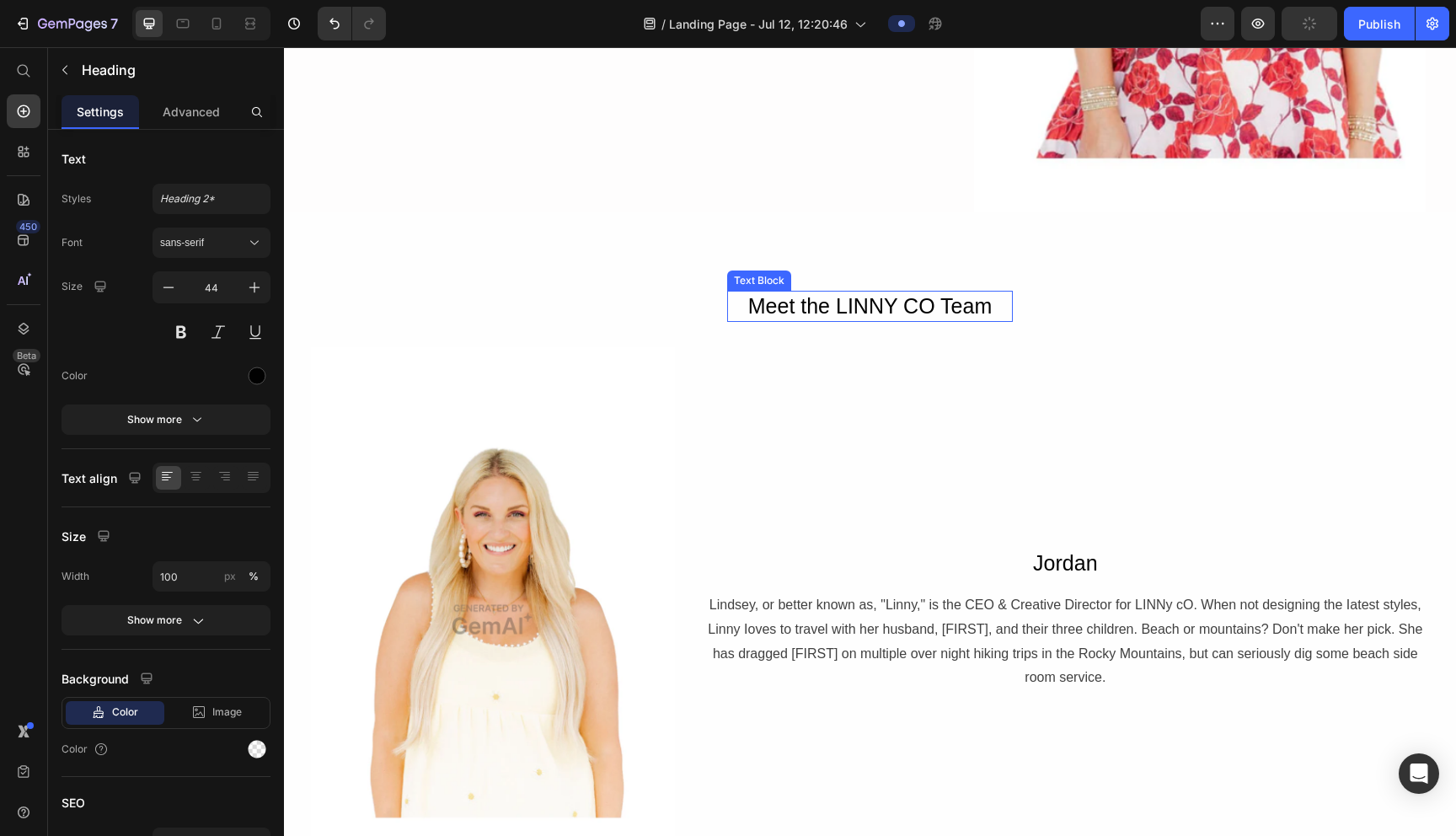 click on "Meet the LINNY CO Team" at bounding box center (870, 306) 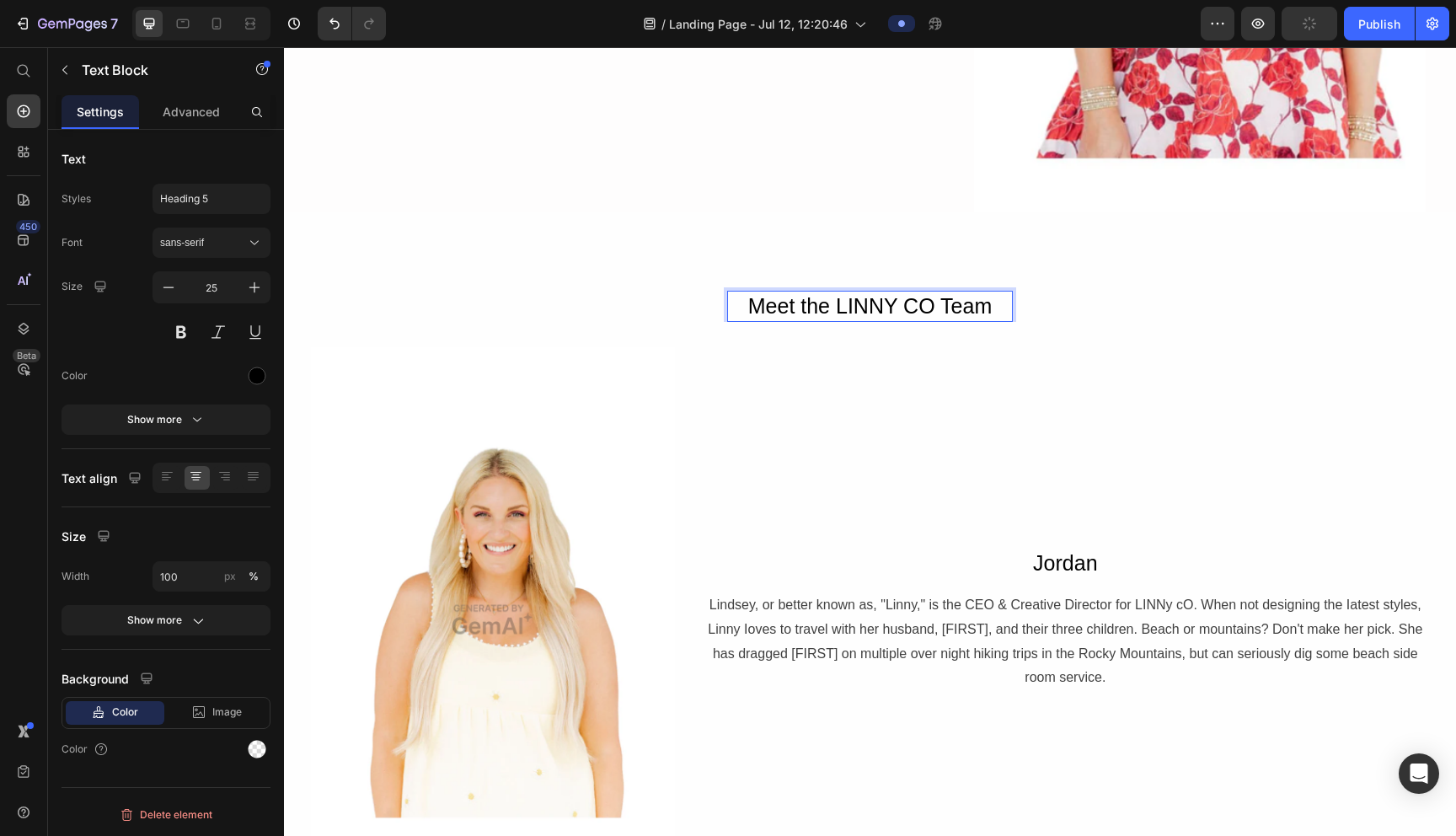 click on "Meet the LINNY CO Team" at bounding box center (870, 306) 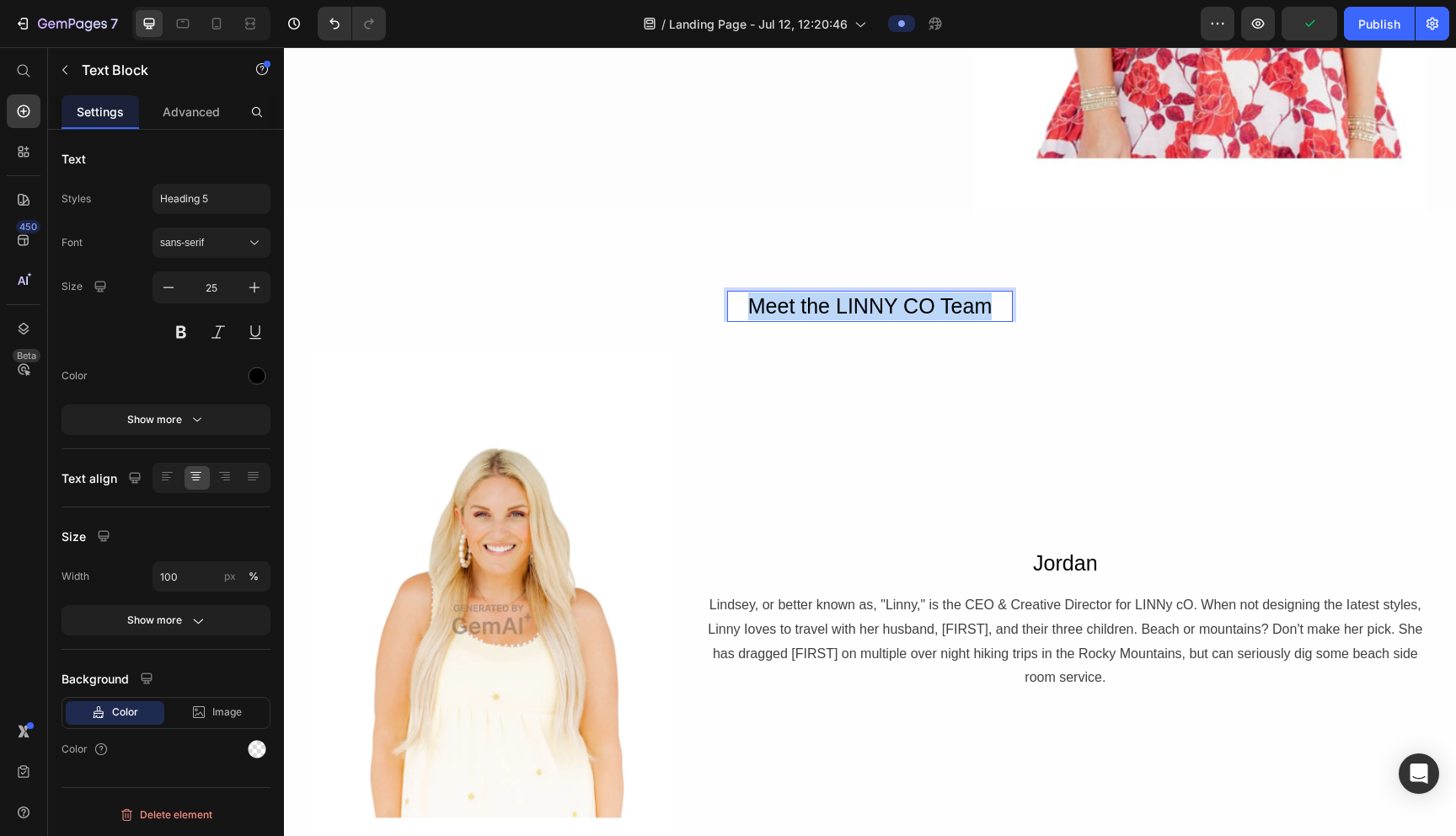 click on "Meet the LINNY CO Team" at bounding box center (870, 306) 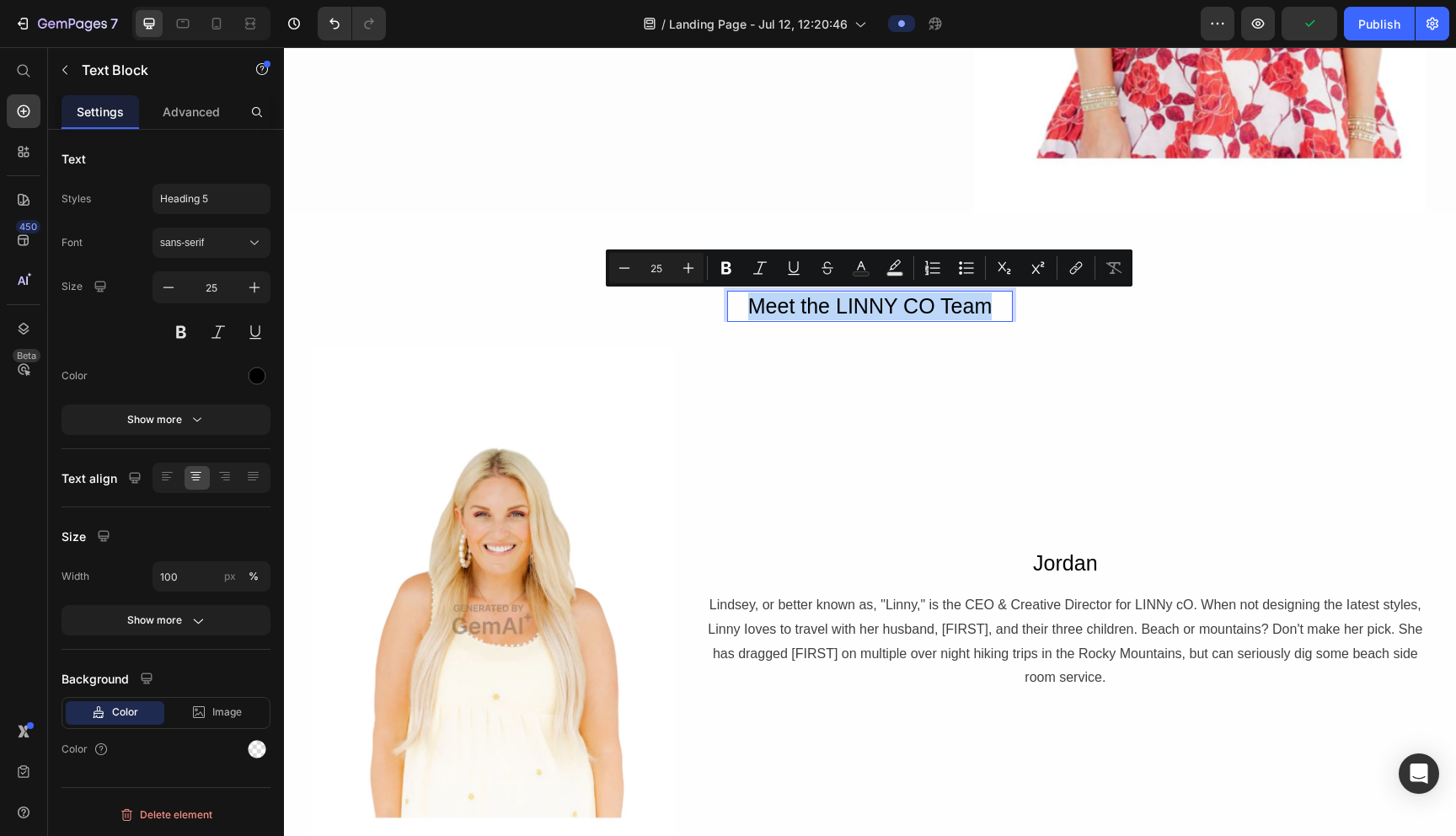 click on "Meet the LINNY CO Team" at bounding box center (870, 306) 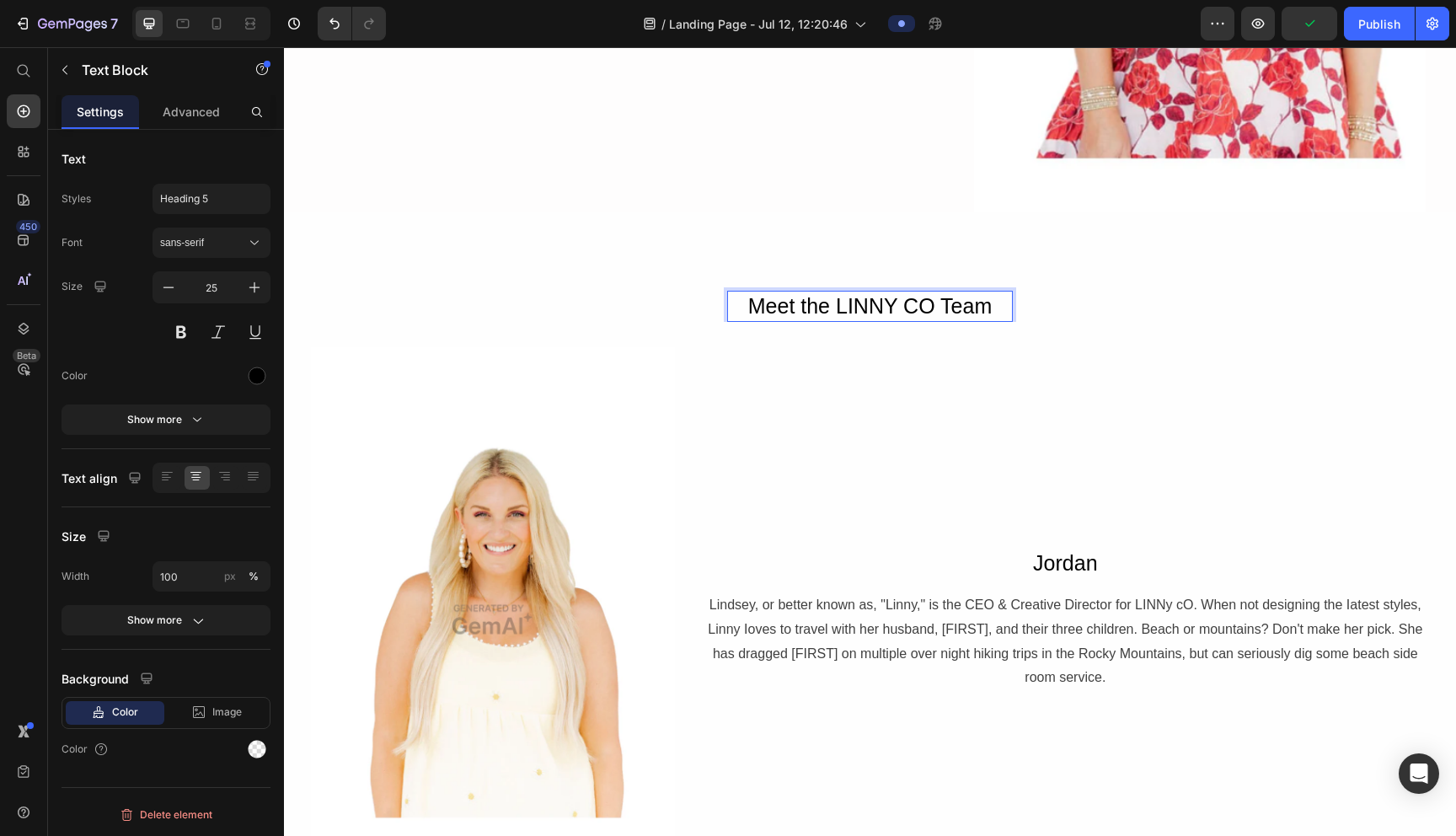 click on "Meet the LINNY CO Team" at bounding box center (870, 306) 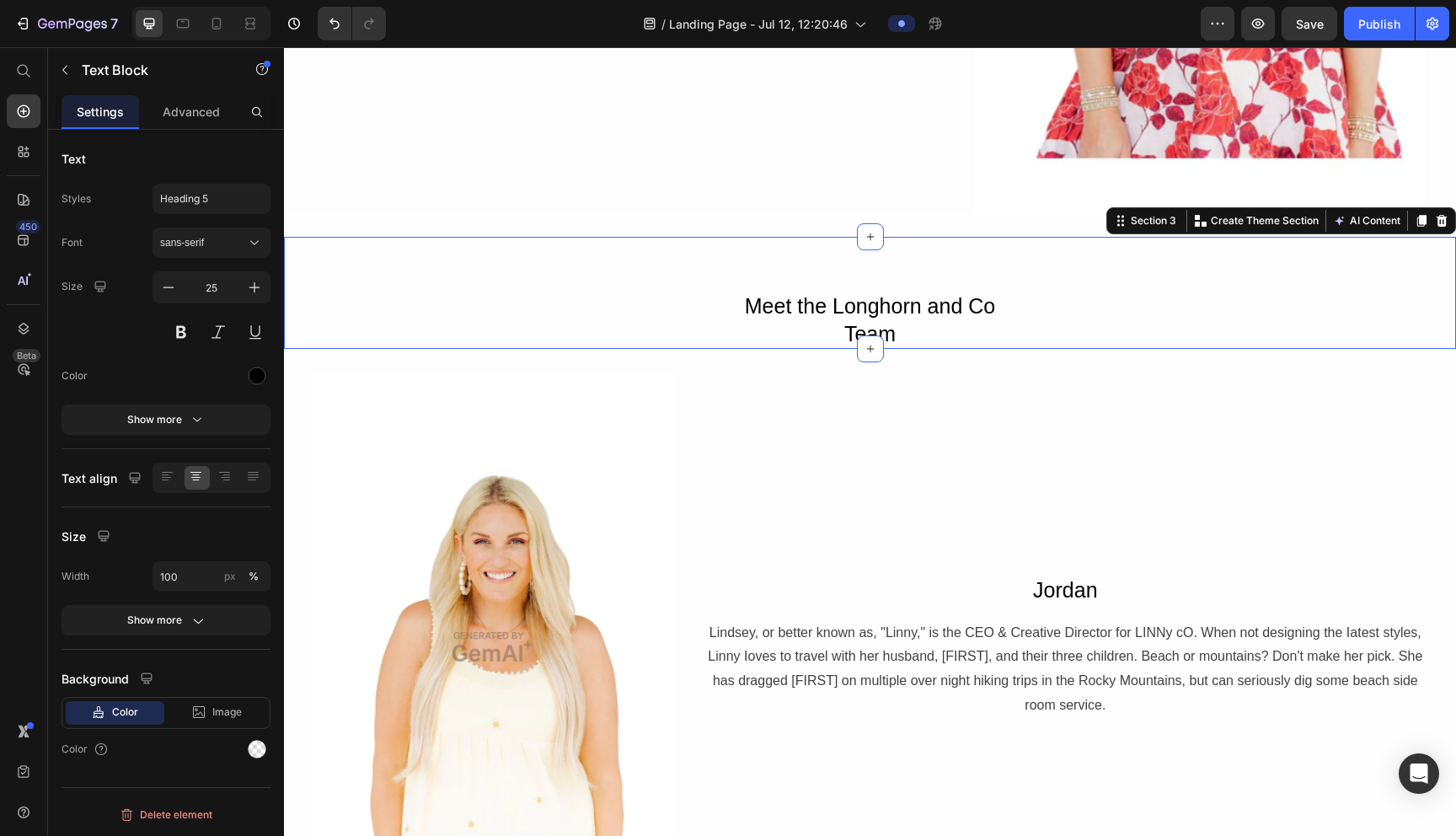 click on "Meet the Longhorn and Co Team Text Block Row" at bounding box center [870, 319] 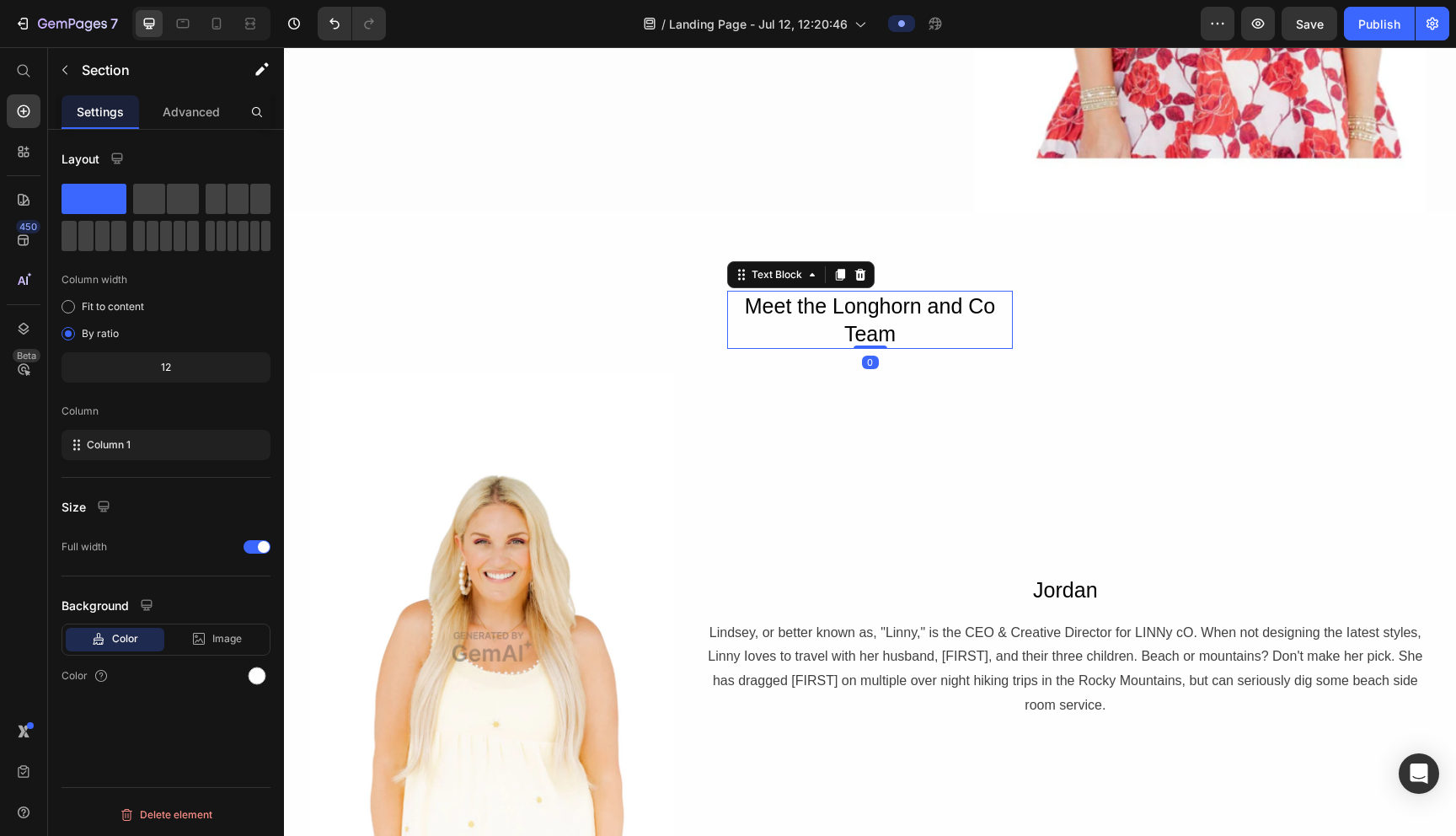 click on "Meet the Longhorn and Co Team" at bounding box center [870, 319] 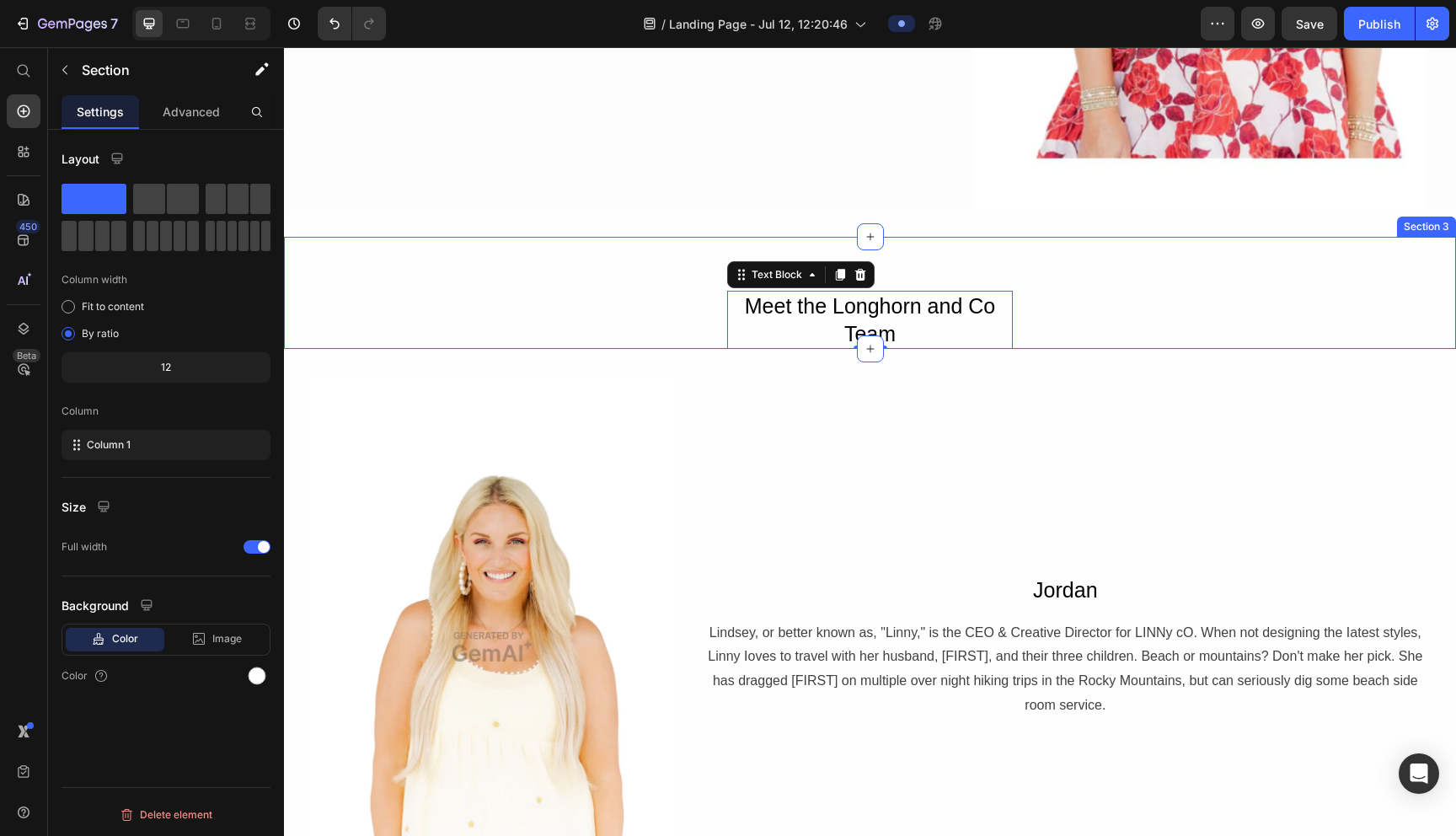 click on "Meet the Longhorn and Co Team Text Block   0 Row" at bounding box center [870, 319] 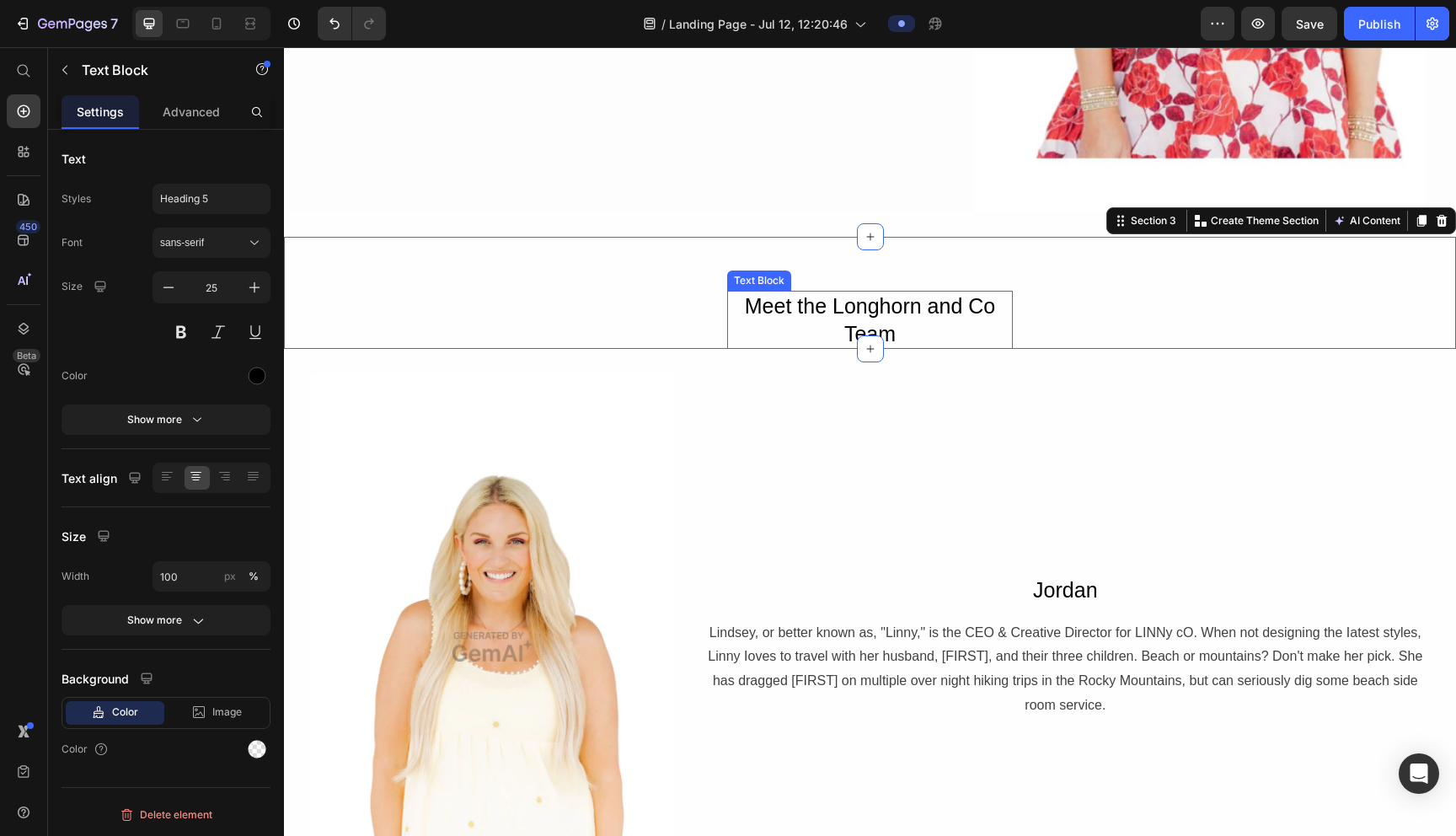 click on "Meet the Longhorn and Co Team" at bounding box center [870, 319] 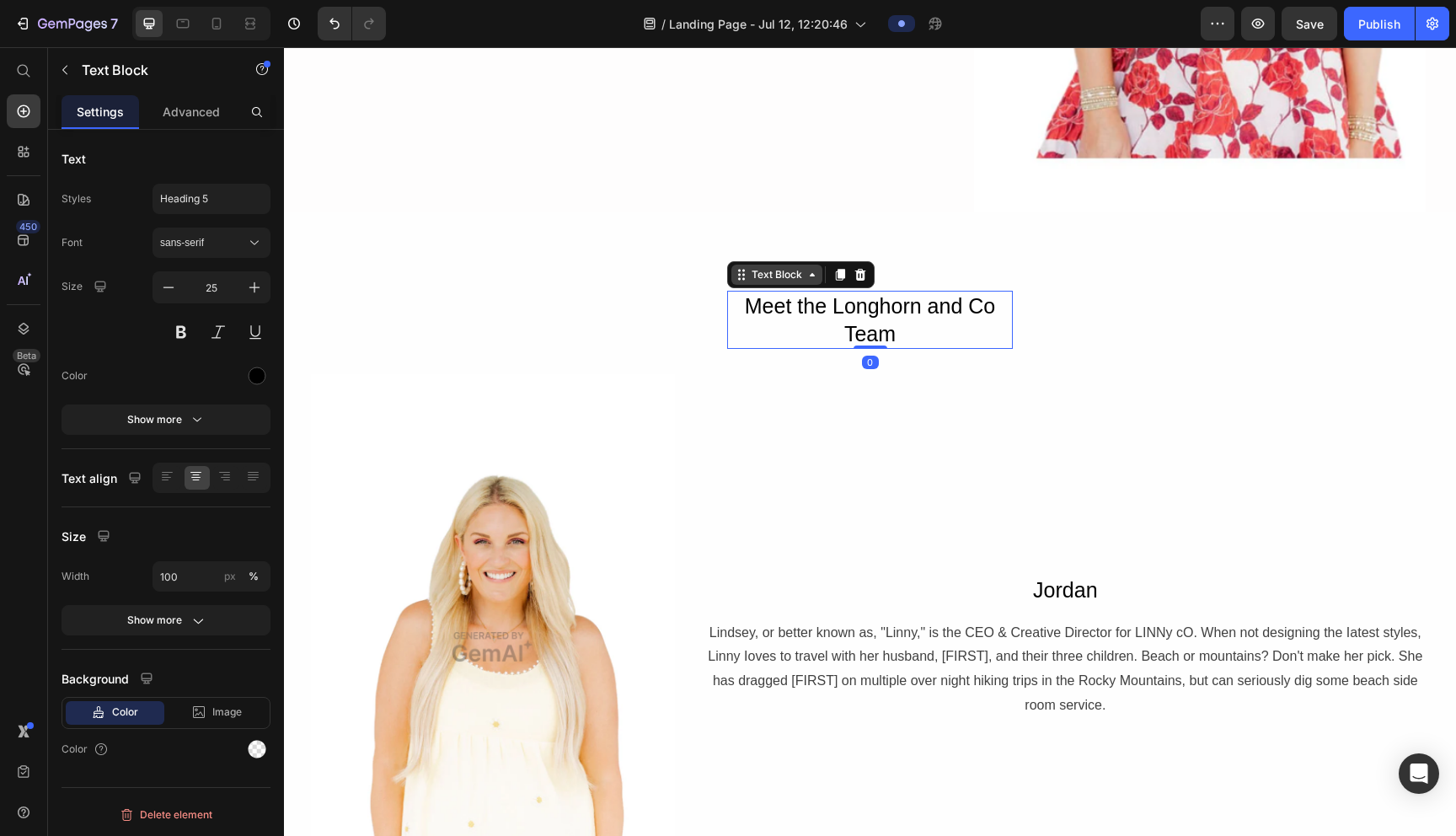 click 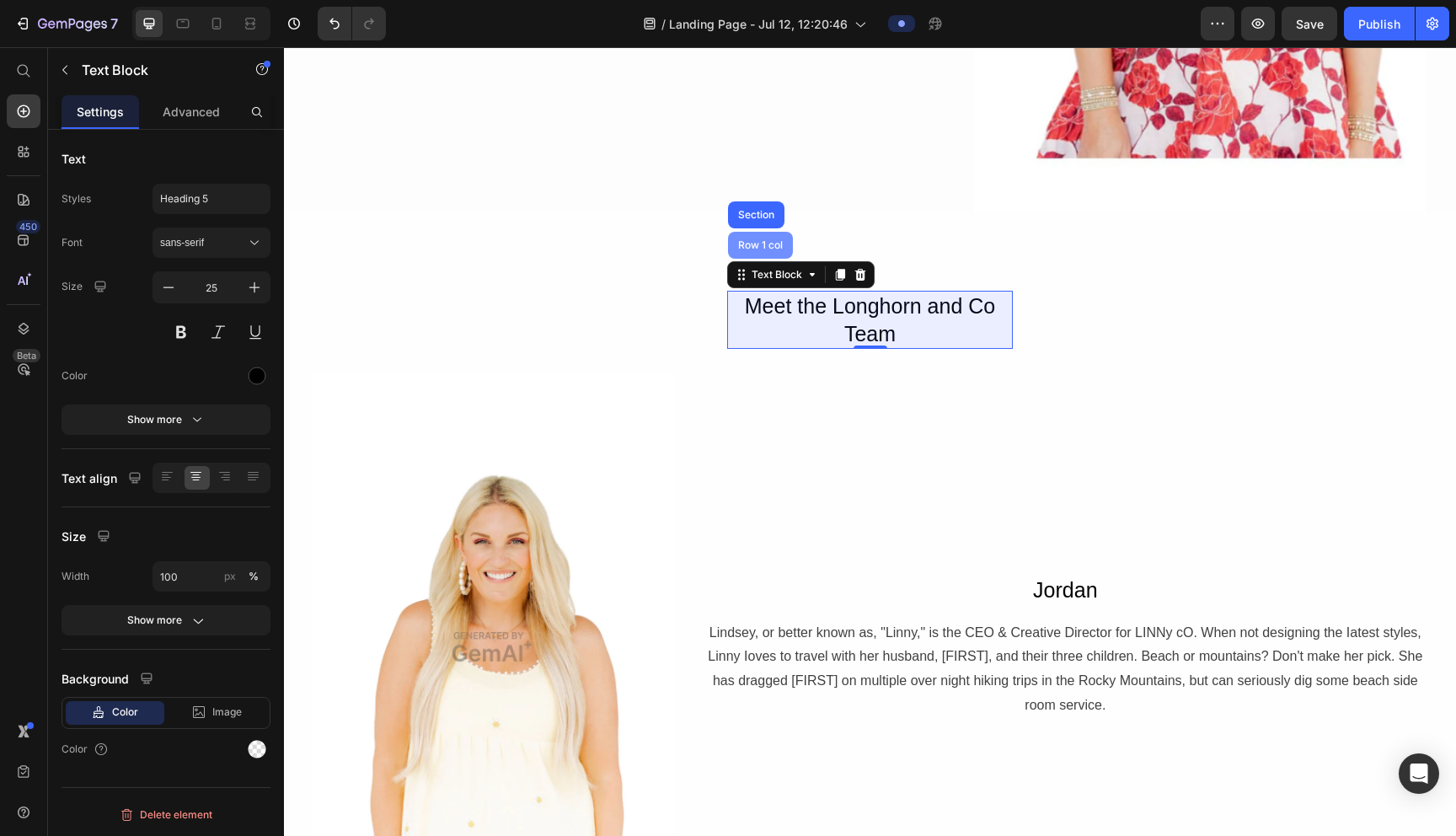 click on "Row 1 col" at bounding box center (760, 245) 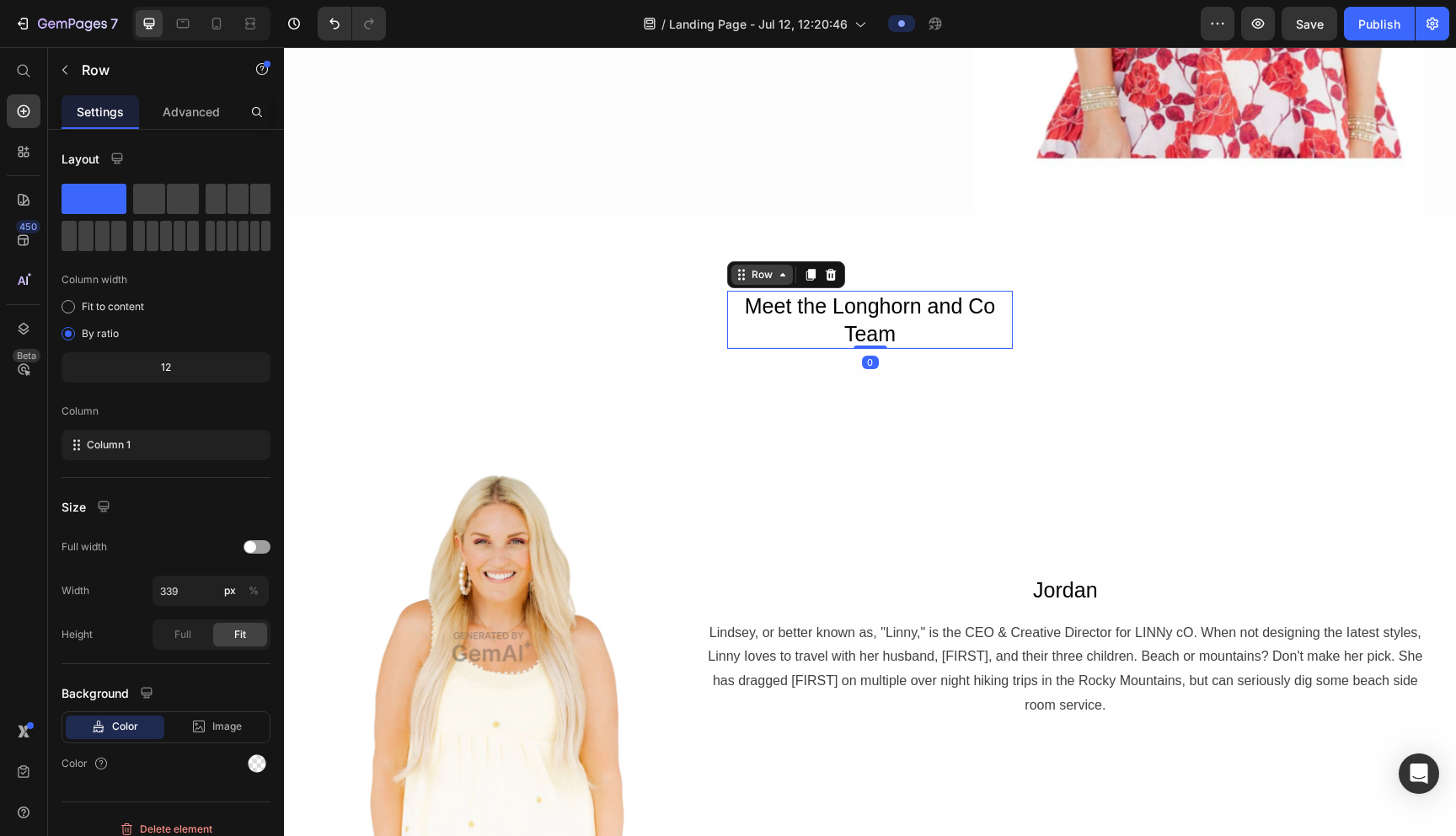 click on "Row" at bounding box center [762, 275] 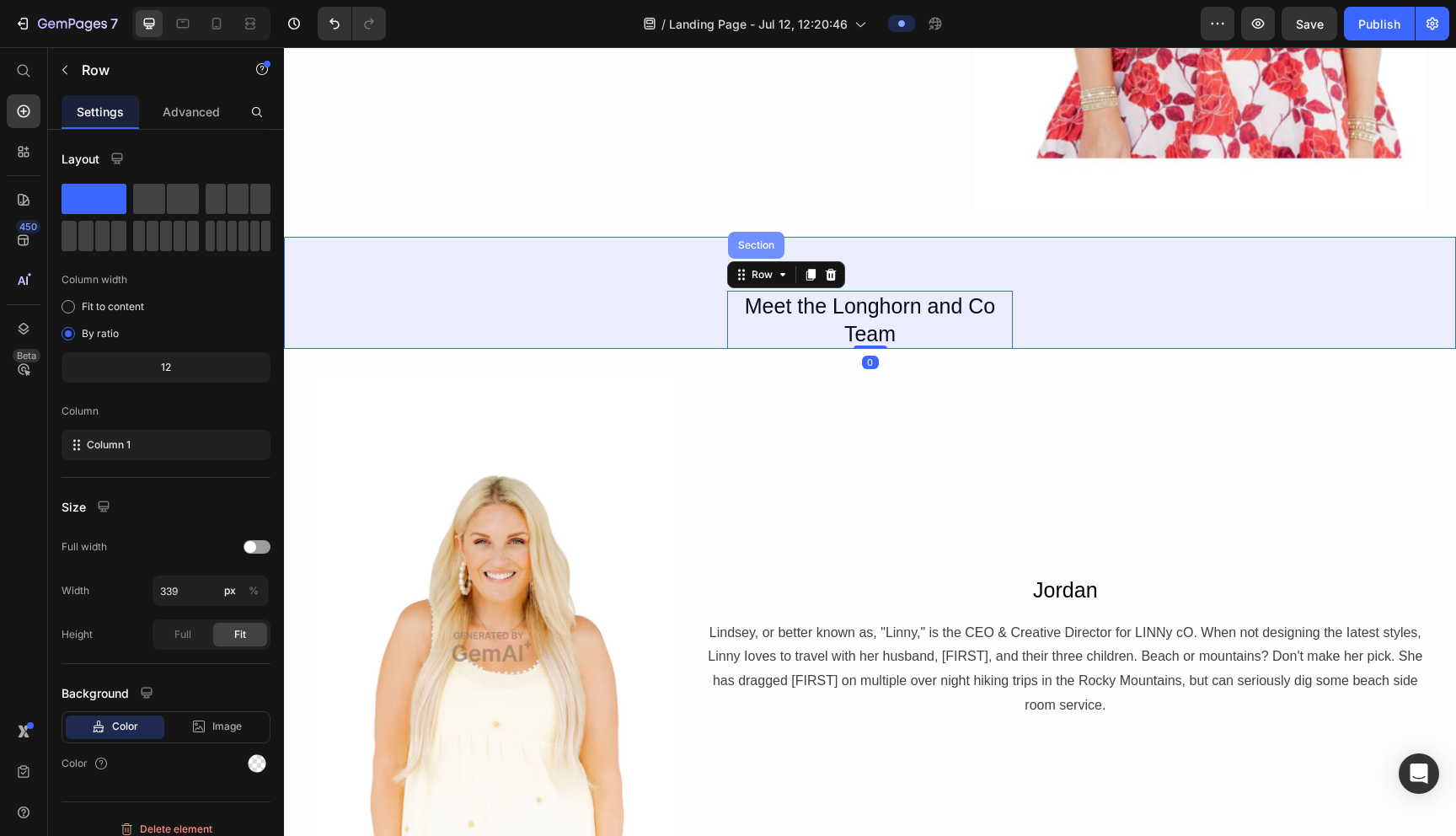 click on "Section" at bounding box center [756, 245] 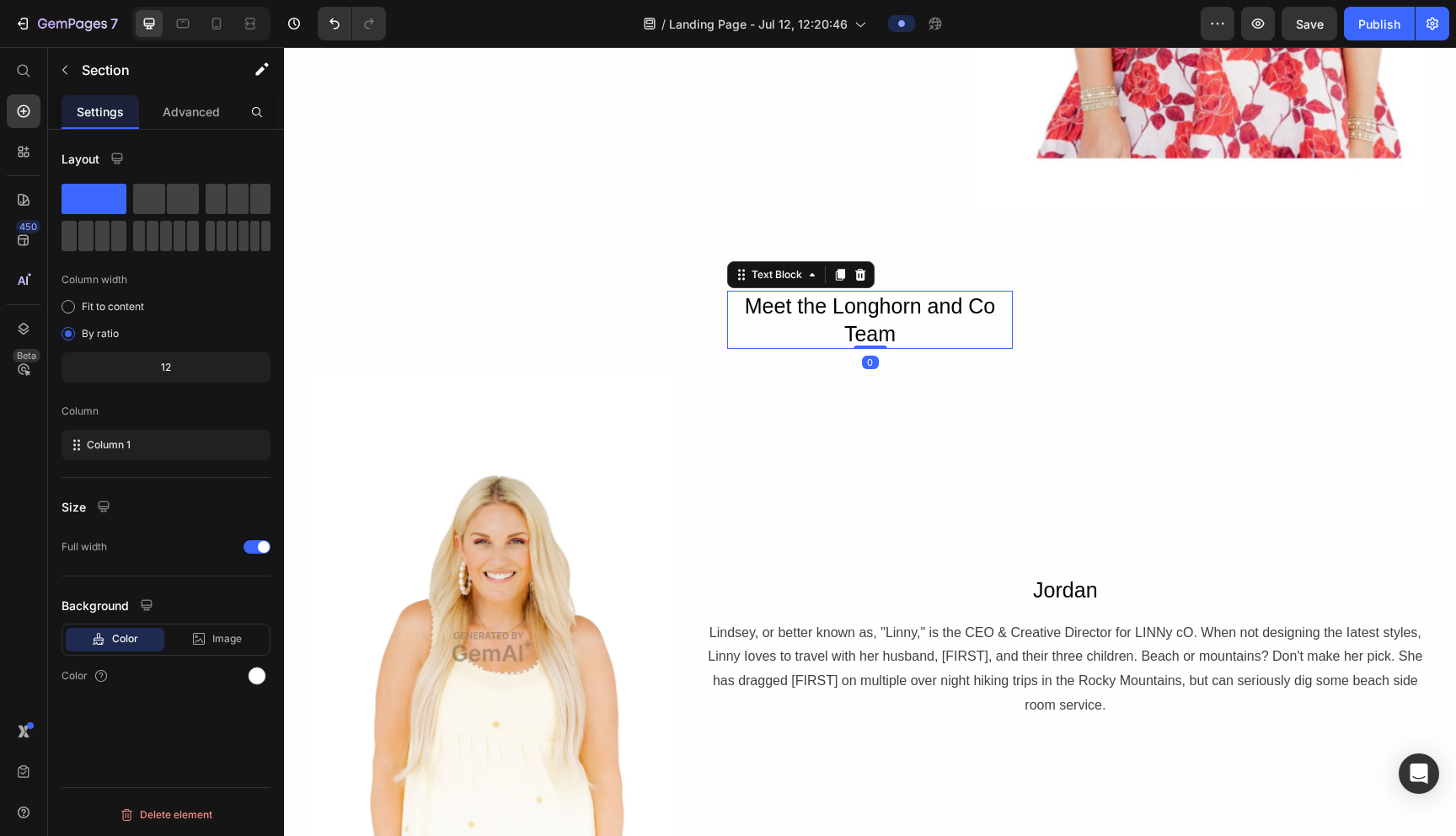click on "Meet the Longhorn and Co Team" at bounding box center [870, 319] 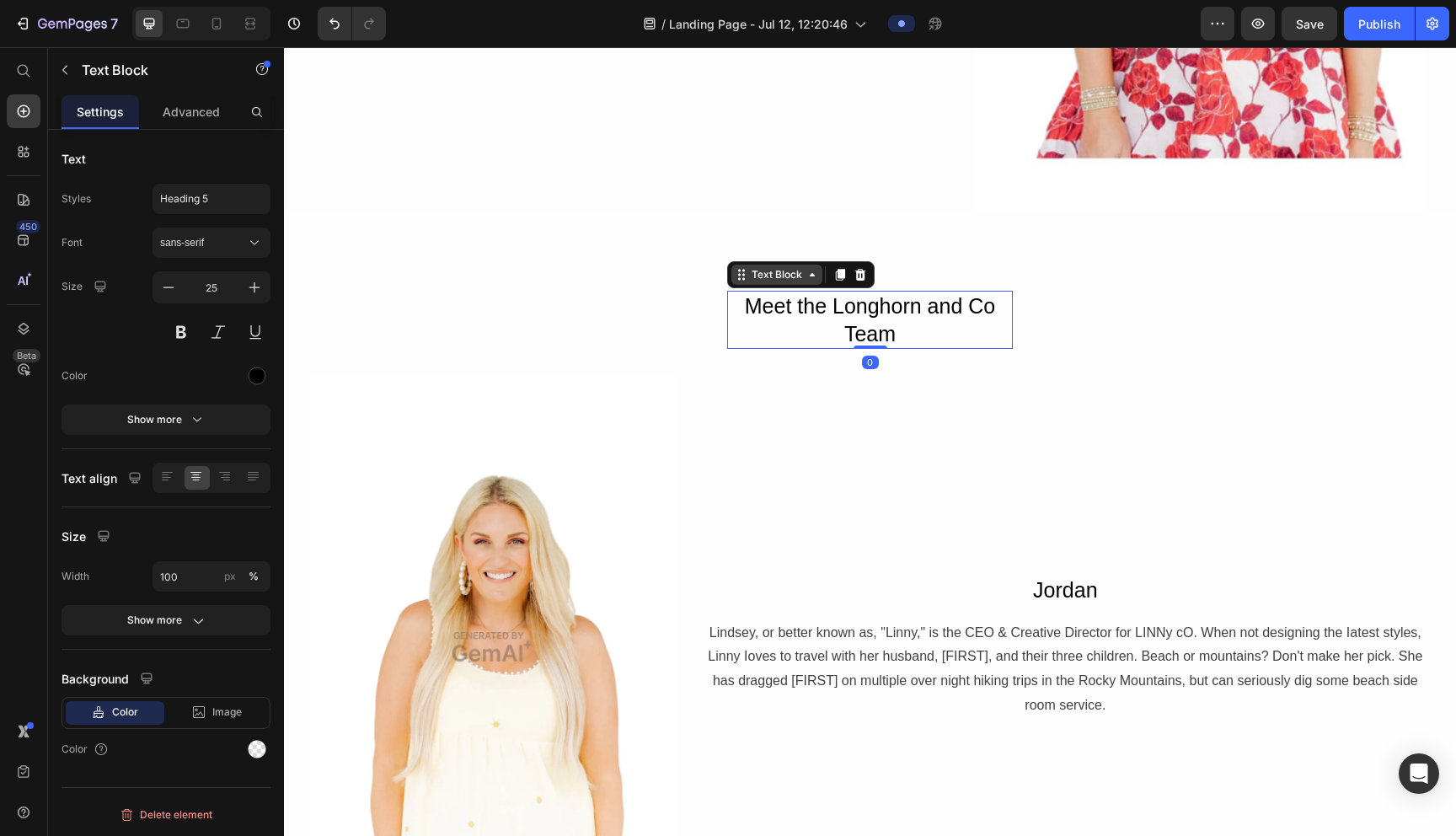 click on "Text Block" at bounding box center (777, 275) 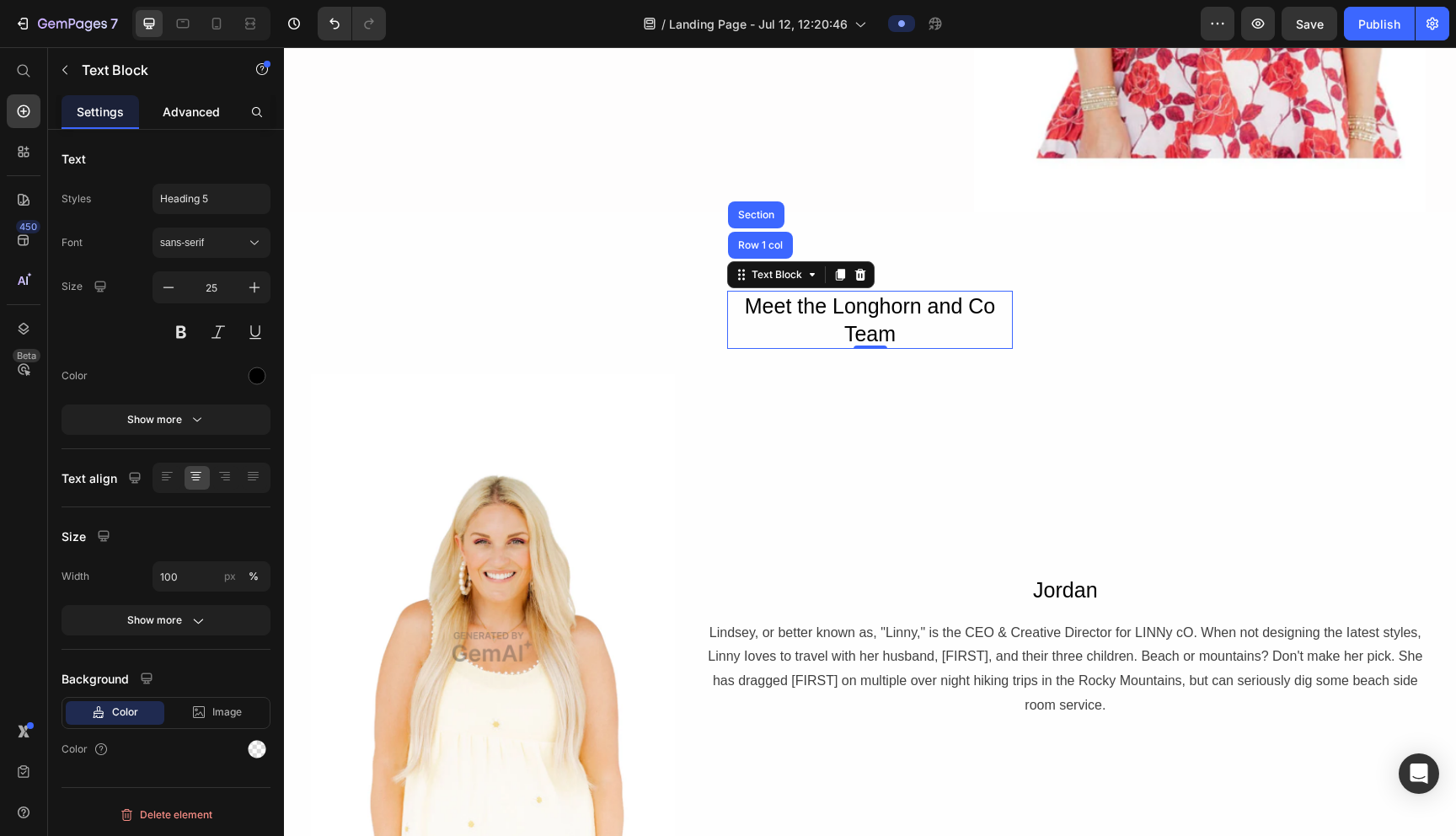 click on "Advanced" at bounding box center (191, 111) 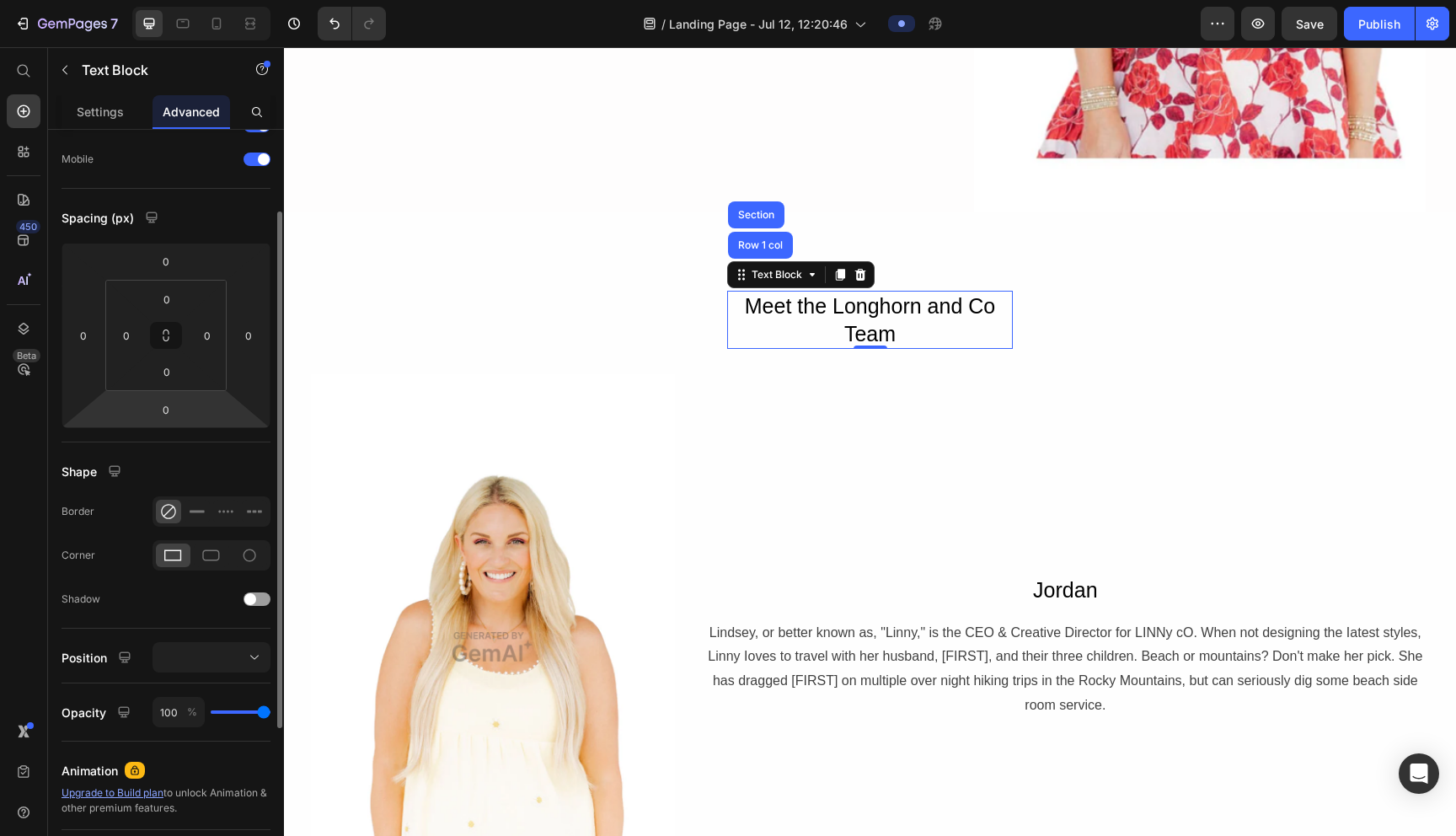 scroll, scrollTop: 130, scrollLeft: 0, axis: vertical 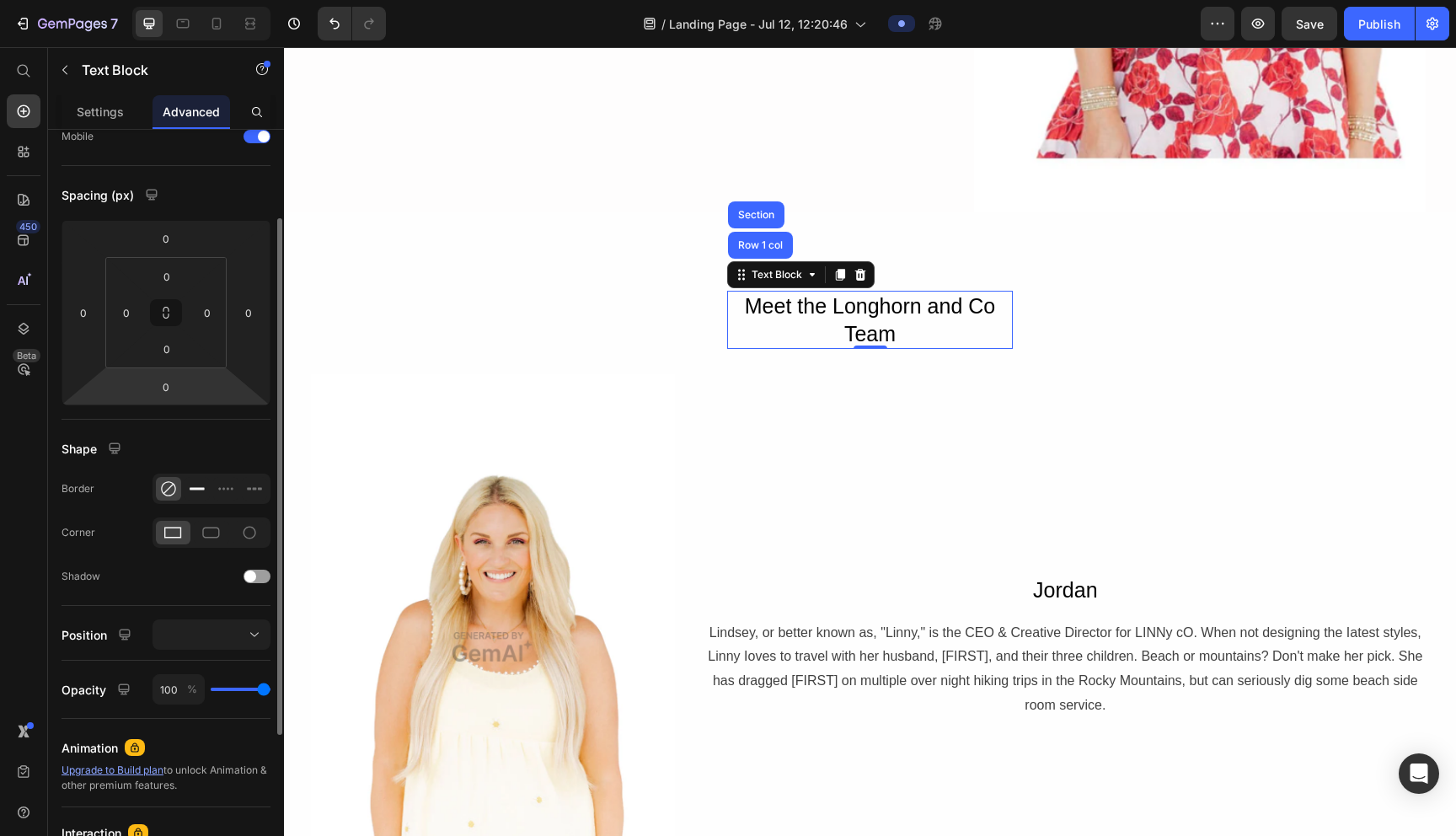 click 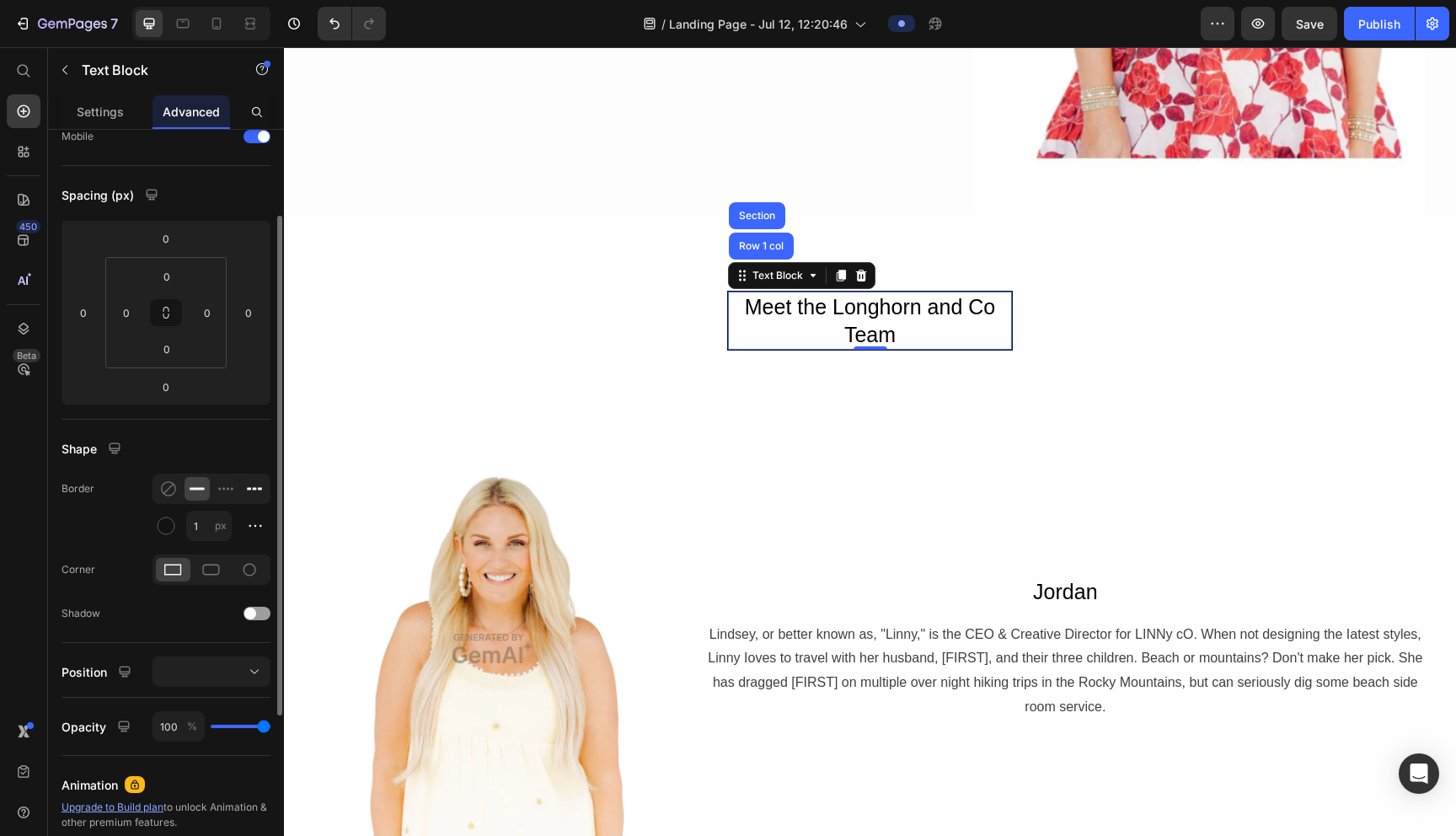 click 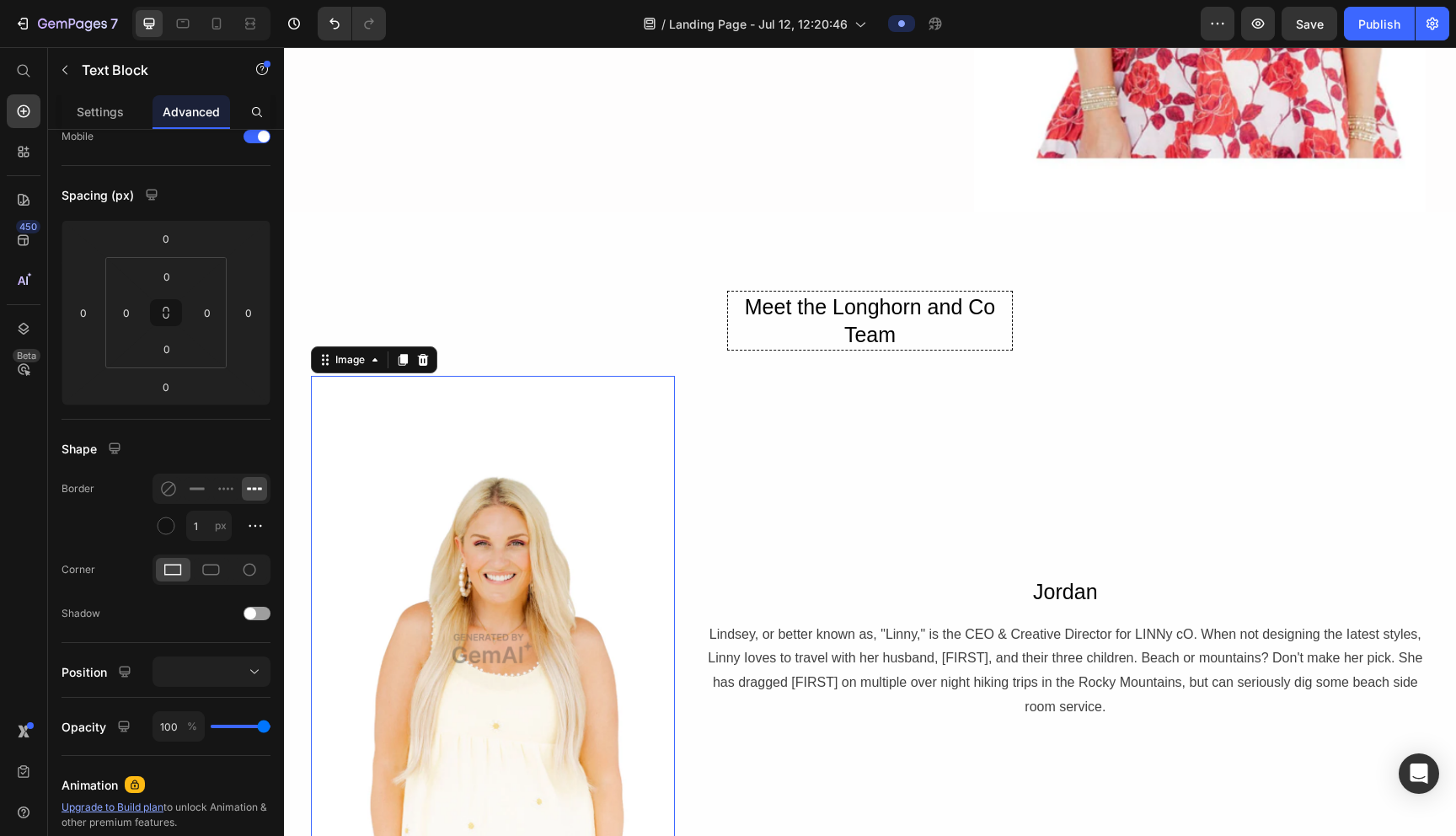 click at bounding box center (493, 648) 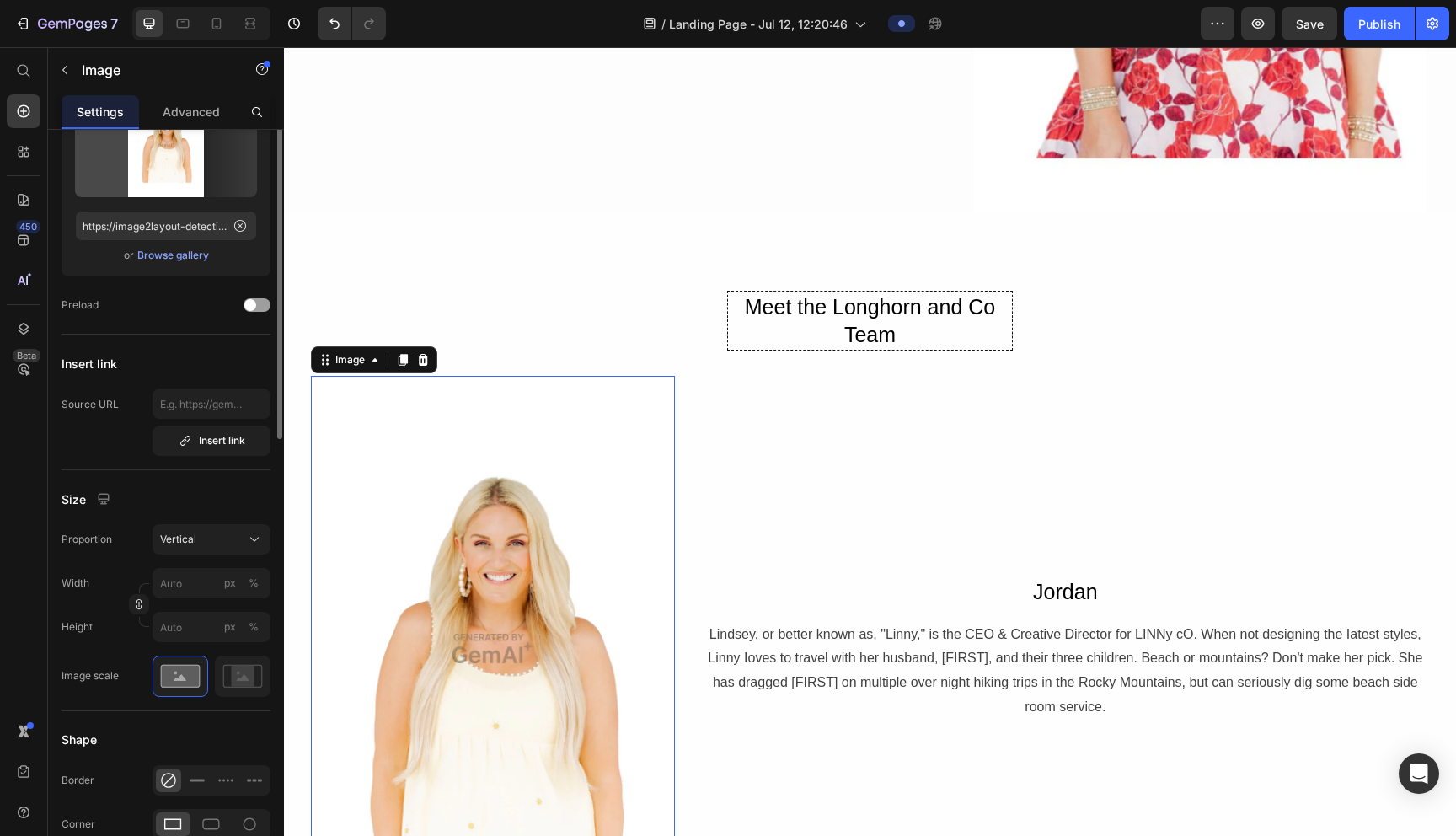 scroll, scrollTop: 0, scrollLeft: 0, axis: both 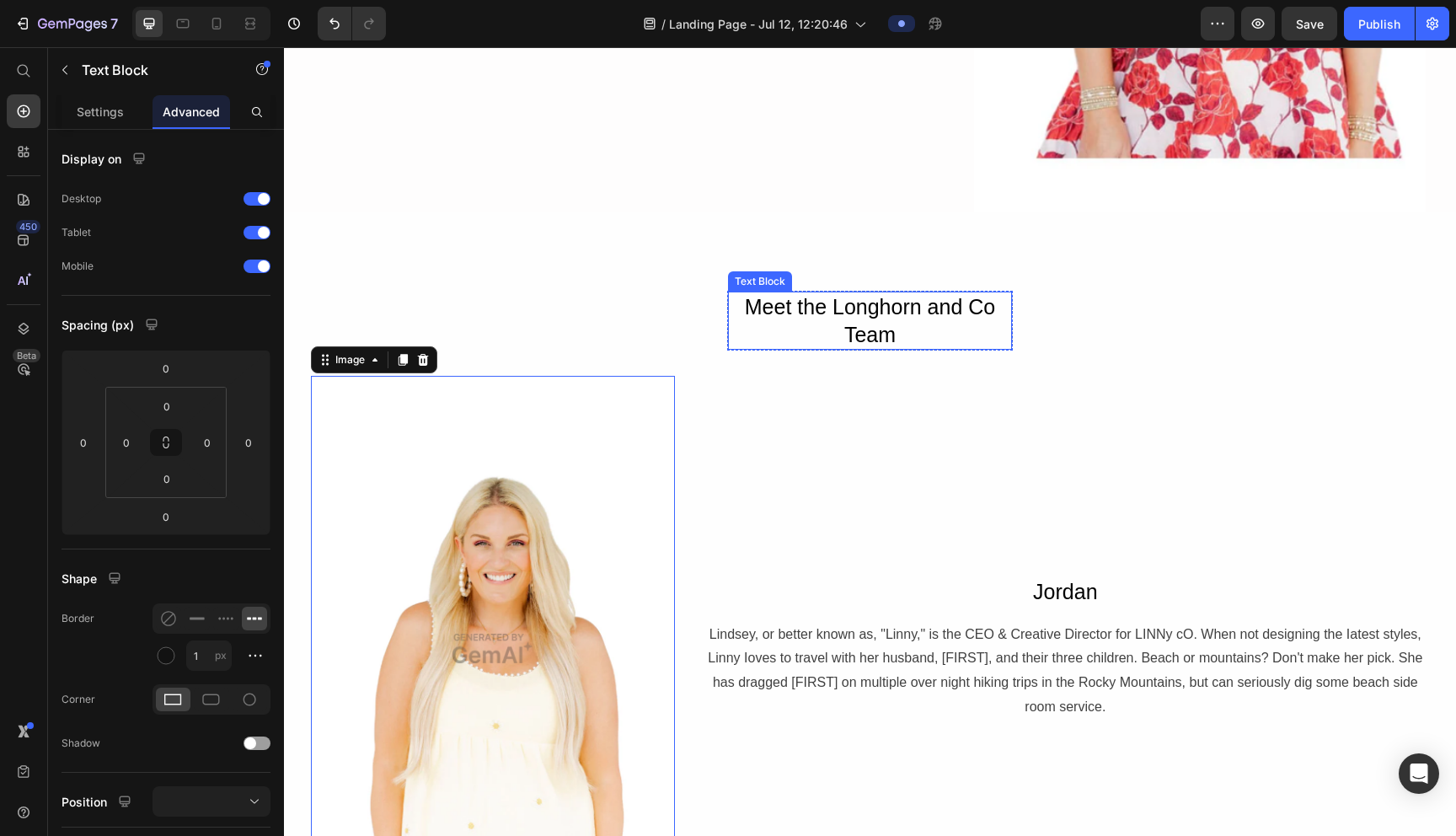 click on "Meet the Longhorn and Co Team" at bounding box center (870, 320) 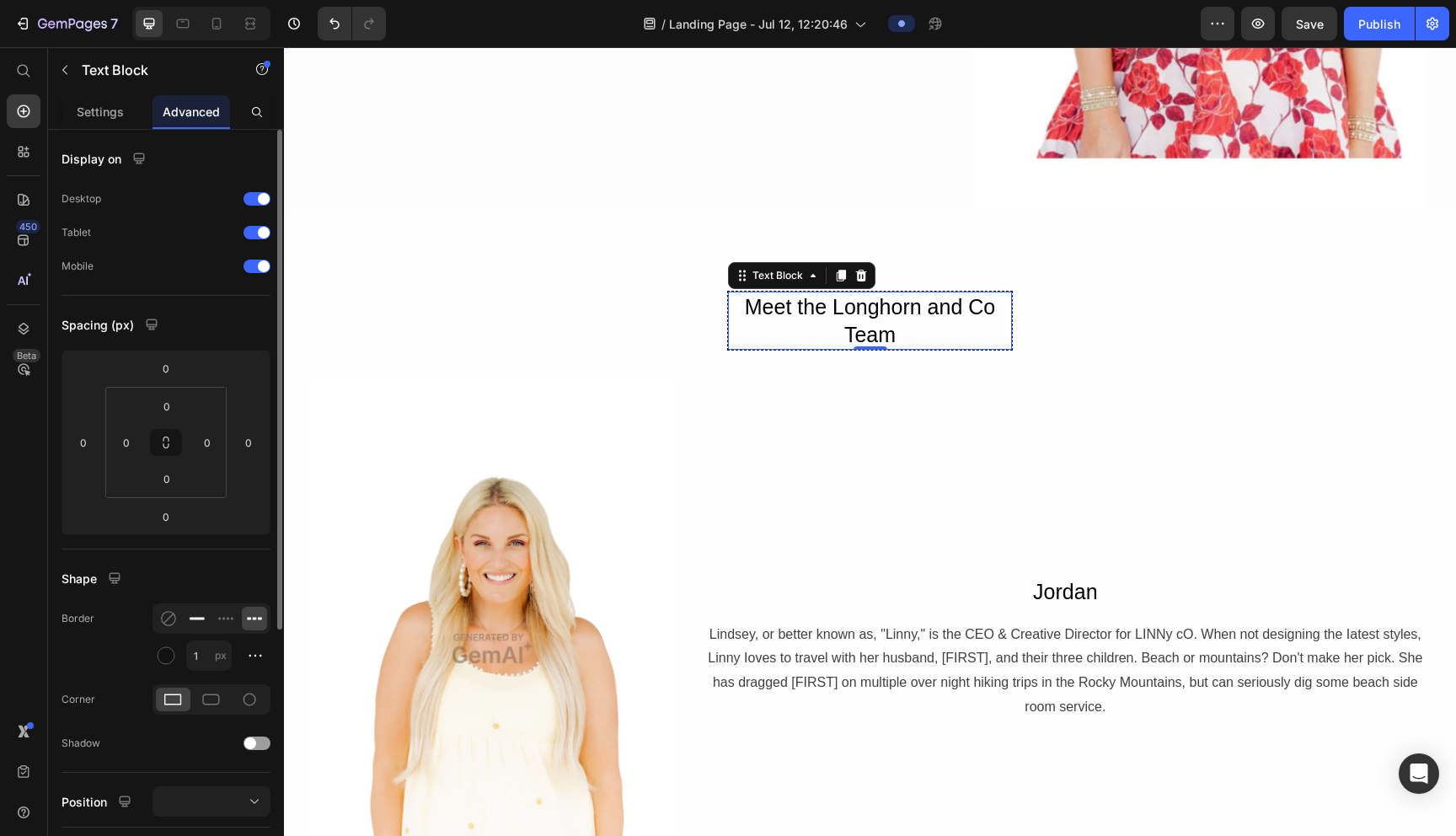 click 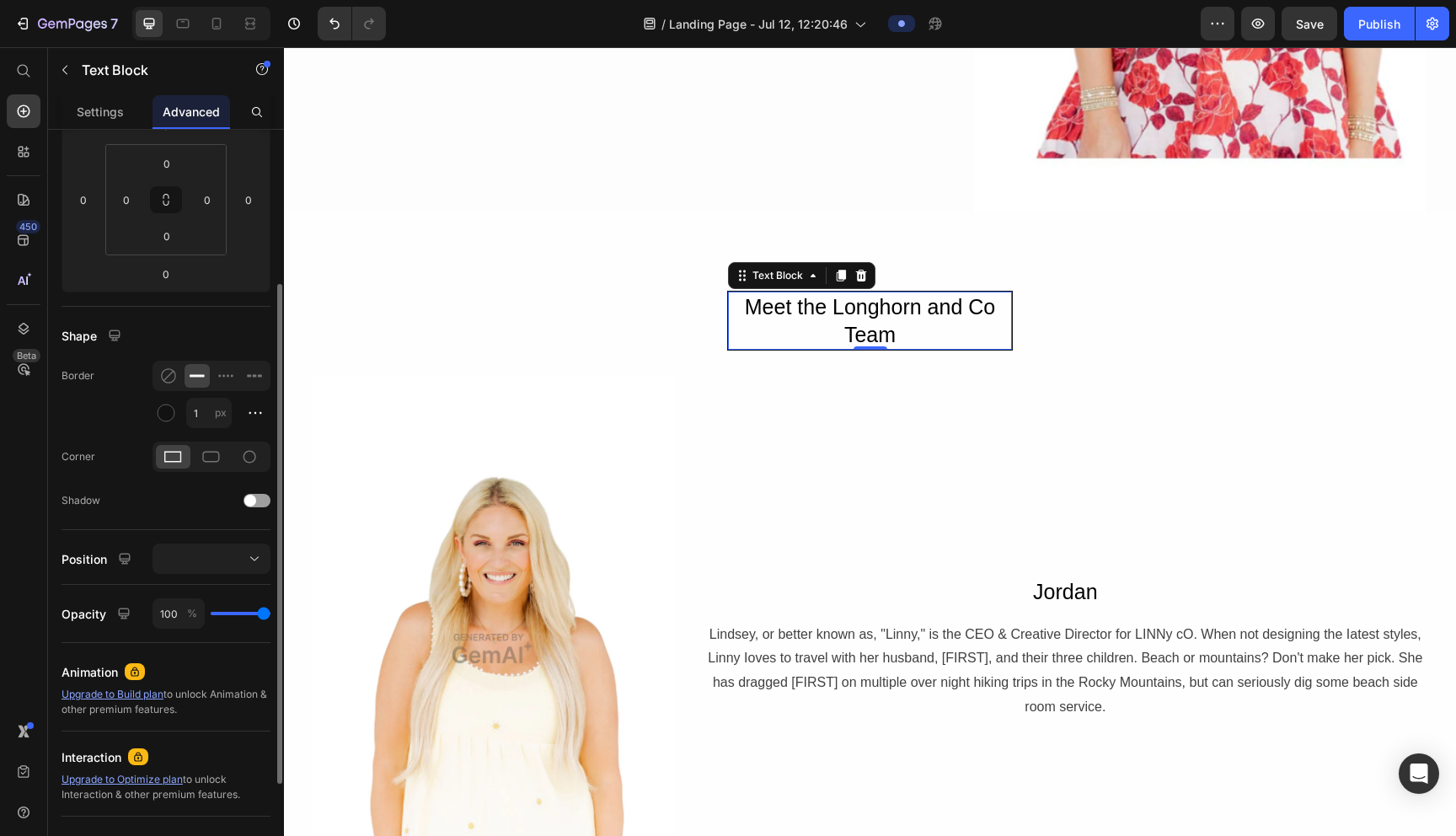 scroll, scrollTop: 244, scrollLeft: 0, axis: vertical 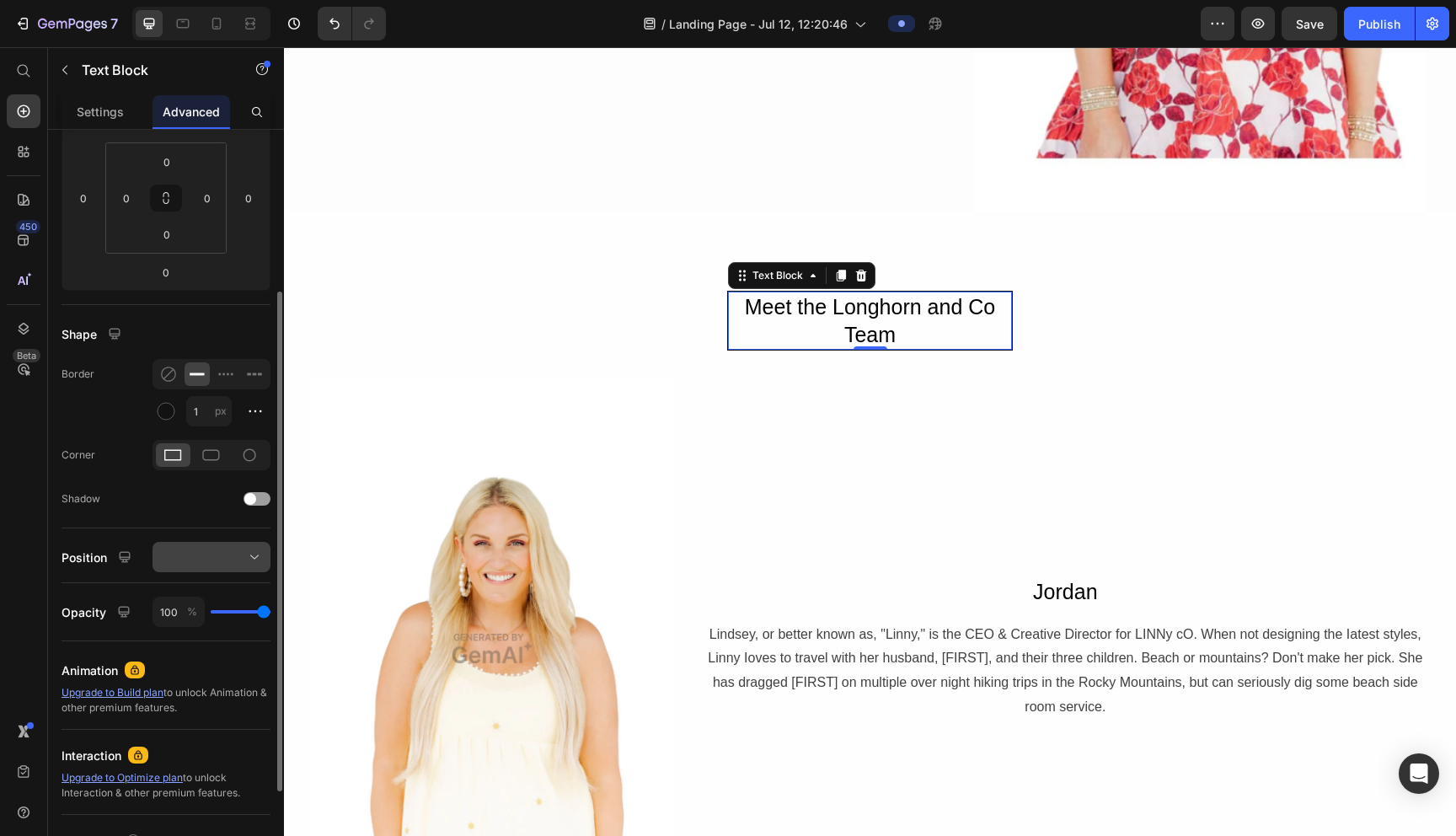 click at bounding box center (211, 557) 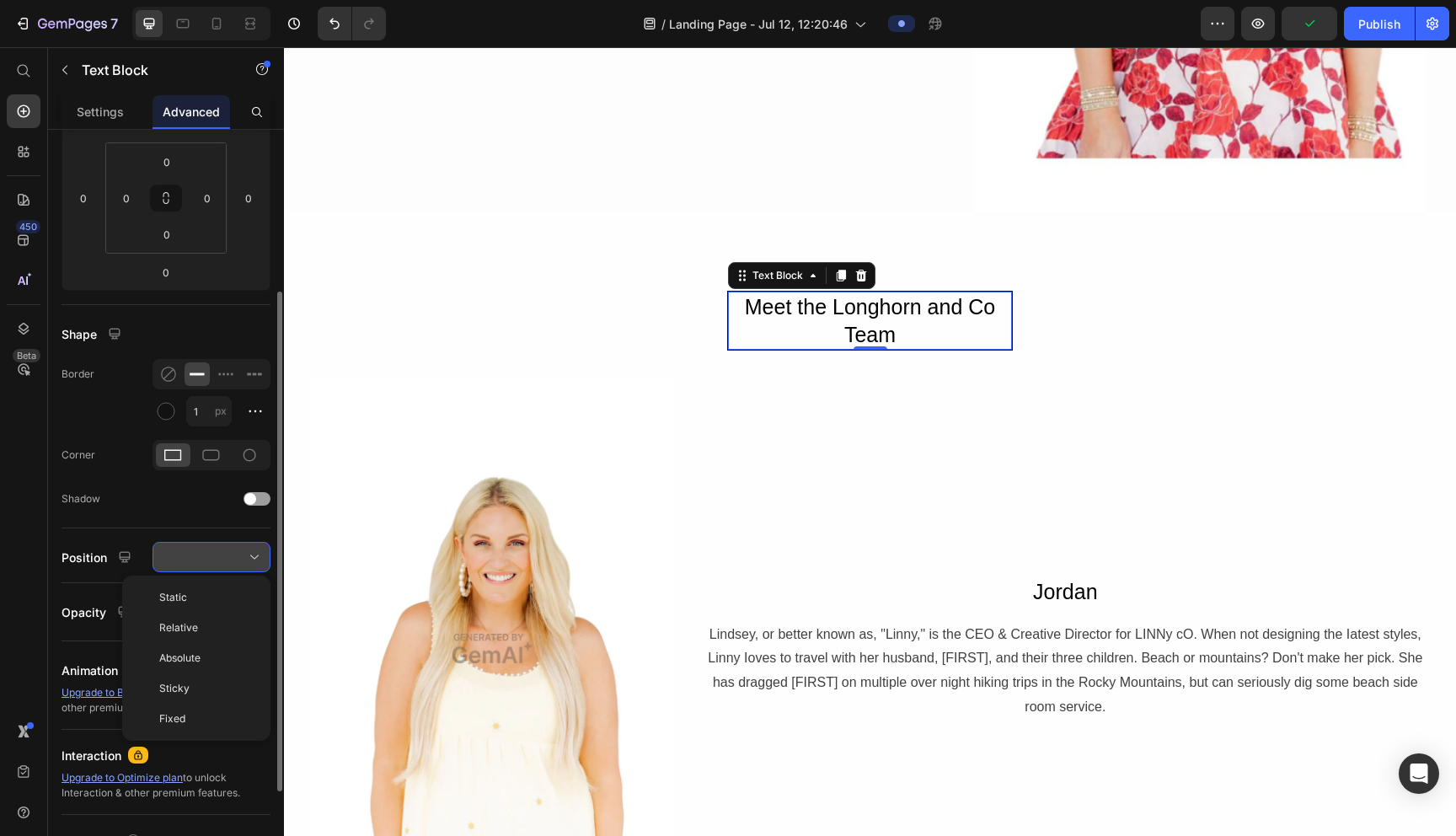 click at bounding box center (211, 557) 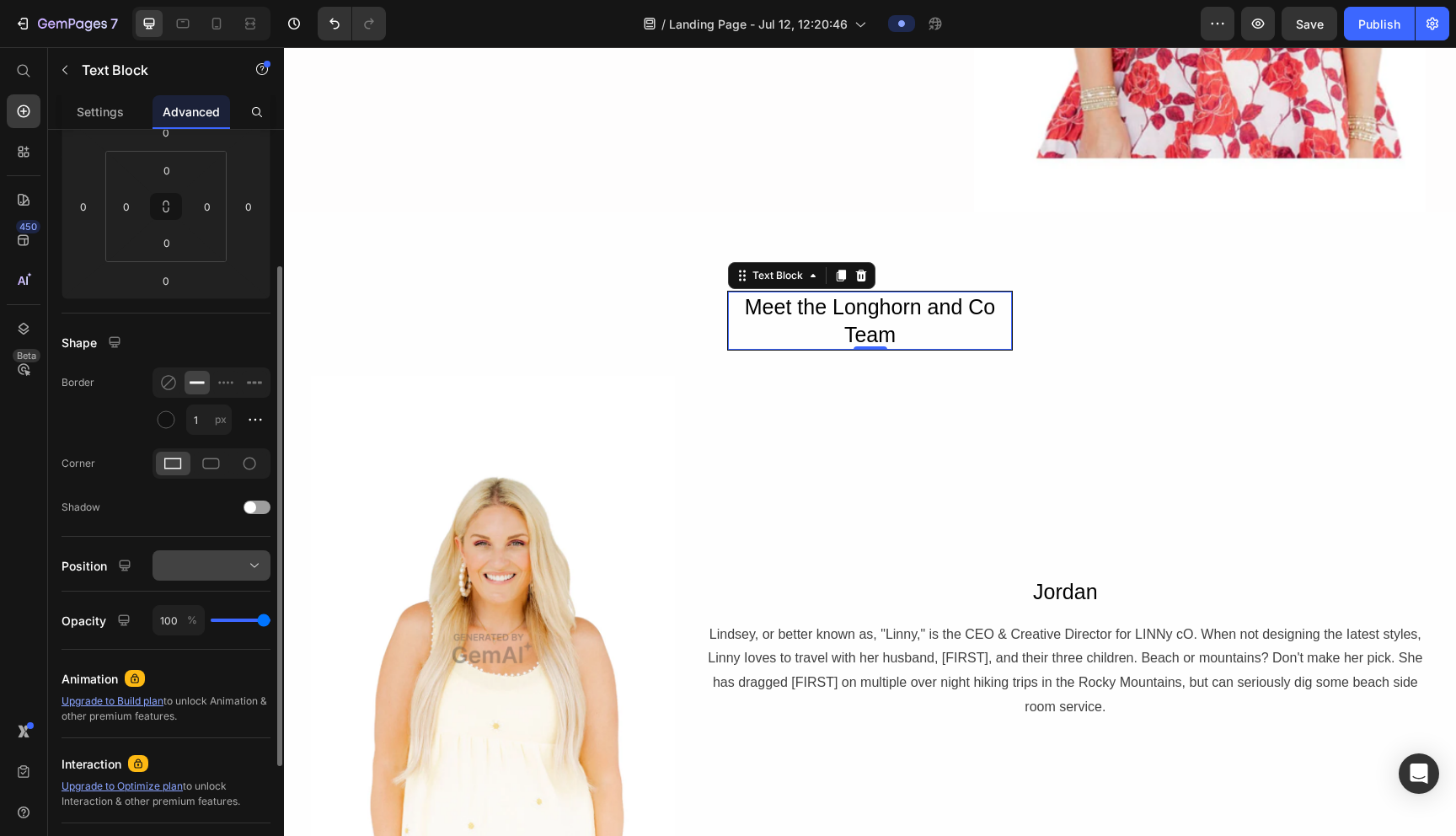 scroll, scrollTop: 0, scrollLeft: 0, axis: both 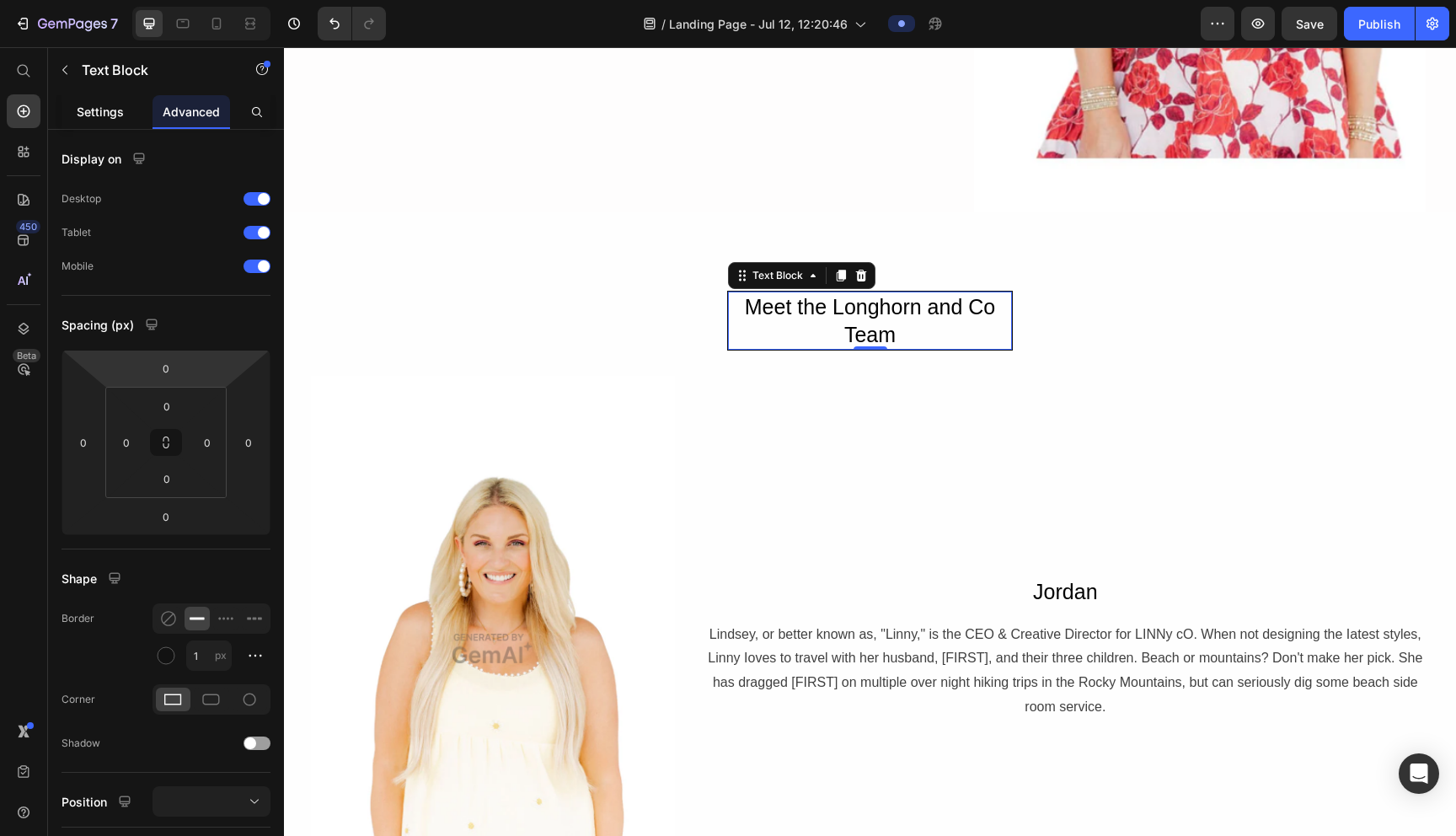 click on "Settings" 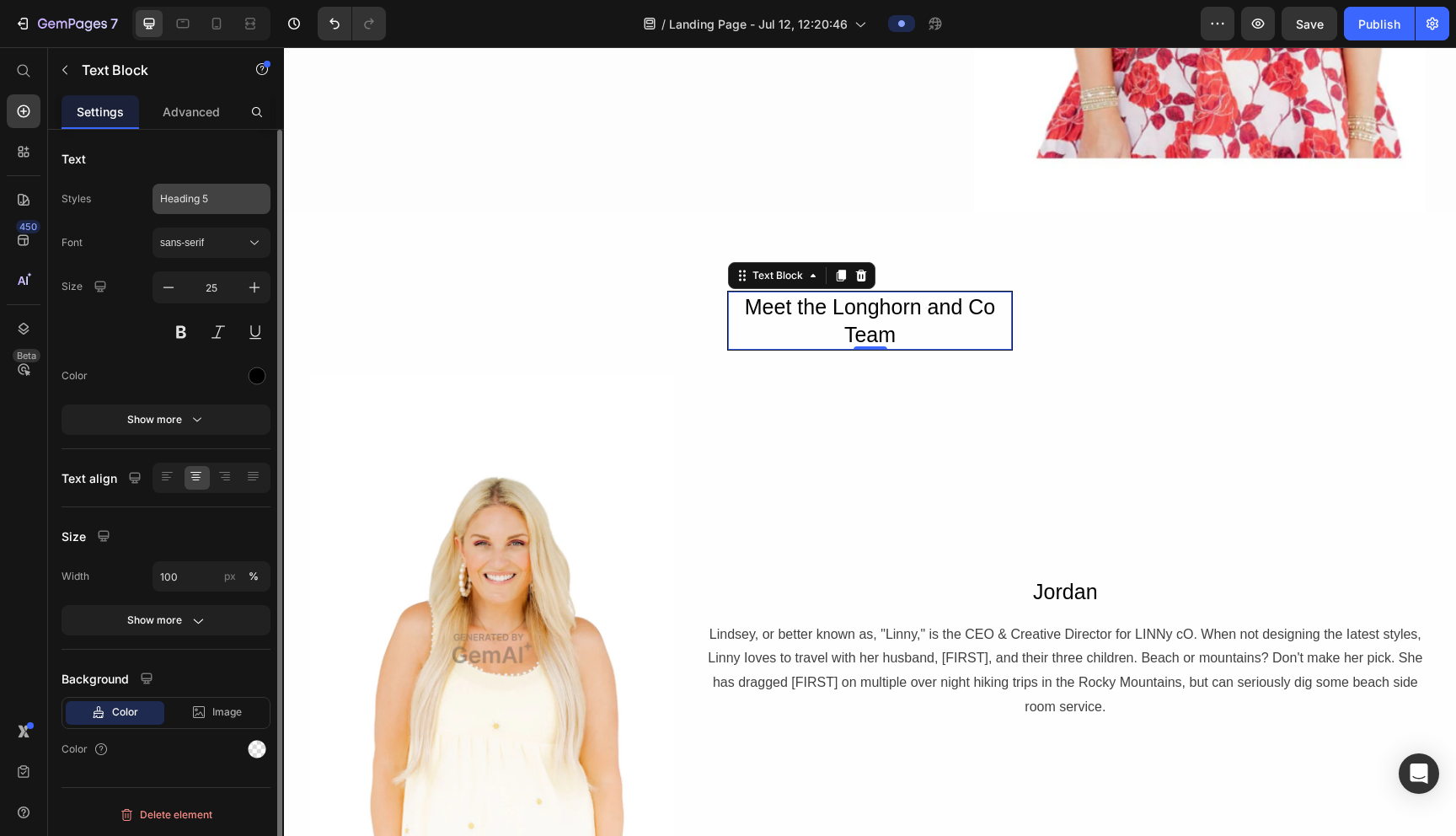 click on "Heading 5" at bounding box center (201, 199) 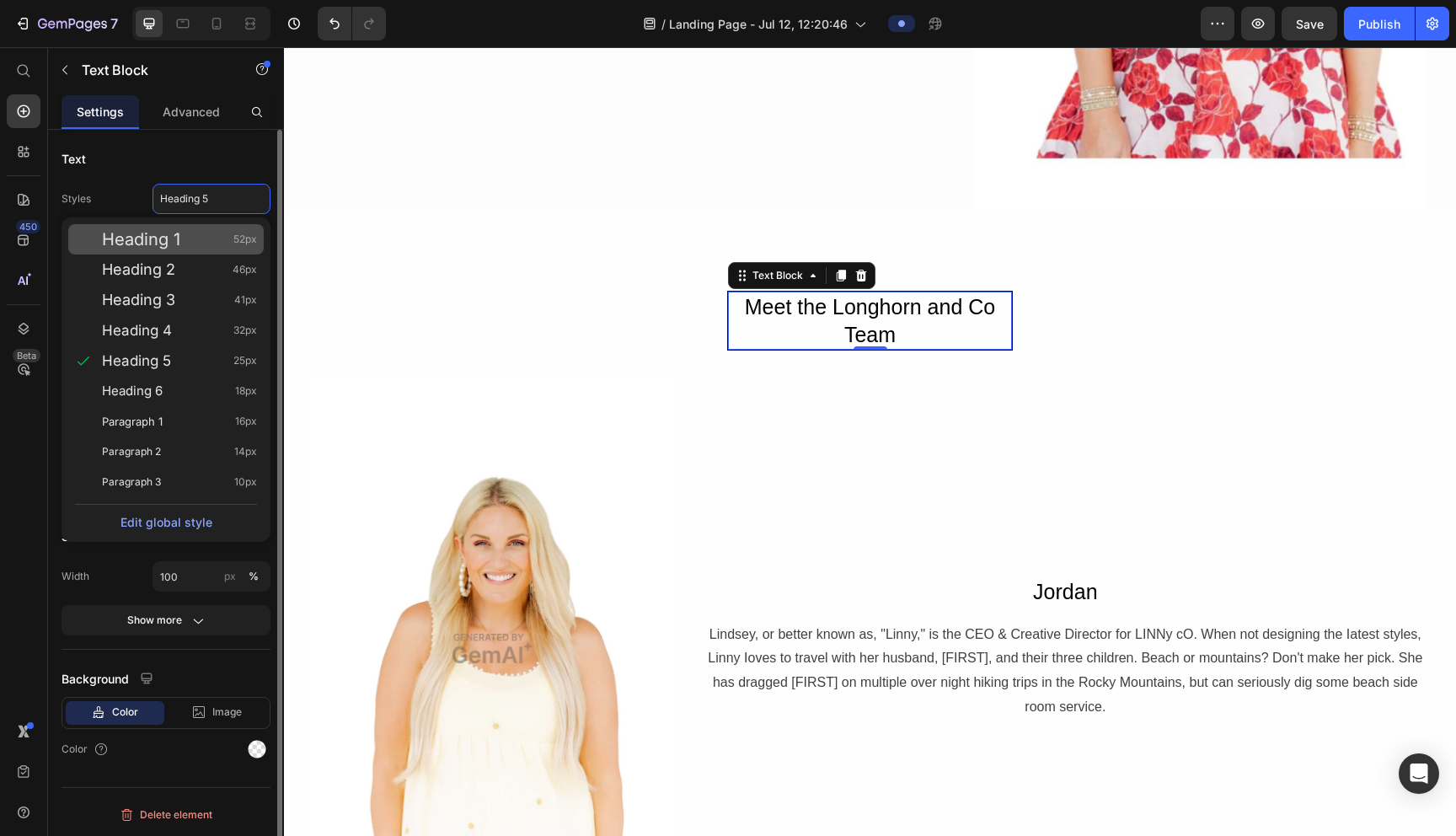 click on "Heading 1 52px" at bounding box center (179, 239) 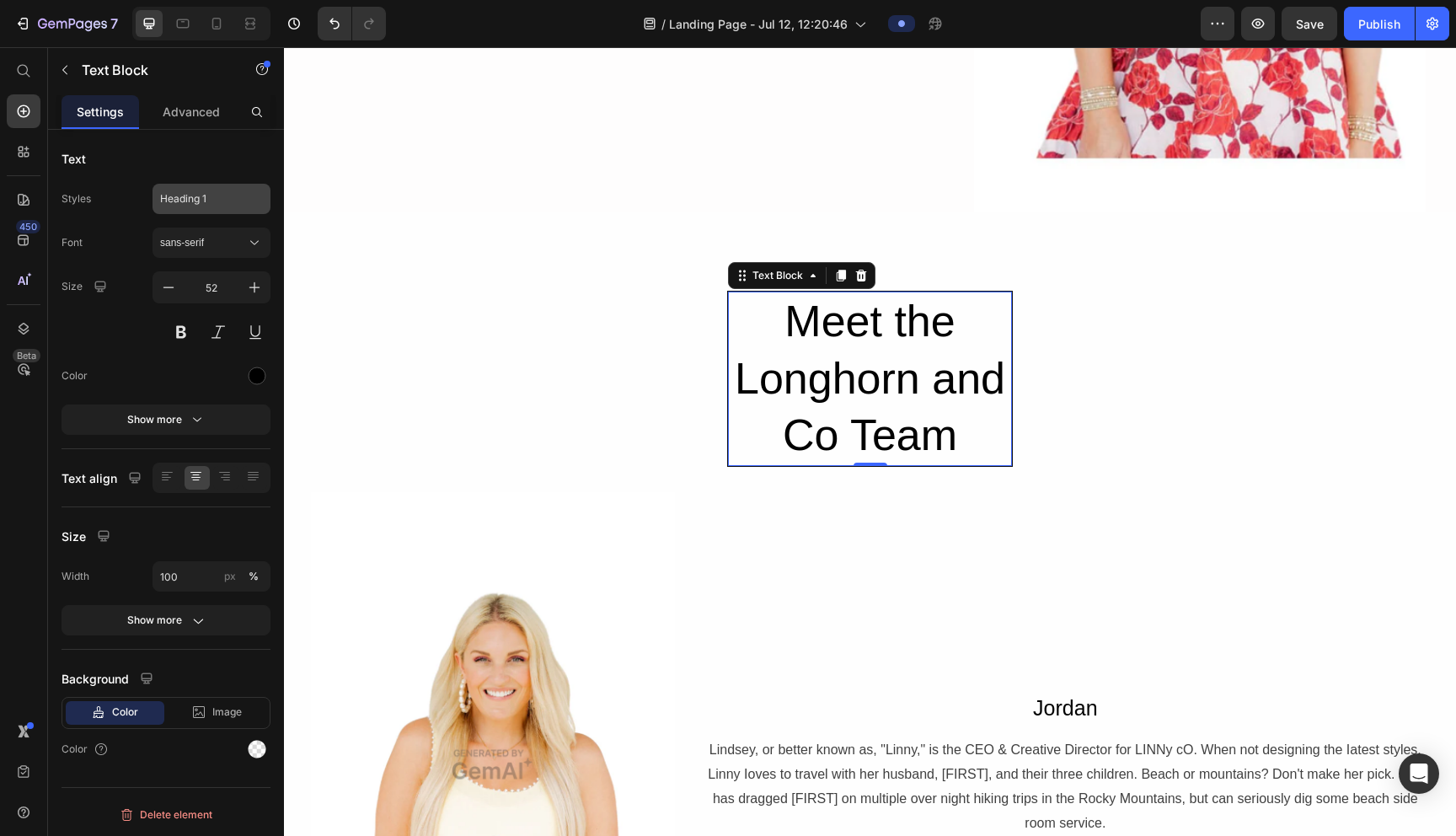 click on "Heading 1" at bounding box center (201, 199) 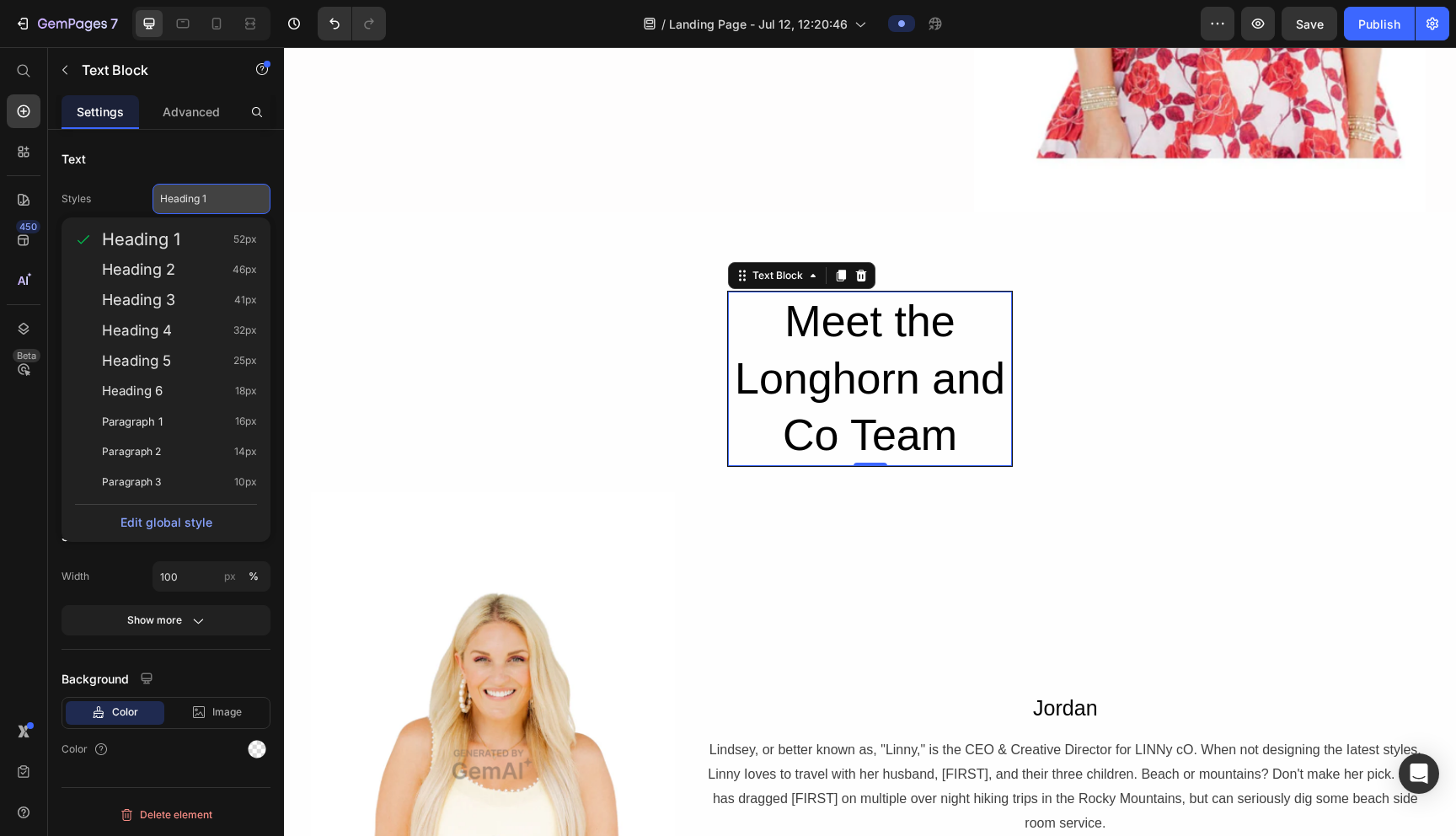 click on "Heading 1" at bounding box center [201, 199] 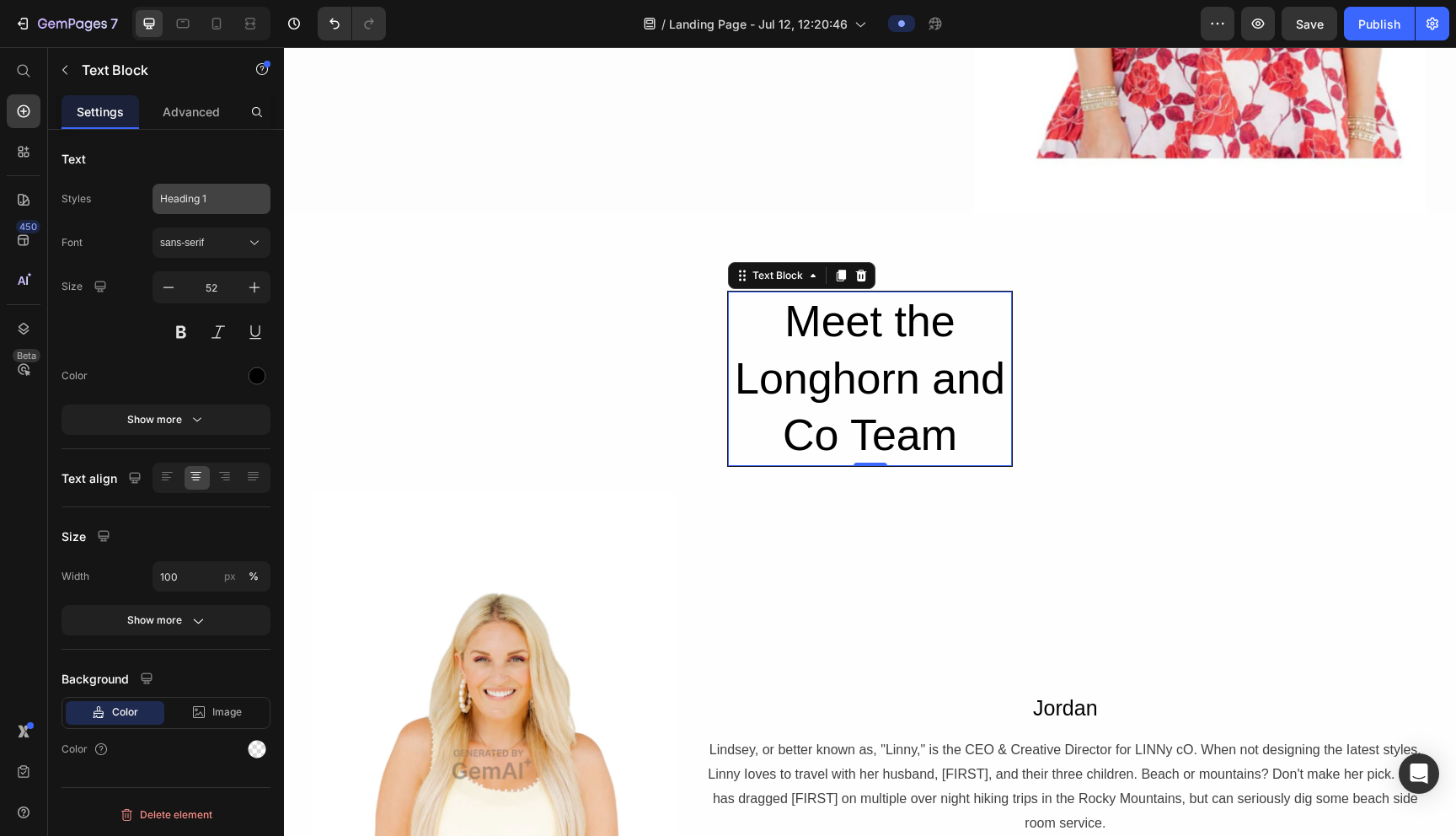 click on "Heading 1" 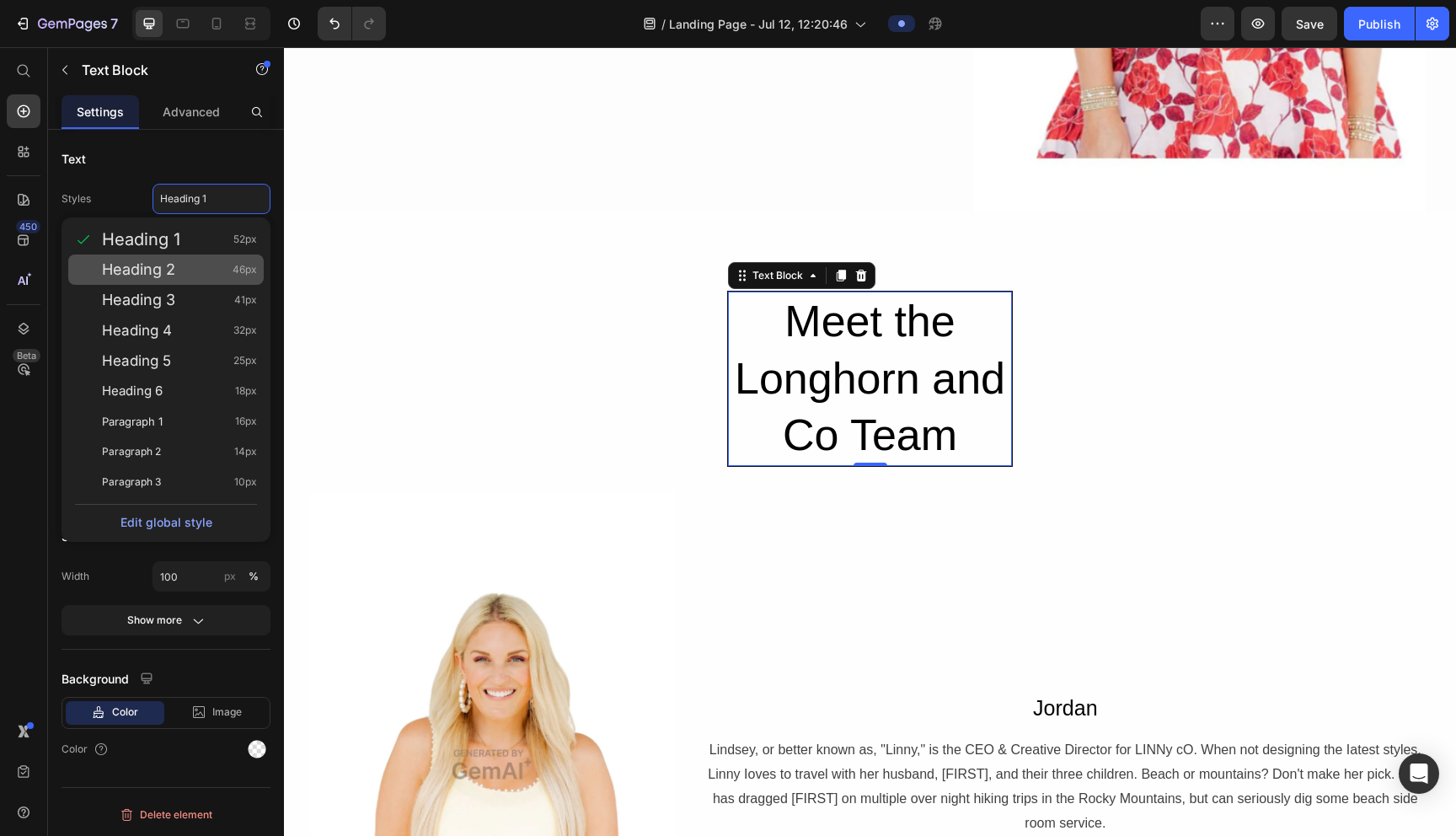 click on "Heading 2 46px" at bounding box center (179, 270) 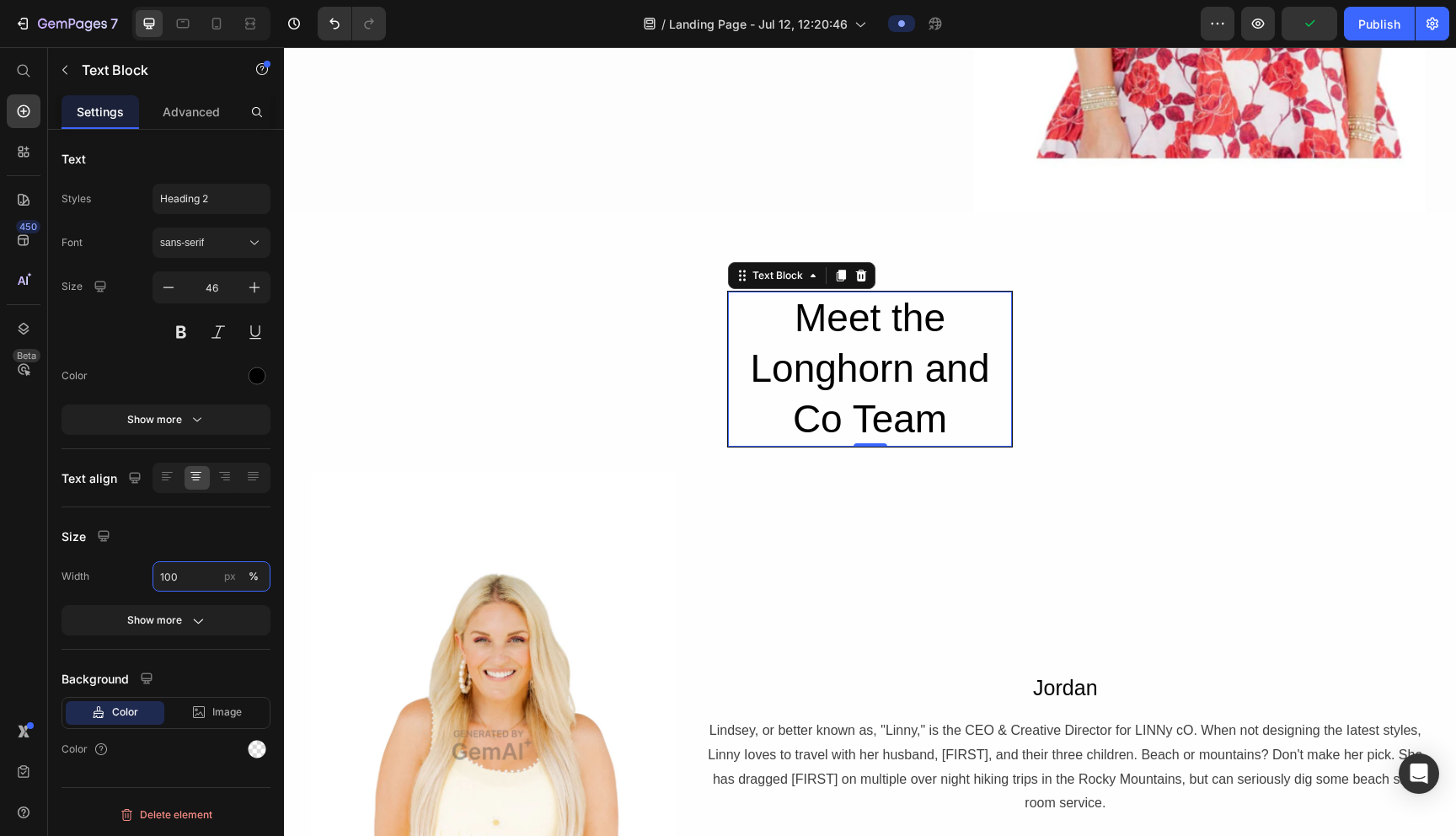 click on "100" at bounding box center [211, 576] 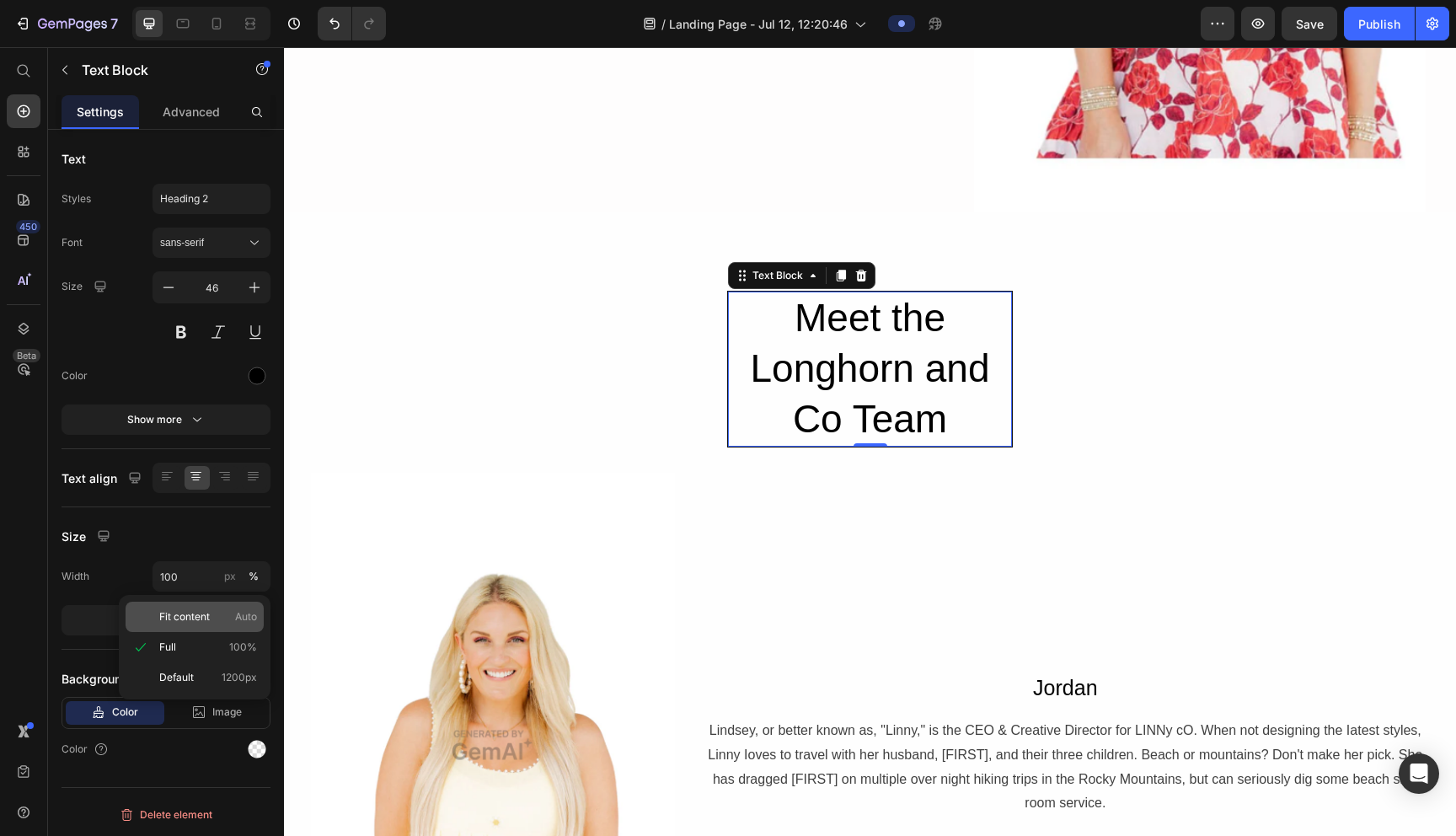 click on "Fit content Auto" 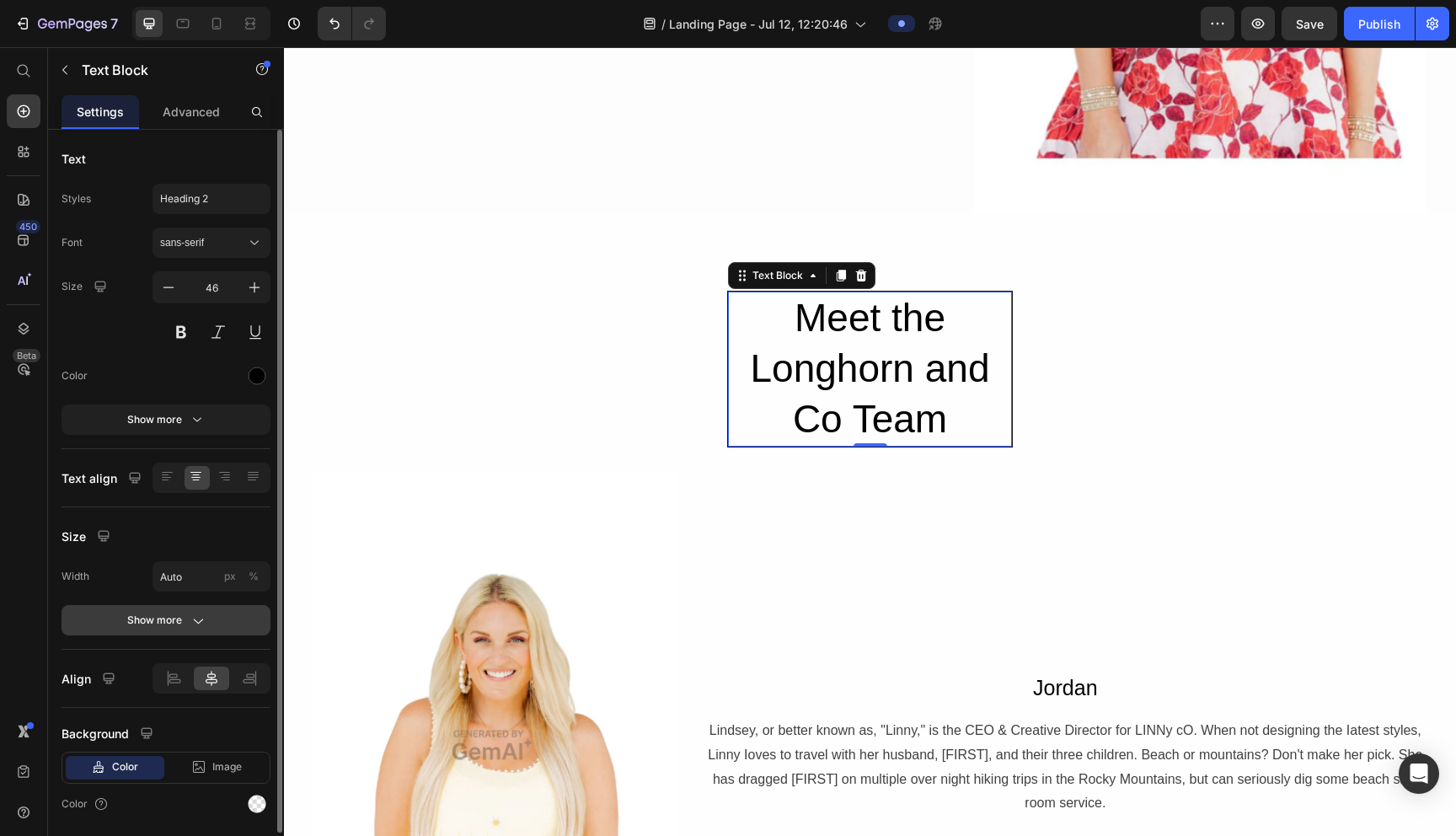 click 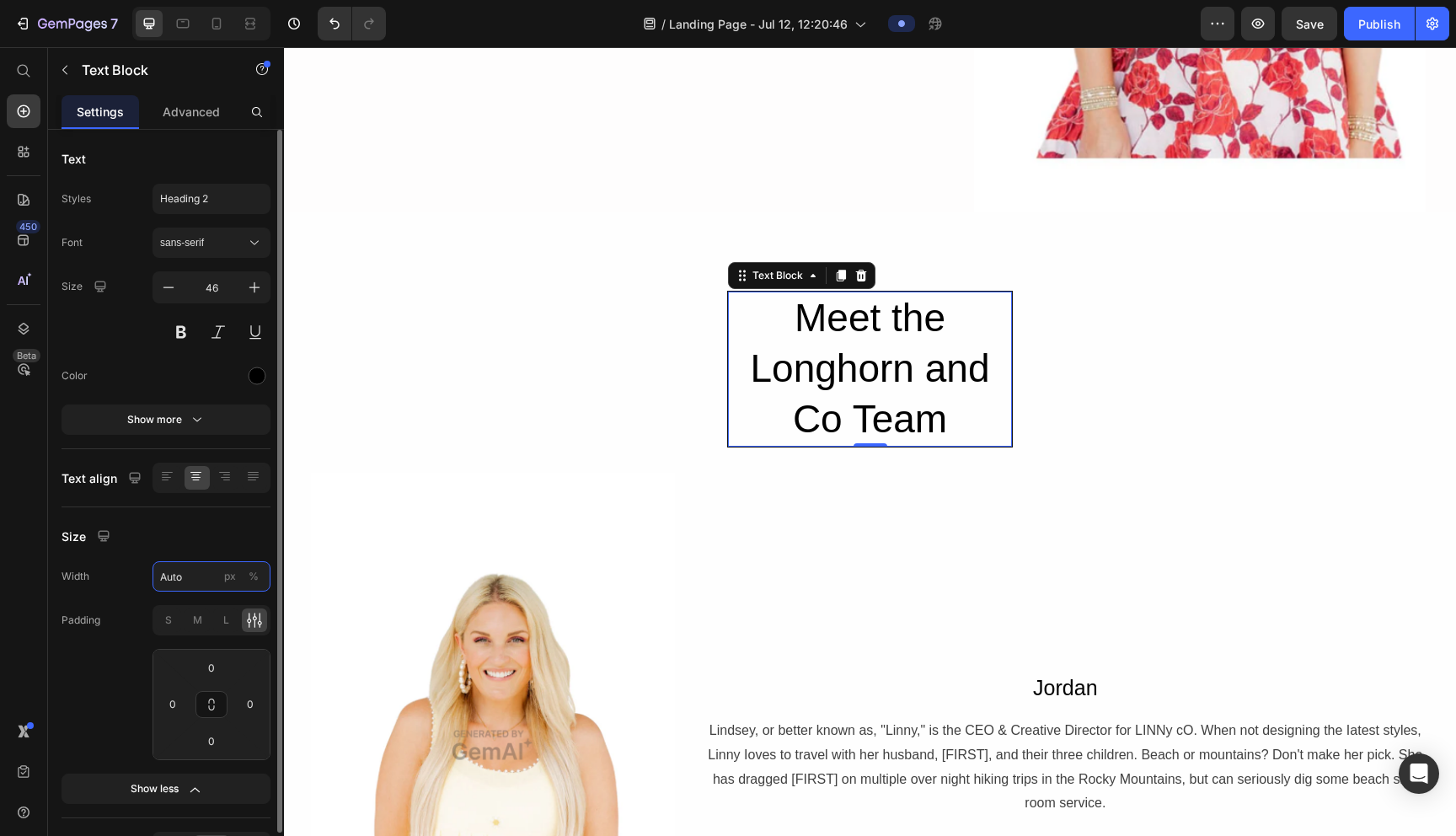 click on "Auto" at bounding box center (211, 576) 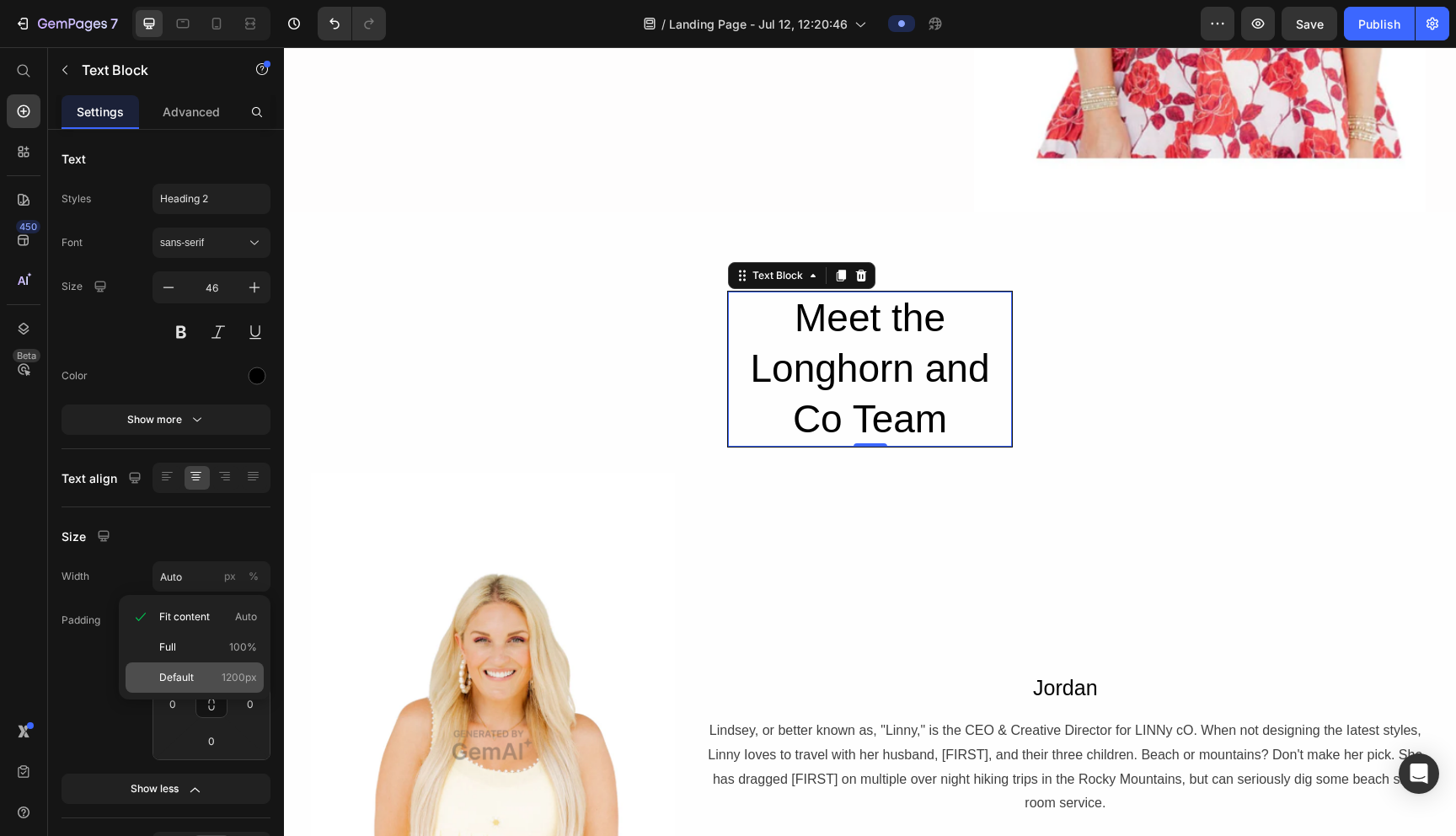 click on "Default 1200px" at bounding box center (208, 678) 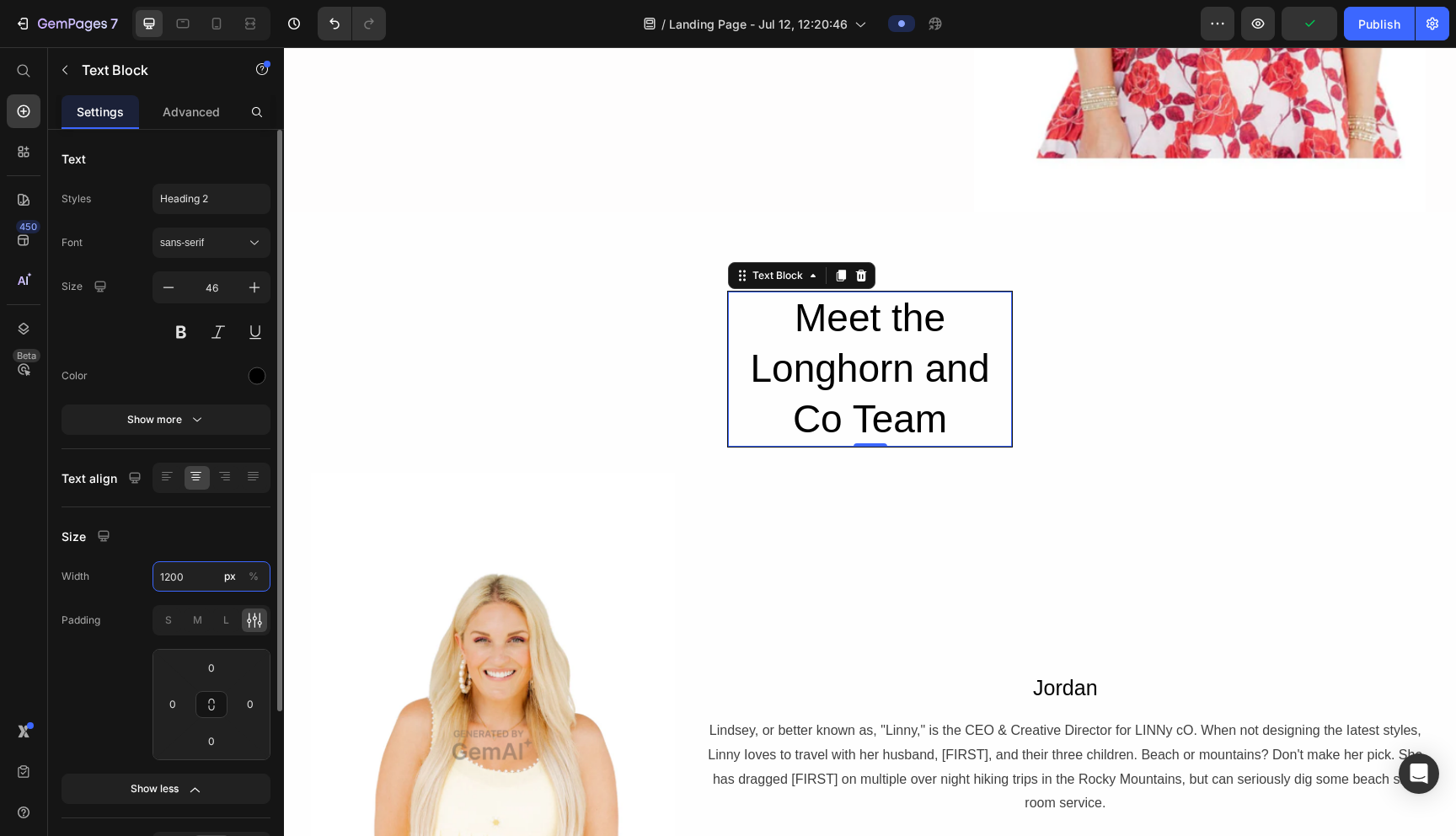 click on "1200" at bounding box center (211, 576) 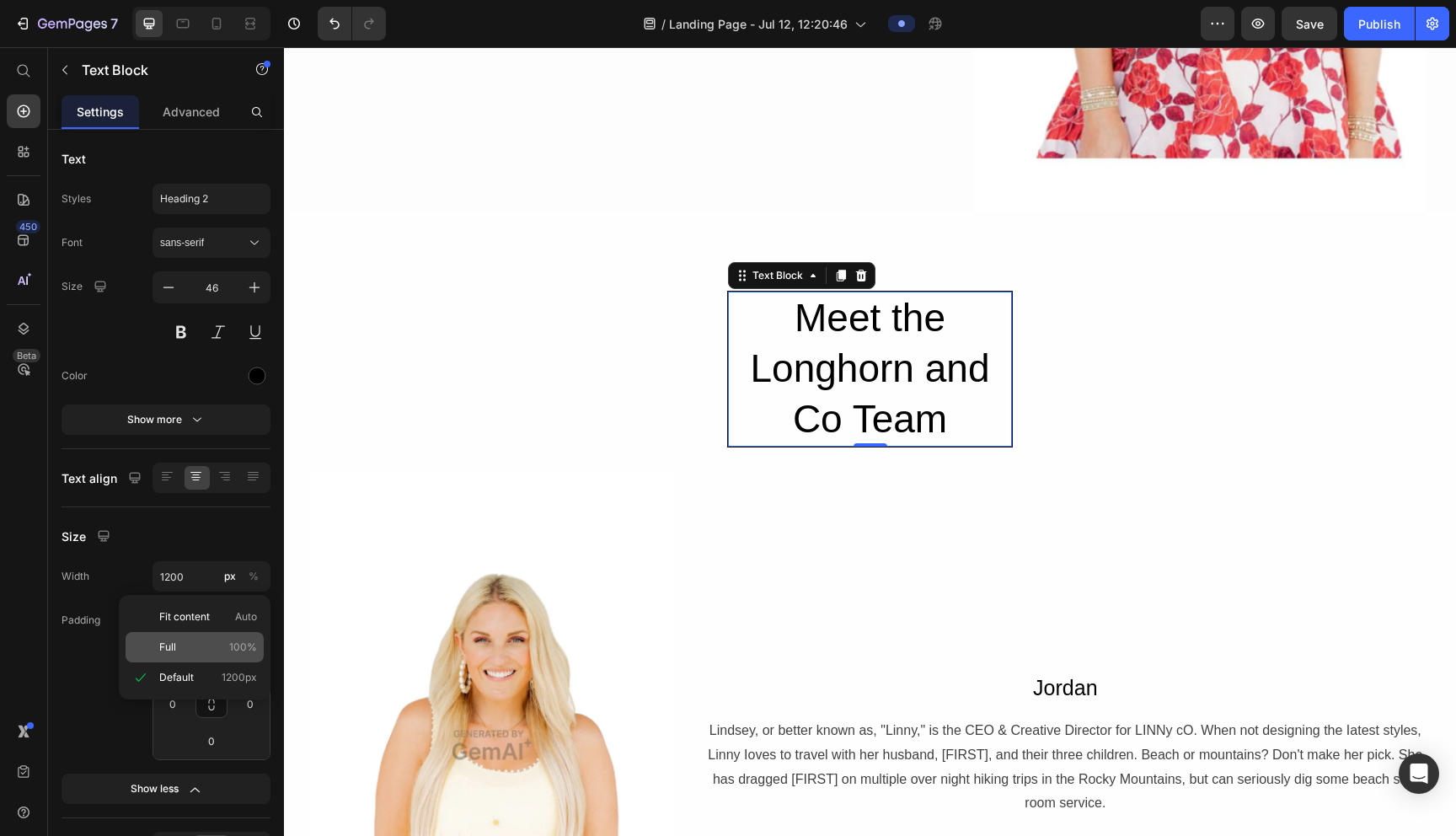 click on "Full 100%" at bounding box center (208, 647) 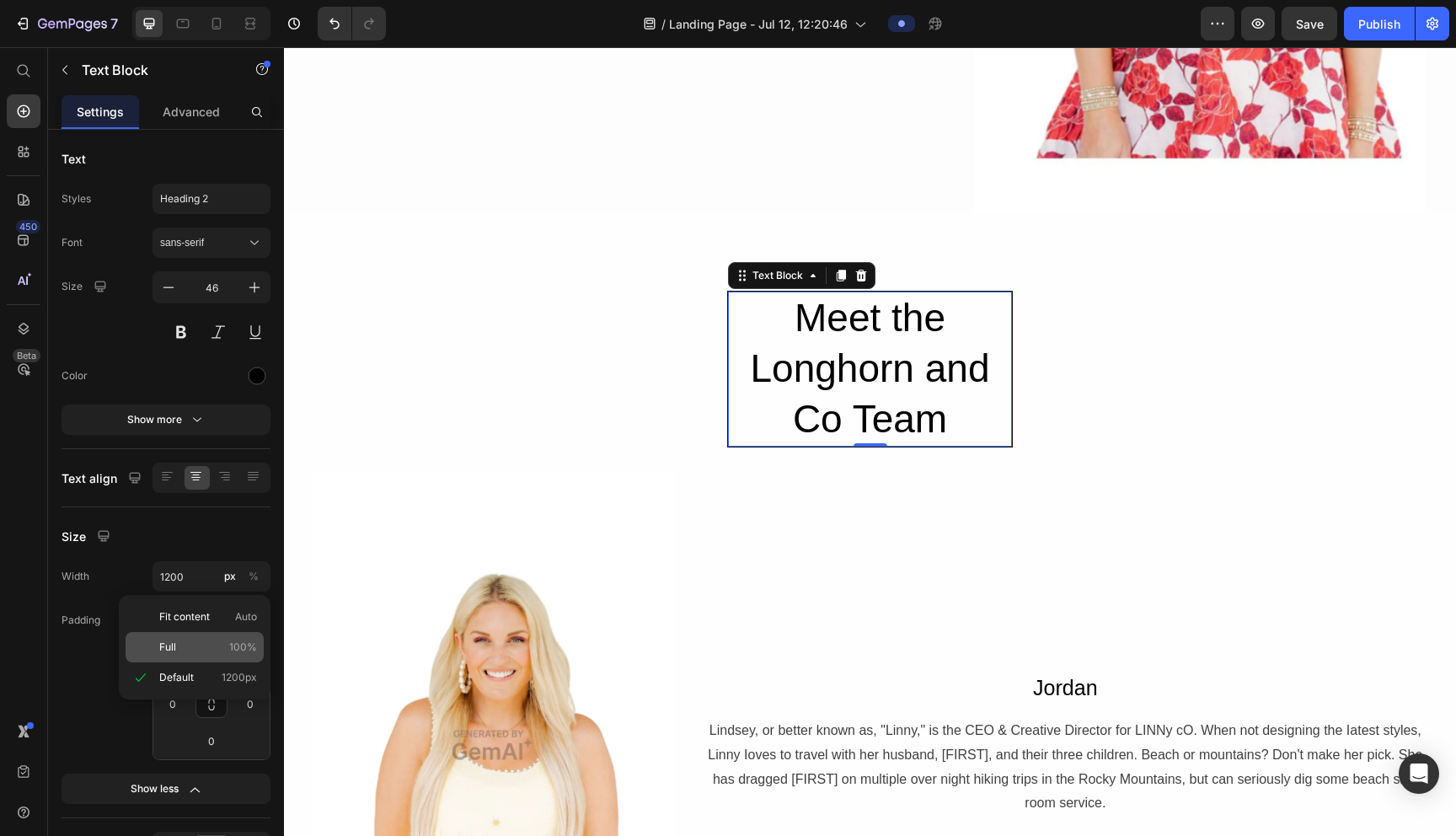 type on "100" 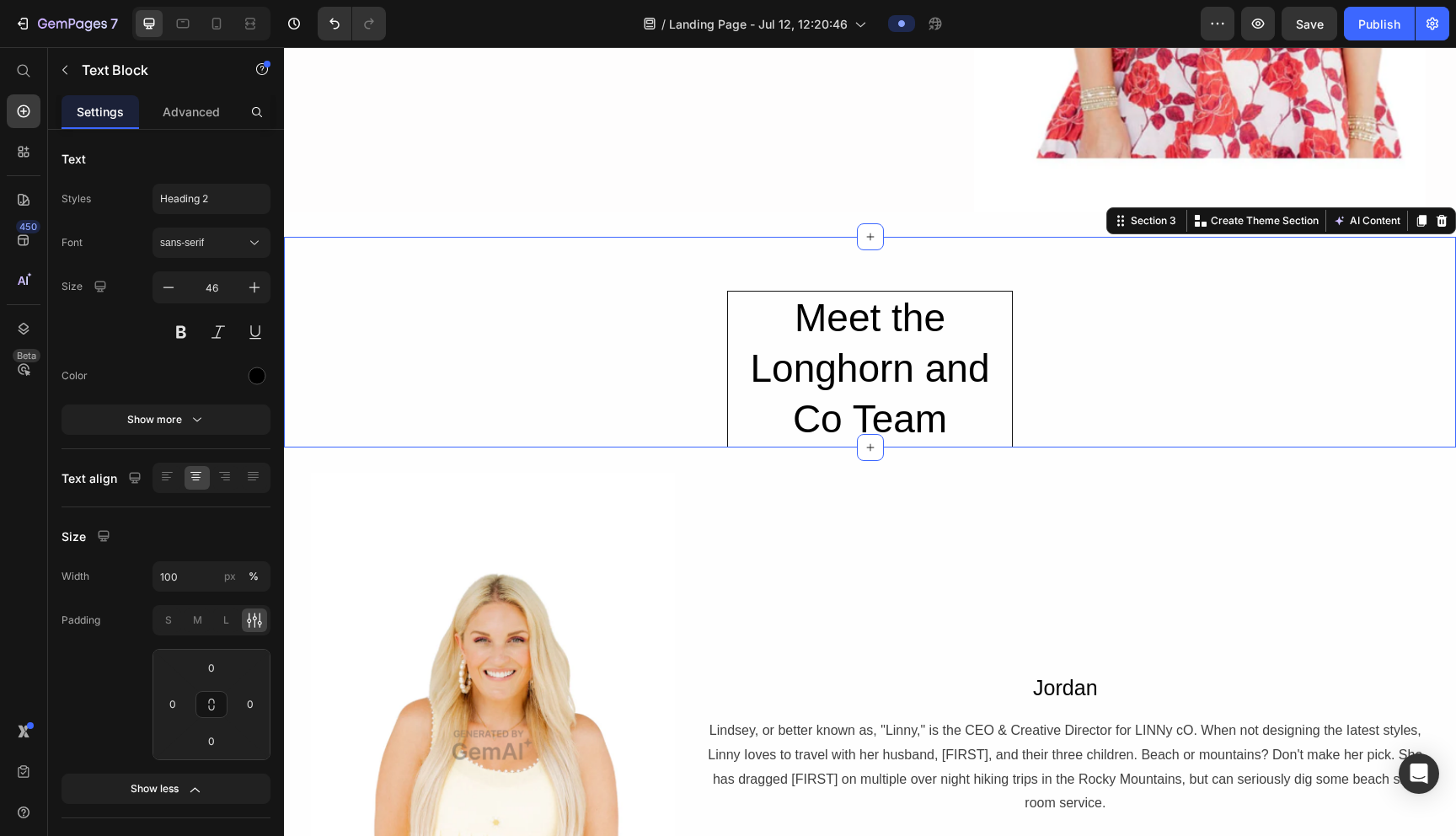 click on "Meet the Longhorn and Co Team Text Block Row" at bounding box center [870, 368] 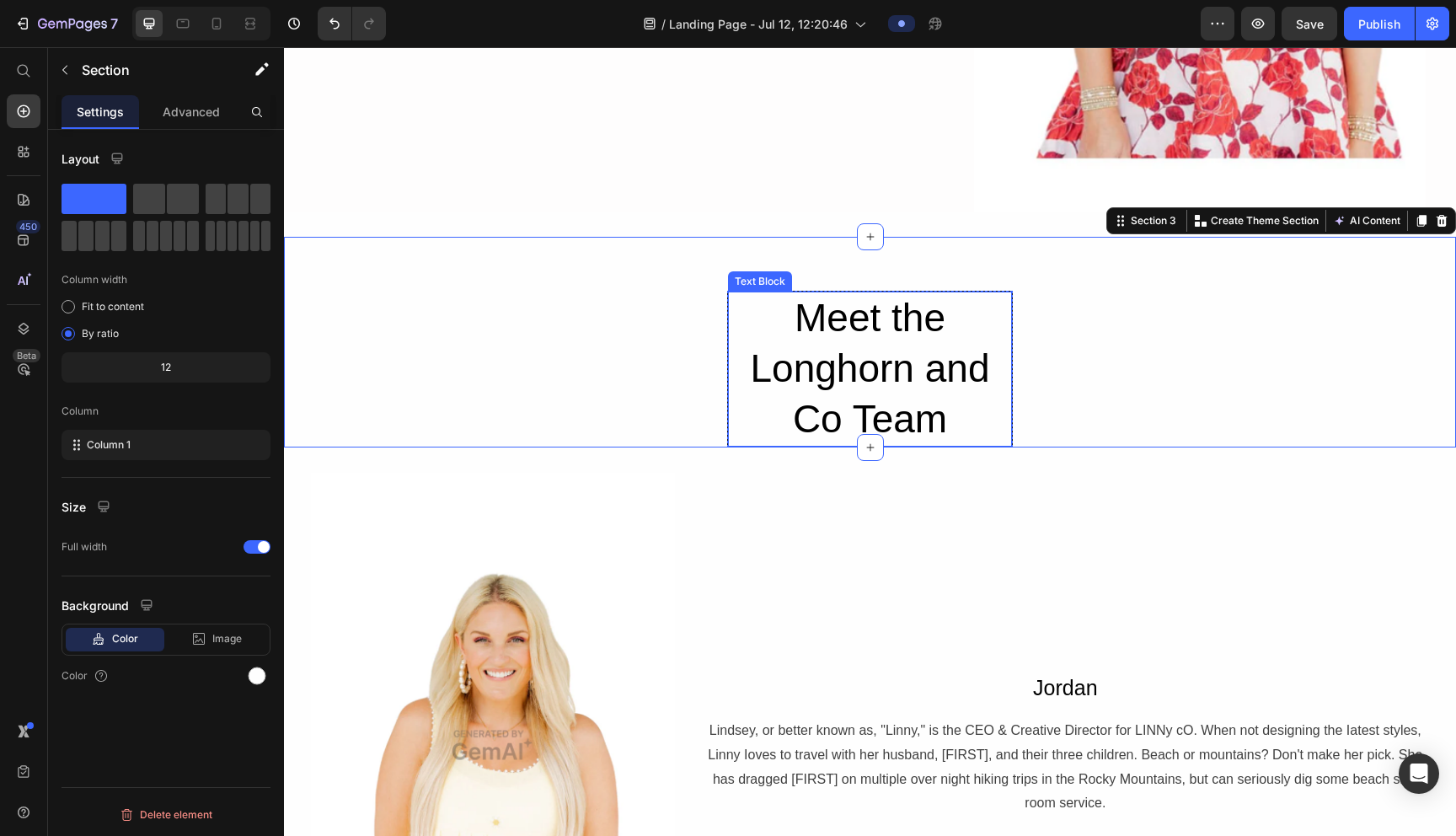 click on "Meet the Longhorn and Co Team" at bounding box center (870, 368) 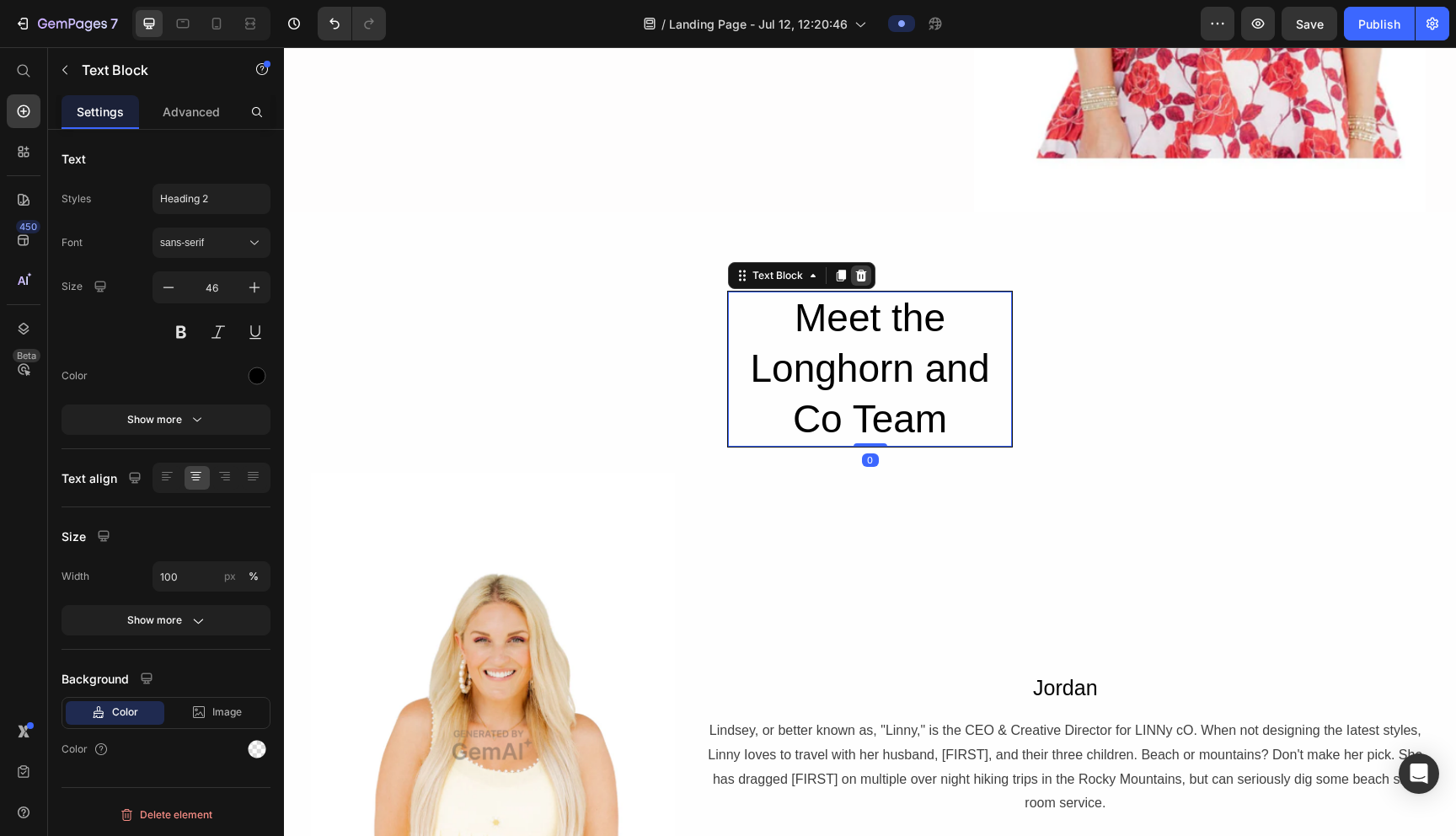 click at bounding box center (861, 276) 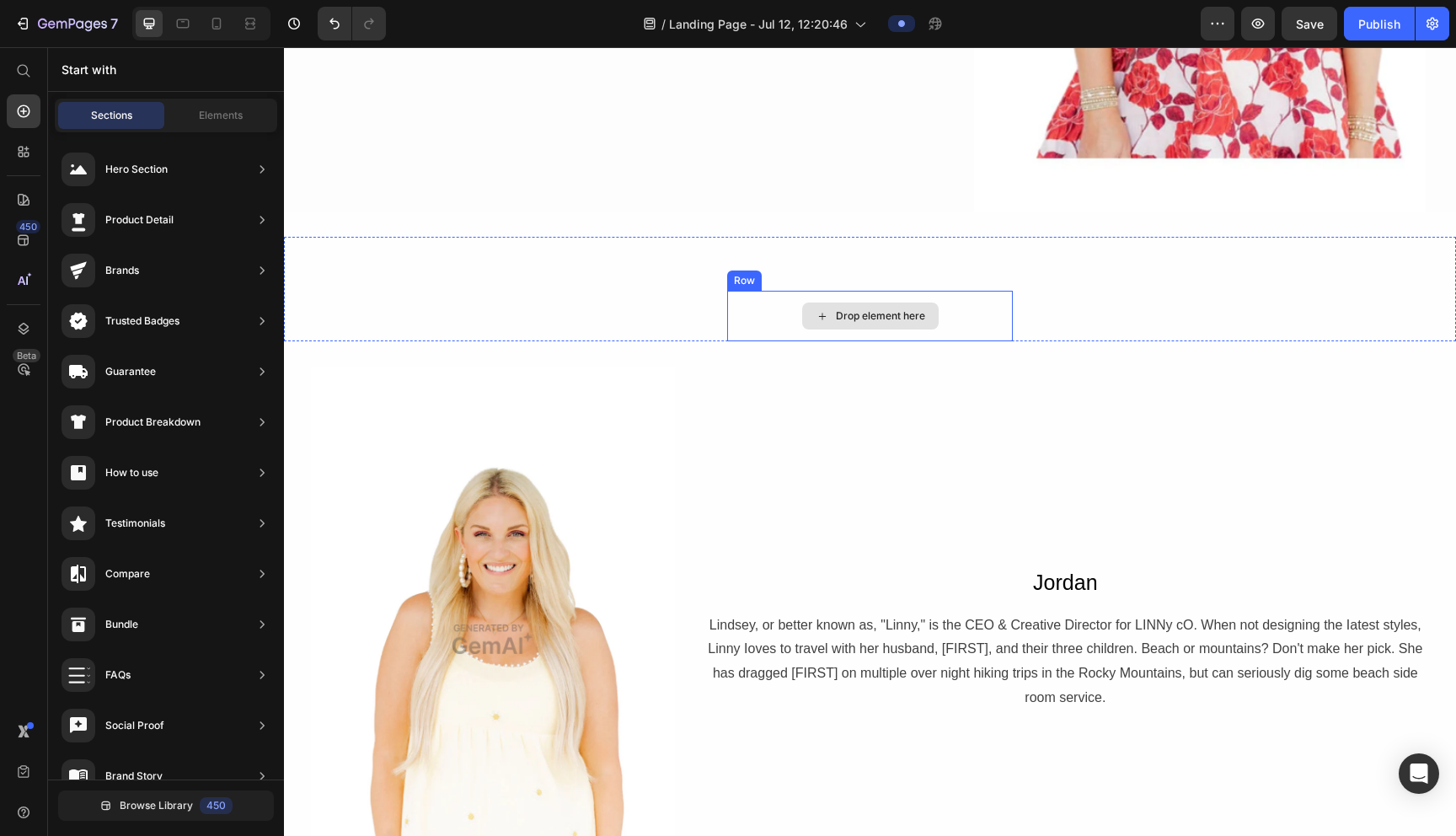 click on "Drop element here" at bounding box center [881, 316] 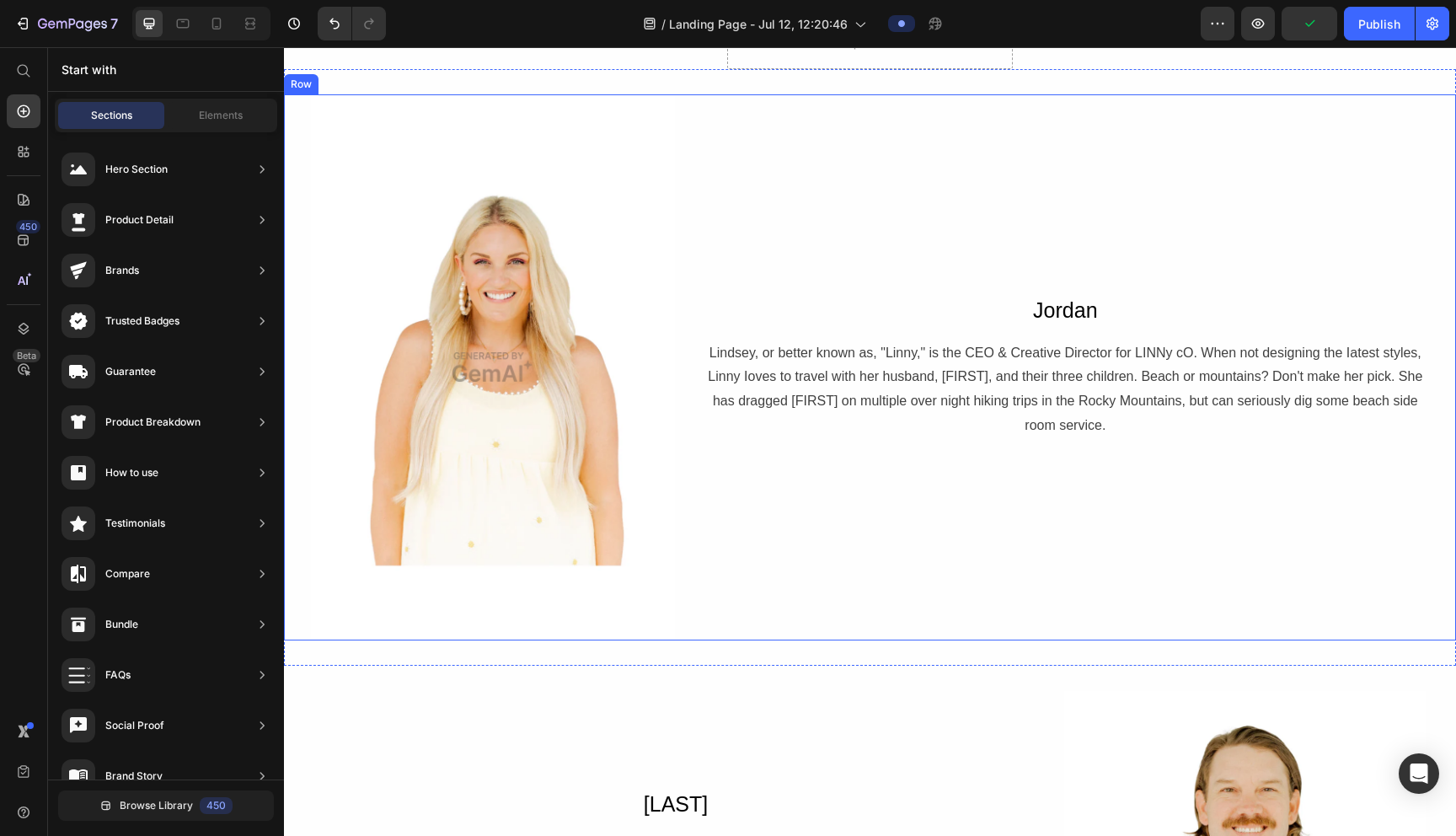 scroll, scrollTop: 2035, scrollLeft: 0, axis: vertical 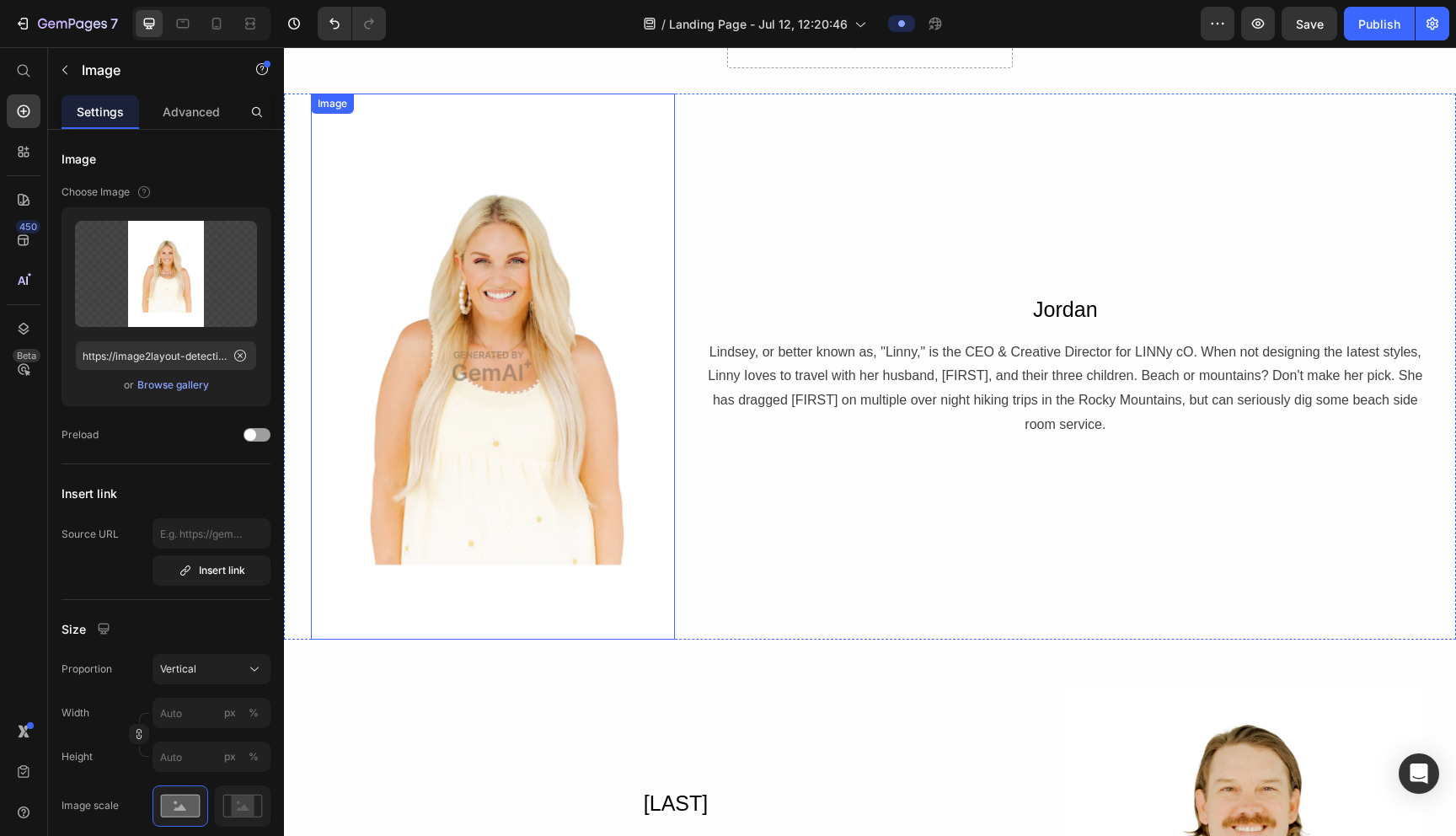 click at bounding box center [493, 366] 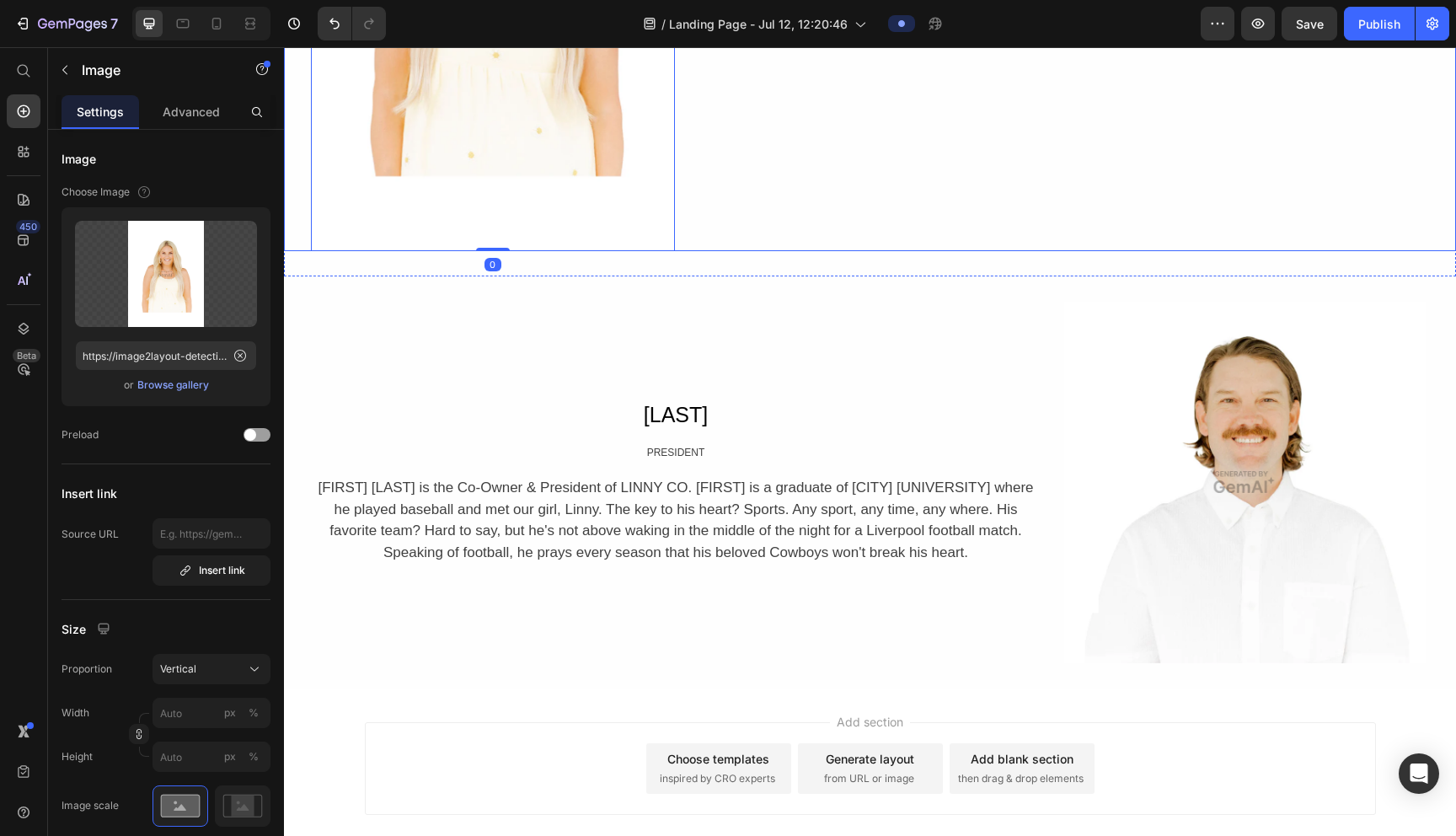 scroll, scrollTop: 2443, scrollLeft: 0, axis: vertical 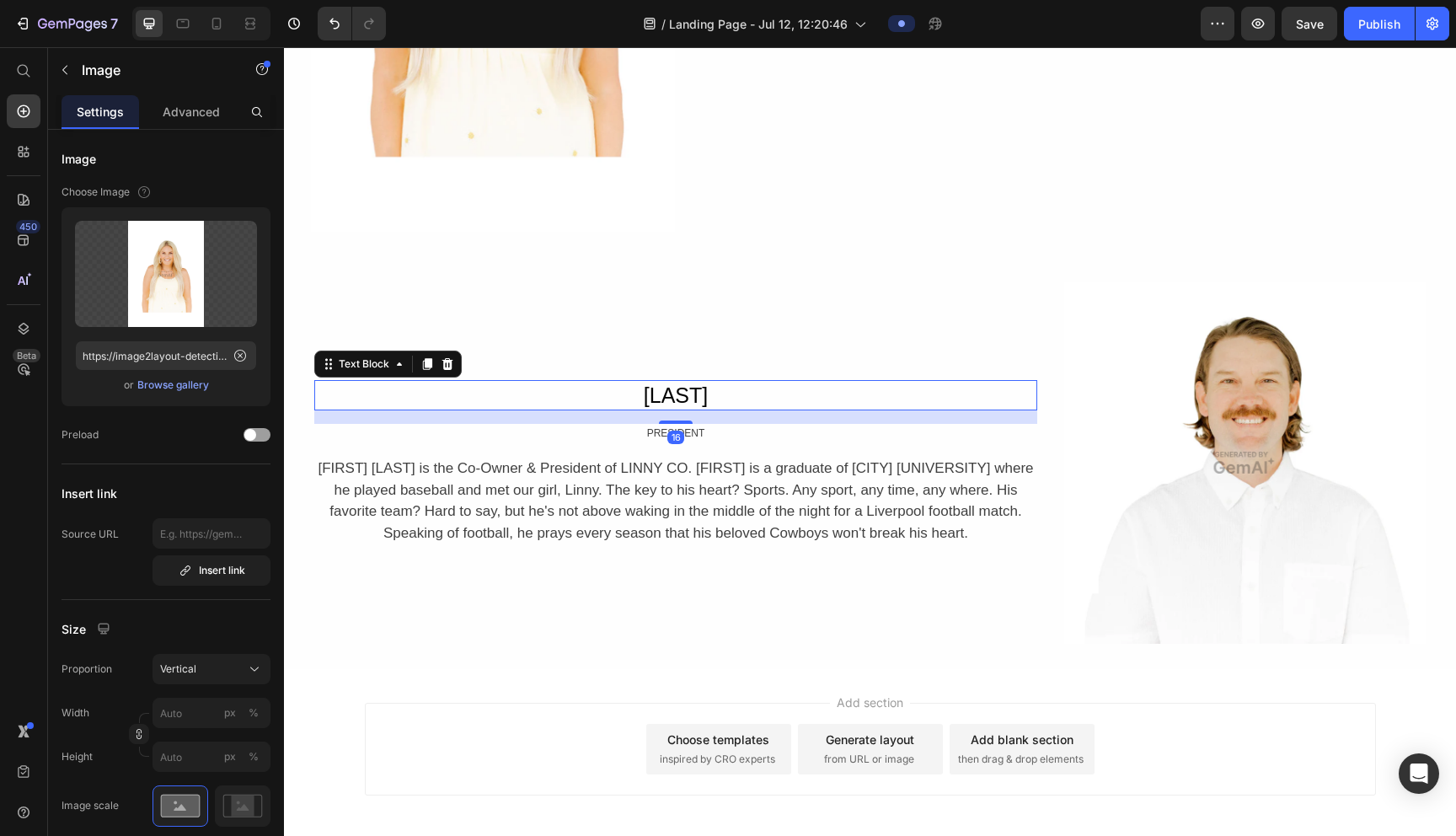 click on "[LAST]" at bounding box center (676, 395) 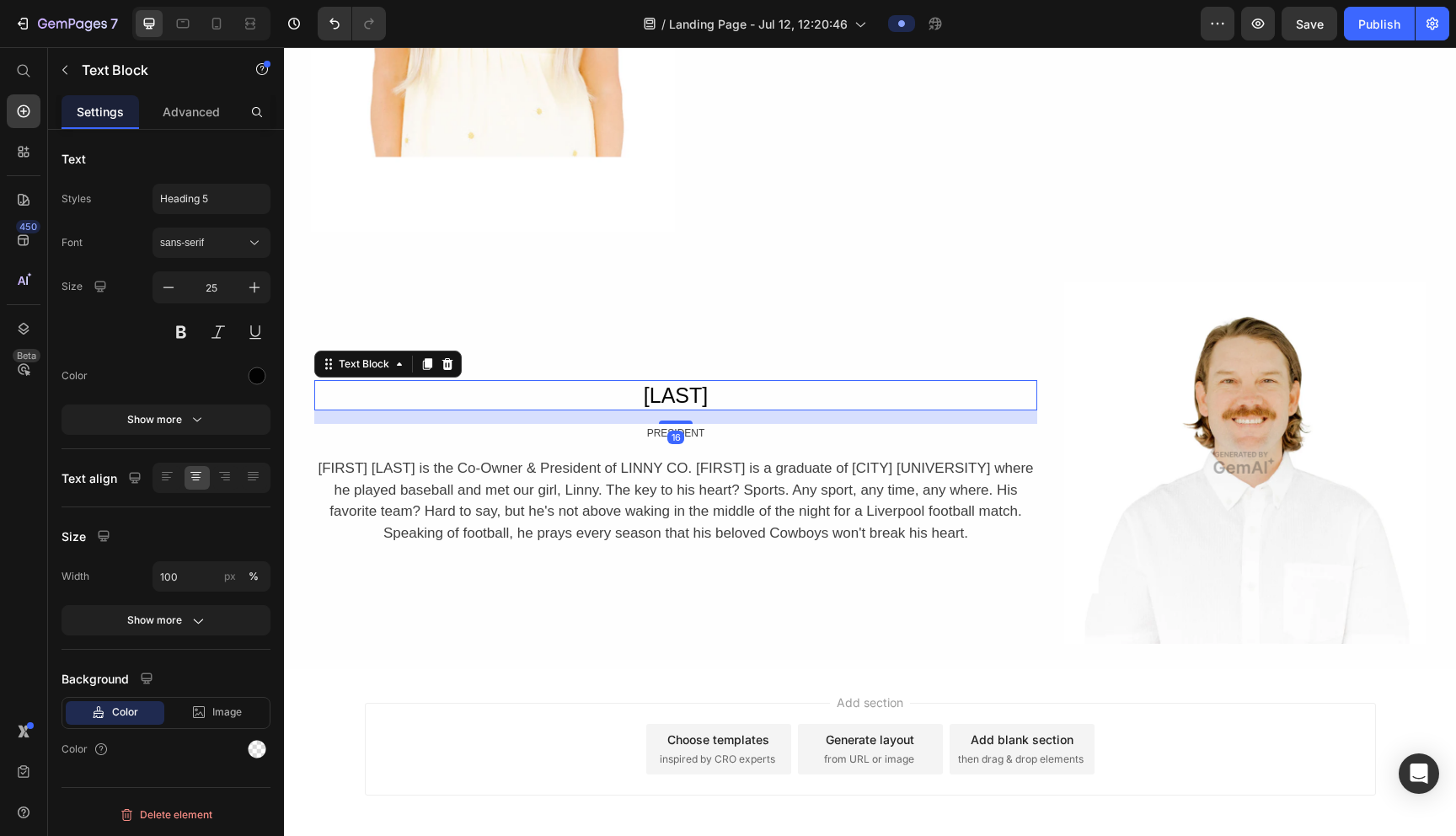 click on "[LAST]" at bounding box center [676, 395] 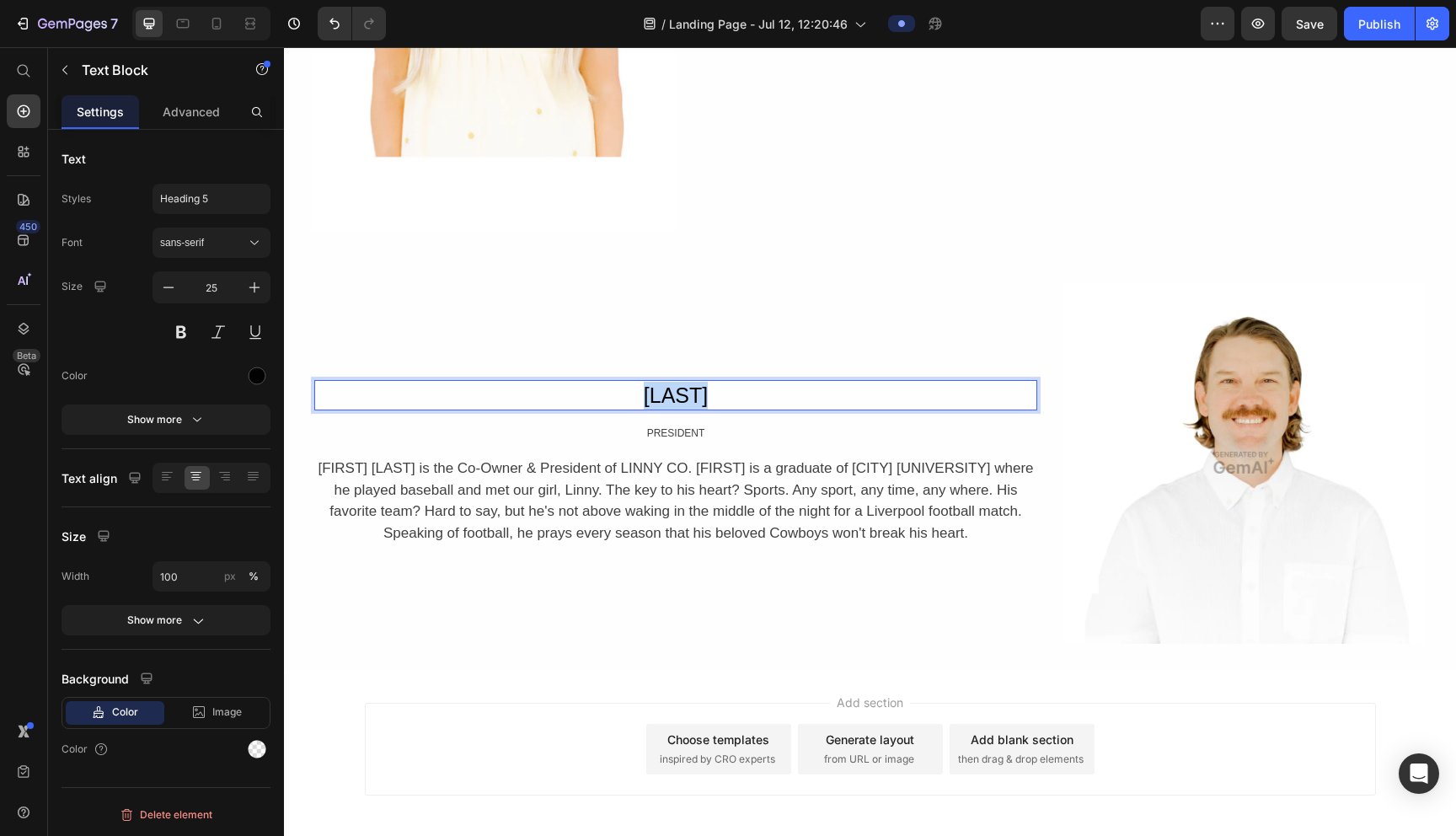 click on "[LAST]" at bounding box center [676, 395] 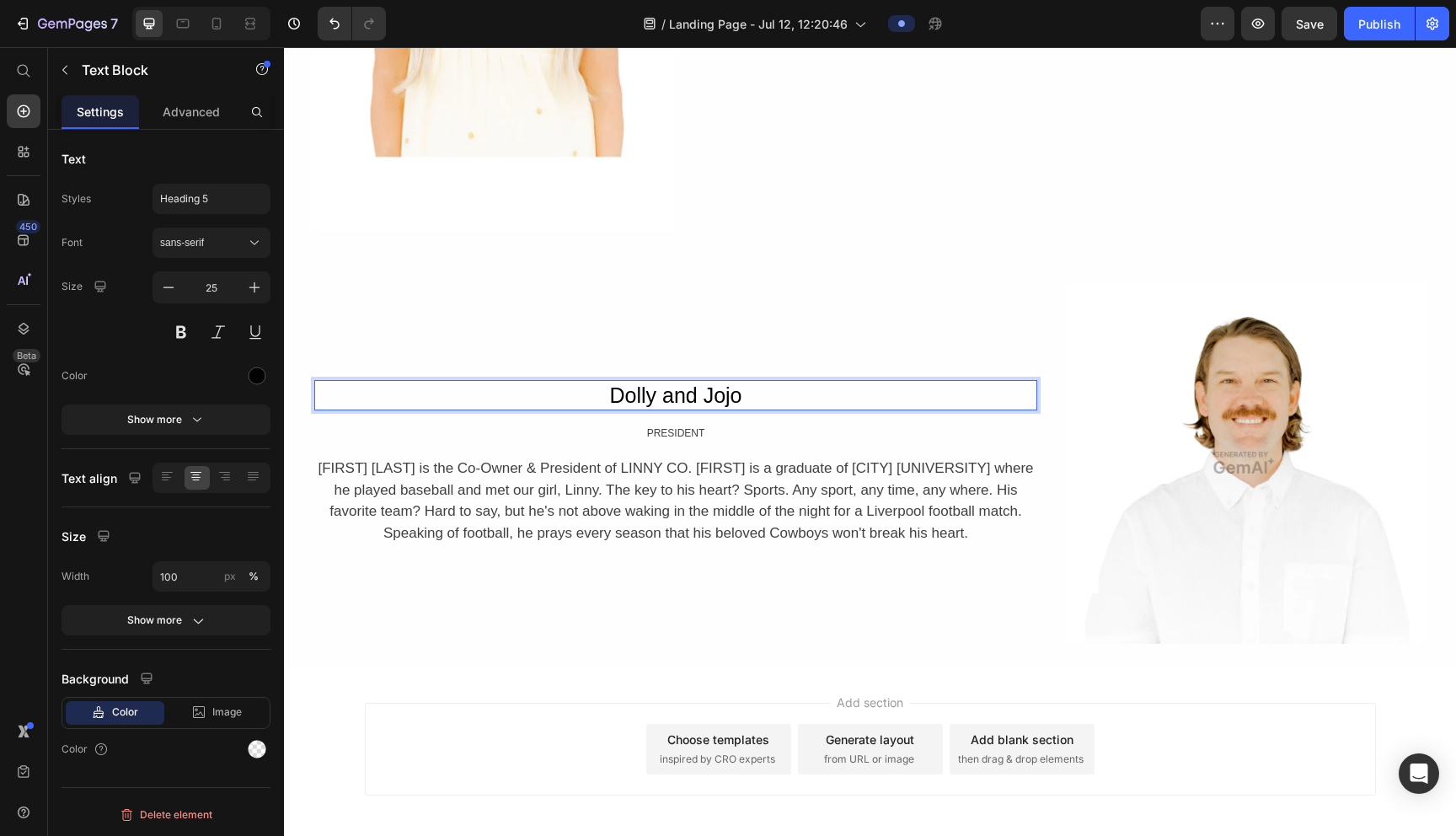 click on "Dolly and Jojo" at bounding box center [676, 395] 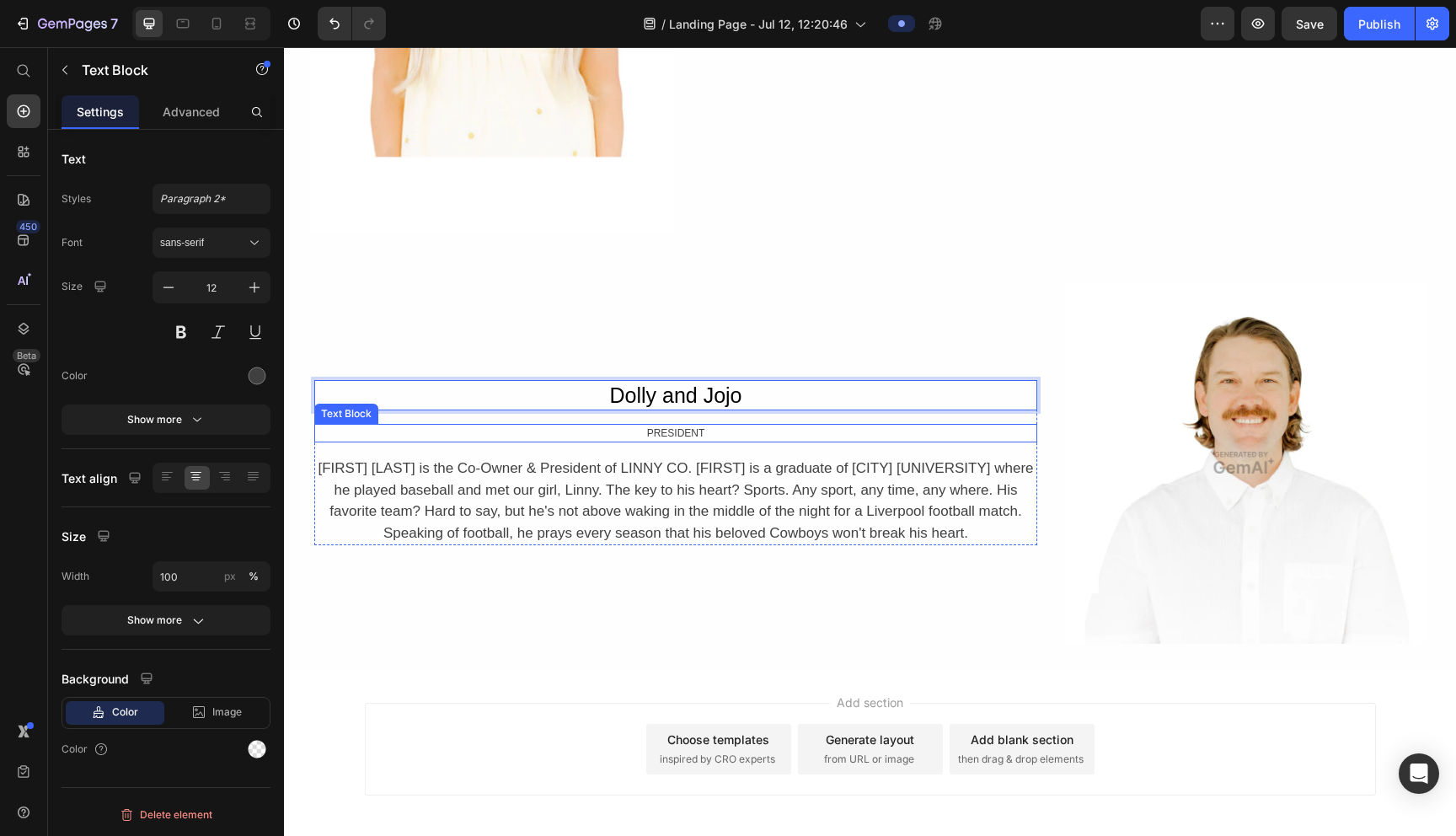 click on "PRESIDENT" at bounding box center (676, 433) 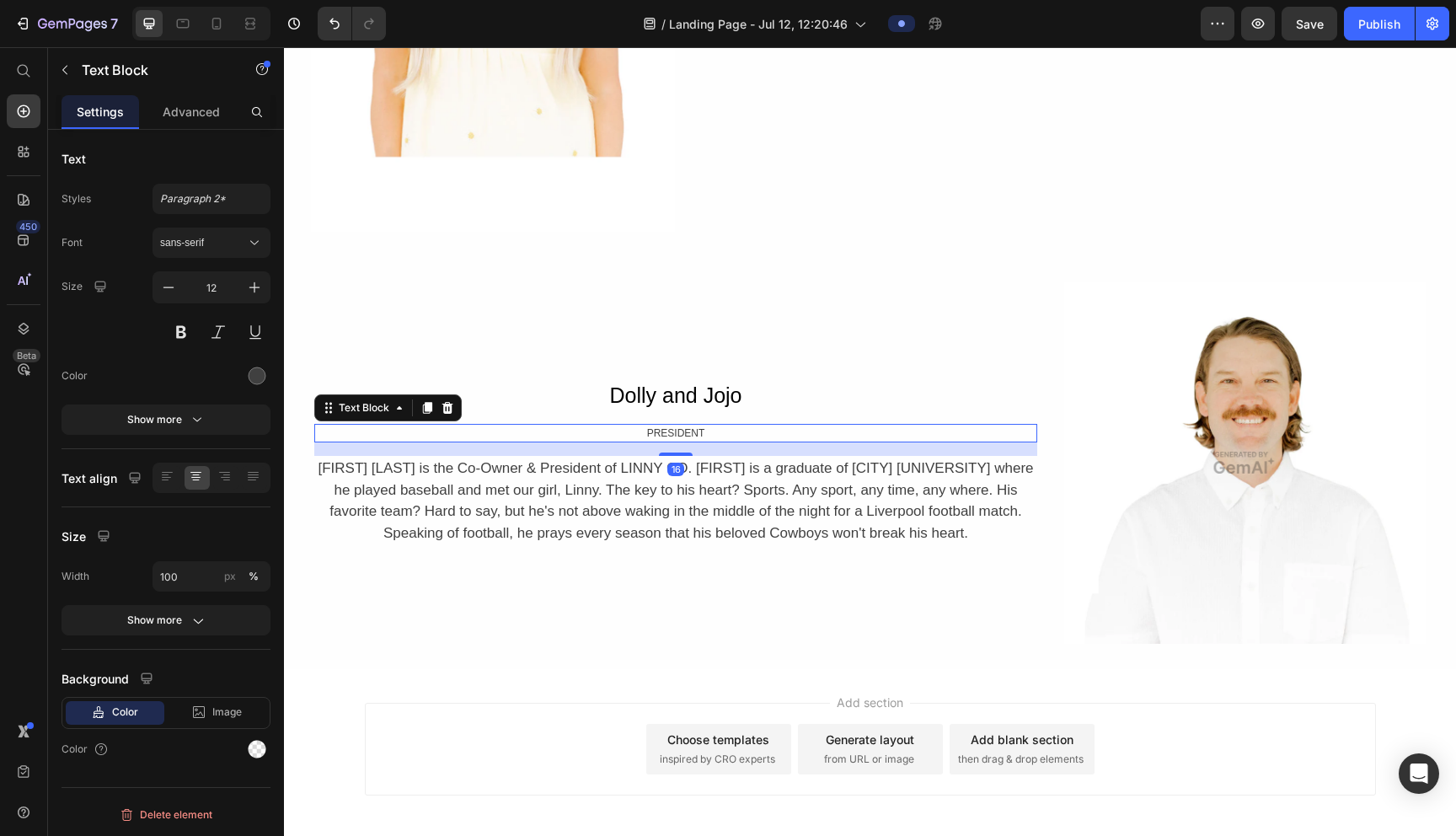 click on "PRESIDENT" at bounding box center (676, 433) 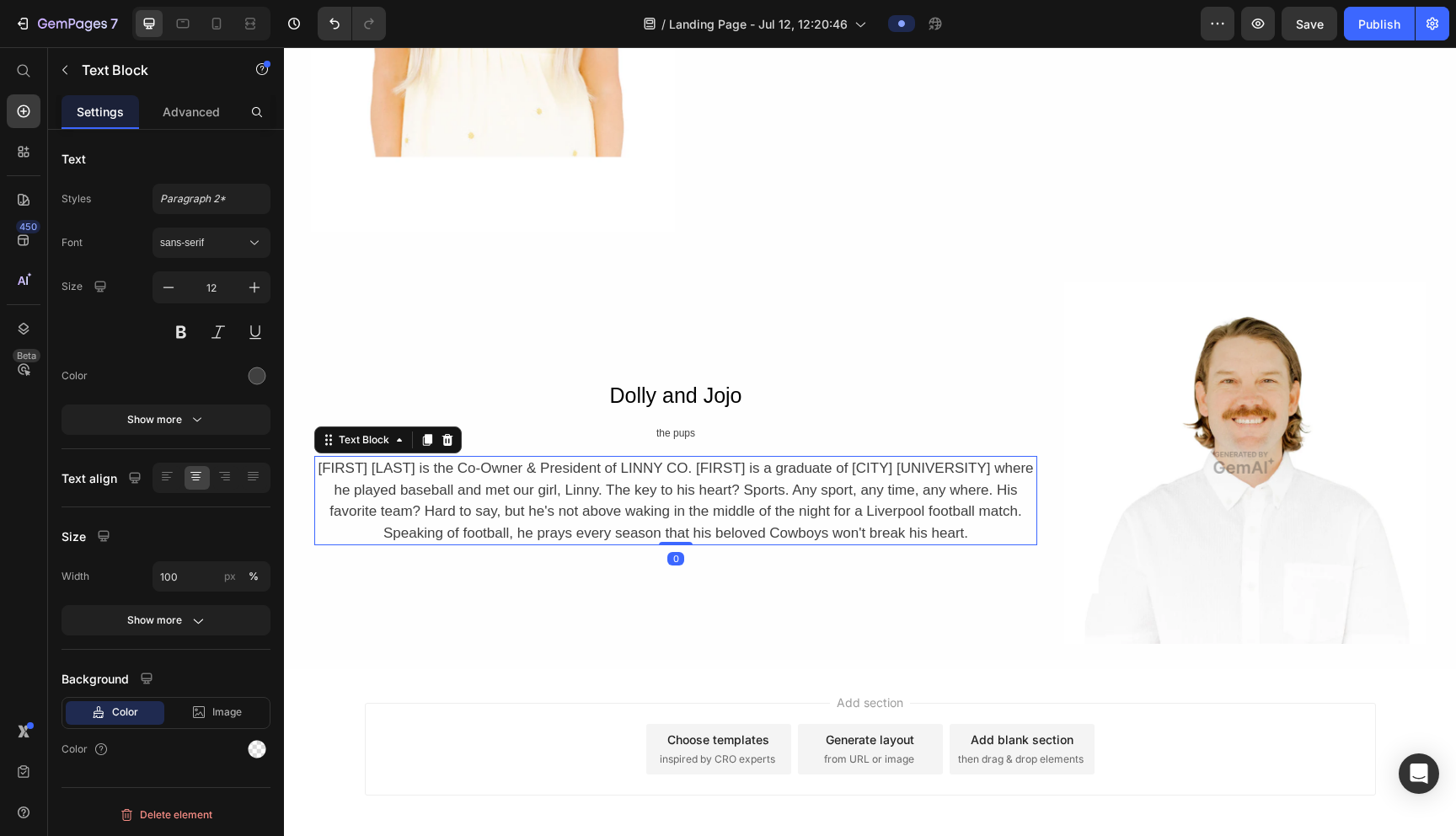 click on "[FIRST] [LAST] is the Co-Owner & President of LINNY CO. [FIRST] is a graduate of [CITY] [UNIVERSITY] where he played baseball and met our girl, Linny. The key to his heart? Sports. Any sport, any time, any where. His favorite team? Hard to say, but he's not above waking in the middle of the night for a Liverpool football match. Speaking of football, he prays every season that his beloved Cowboys won't break his heart." at bounding box center (676, 501) 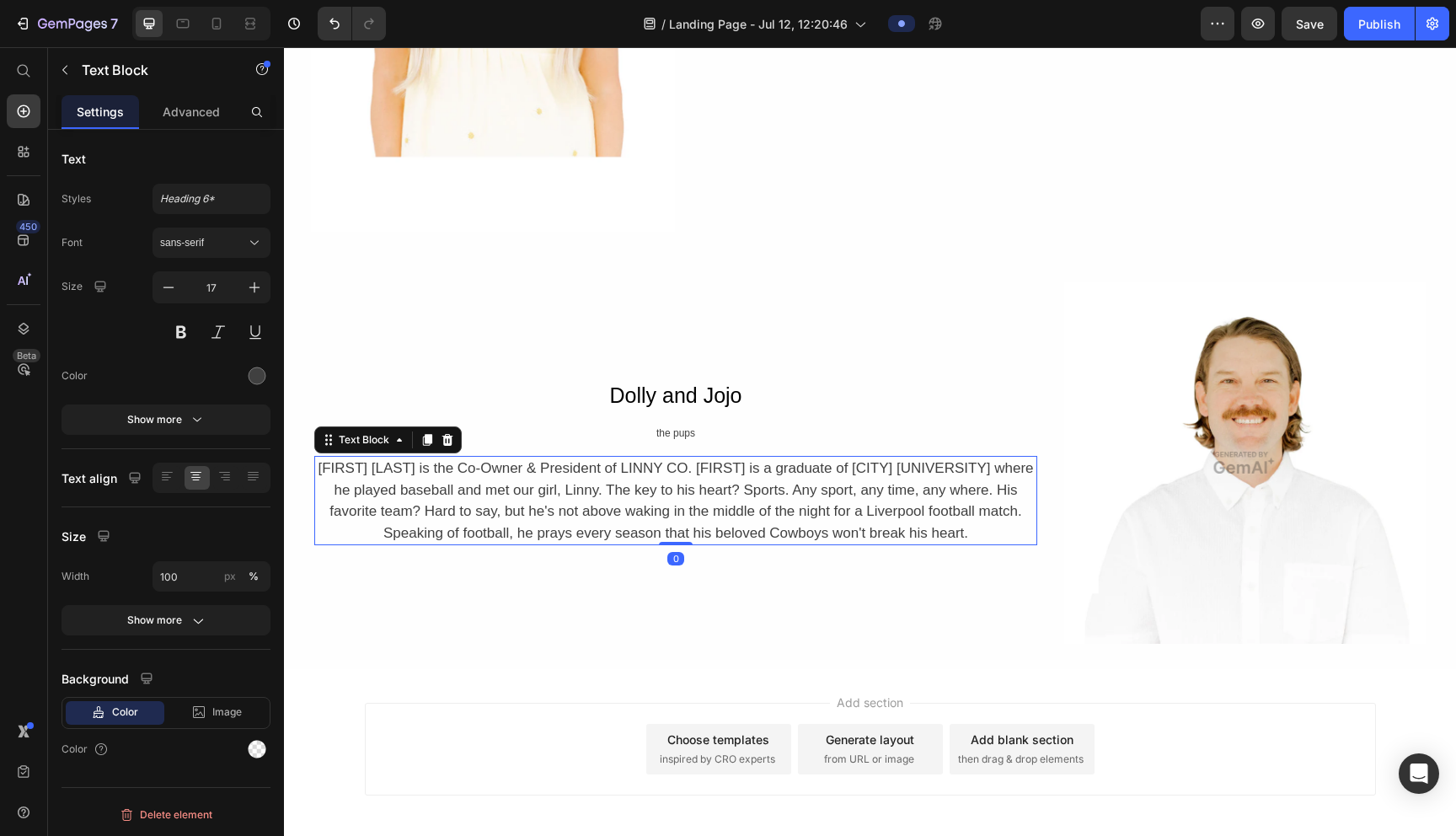 click on "[FIRST] [LAST] is the Co-Owner & President of LINNY CO. [FIRST] is a graduate of [CITY] [UNIVERSITY] where he played baseball and met our girl, Linny. The key to his heart? Sports. Any sport, any time, any where. His favorite team? Hard to say, but he's not above waking in the middle of the night for a Liverpool football match. Speaking of football, he prays every season that his beloved Cowboys won't break his heart." at bounding box center [676, 501] 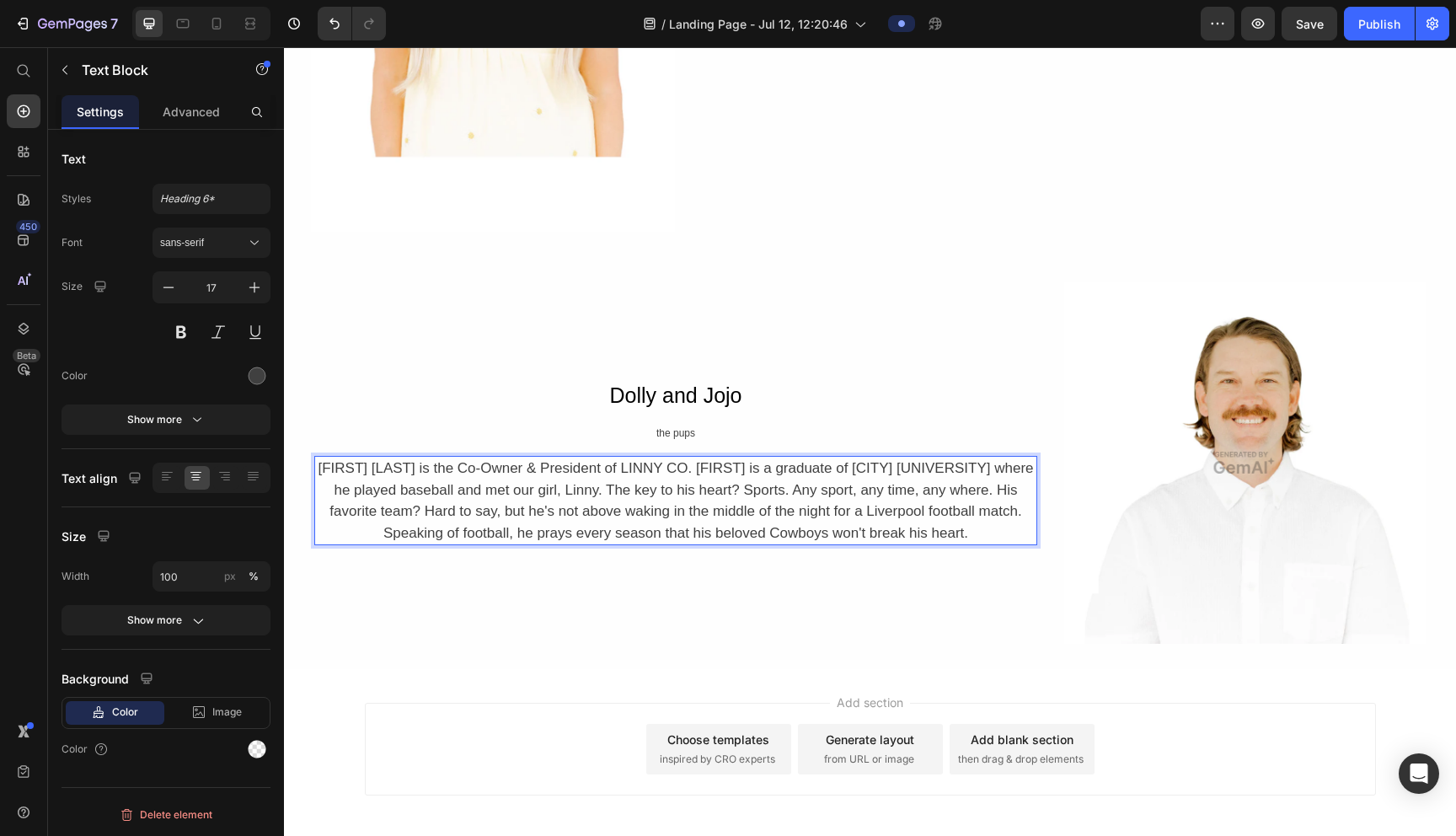 click on "[FIRST] [LAST] is the Co-Owner & President of LINNY CO. [FIRST] is a graduate of [CITY] [UNIVERSITY] where he played baseball and met our girl, Linny. The key to his heart? Sports. Any sport, any time, any where. His favorite team? Hard to say, but he's not above waking in the middle of the night for a Liverpool football match. Speaking of football, he prays every season that his beloved Cowboys won't break his heart." at bounding box center (676, 501) 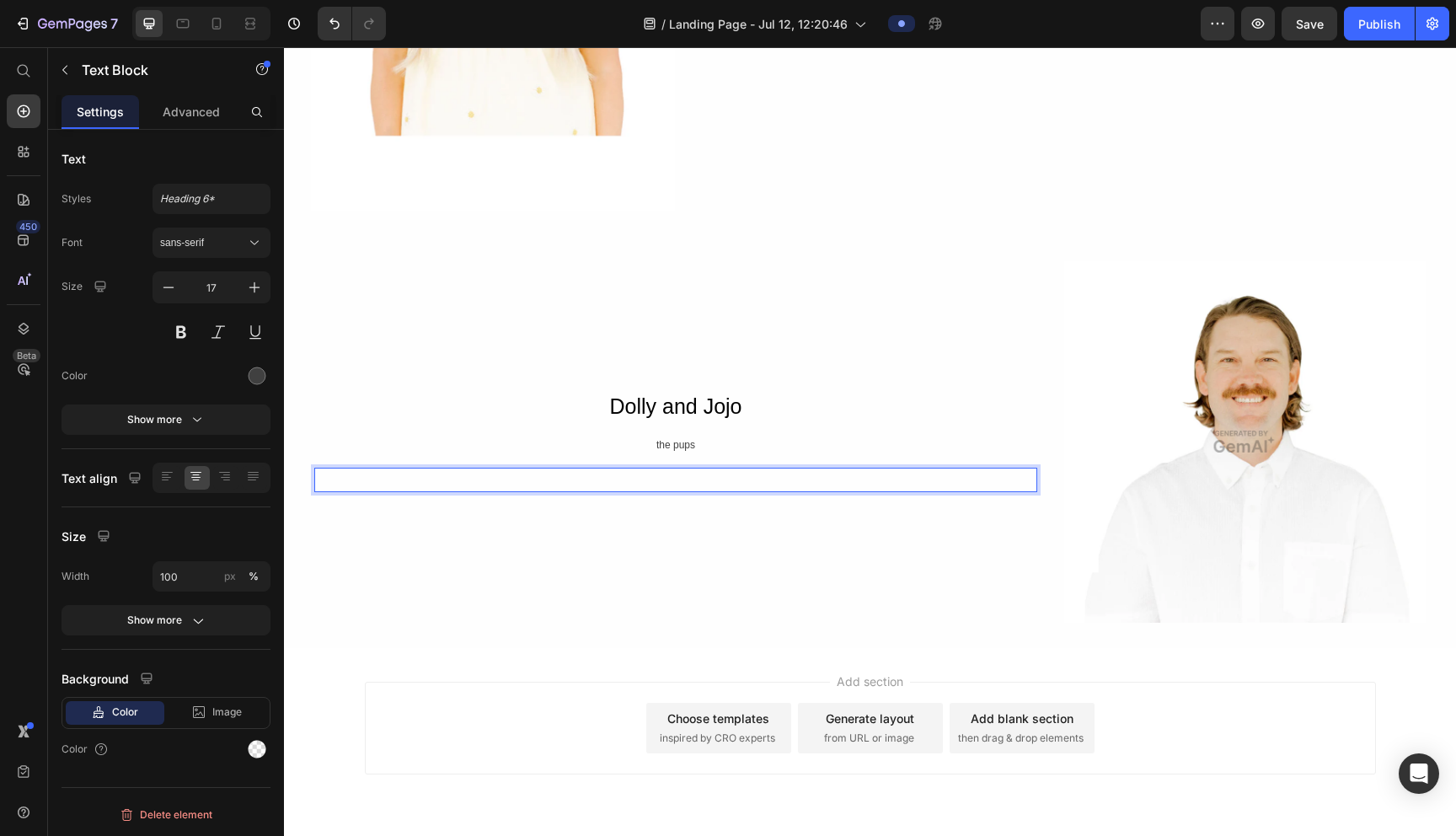 scroll, scrollTop: 2453, scrollLeft: 0, axis: vertical 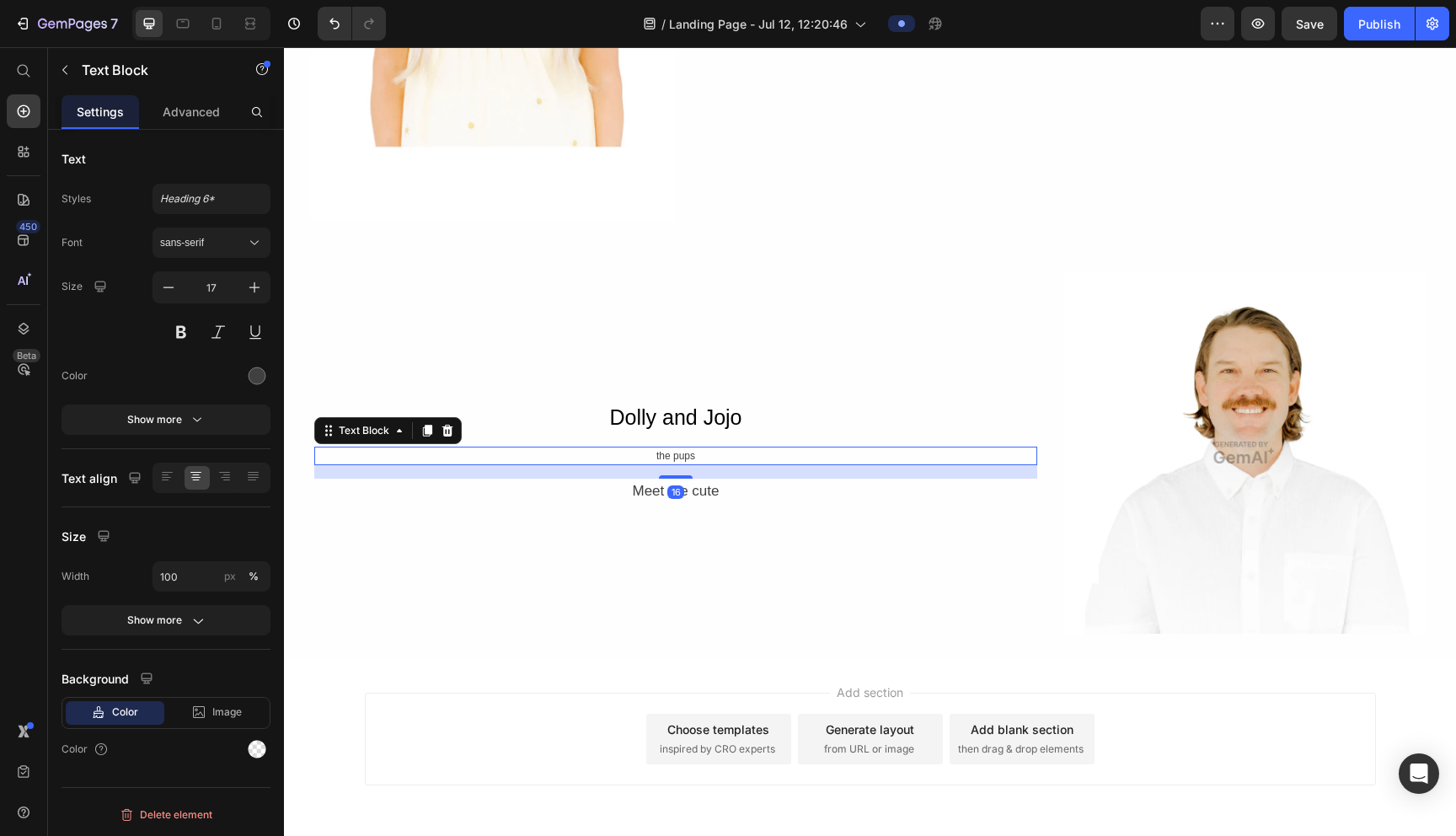 click on "the pups" at bounding box center [676, 456] 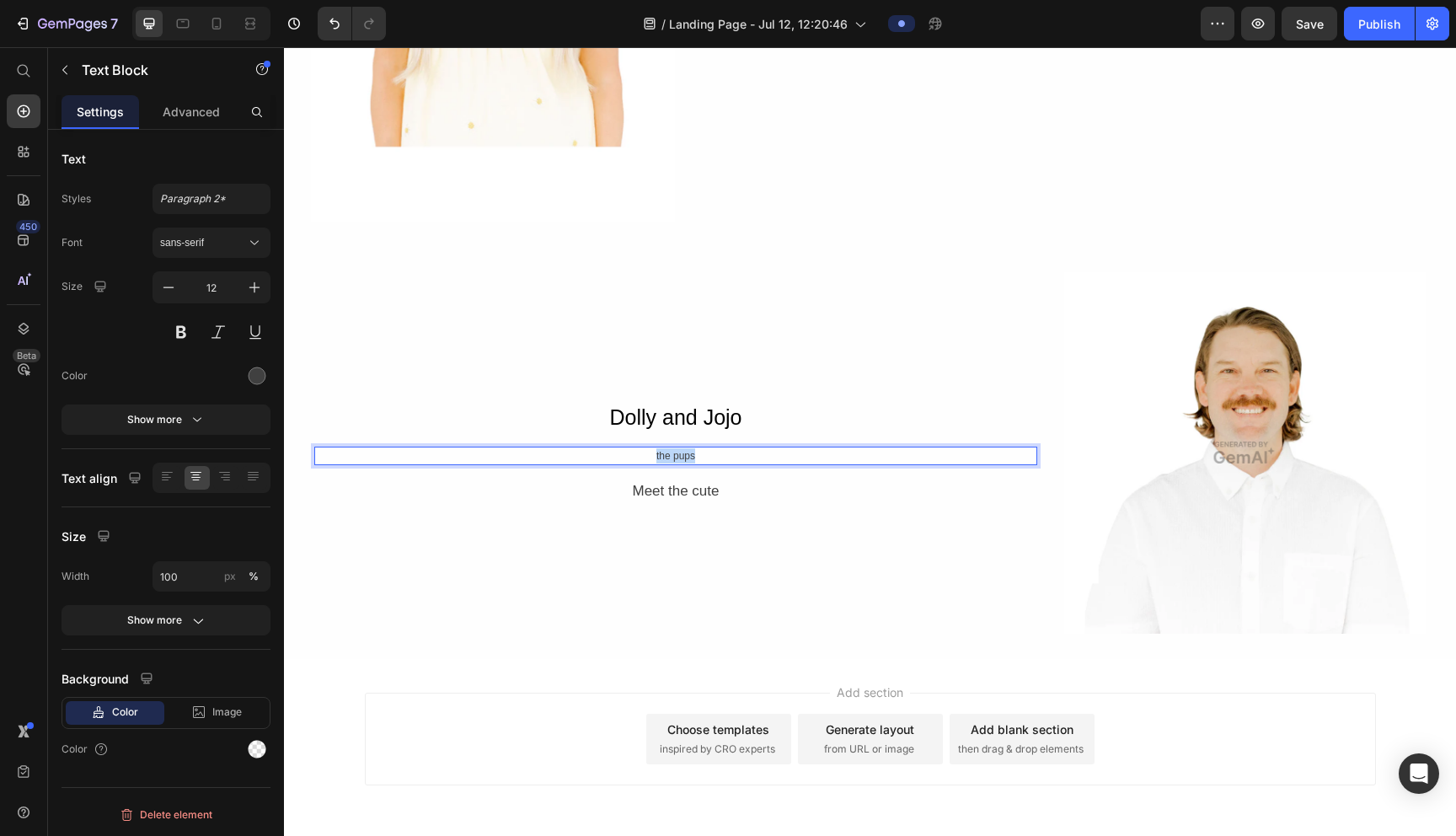 click on "the pups" at bounding box center (676, 456) 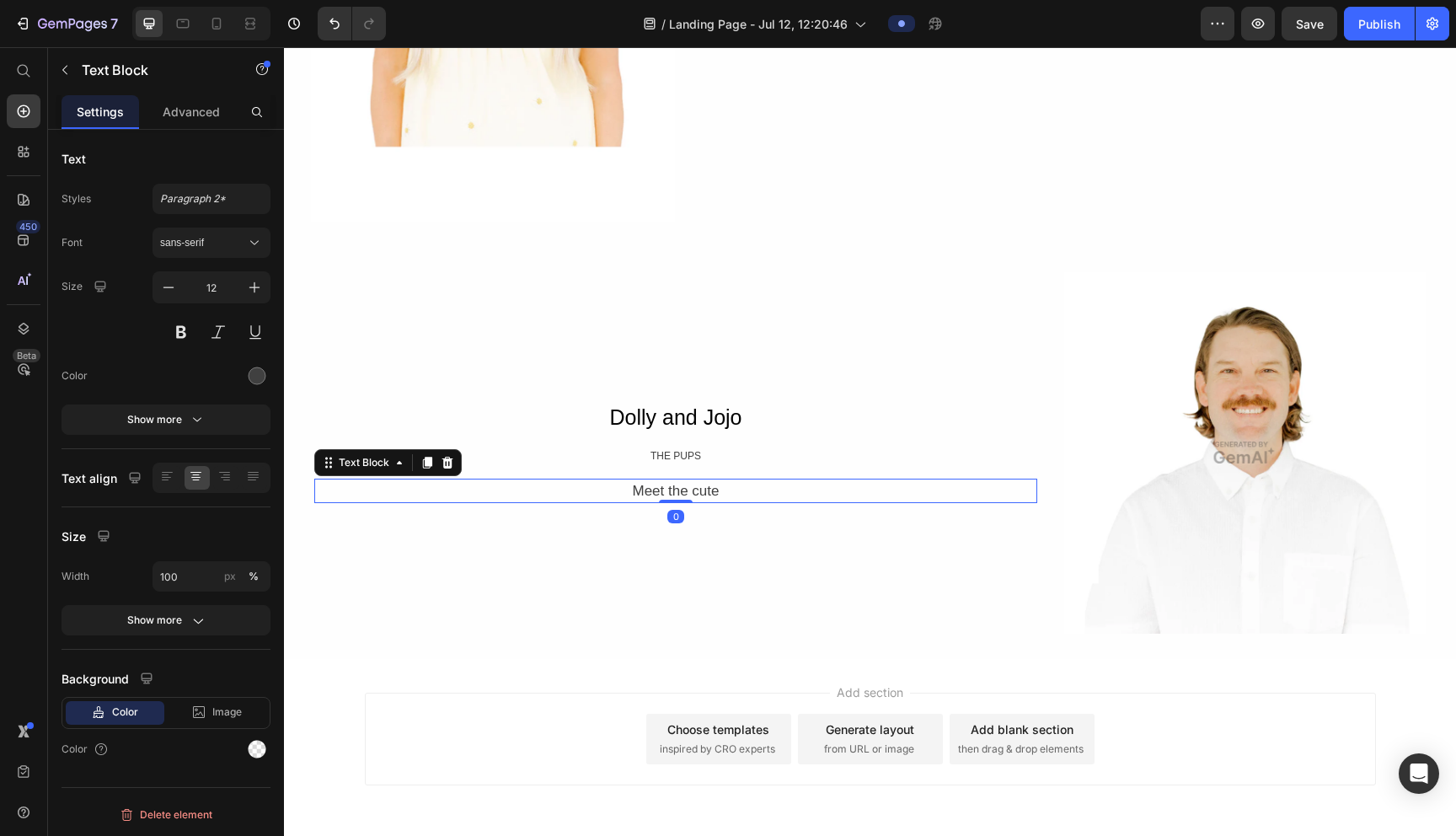 click on "Meet the cute" at bounding box center [676, 491] 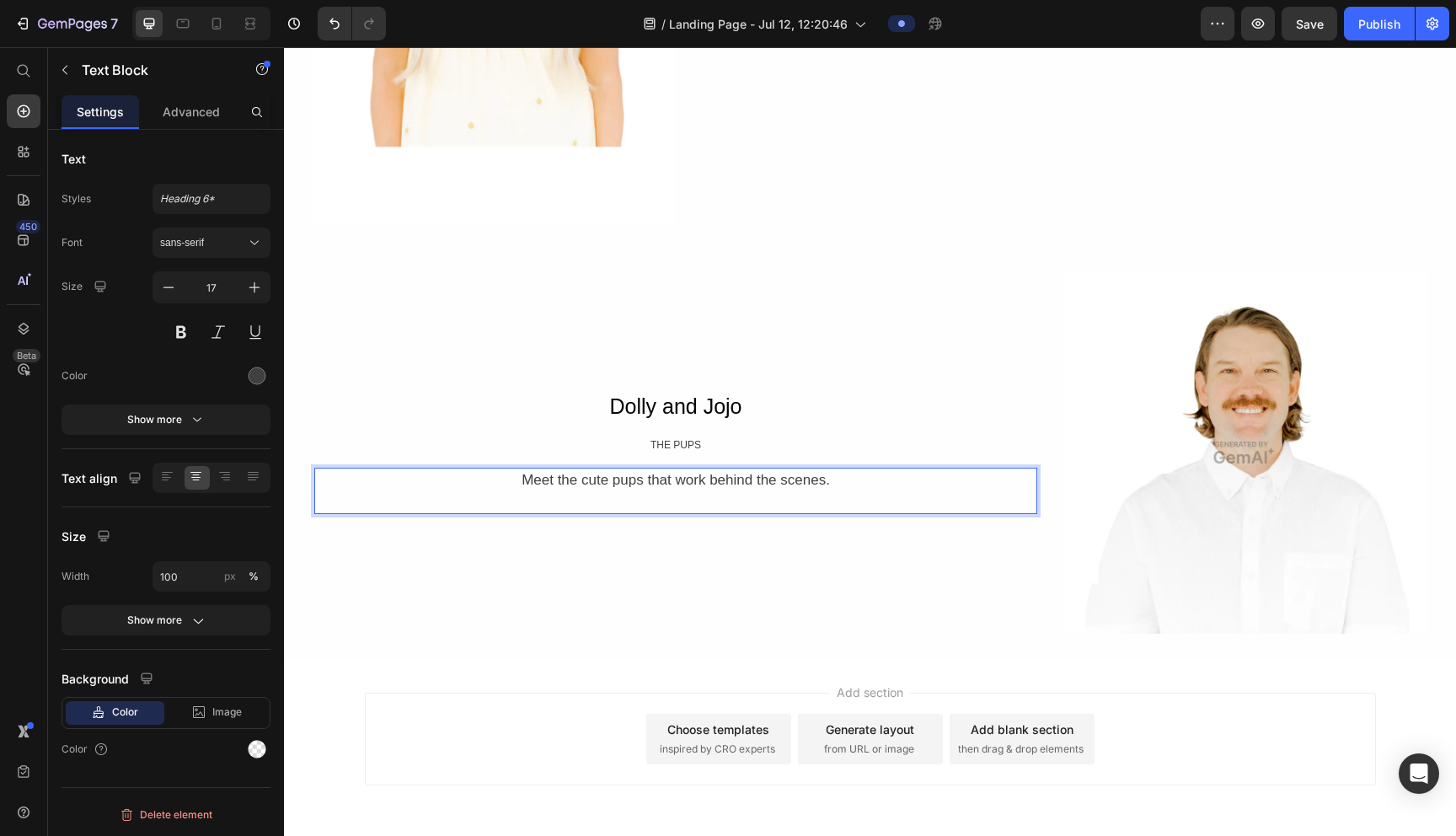 scroll, scrollTop: 2442, scrollLeft: 0, axis: vertical 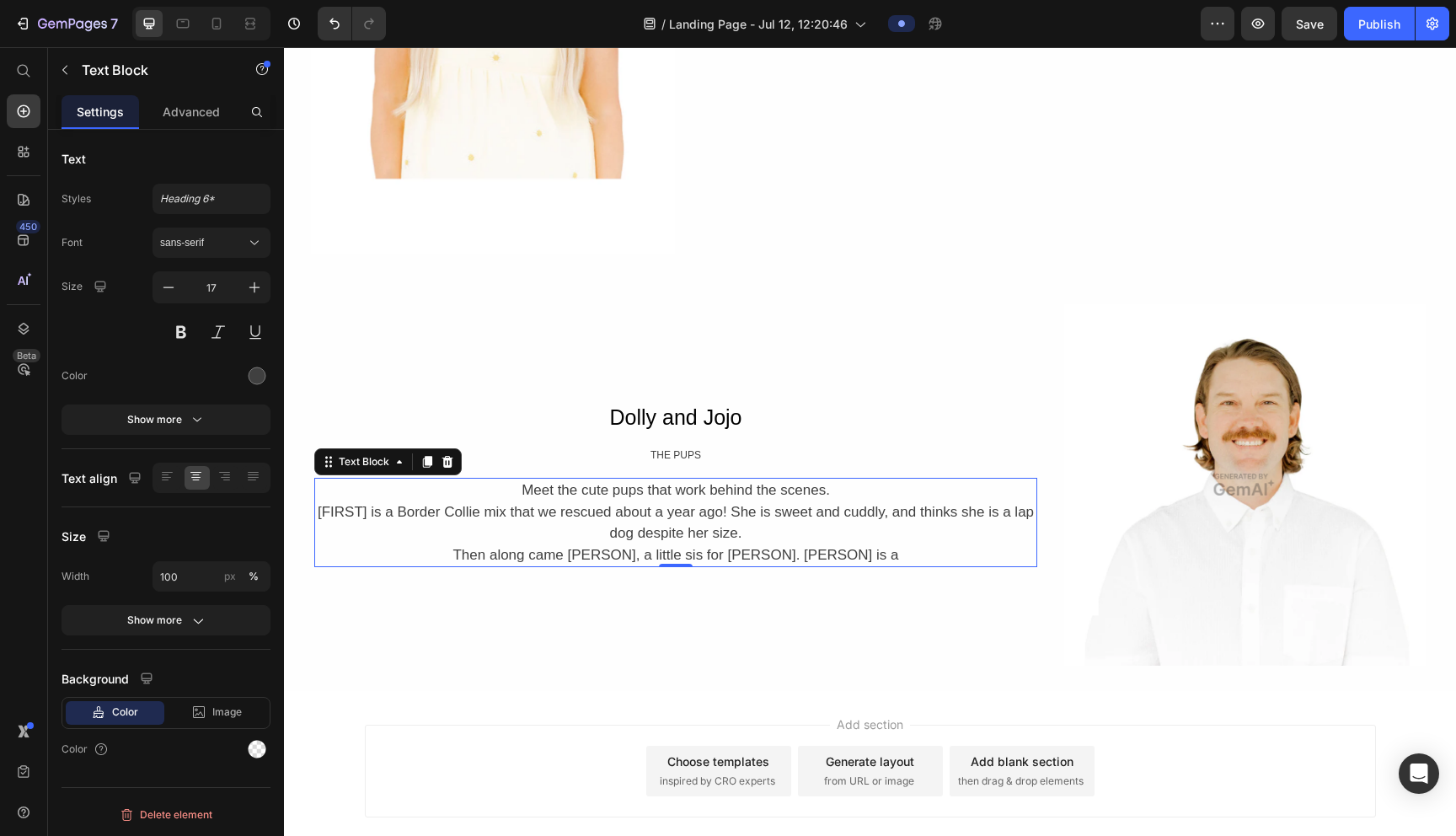 click at bounding box center (1245, 485) 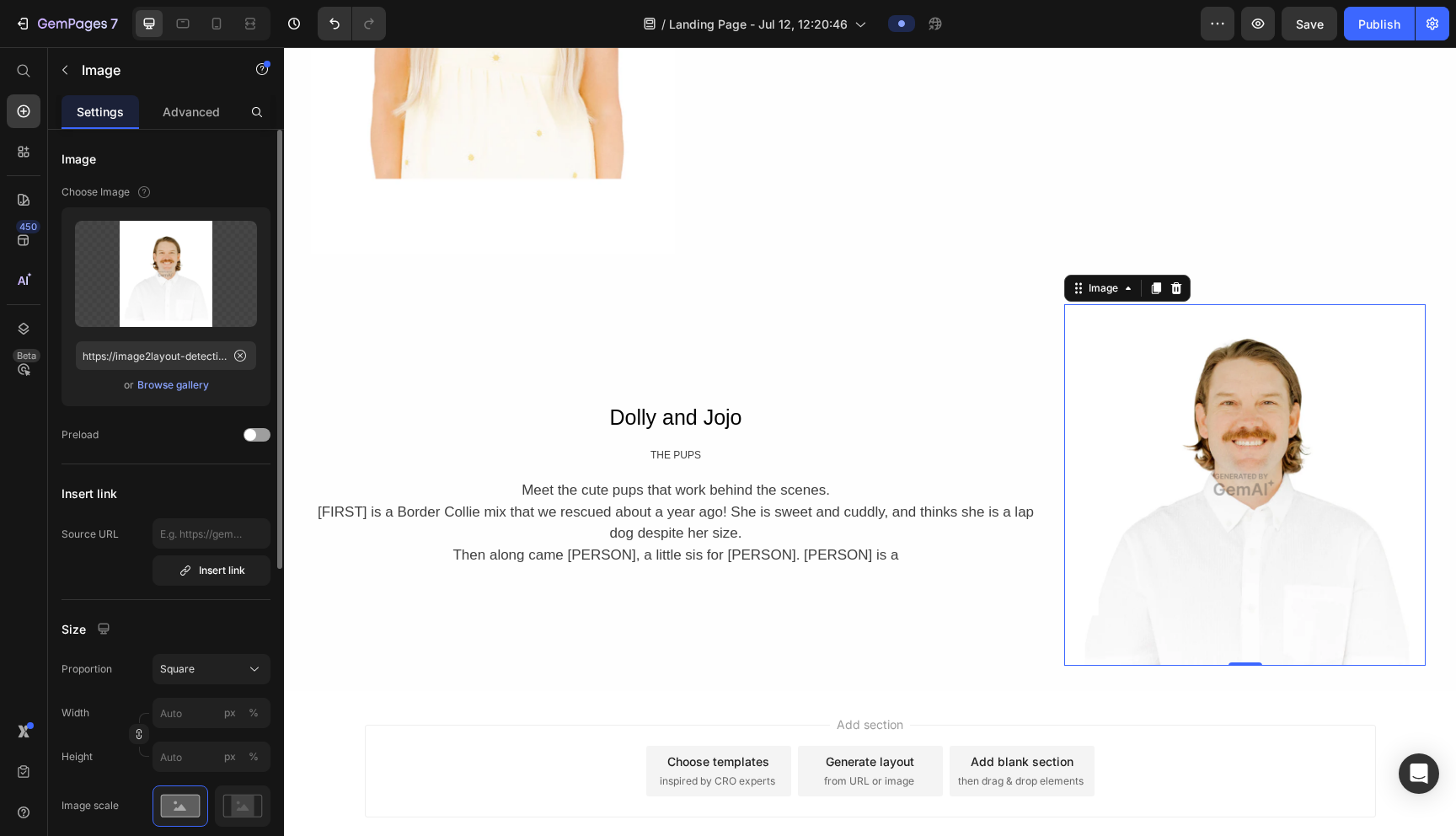 click on "Browse gallery" at bounding box center [173, 385] 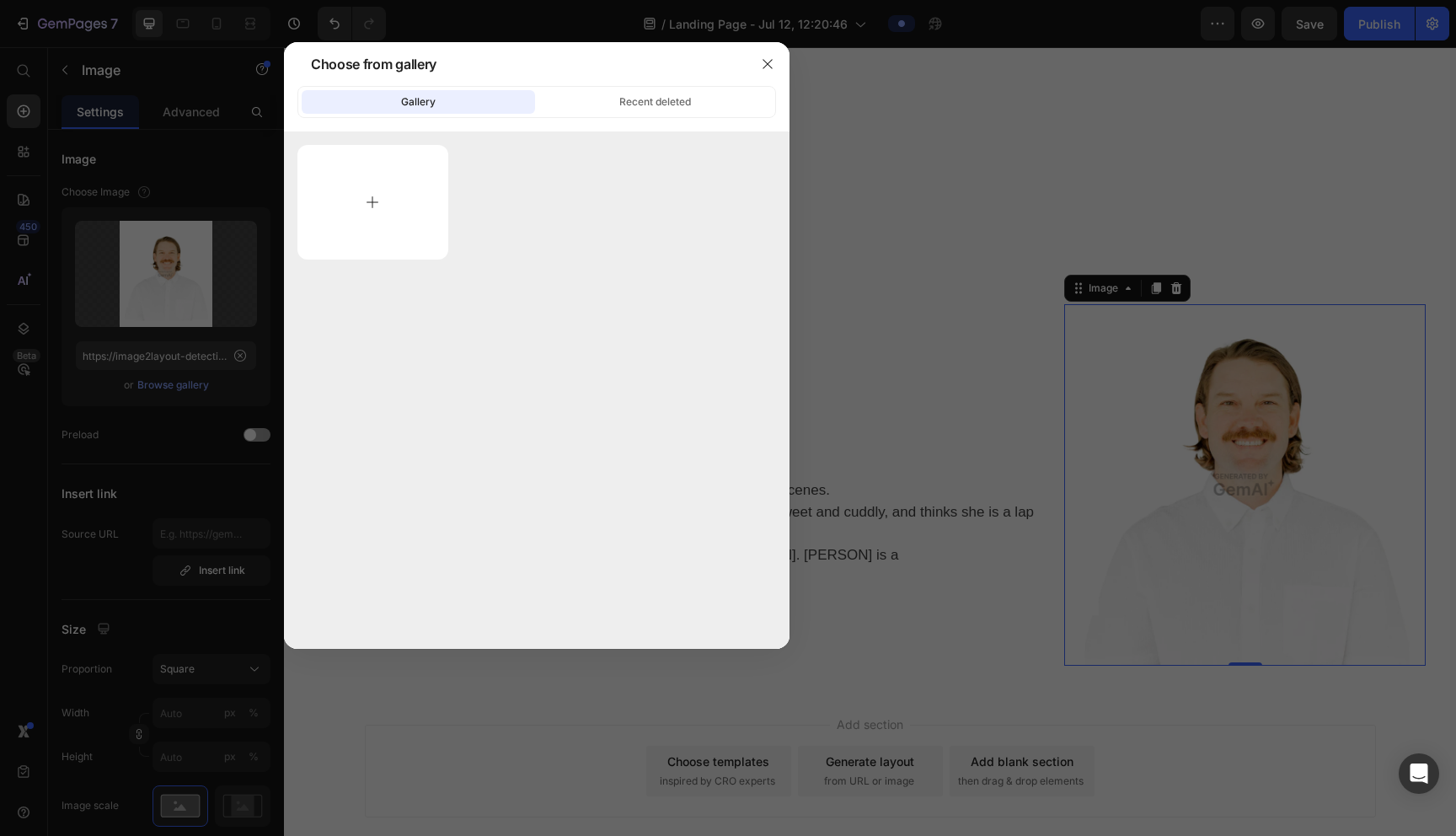 click at bounding box center [372, 202] 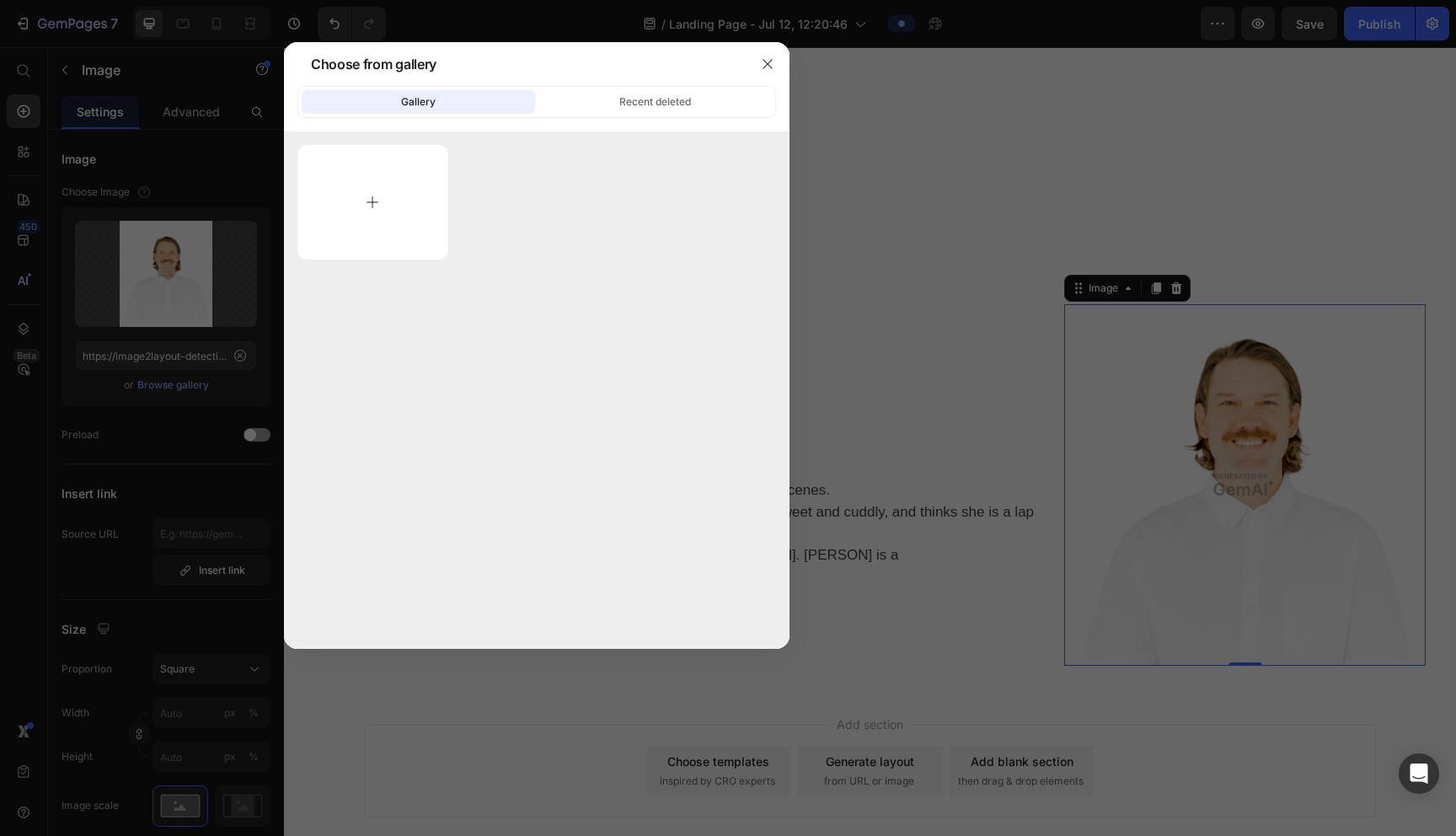 type on "C:\fakepath\Logo (2).png" 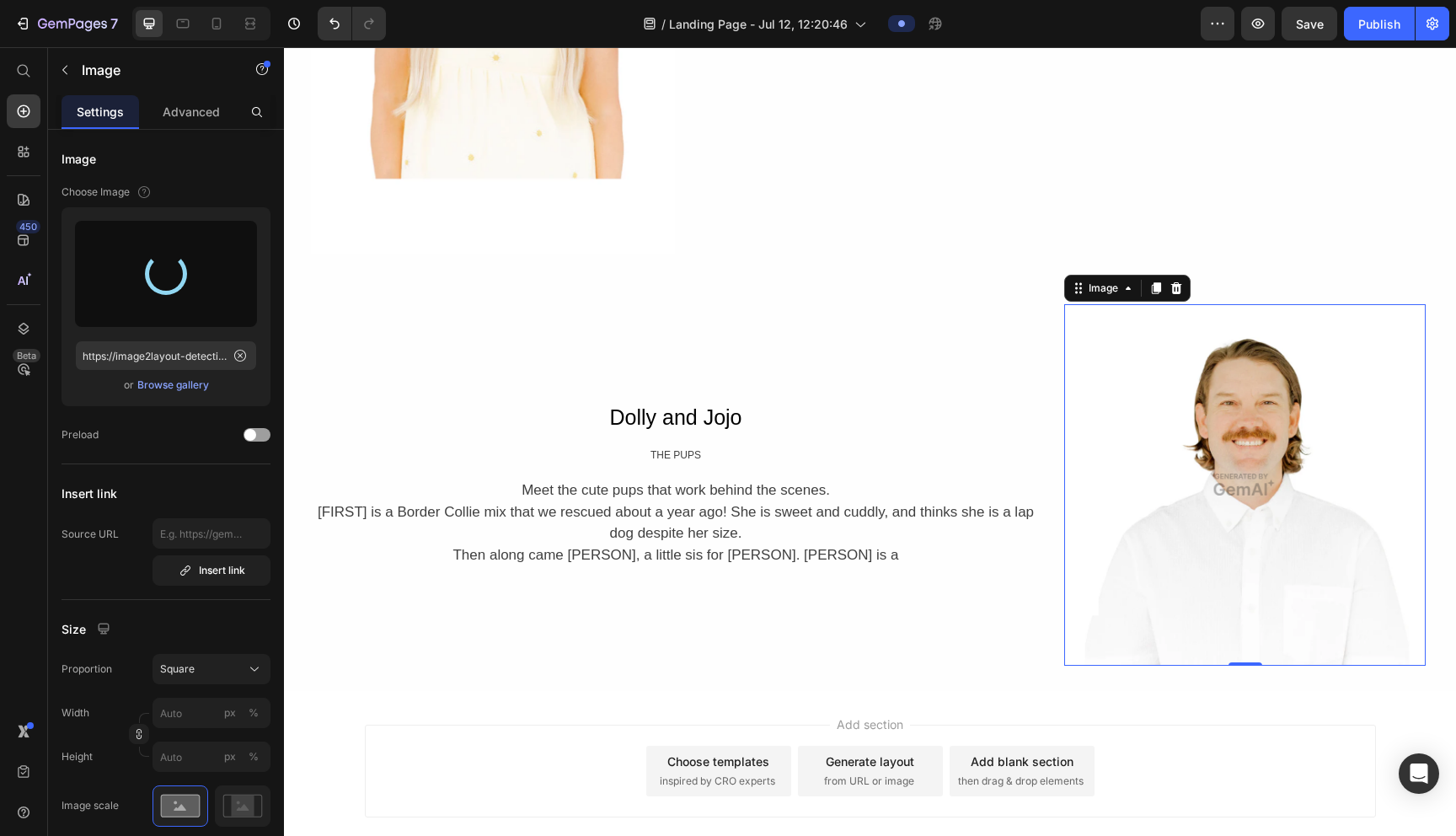 type on "https://cdn.shopify.com/s/files/1/0762/0149/2701/files/gempages_575153682119656223-fe013b75-979c-458e-9b28-0d53eb8c39ae.png" 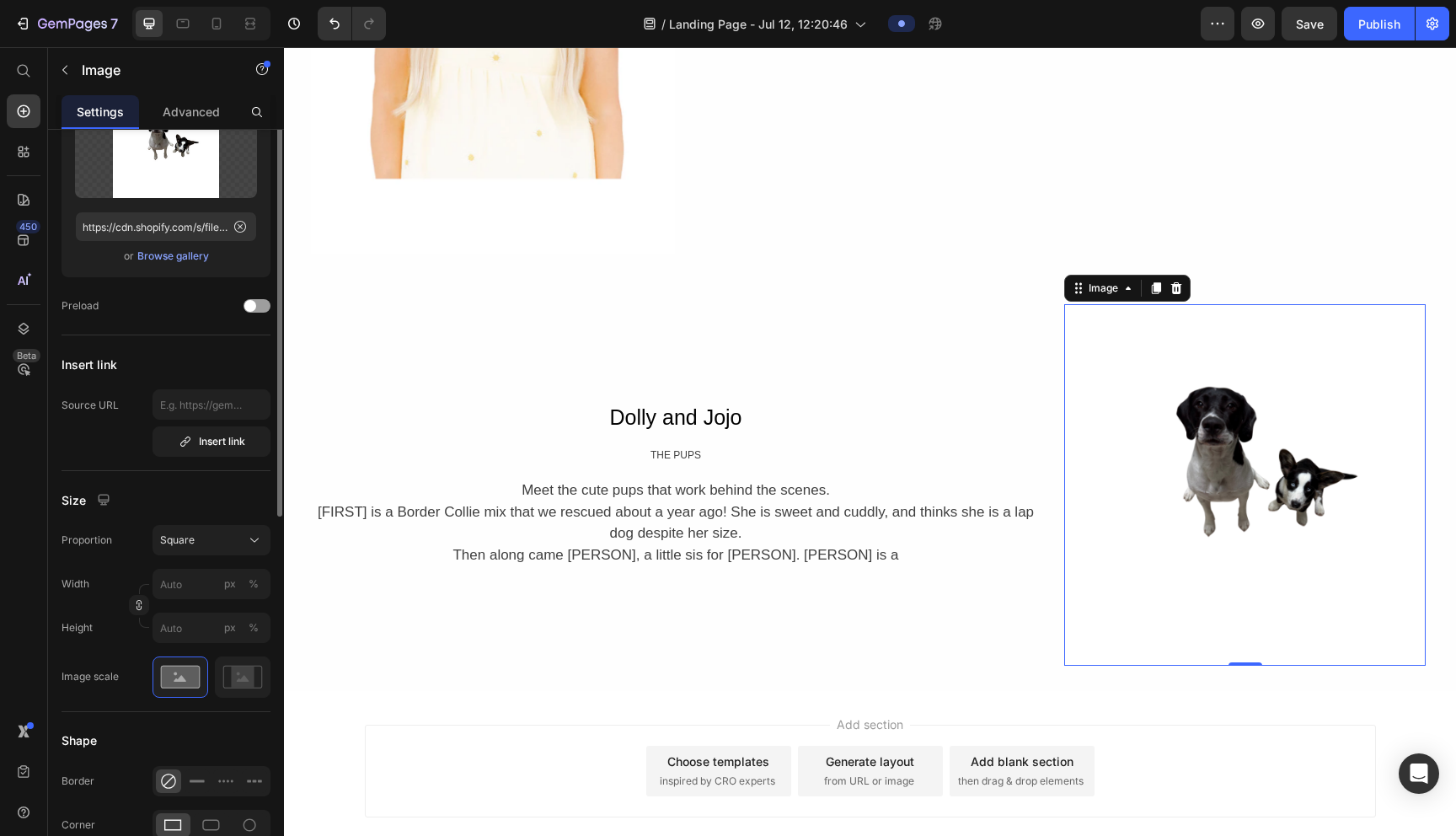 scroll, scrollTop: 139, scrollLeft: 0, axis: vertical 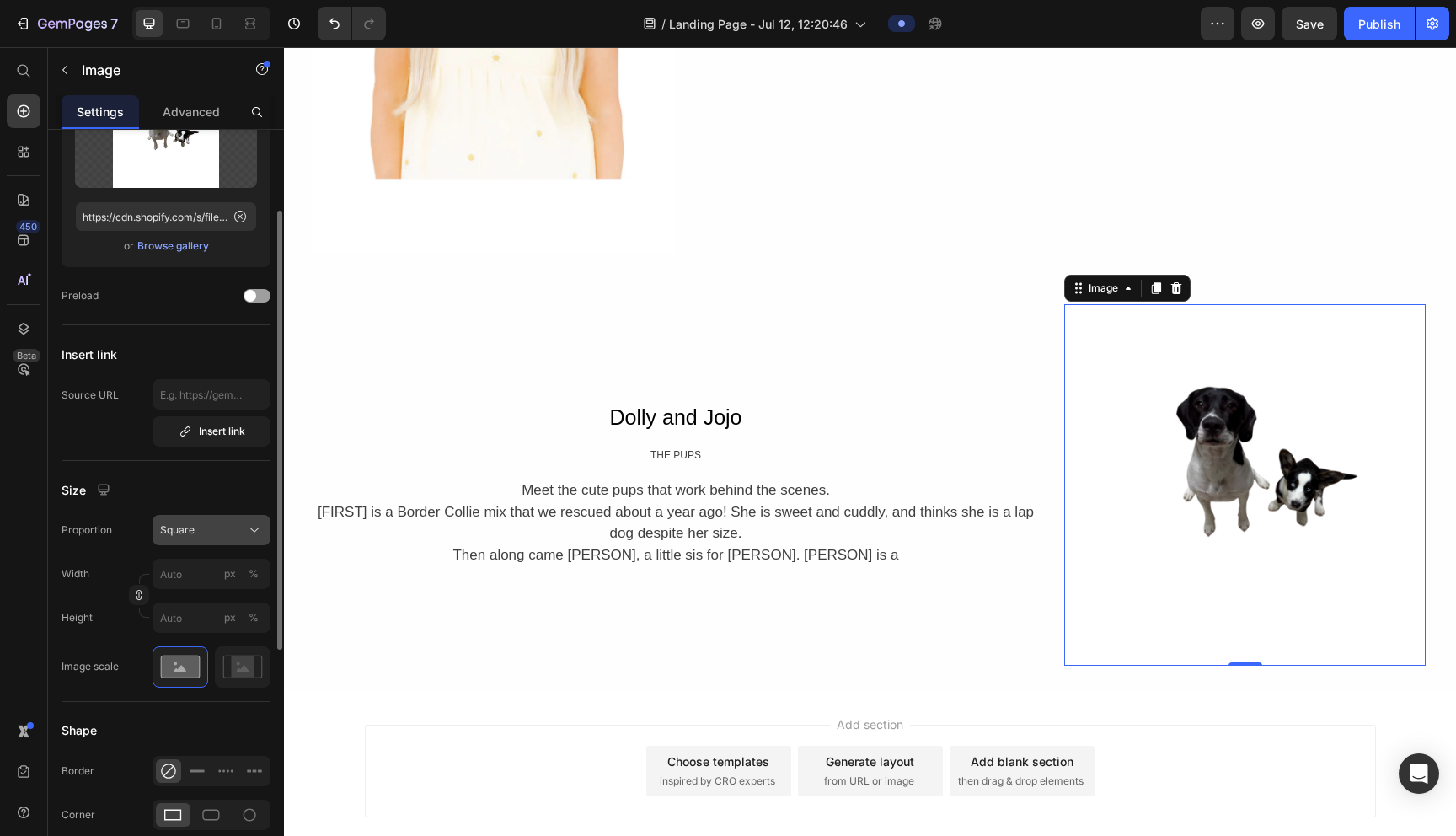 click on "Square" 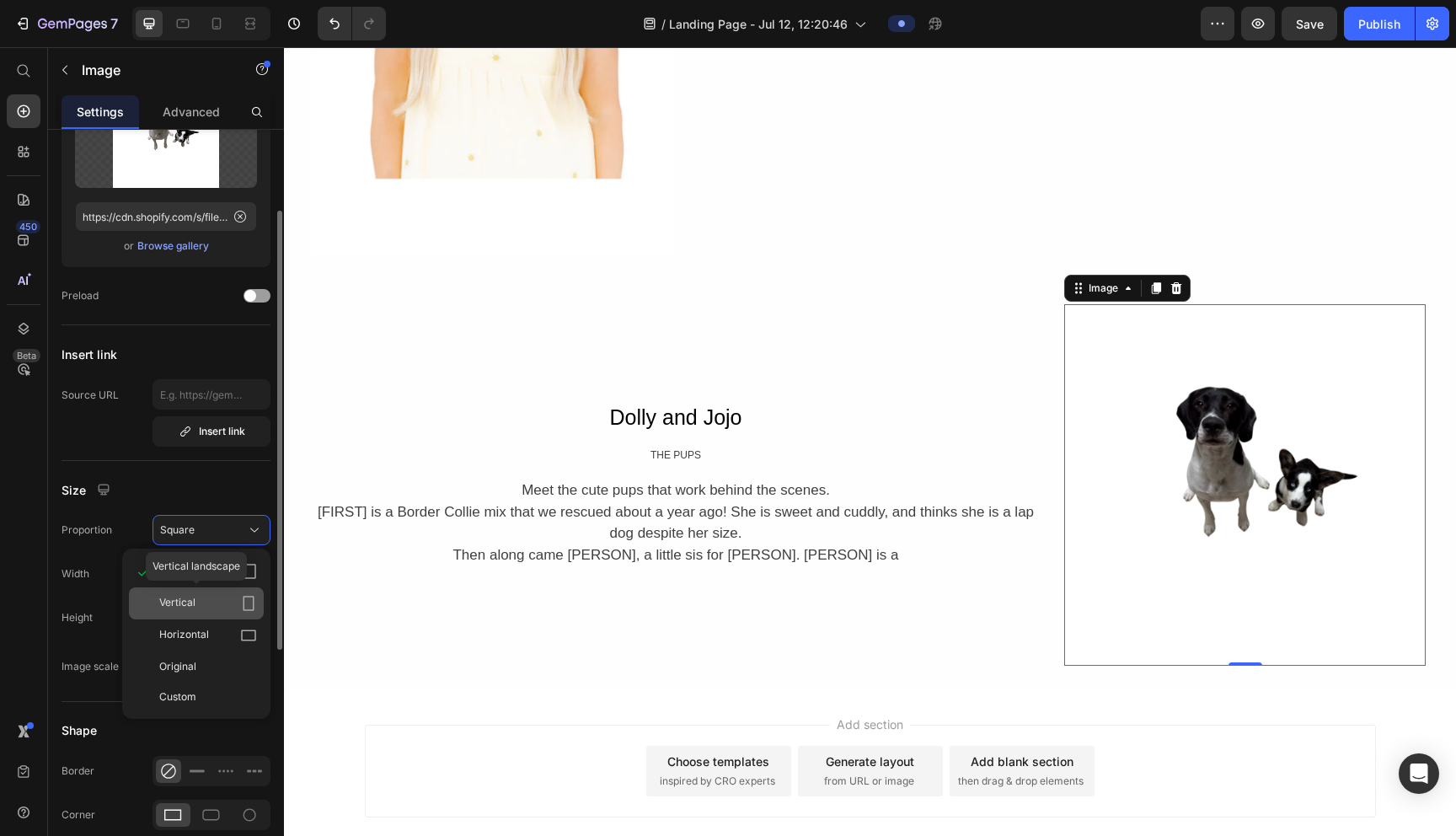 click on "Vertical" at bounding box center [208, 603] 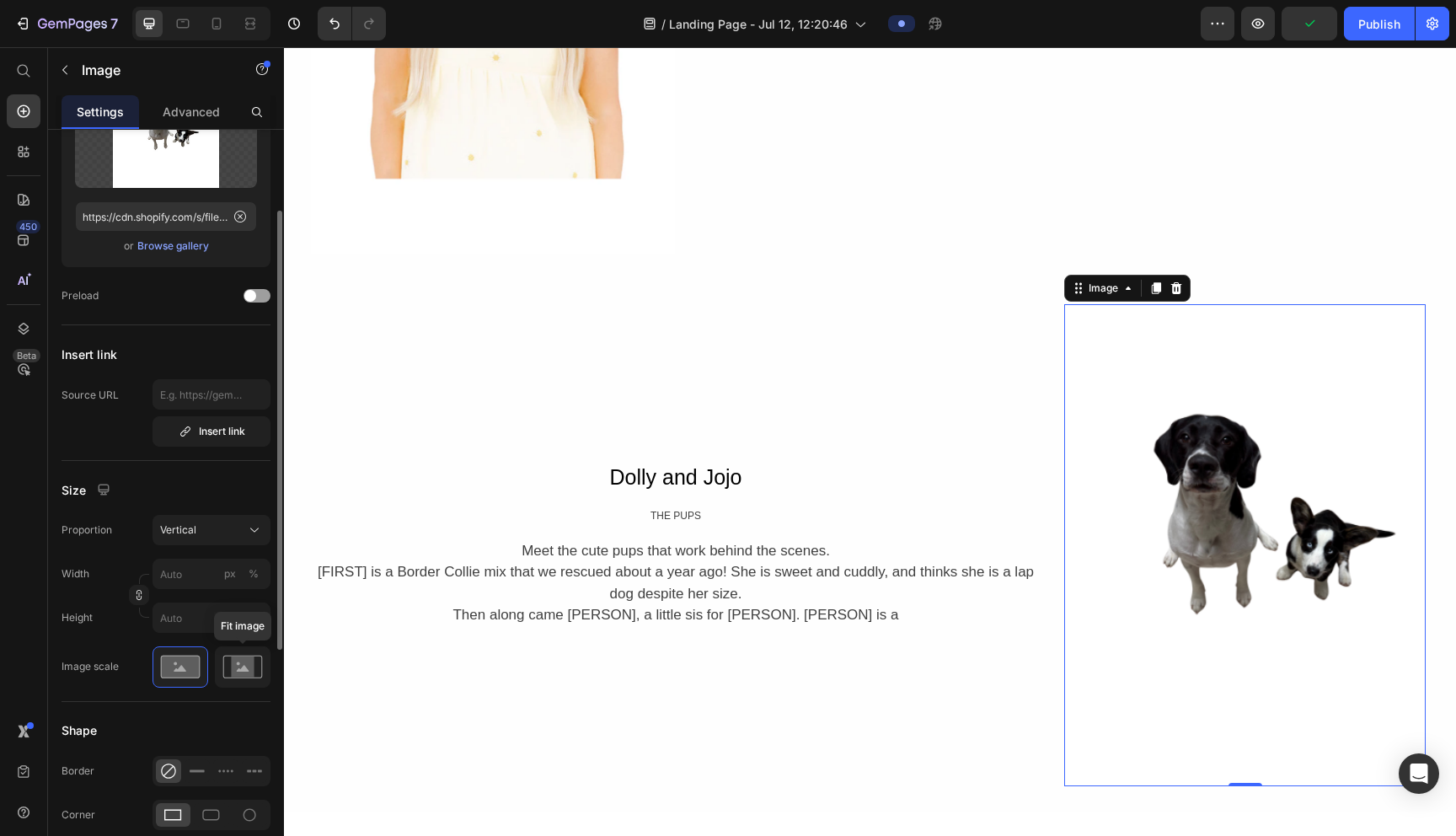 click 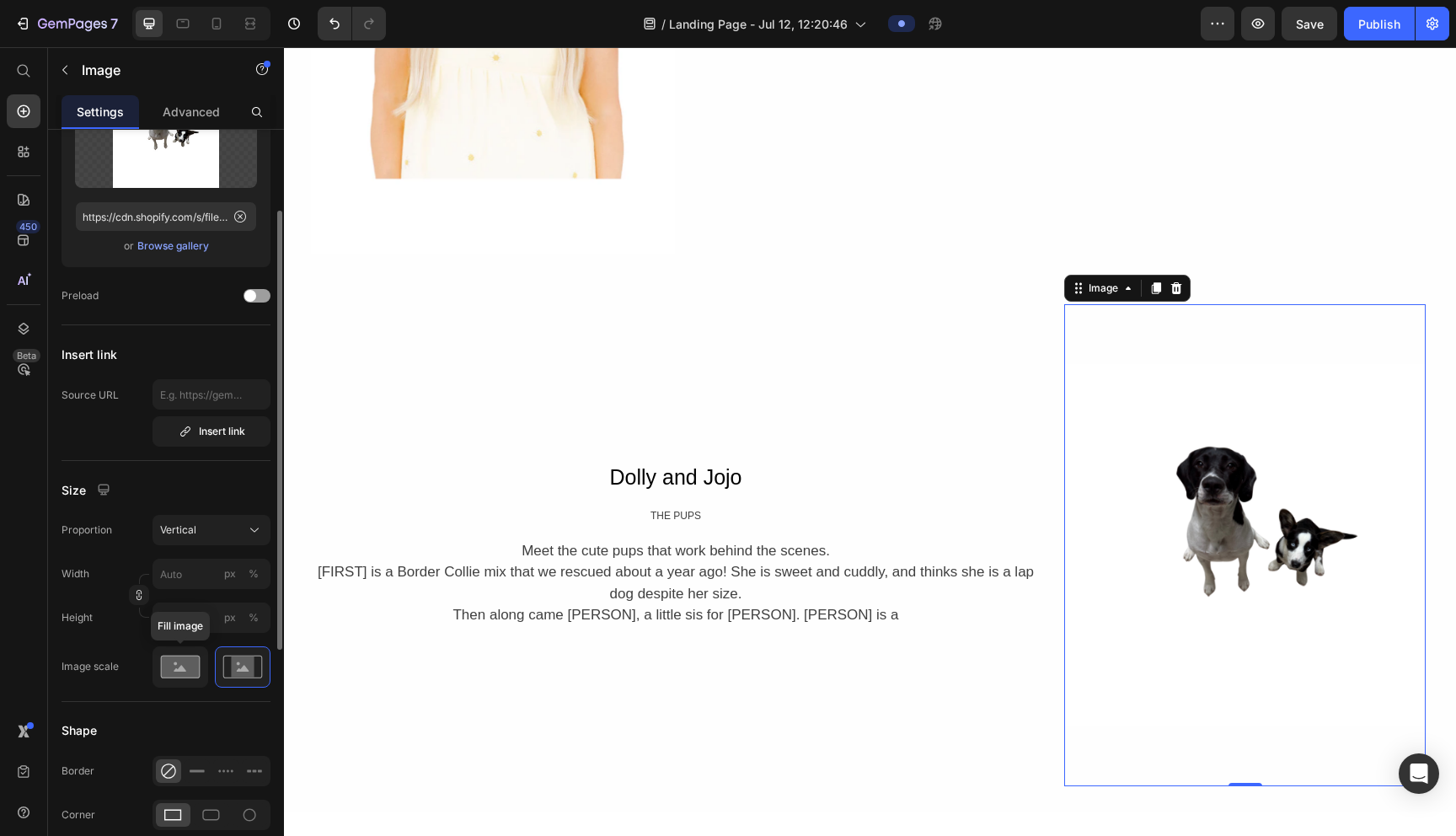 click 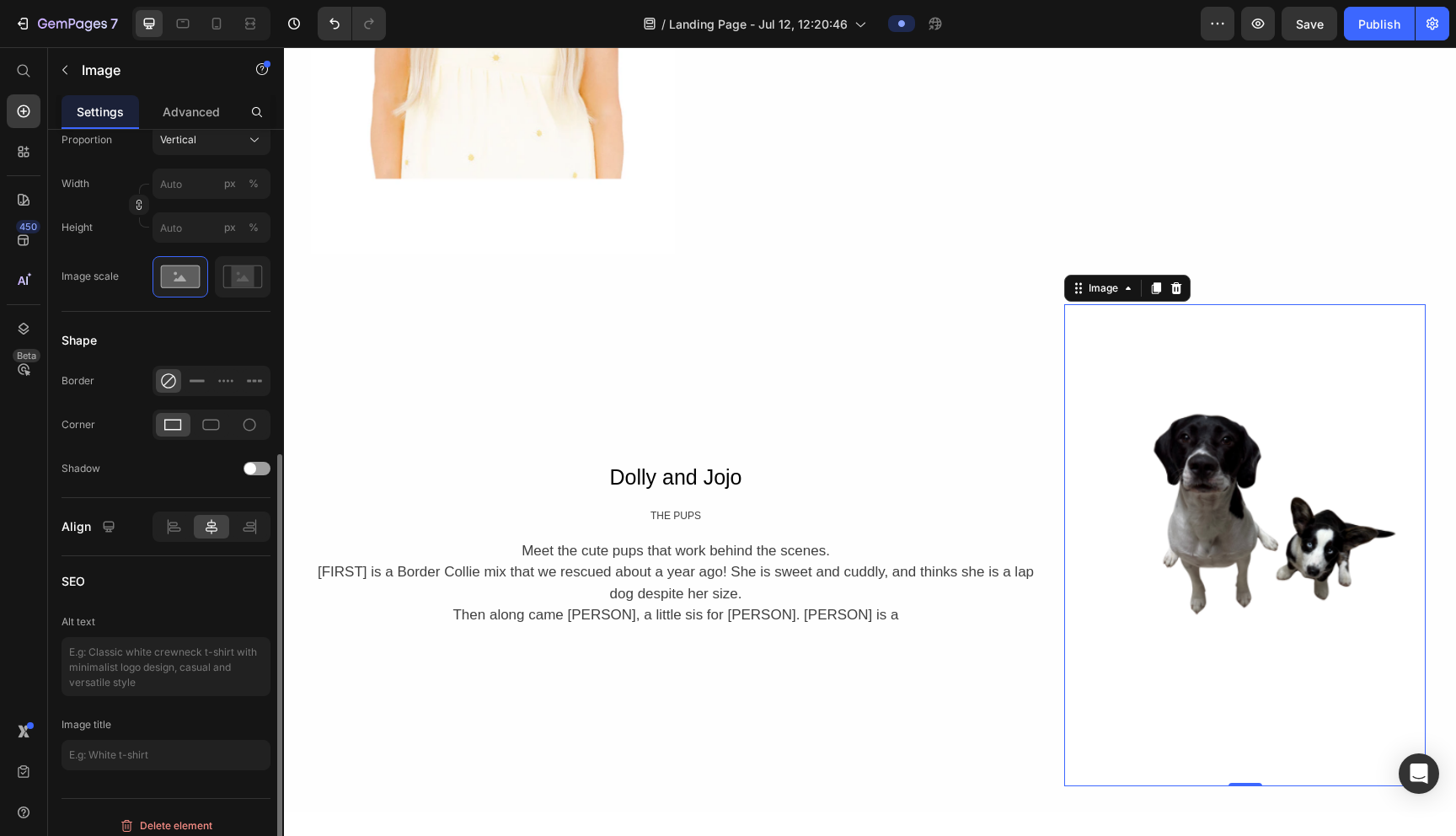 scroll, scrollTop: 539, scrollLeft: 0, axis: vertical 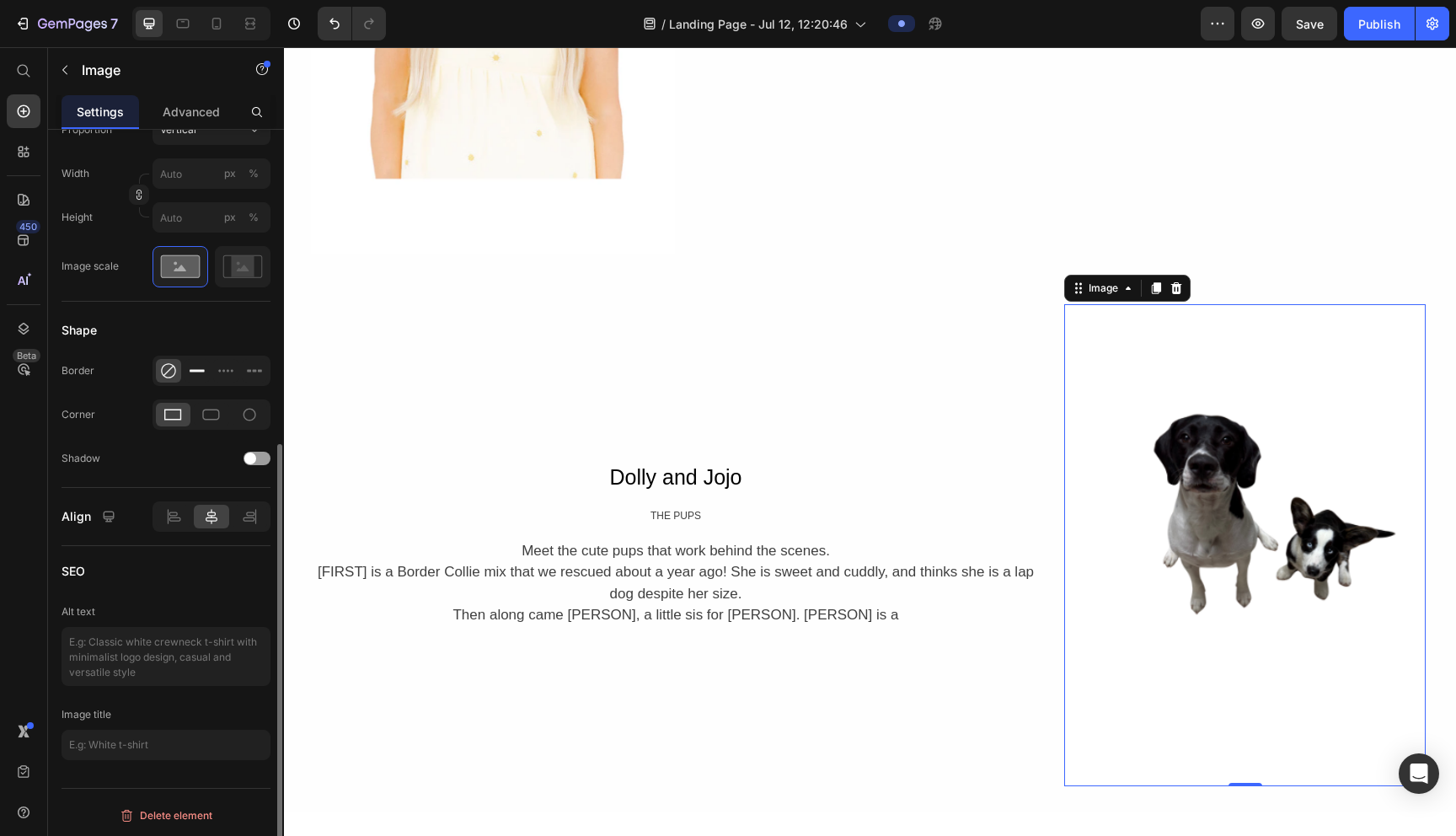 click 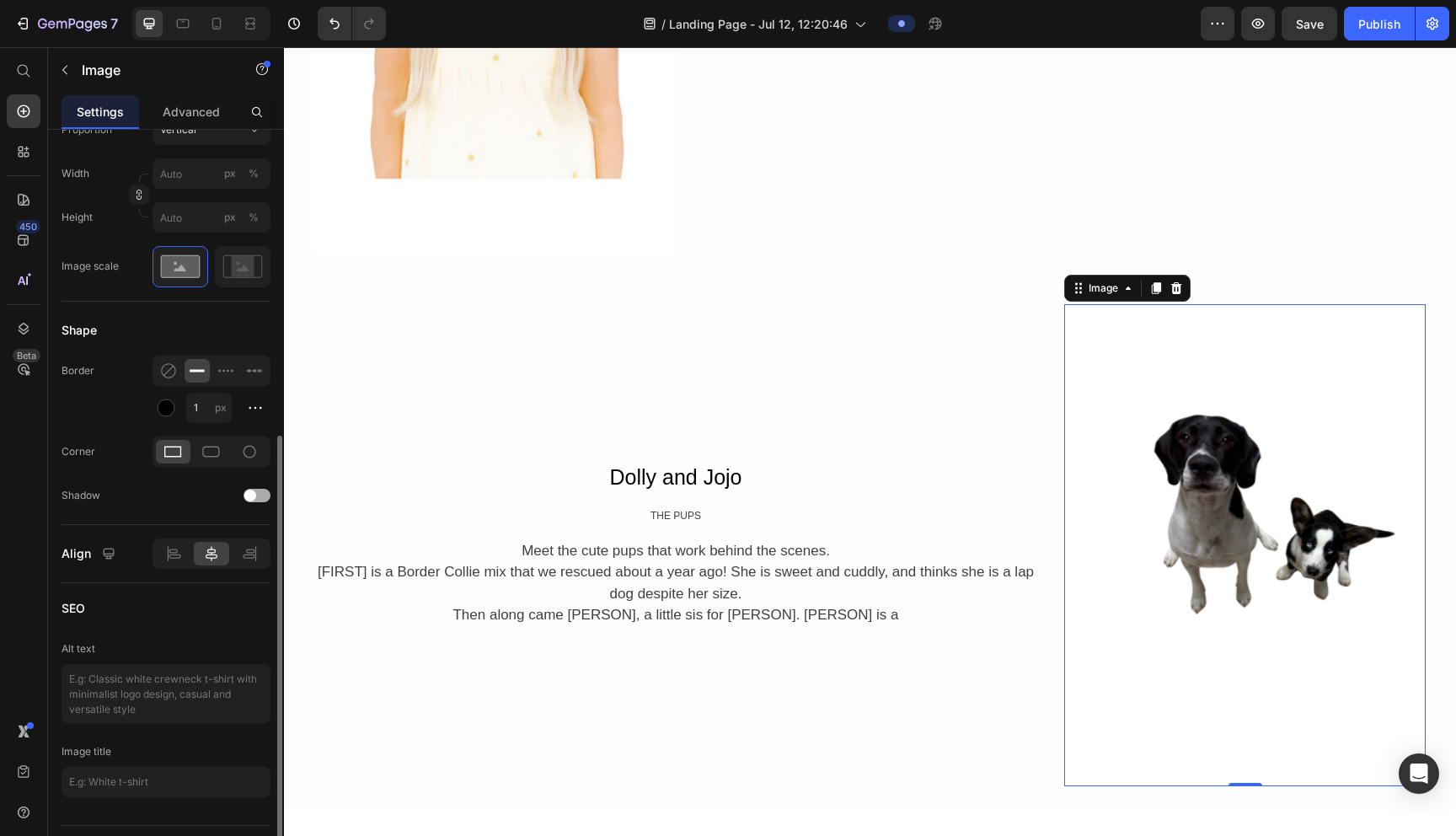 click on "Shadow" 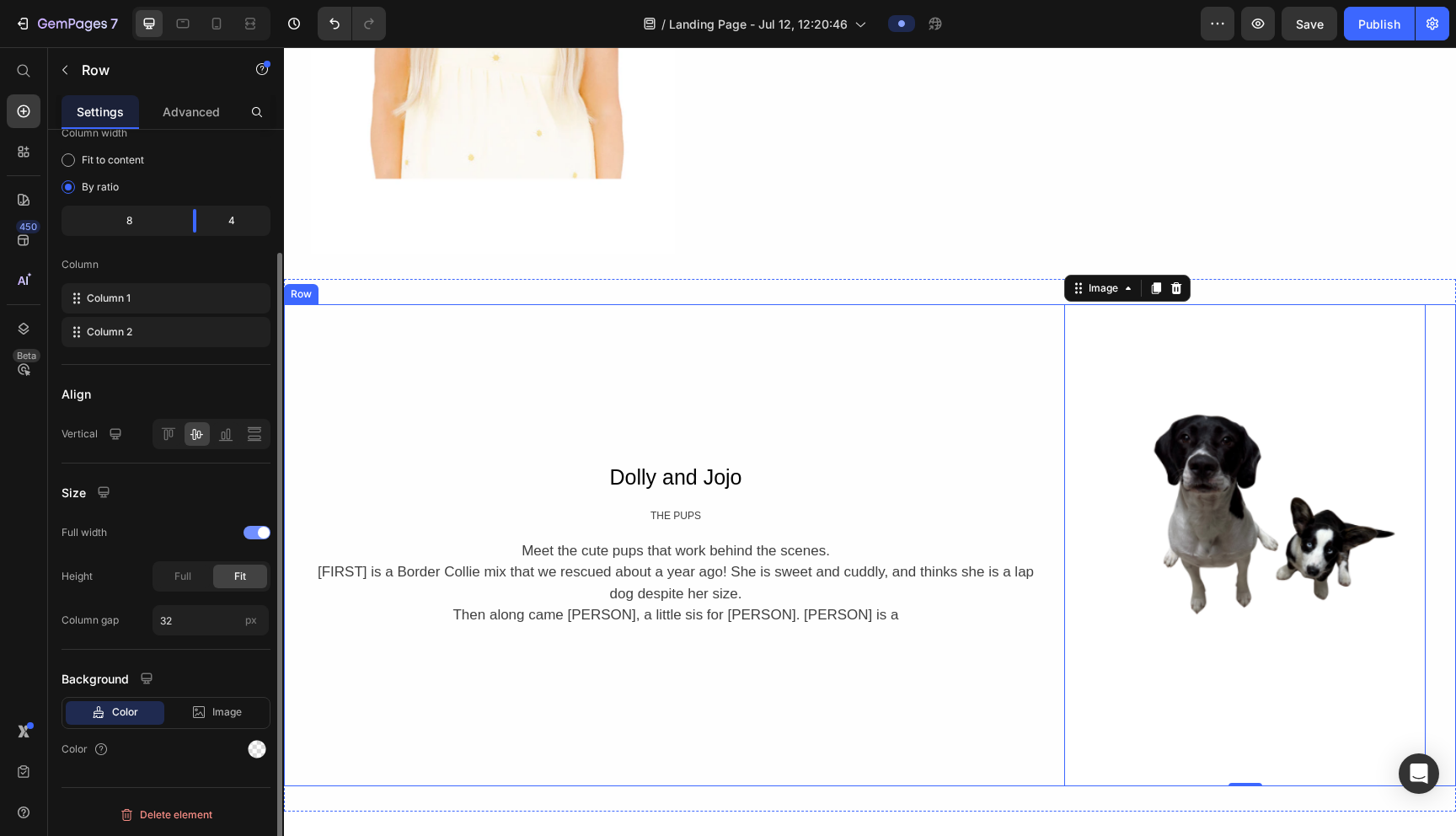 click on "[FIRST] and [FIRST] Text Block THE PUPS Text Block Meet the cute pups that work behind the scenes. [FIRST] is a Border Collie mix that we rescued about a year ago! She is sweet and cuddly, and thinks she is a lap dog despite her size. Then along came [FIRST], a little sis for [FIRST]. [FIRST] is a  Text Block Row" at bounding box center [676, 545] 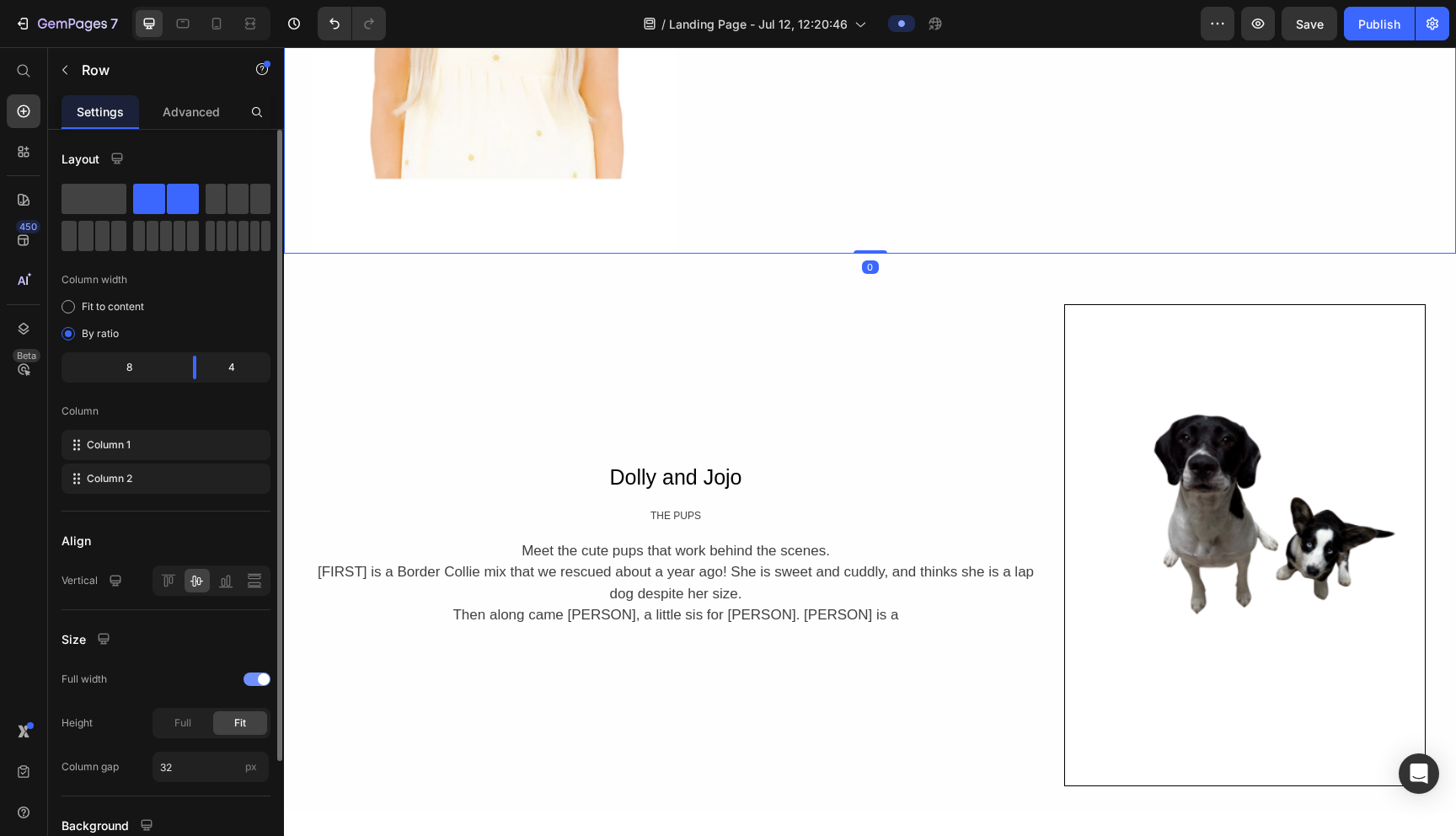 click on "[NAME] Text Block [NAME], or better known as, "[NAME]," is the CEO & Creative Director for [NAME] cO. When not designing the Iatest styles, [NAME] Ioves to travel with her husband, [NAME], and their three children. Beach or mountains? Don't make her pick. She has dragged [NAME] on multiple over night hiking trips in the Rocky Mountains, but can seriously dig some beach side room service. Text Block Row" at bounding box center [1065, -20] 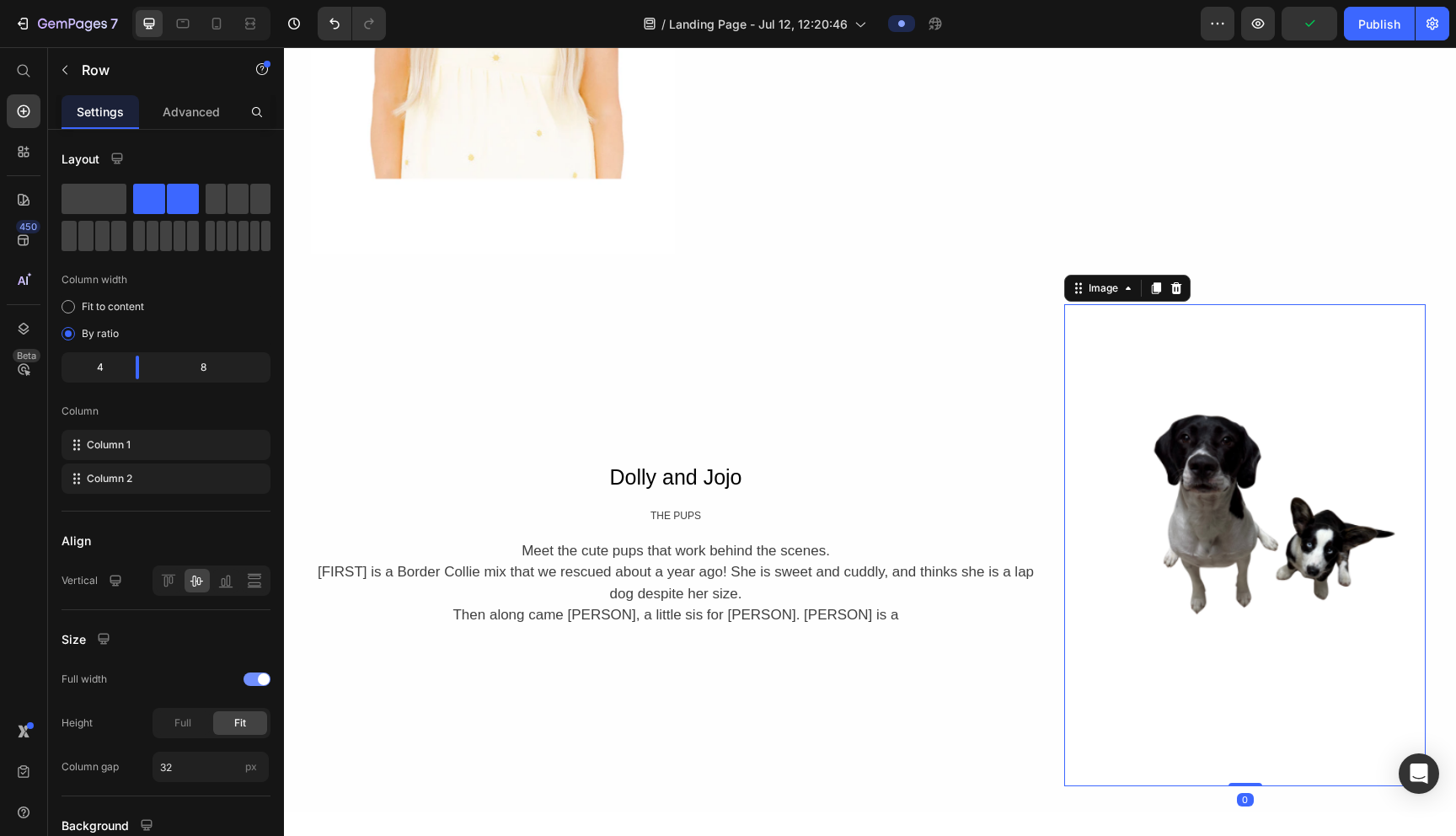 click at bounding box center [1245, 545] 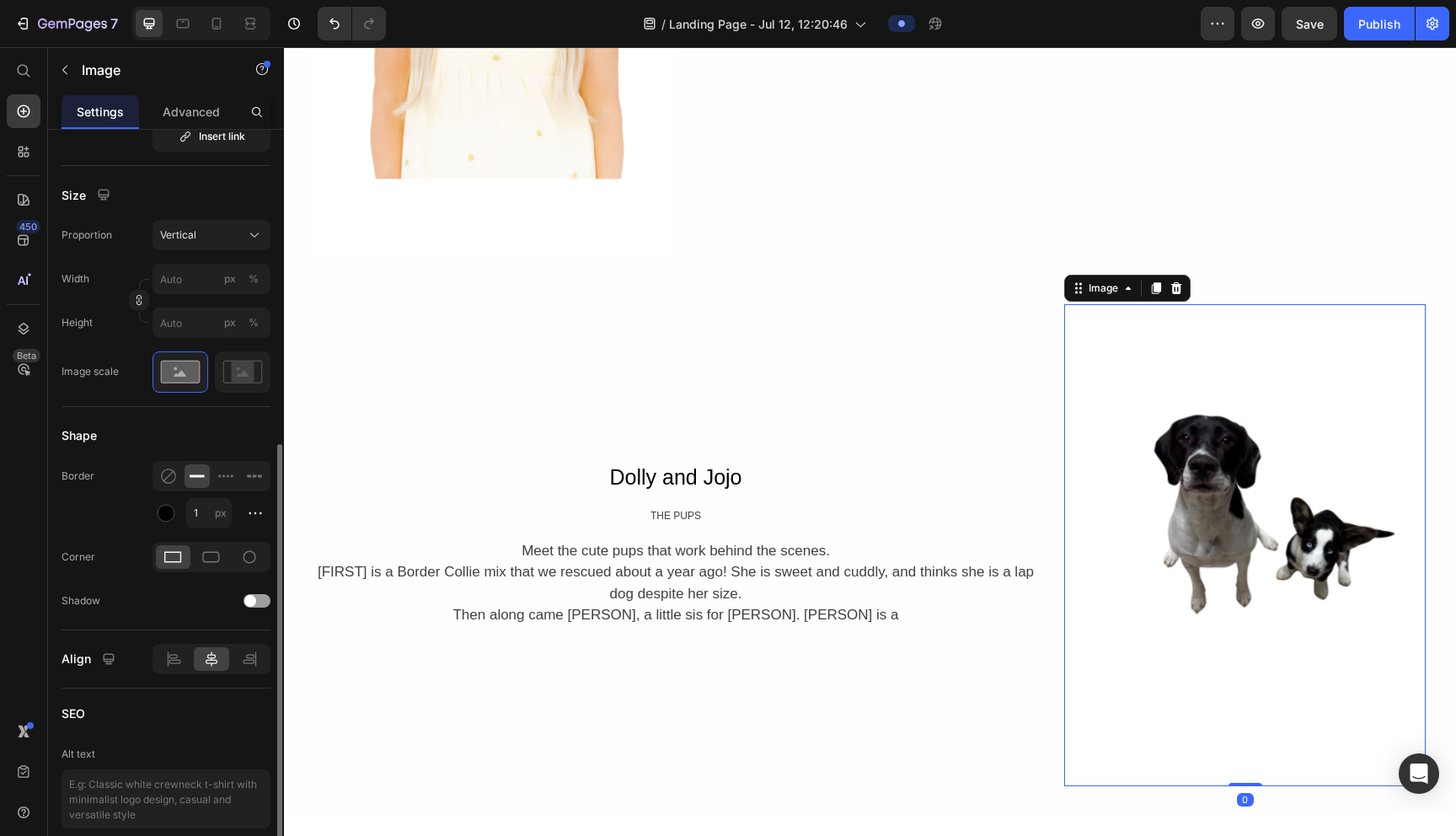 scroll, scrollTop: 513, scrollLeft: 0, axis: vertical 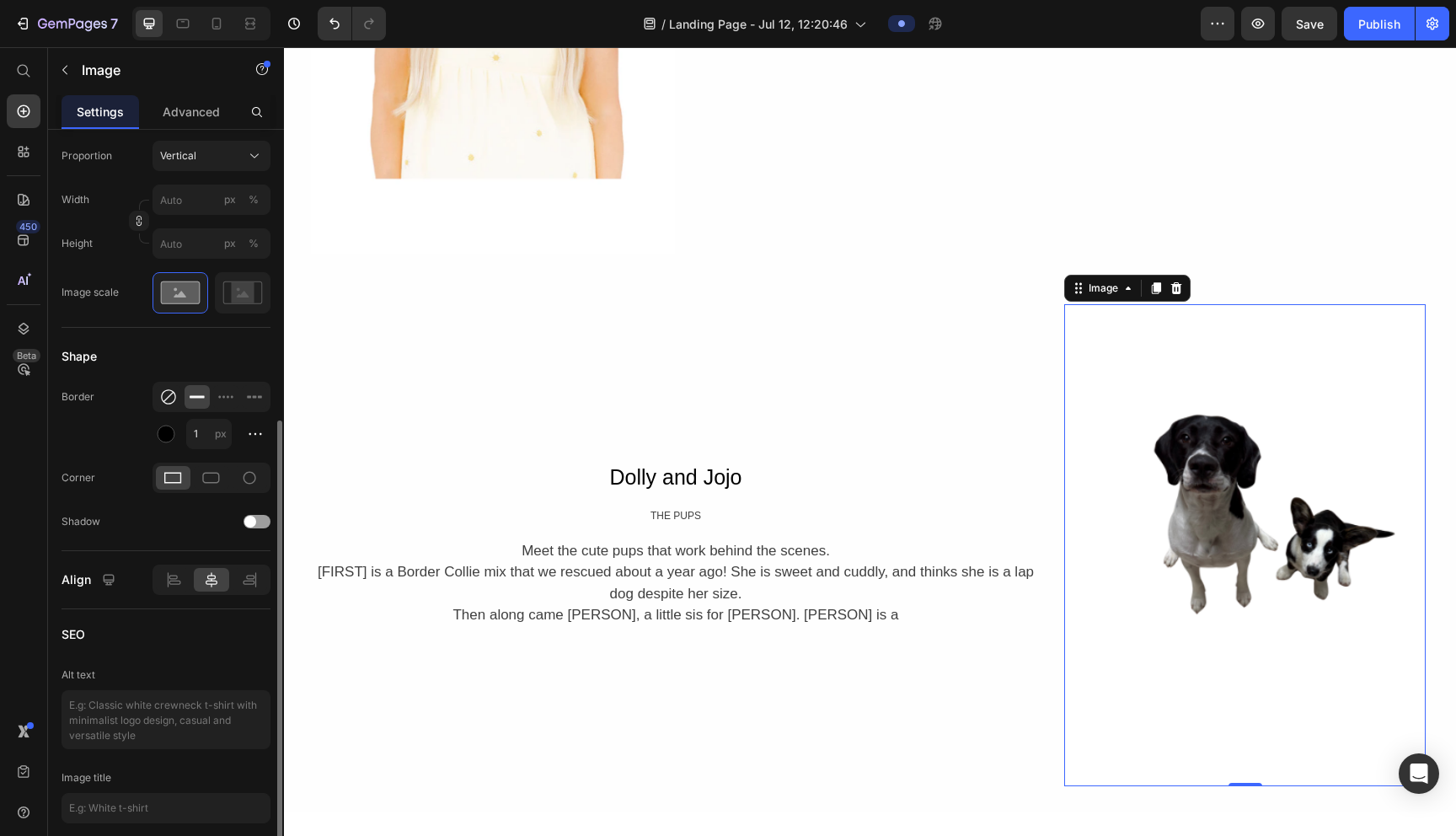 click 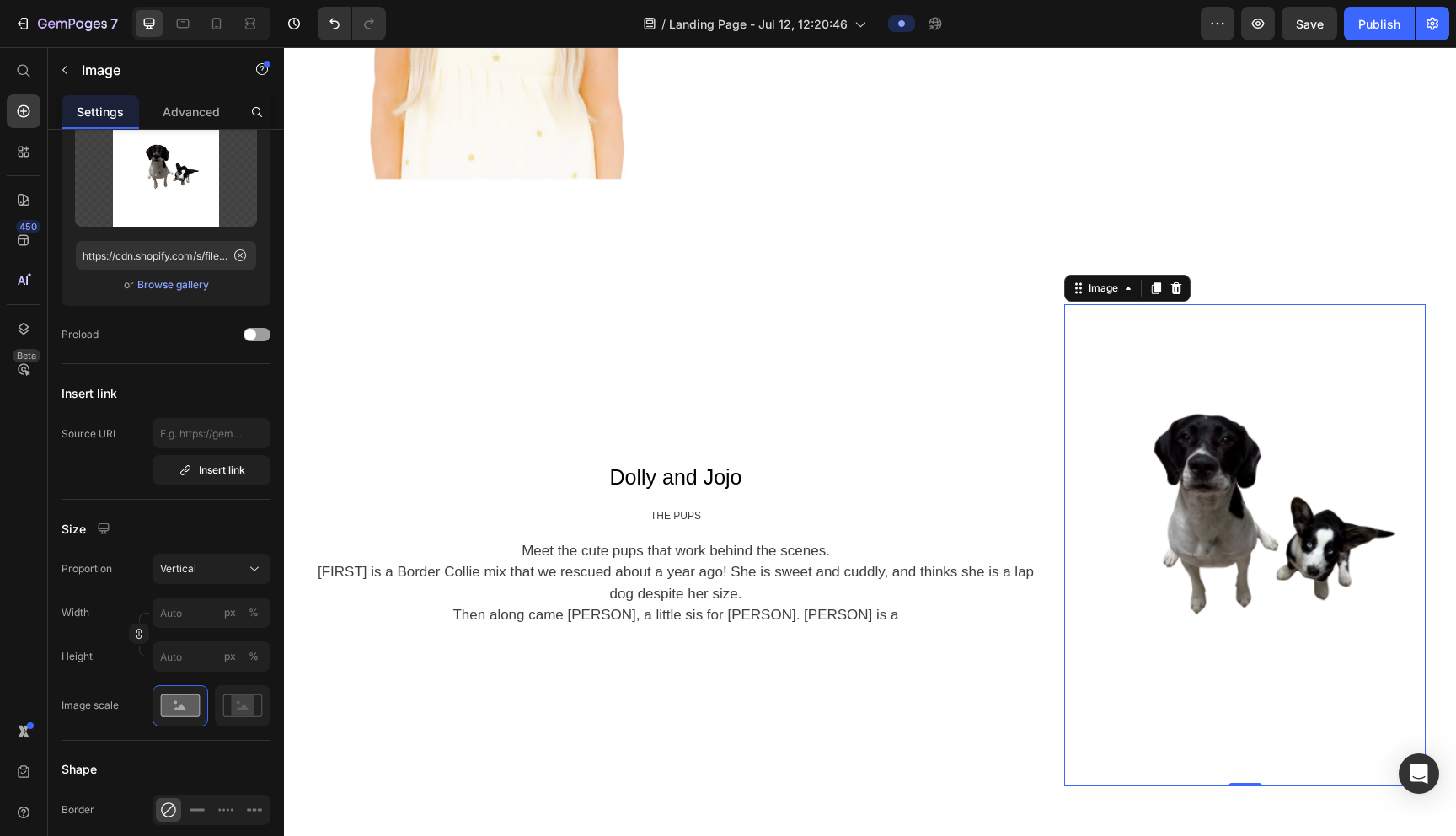 scroll, scrollTop: 0, scrollLeft: 0, axis: both 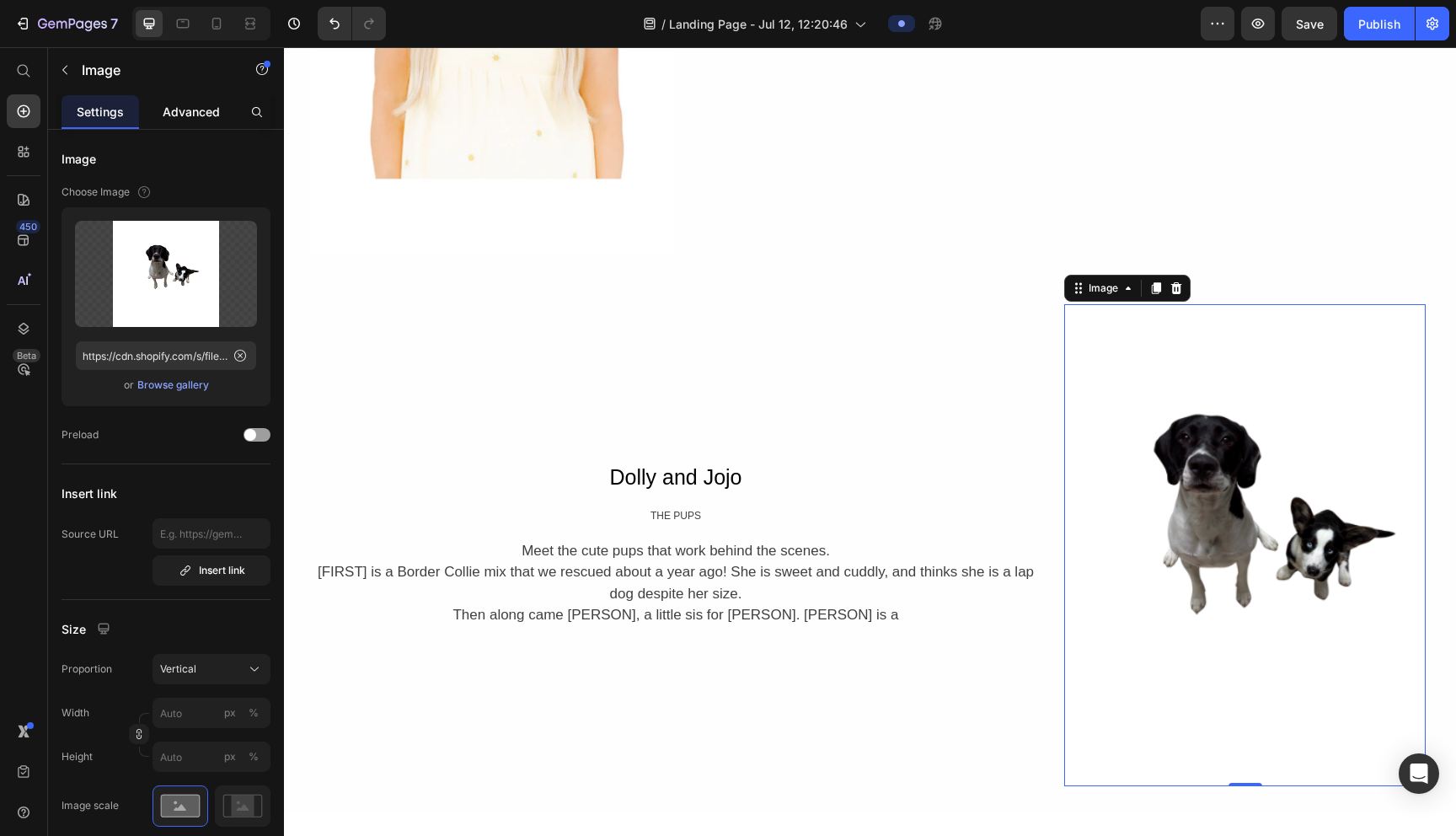 click on "Advanced" at bounding box center [191, 111] 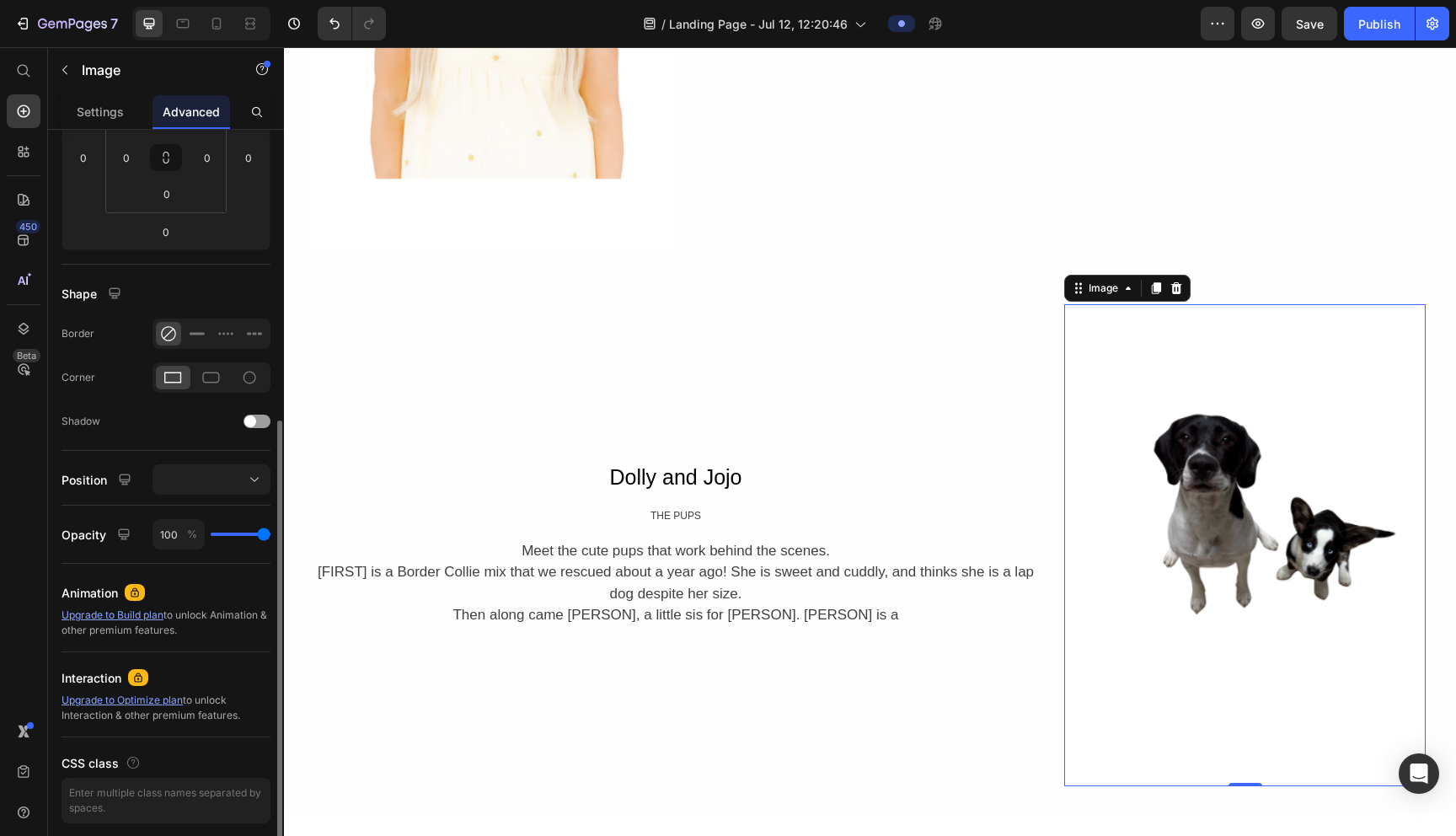 scroll, scrollTop: 346, scrollLeft: 0, axis: vertical 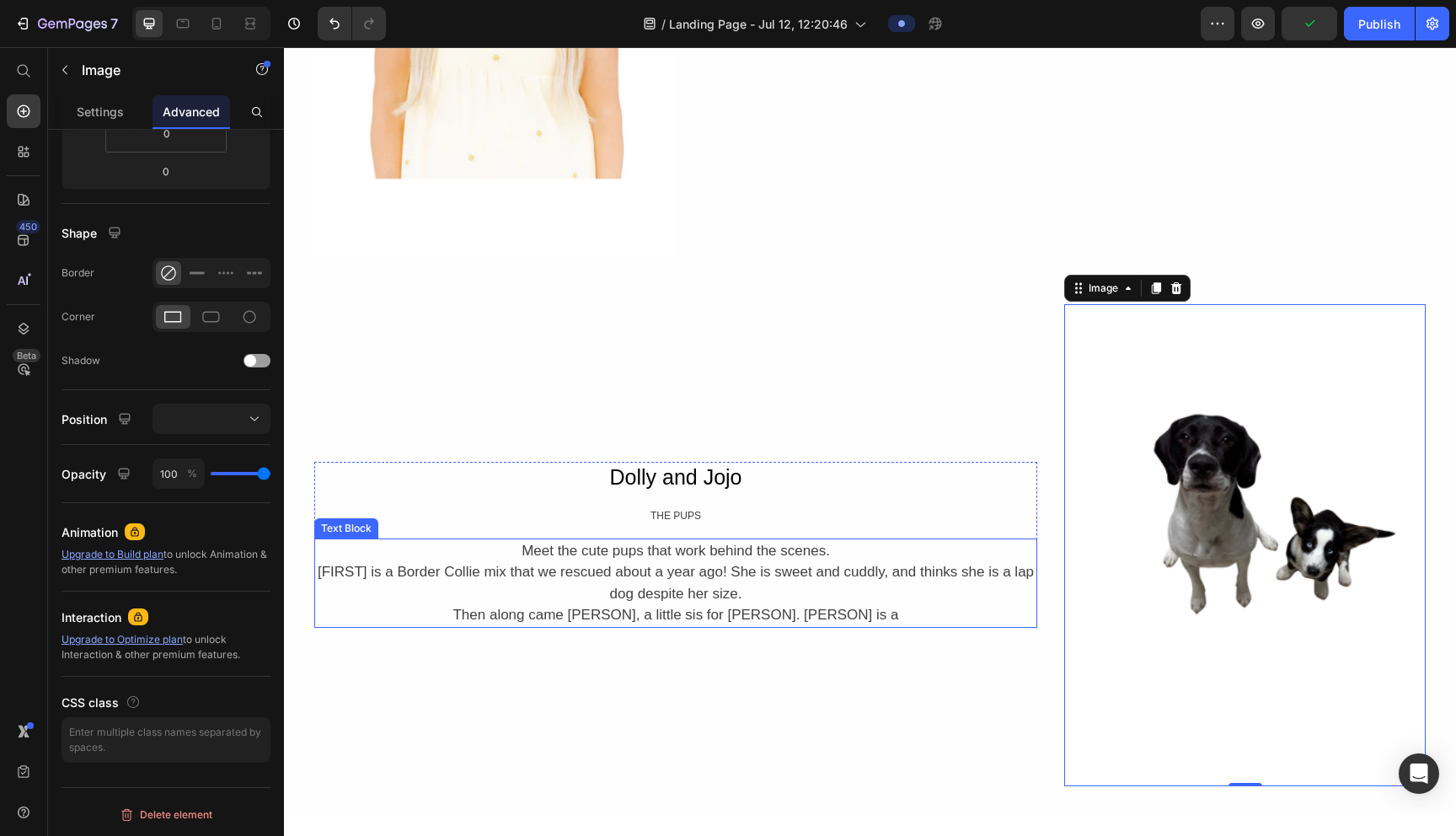 click on "[FIRST] is a Border Collie mix that we rescued about a year ago! She is sweet and cuddly, and thinks she is a lap dog despite her size." at bounding box center [676, 582] 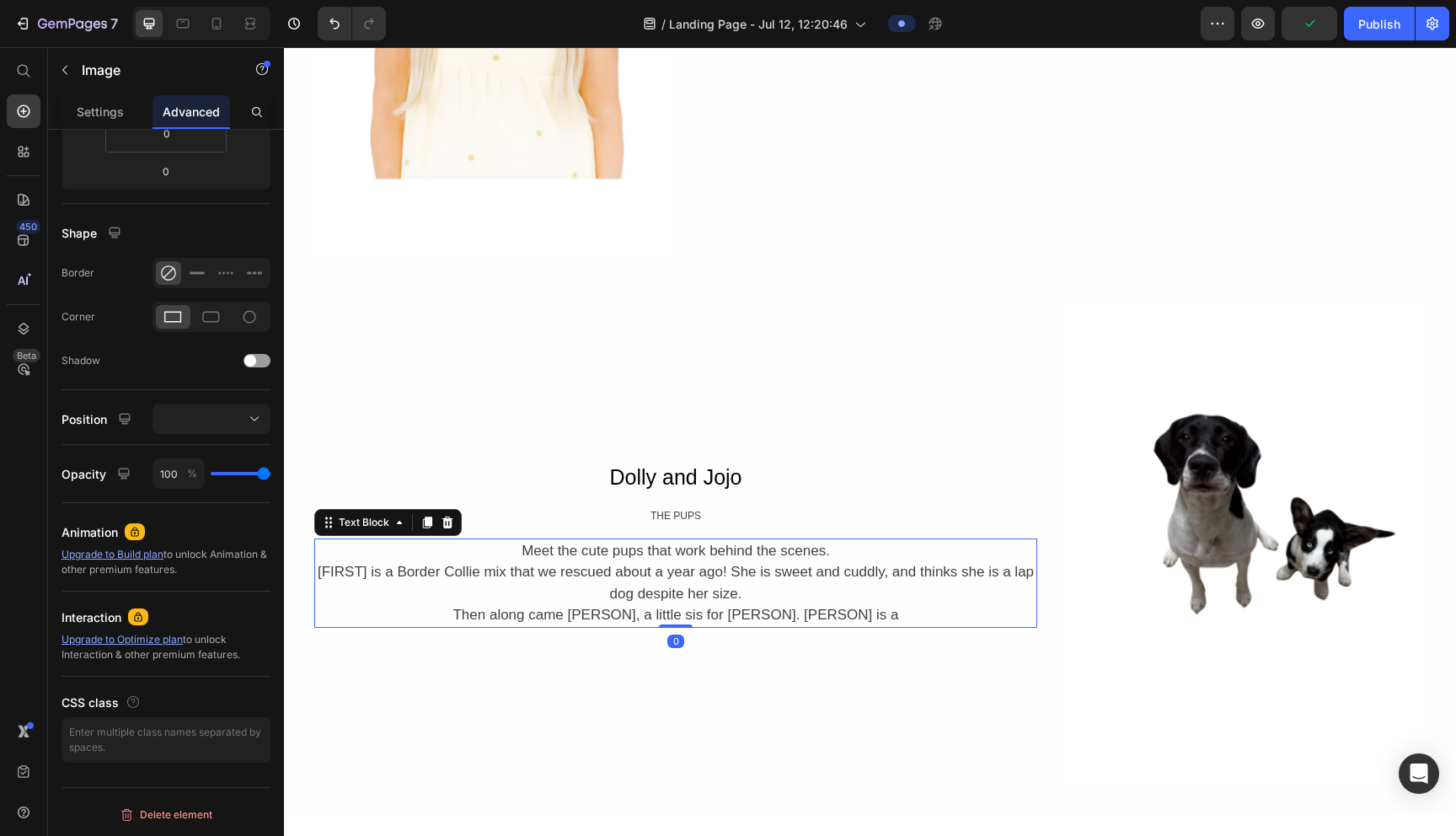 scroll, scrollTop: 0, scrollLeft: 0, axis: both 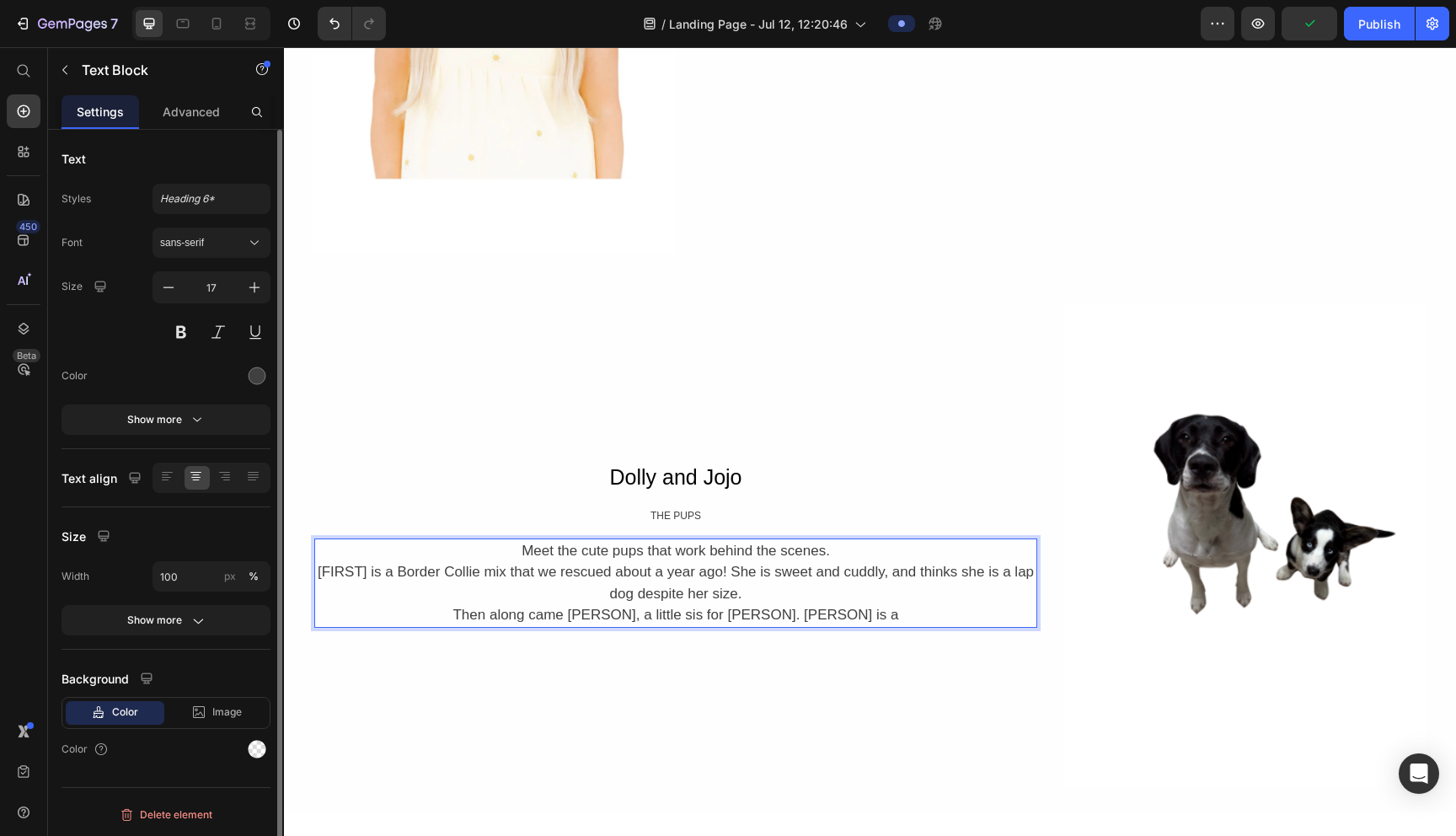 click on "[FIRST] is a Border Collie mix that we rescued about a year ago! She is sweet and cuddly, and thinks she is a lap dog despite her size." at bounding box center [676, 582] 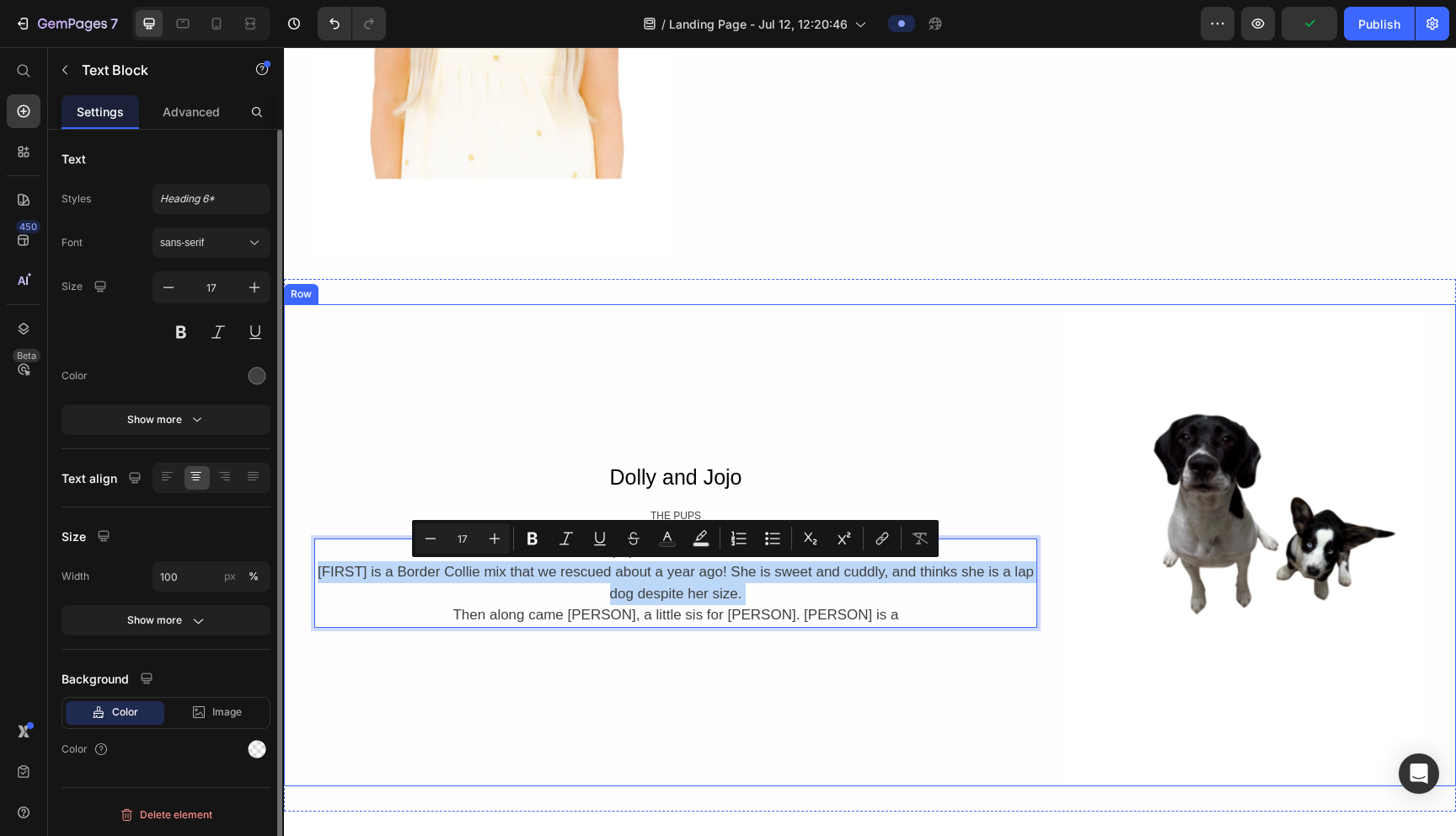 click on "[PERSON] and [PERSON] Text Block THE PUPS Text Block Meet the cute pups that work behind the scenes. [PERSON] is a Border Collie mix that we rescued about a year ago! She is sweet and cuddly, and thinks she is a lap dog despite her size. Then along came [PERSON], a little sis for [PERSON]. [PERSON] is a  Text Block   0 Row" at bounding box center (676, 545) 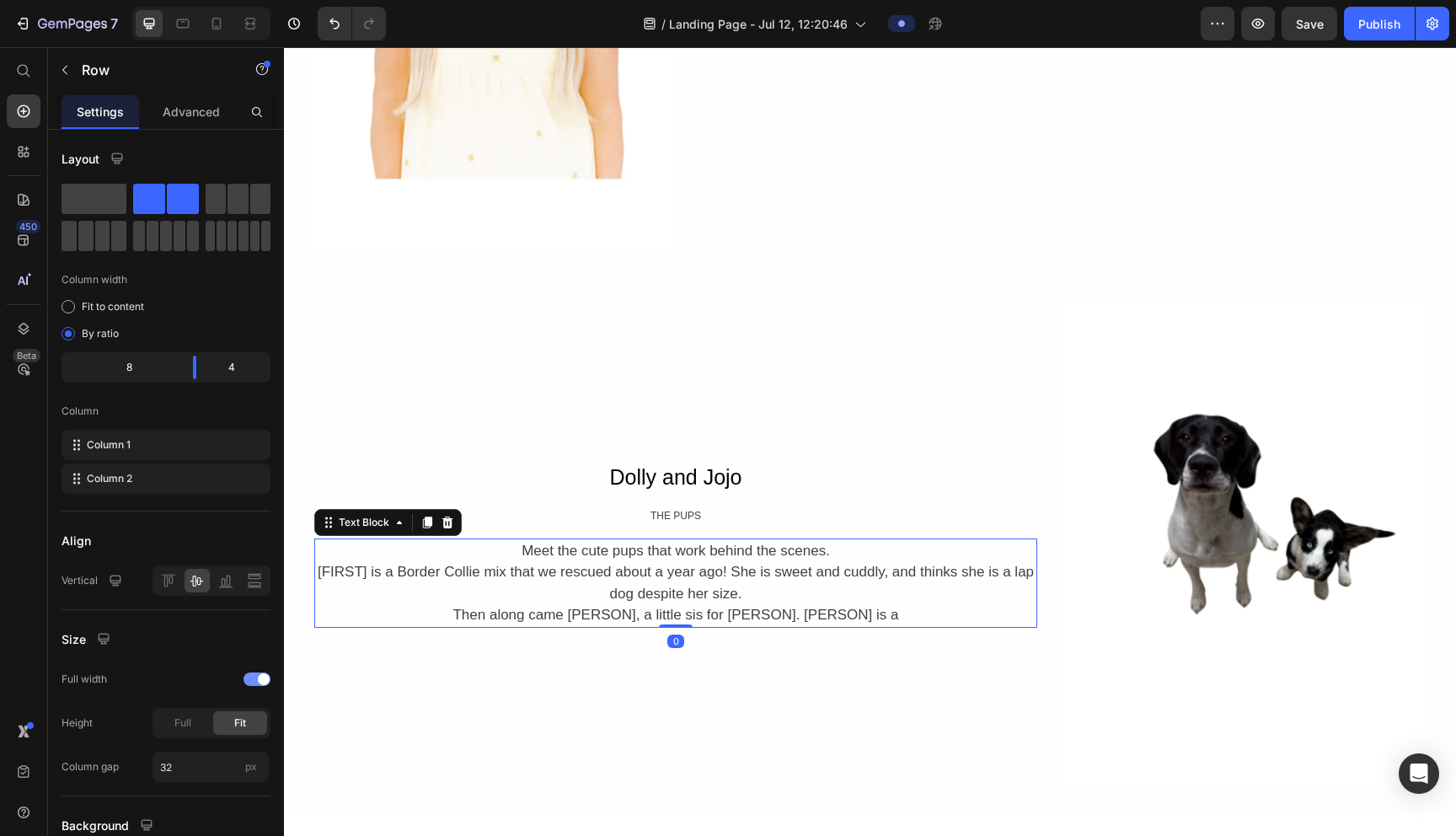 click on "Then along came [PERSON], a little sis for [PERSON]. [PERSON] is a" at bounding box center [676, 615] 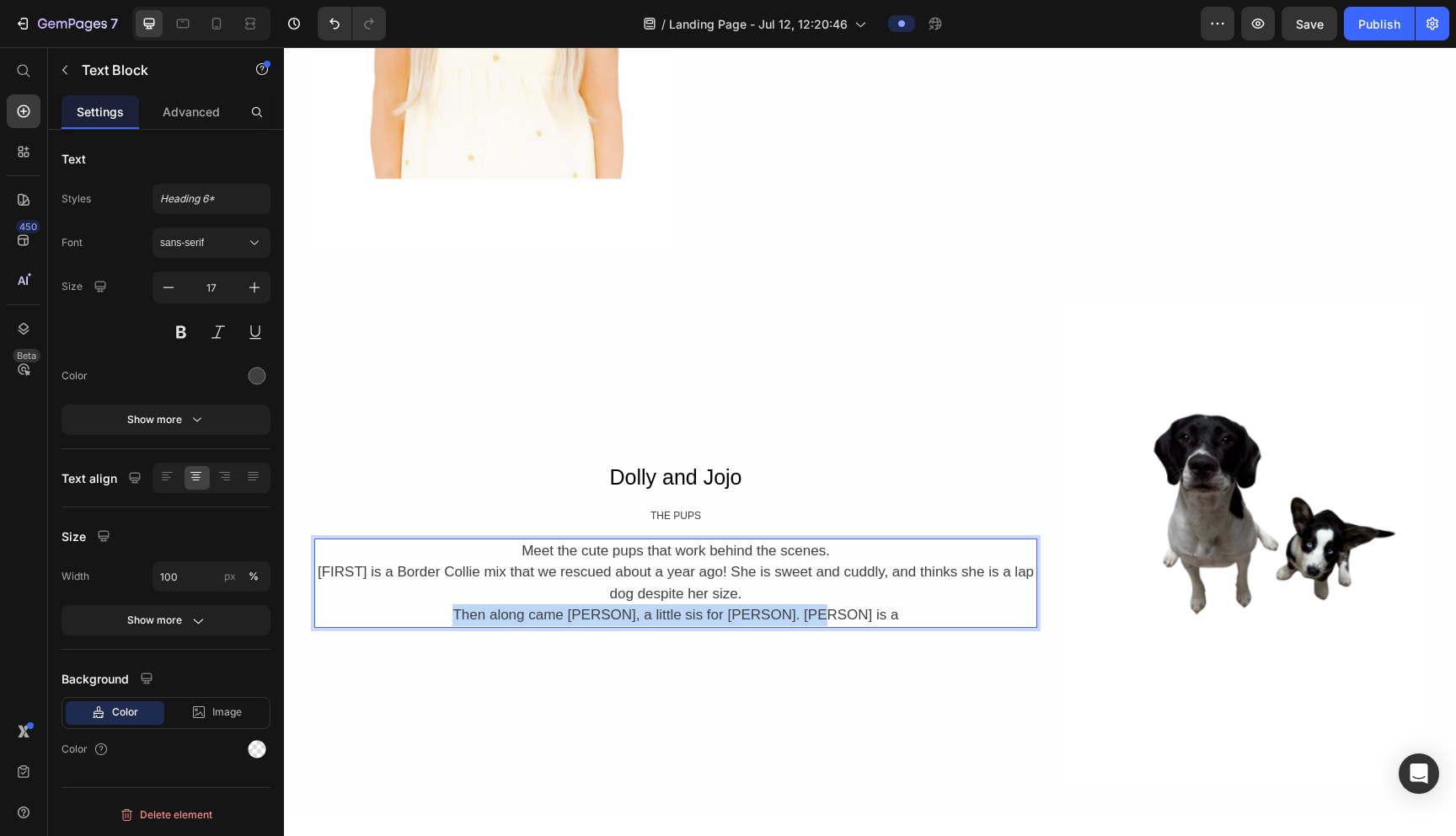 click on "Then along came [PERSON], a little sis for [PERSON]. [PERSON] is a" at bounding box center [676, 615] 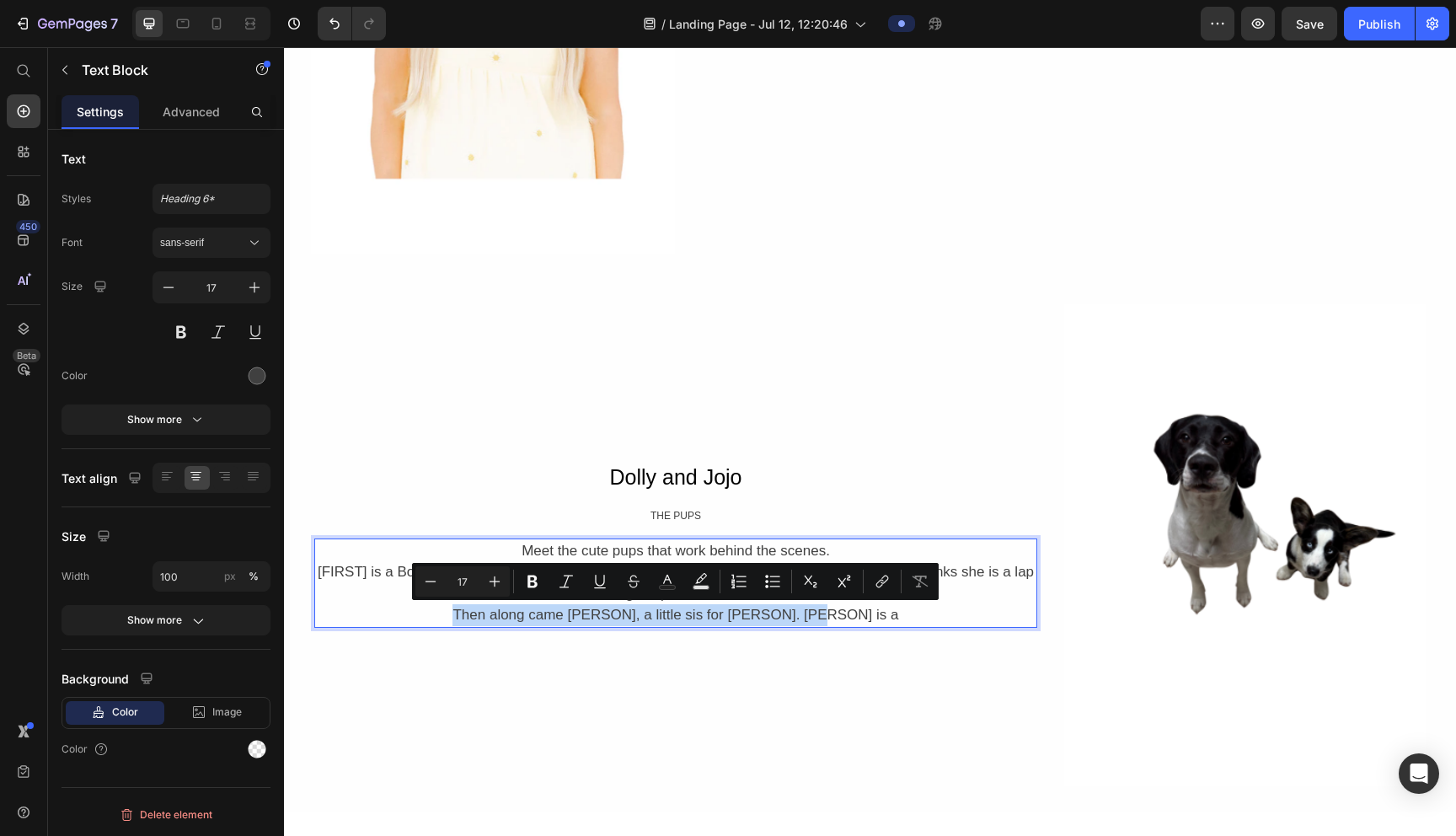 click on "Then along came [PERSON], a little sis for [PERSON]. [PERSON] is a" at bounding box center (676, 615) 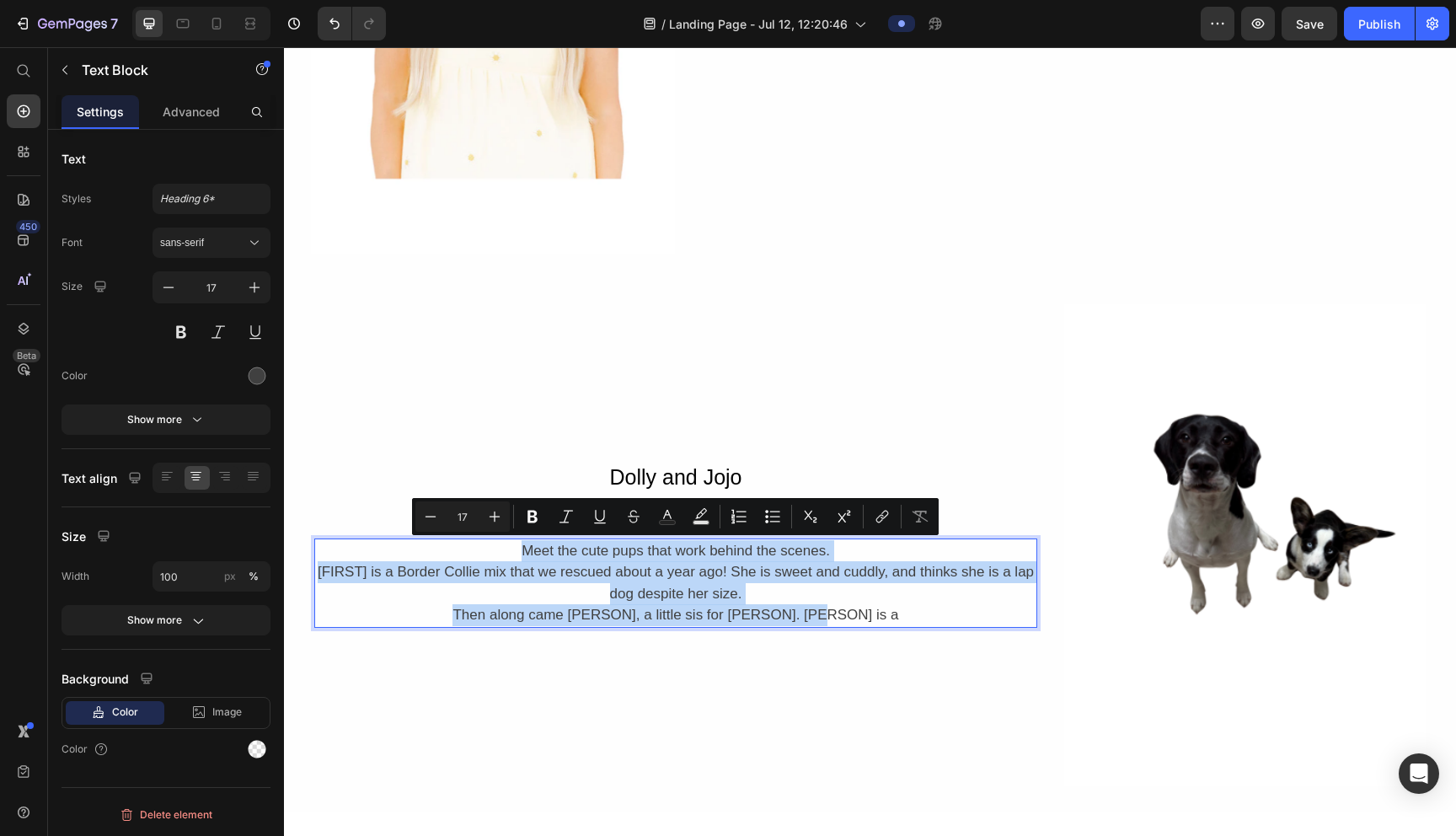 drag, startPoint x: 849, startPoint y: 616, endPoint x: 509, endPoint y: 545, distance: 347.3341 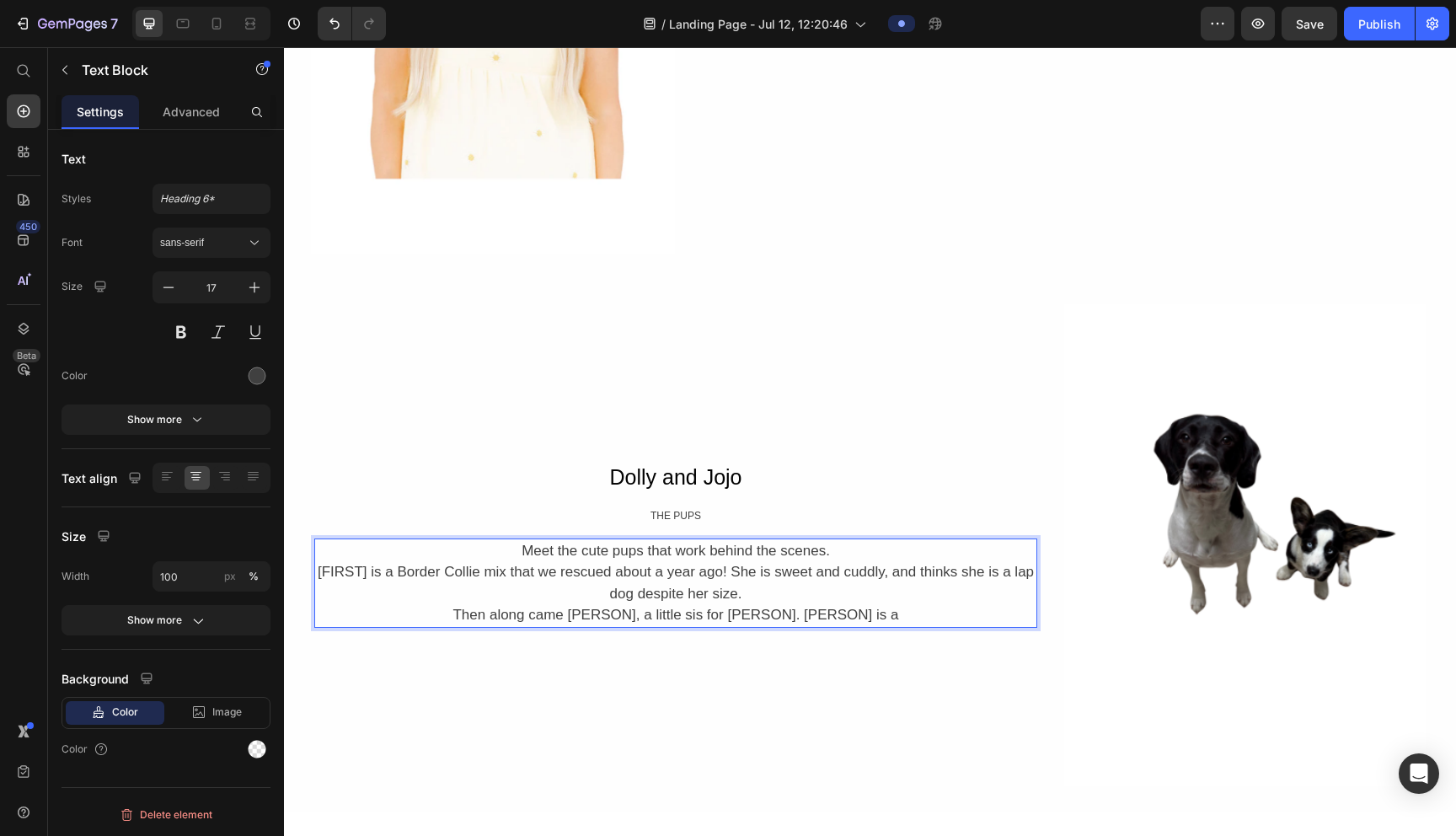 scroll, scrollTop: 2453, scrollLeft: 0, axis: vertical 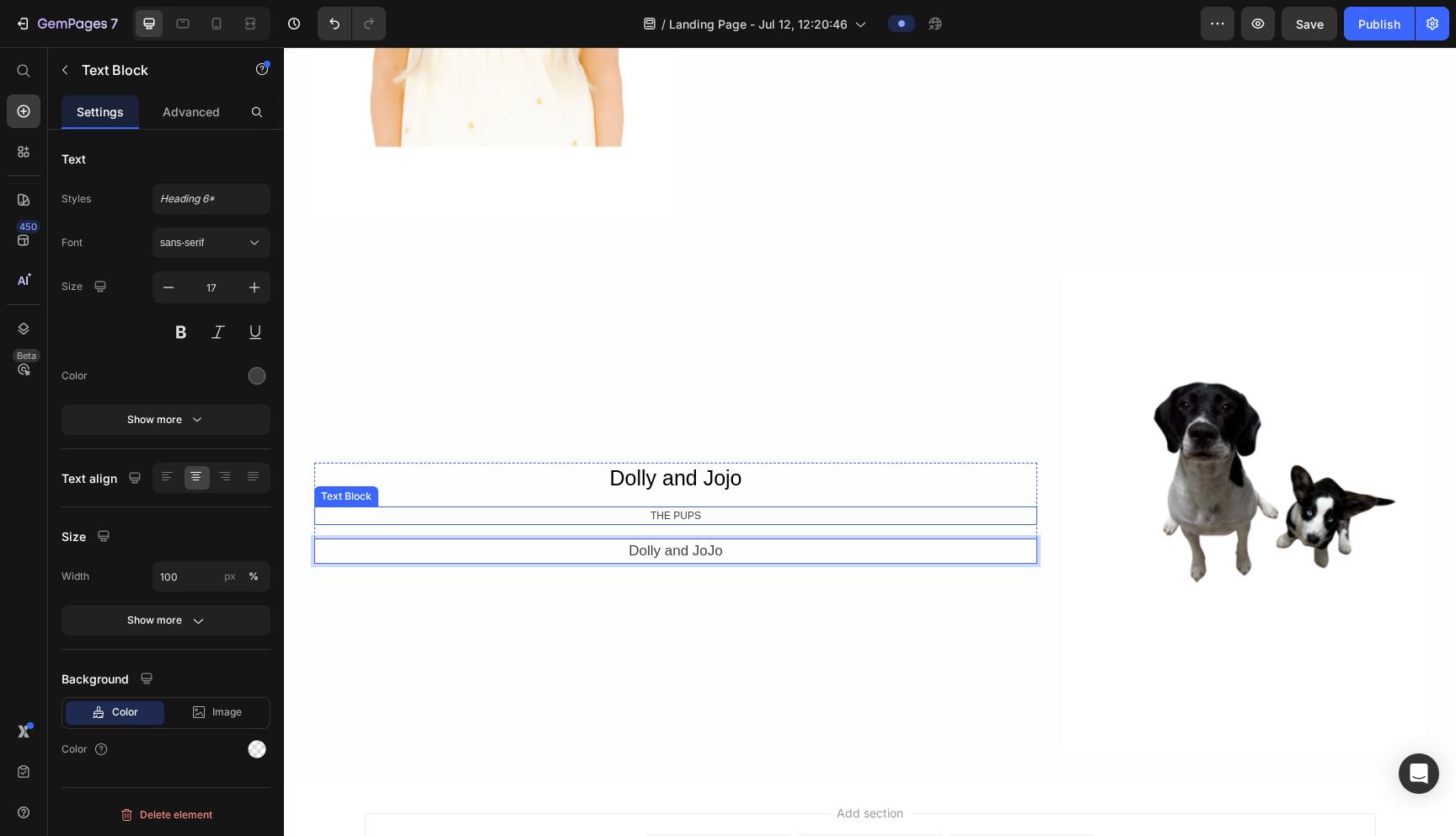 click on "Dolly and Jojo" at bounding box center [676, 478] 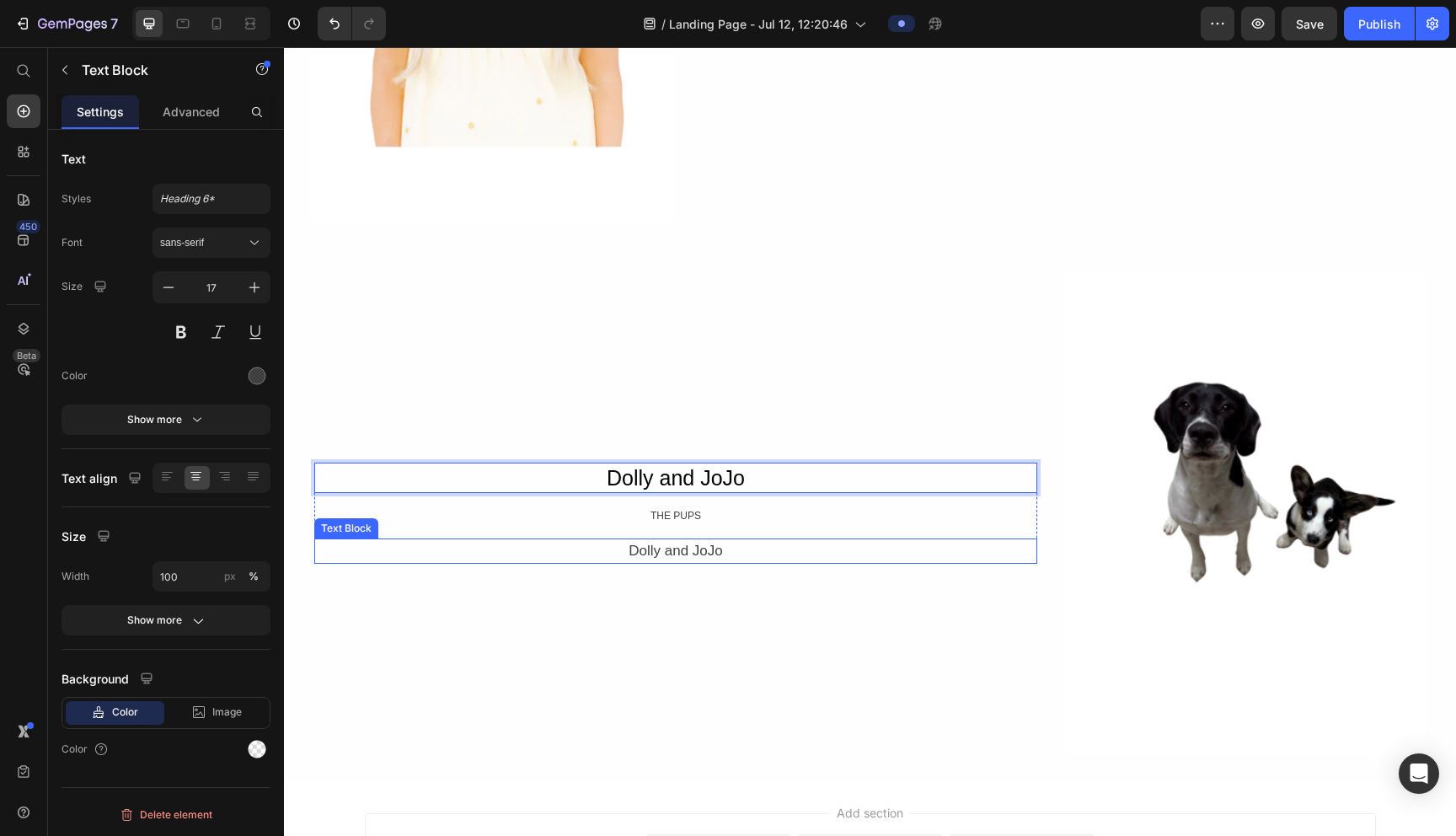 click on "Dolly and JoJo" at bounding box center [676, 551] 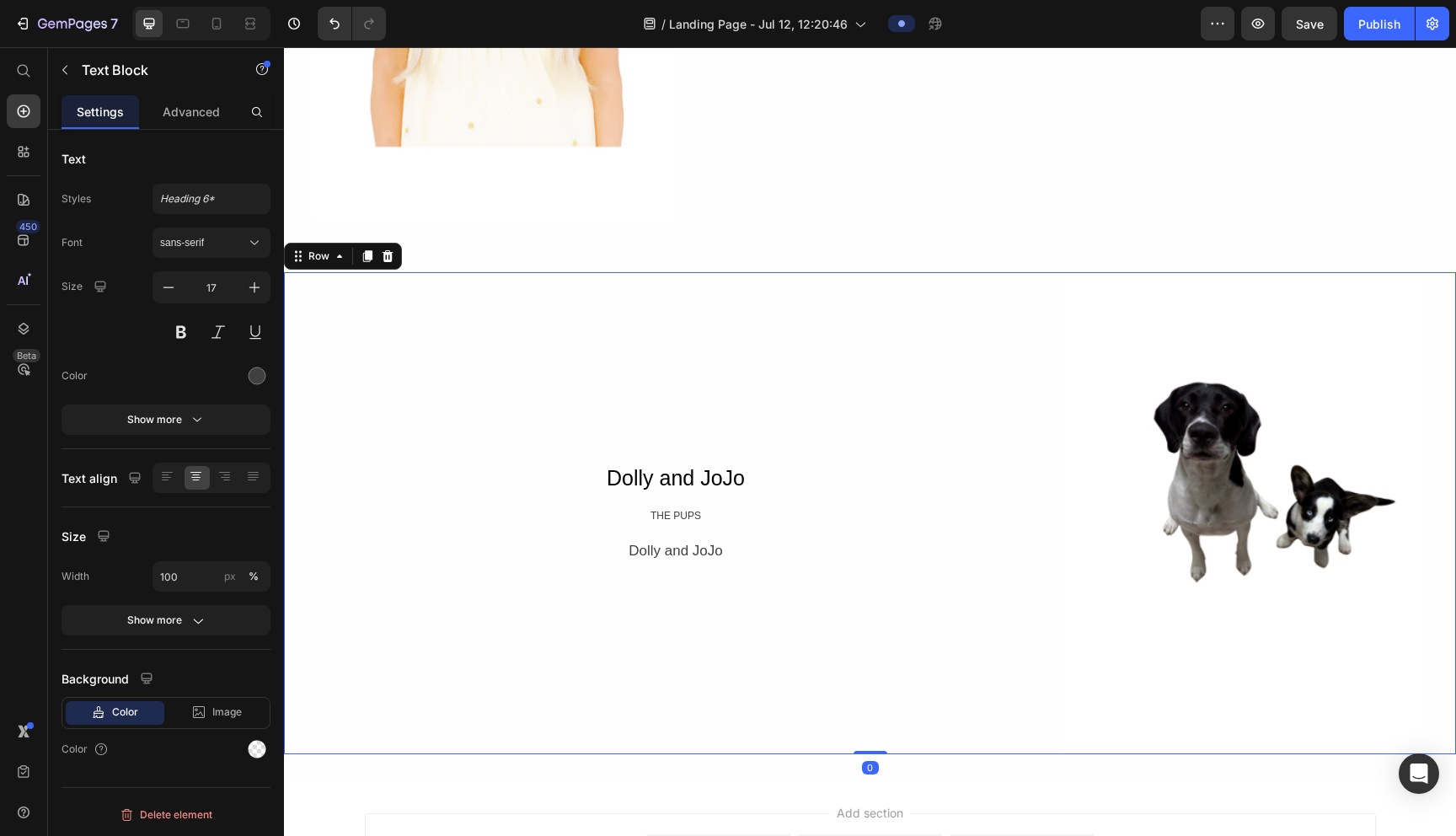 click on "[FIRST] and JoJo Text Block THE PUPS Text Block [FIRST] and JoJo Text Block Row" at bounding box center [676, 513] 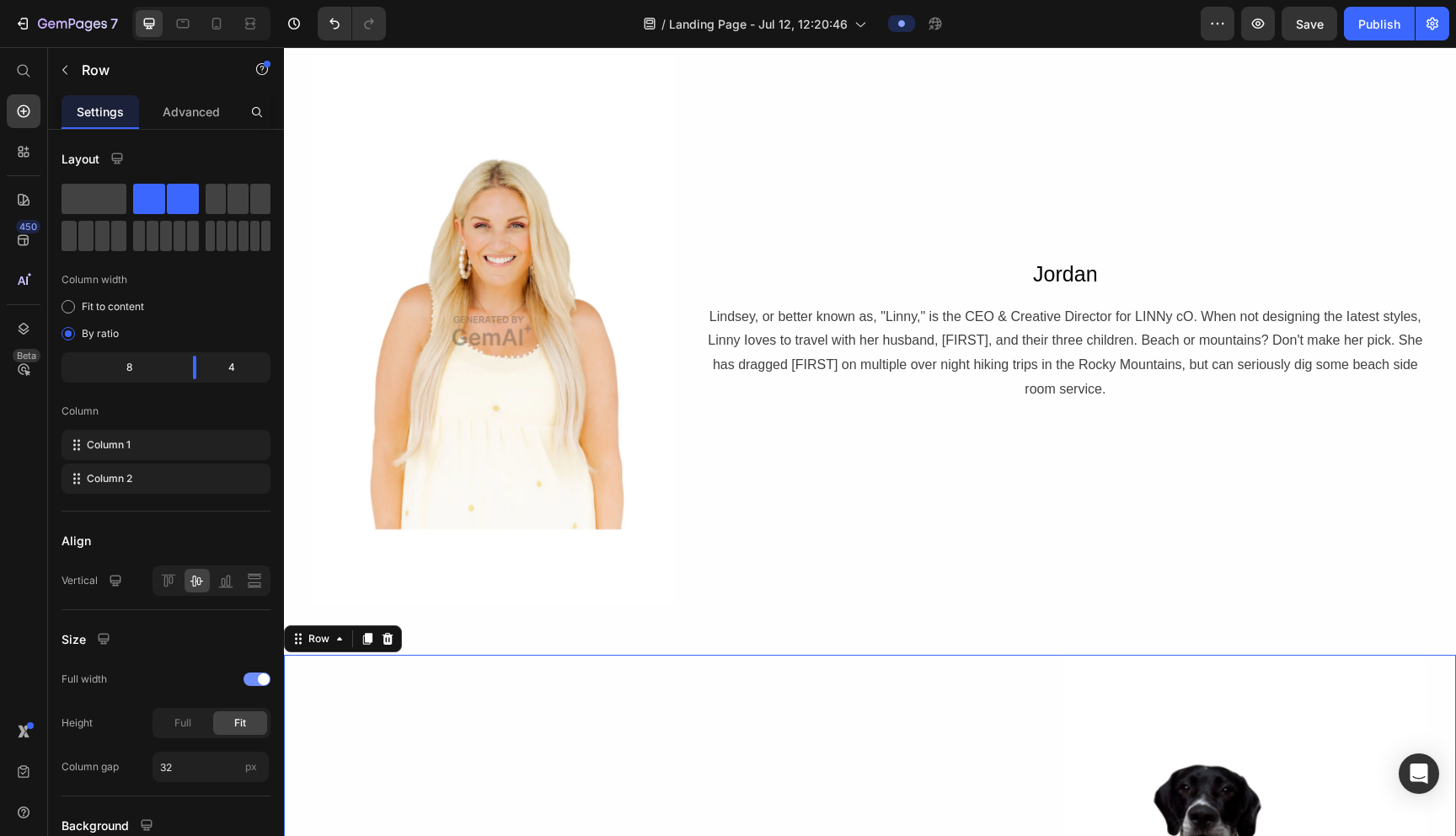 scroll, scrollTop: 1920, scrollLeft: 0, axis: vertical 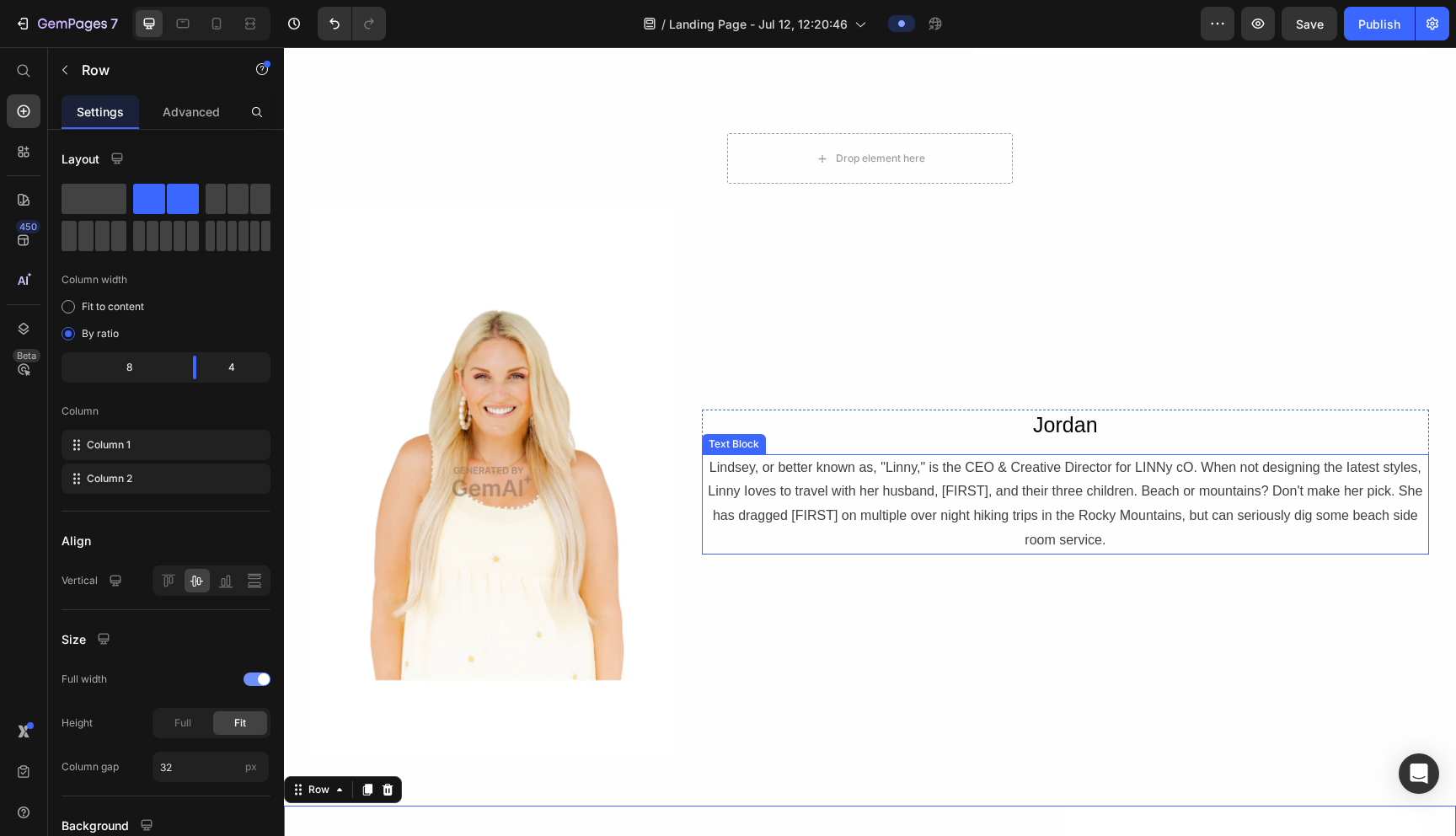 click on "Lindsey, or better known as, "Linny," is the CEO & Creative Director for LINNy cO. When not designing the Iatest styles, Linny Ioves to travel with her husband, [FIRST], and their three children. Beach or mountains? Don't make her pick. She has dragged [FIRST] on multiple over night hiking trips in the Rocky Mountains, but can seriously dig some beach side room service." at bounding box center (1065, 504) 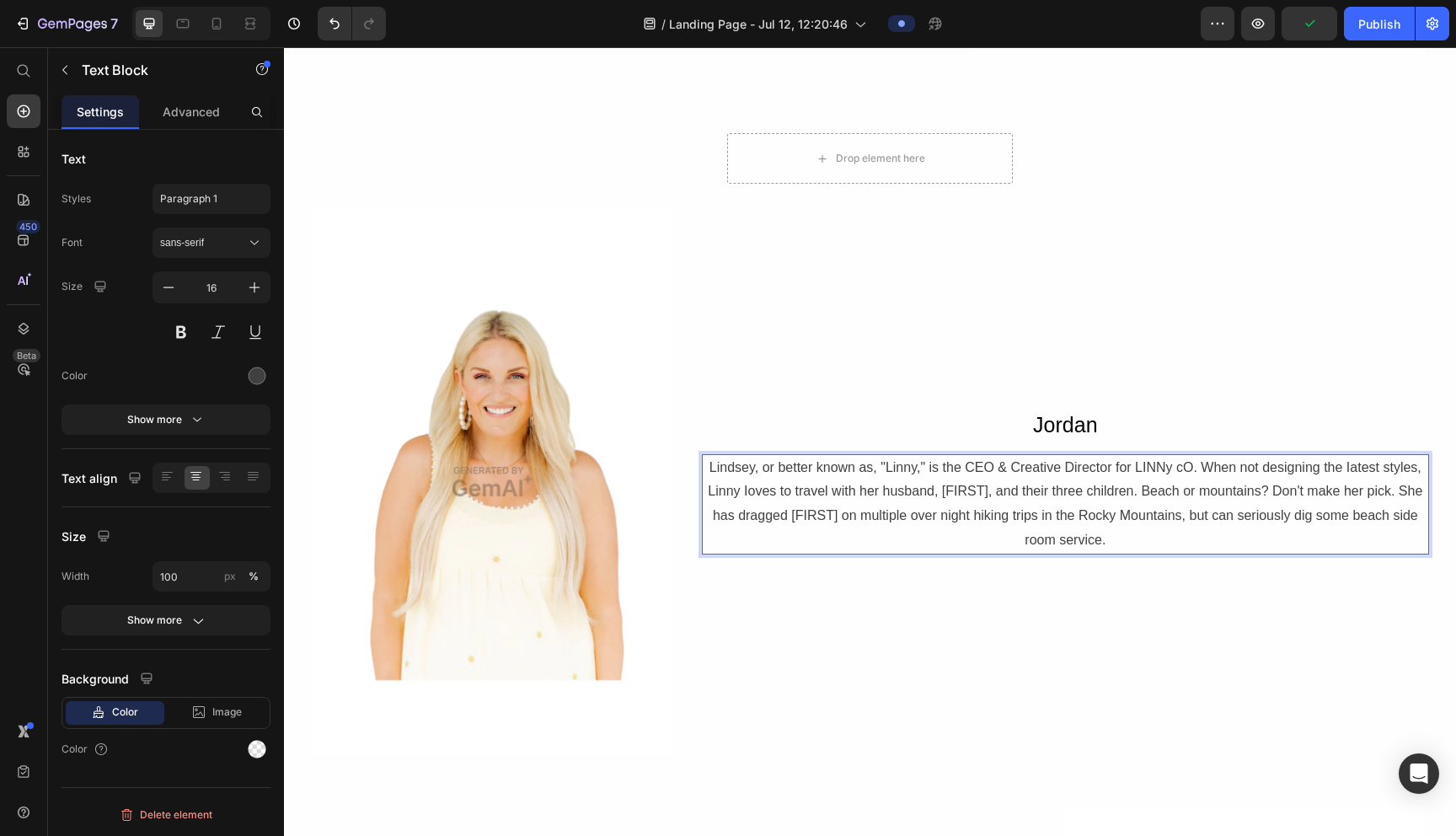 click on "Lindsey, or better known as, "Linny," is the CEO & Creative Director for LINNy cO. When not designing the Iatest styles, Linny Ioves to travel with her husband, [FIRST], and their three children. Beach or mountains? Don't make her pick. She has dragged [FIRST] on multiple over night hiking trips in the Rocky Mountains, but can seriously dig some beach side room service." at bounding box center (1065, 504) 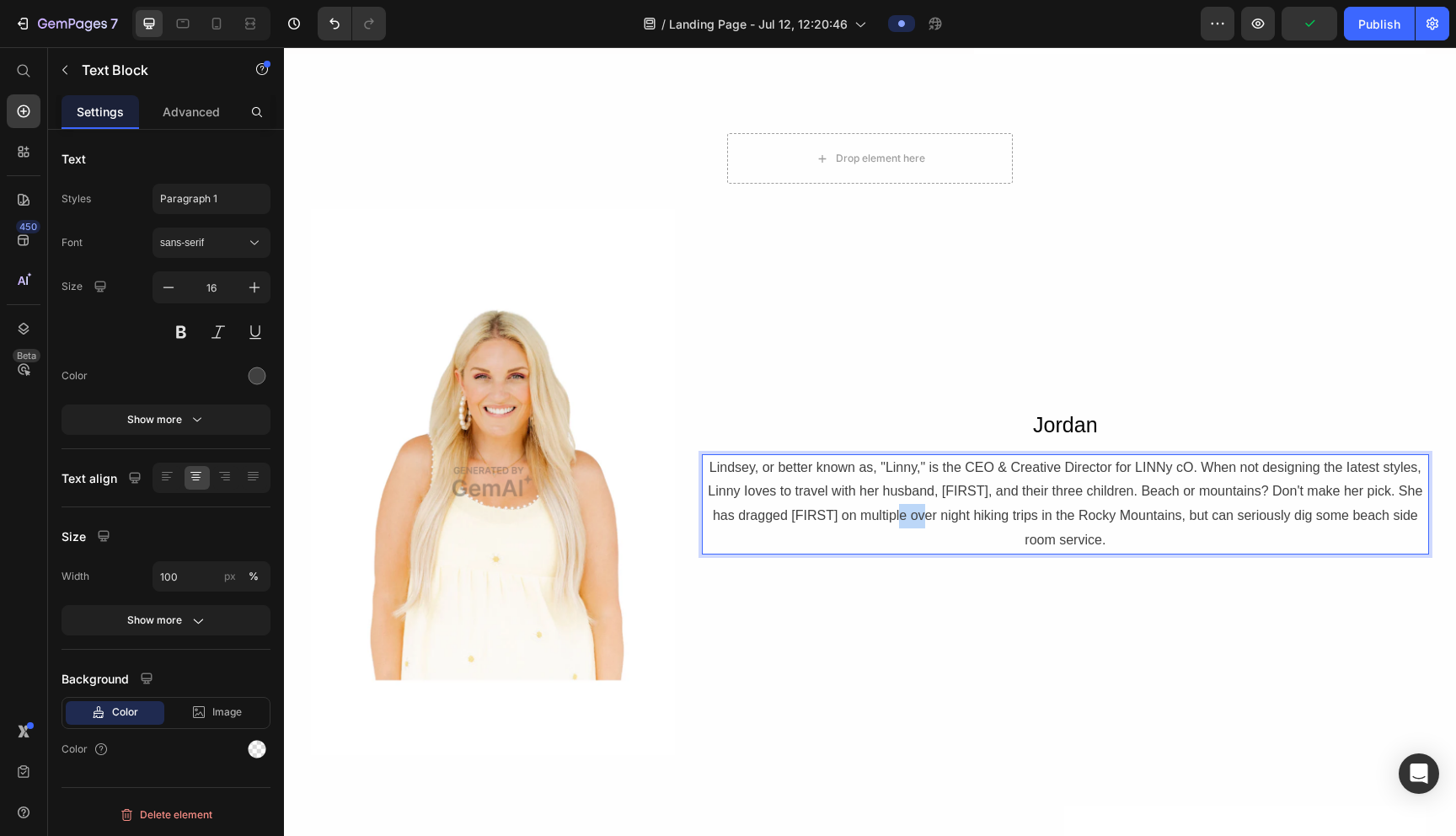 click on "Lindsey, or better known as, "Linny," is the CEO & Creative Director for LINNy cO. When not designing the Iatest styles, Linny Ioves to travel with her husband, [FIRST], and their three children. Beach or mountains? Don't make her pick. She has dragged [FIRST] on multiple over night hiking trips in the Rocky Mountains, but can seriously dig some beach side room service." at bounding box center (1065, 504) 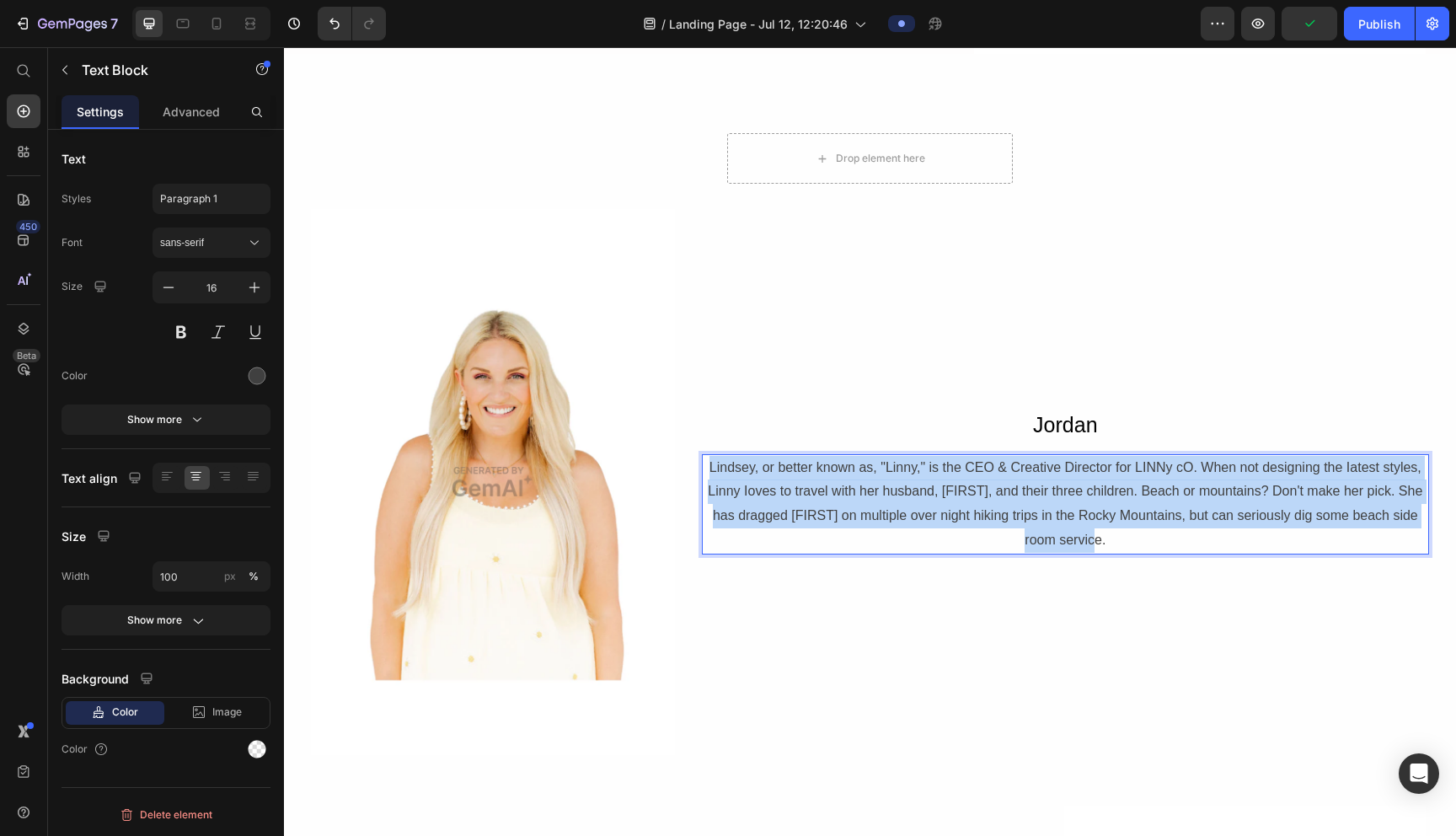 click on "Lindsey, or better known as, "Linny," is the CEO & Creative Director for LINNy cO. When not designing the Iatest styles, Linny Ioves to travel with her husband, [FIRST], and their three children. Beach or mountains? Don't make her pick. She has dragged [FIRST] on multiple over night hiking trips in the Rocky Mountains, but can seriously dig some beach side room service." at bounding box center (1065, 504) 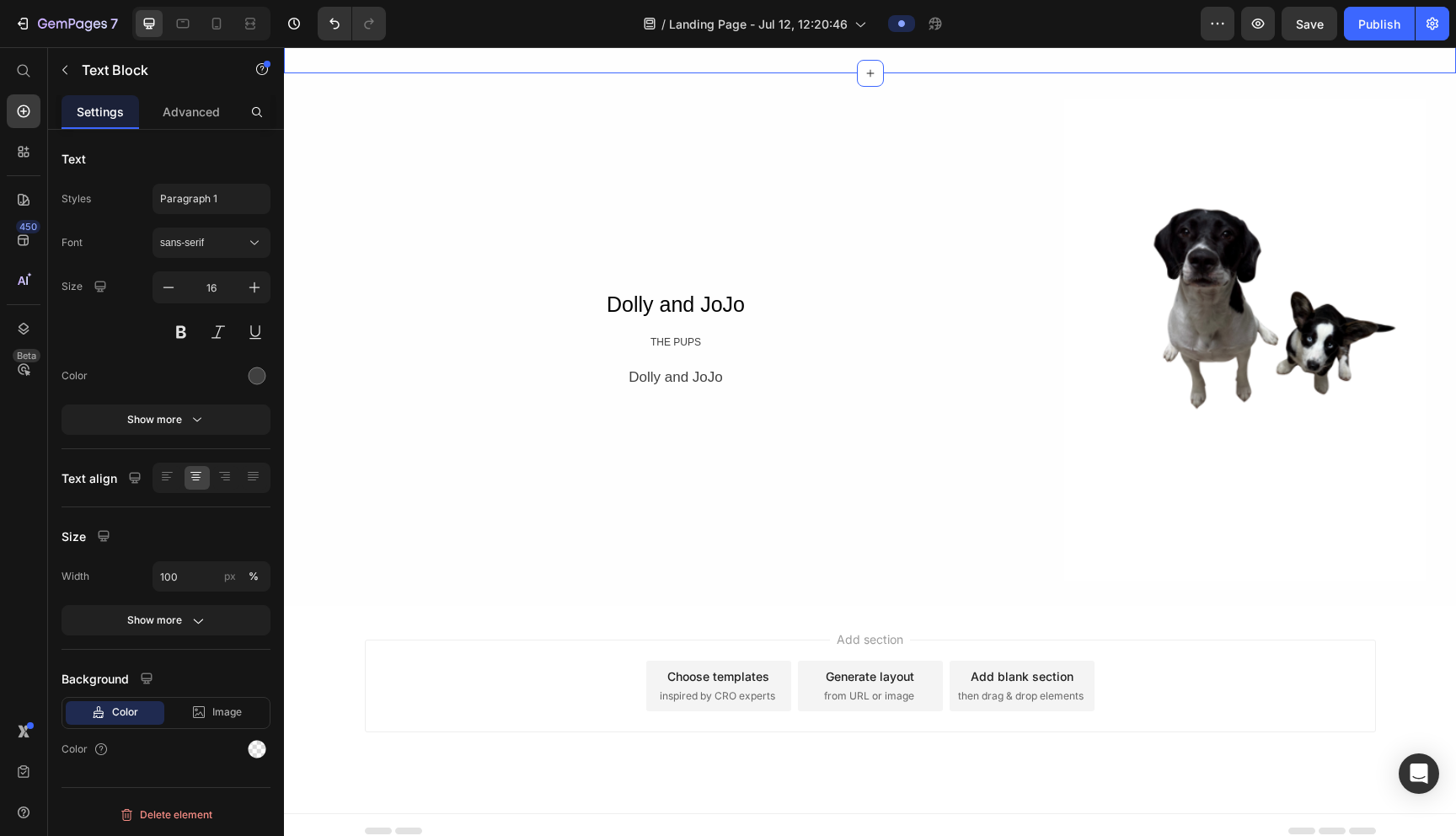 scroll, scrollTop: 2639, scrollLeft: 0, axis: vertical 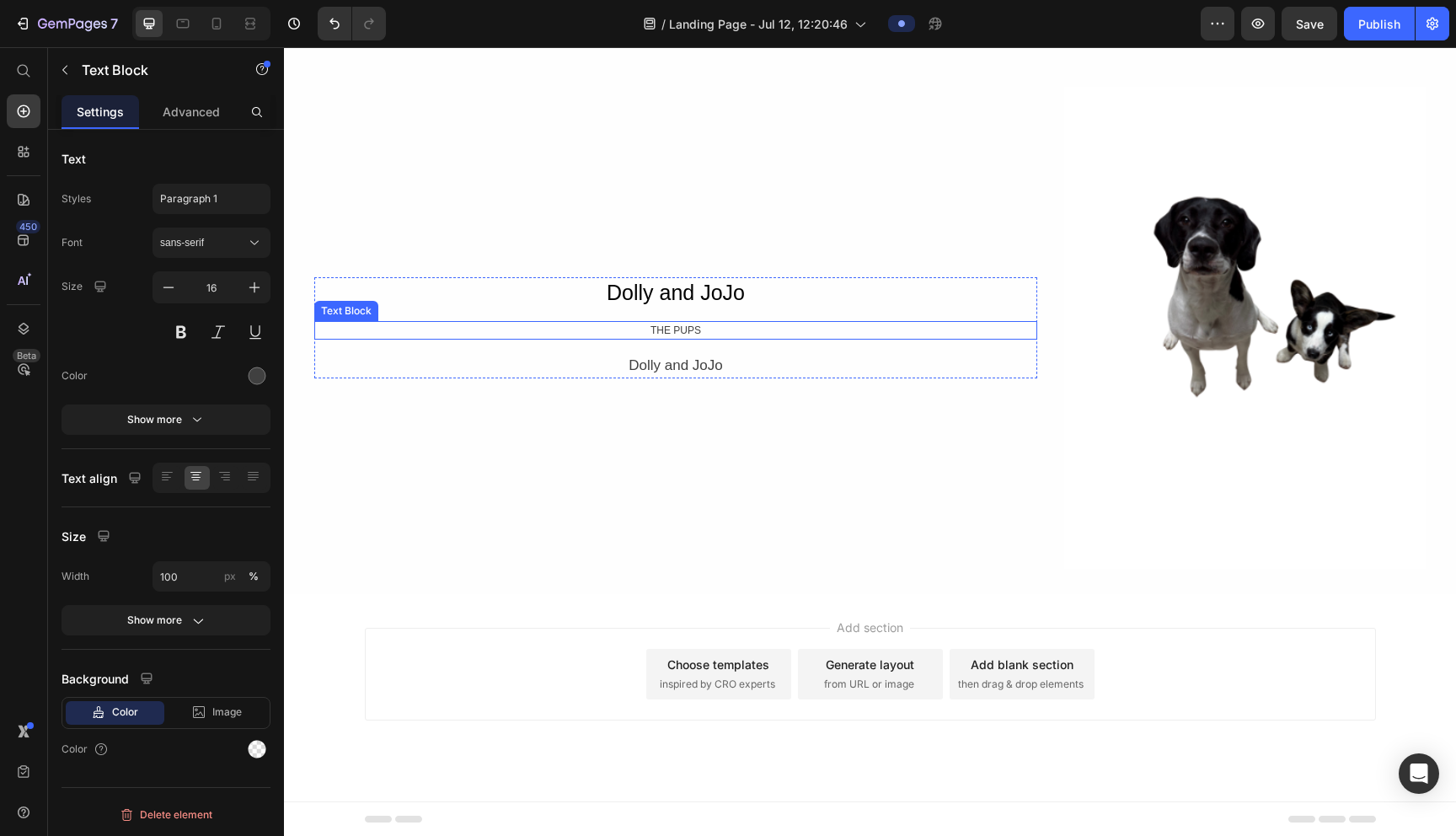 click on "THE PUPS" at bounding box center (676, 330) 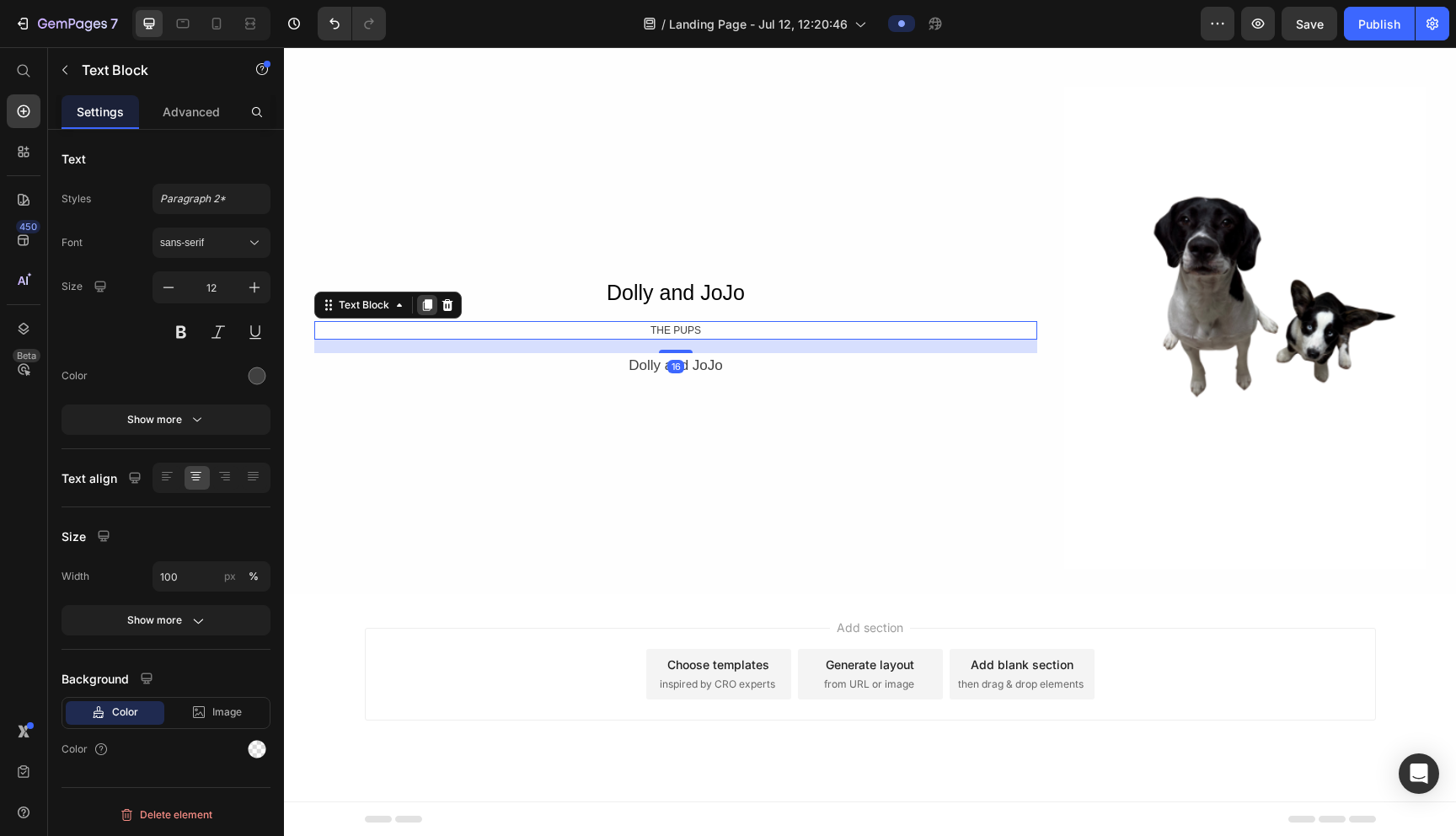 click 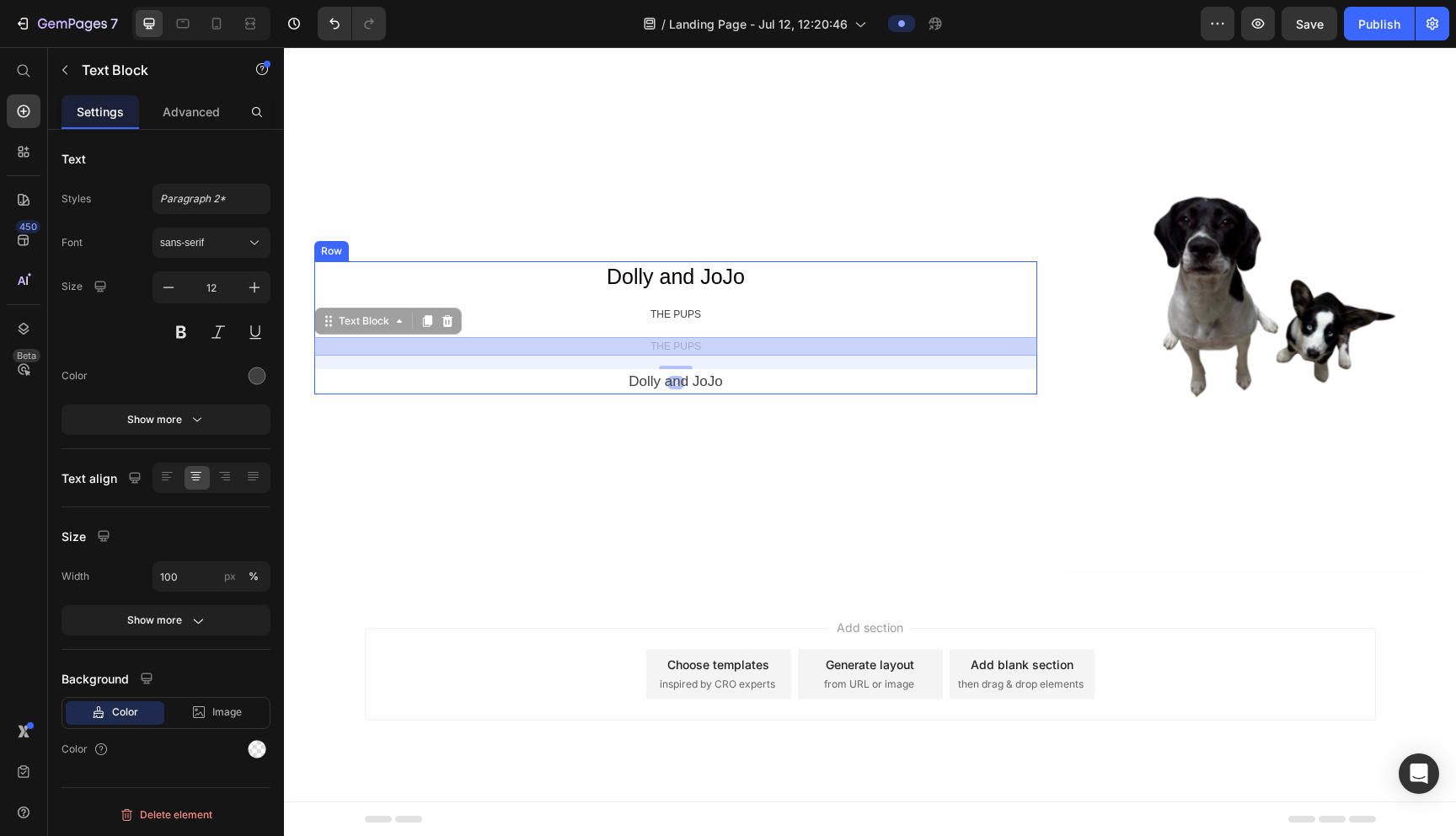 scroll, scrollTop: 2623, scrollLeft: 0, axis: vertical 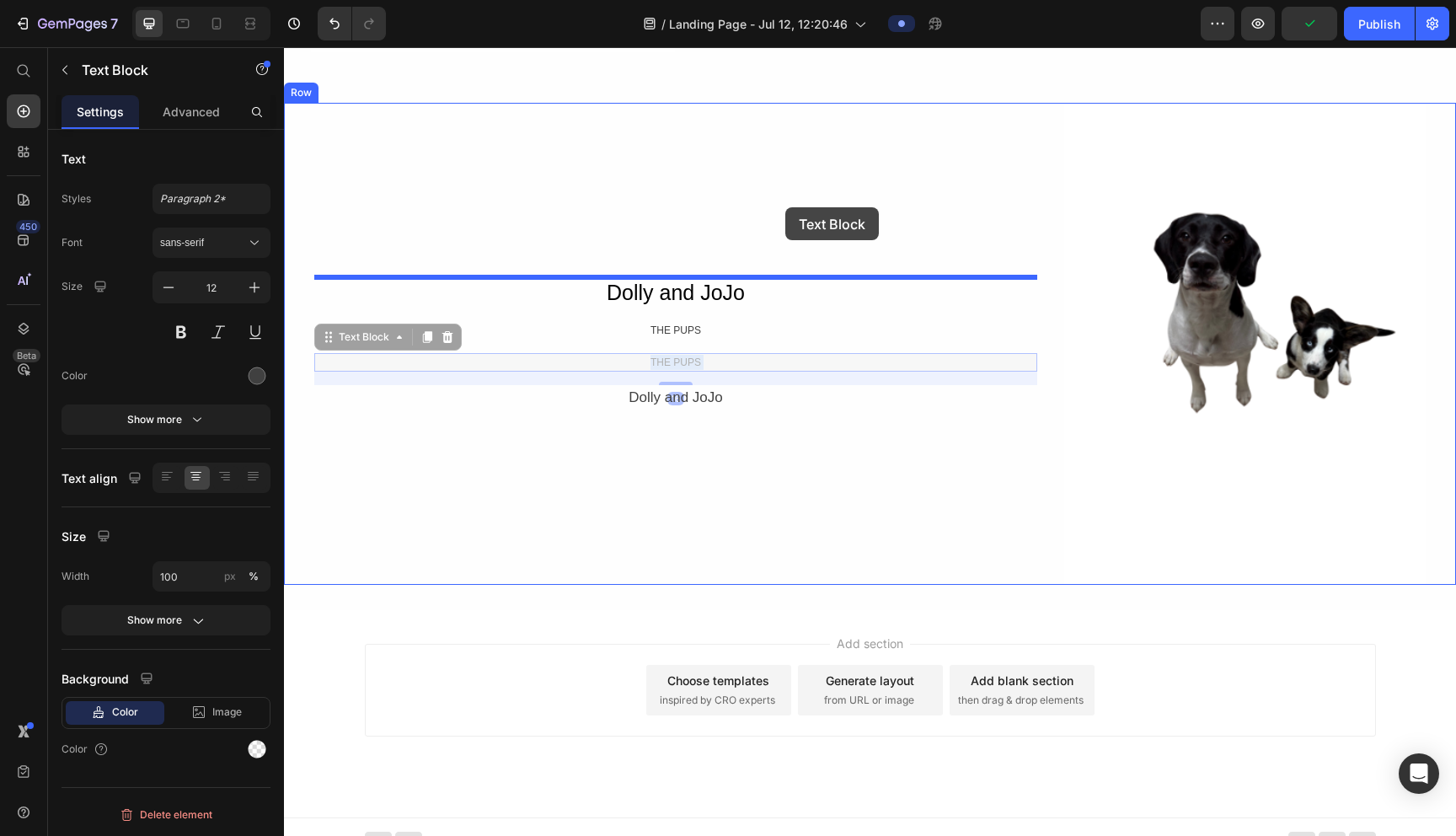 drag, startPoint x: 716, startPoint y: 346, endPoint x: 785, endPoint y: 207, distance: 155.18376 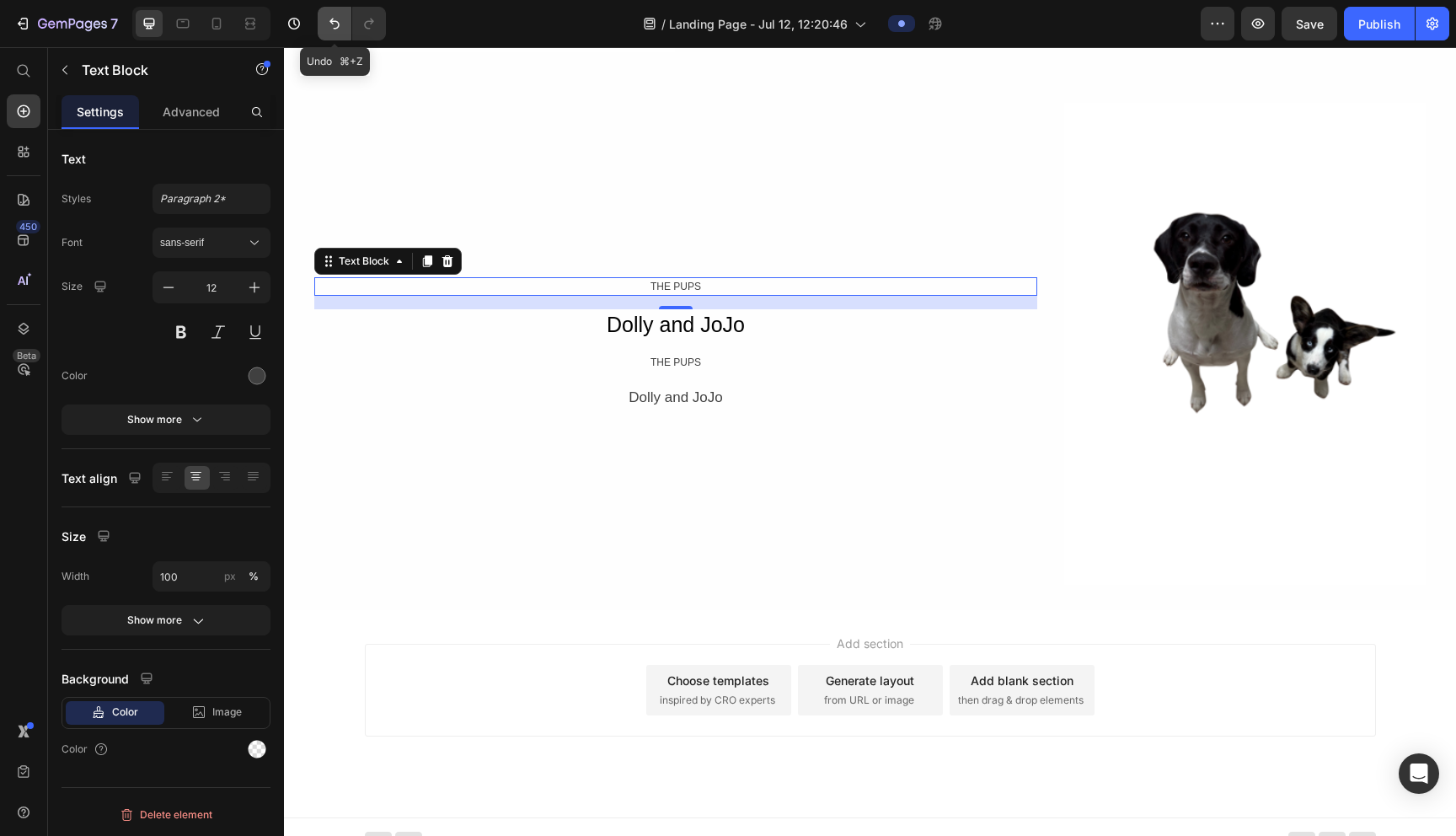 click 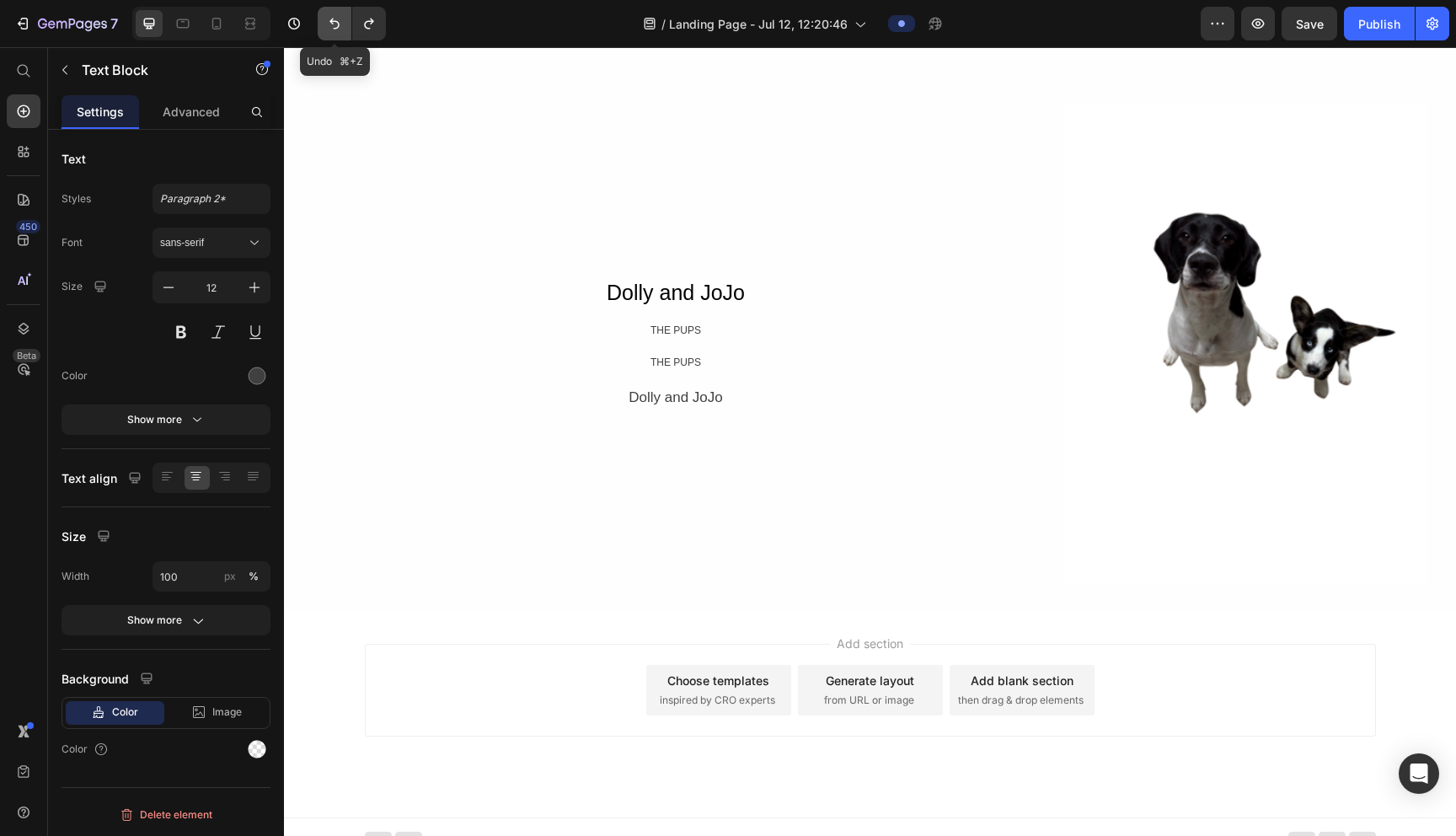 click 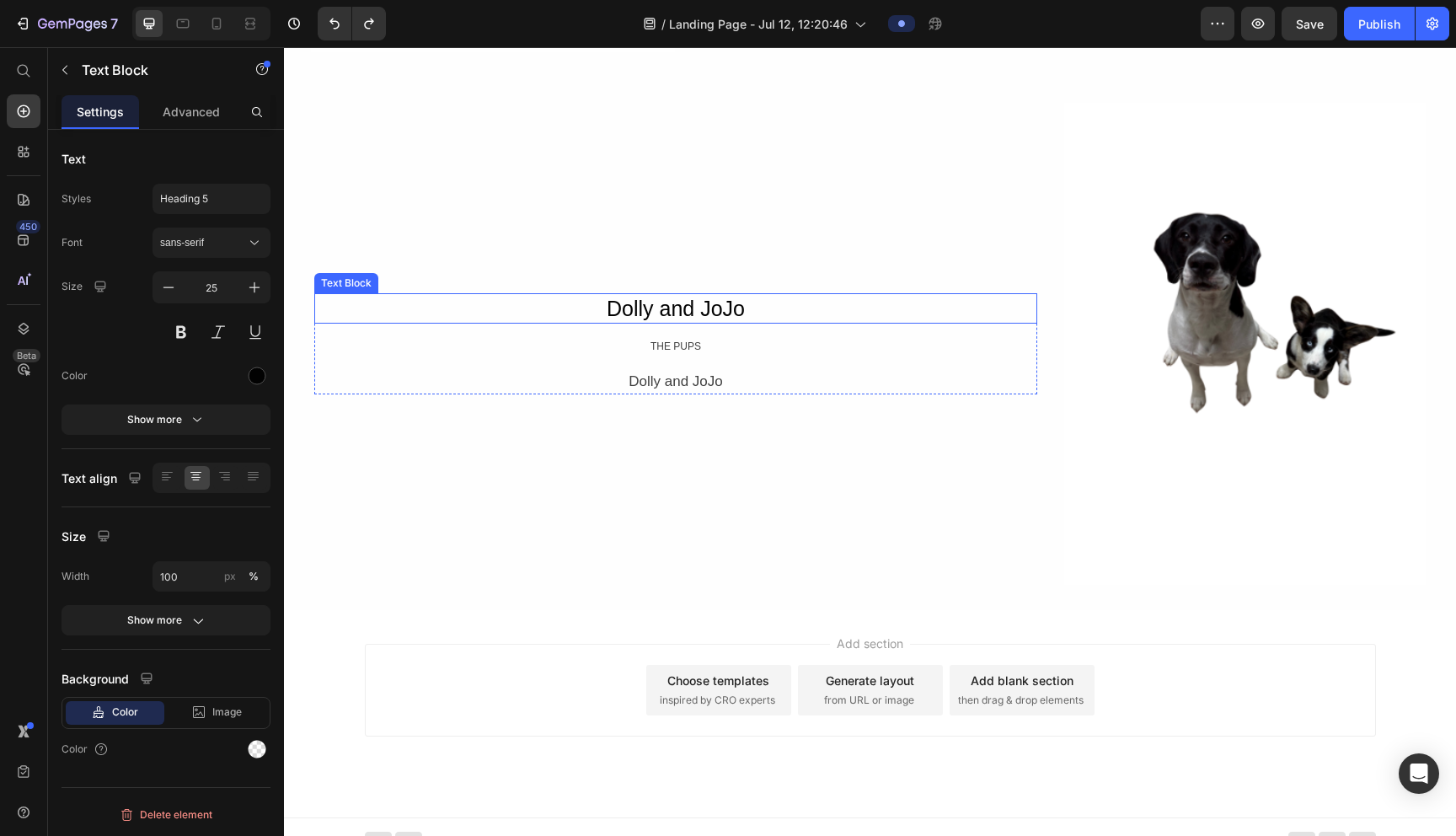 click on "Dolly and JoJo" at bounding box center (676, 308) 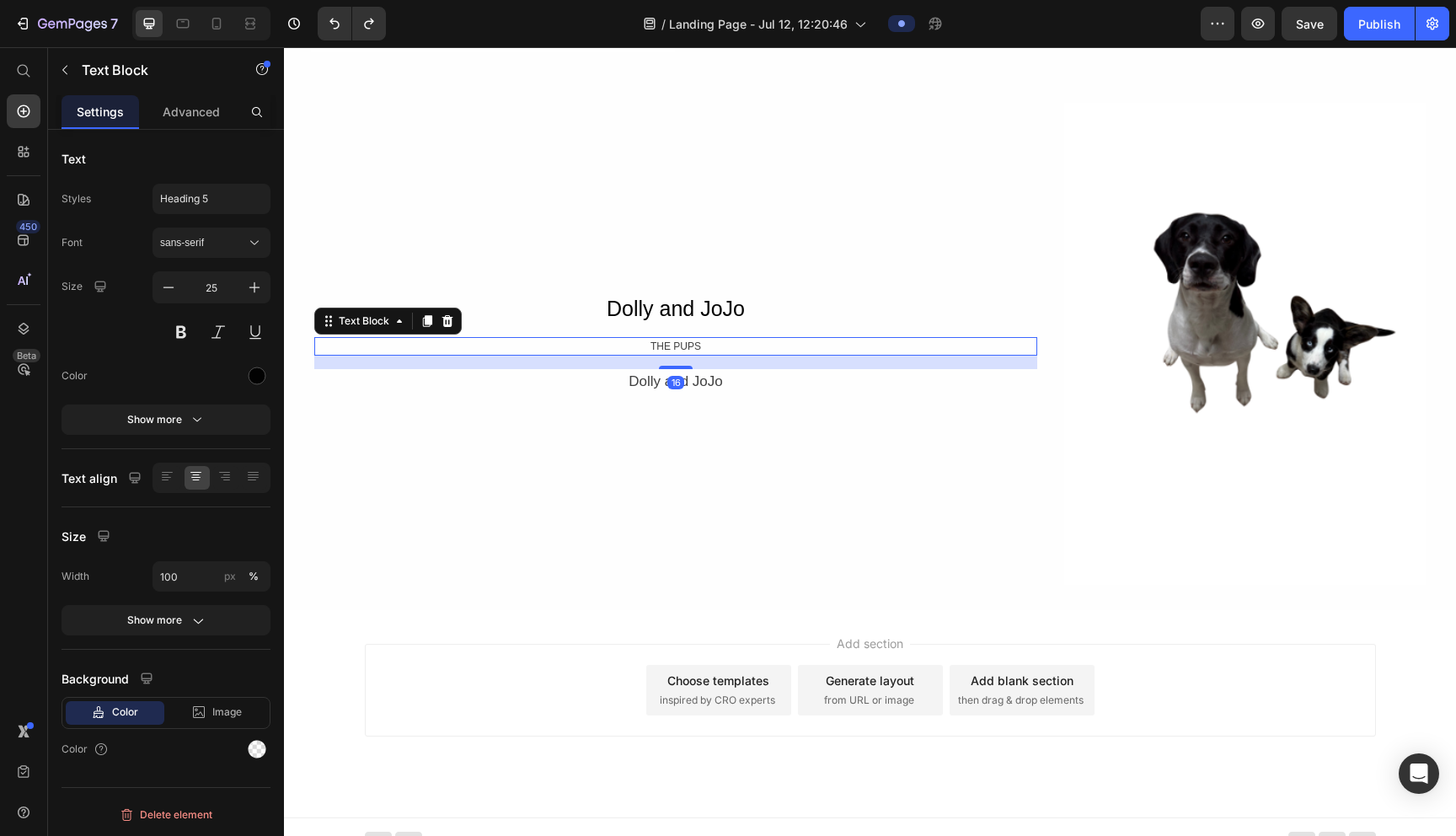 click on "THE PUPS" at bounding box center [676, 346] 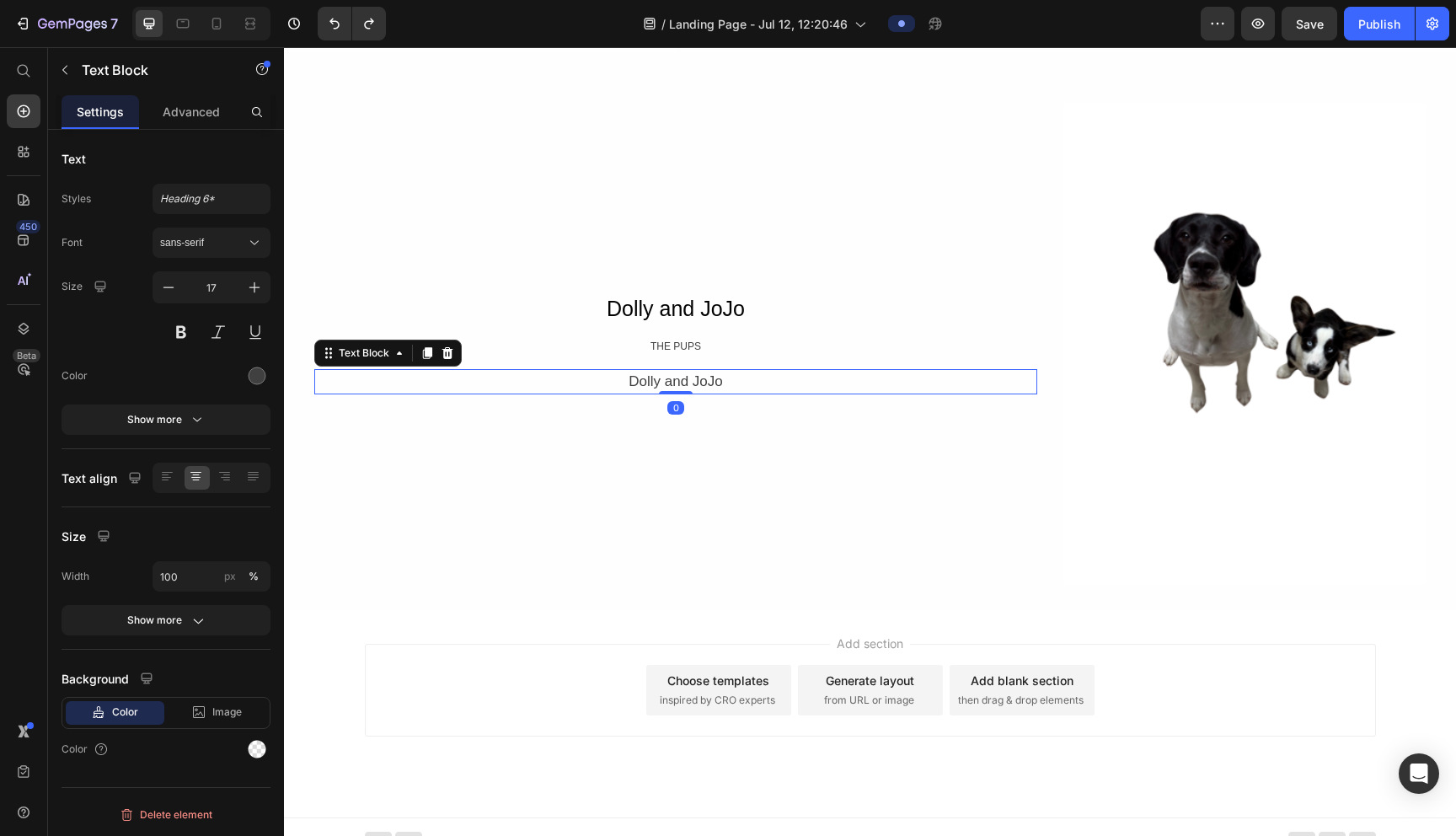 click on "Dolly and JoJo" at bounding box center [676, 382] 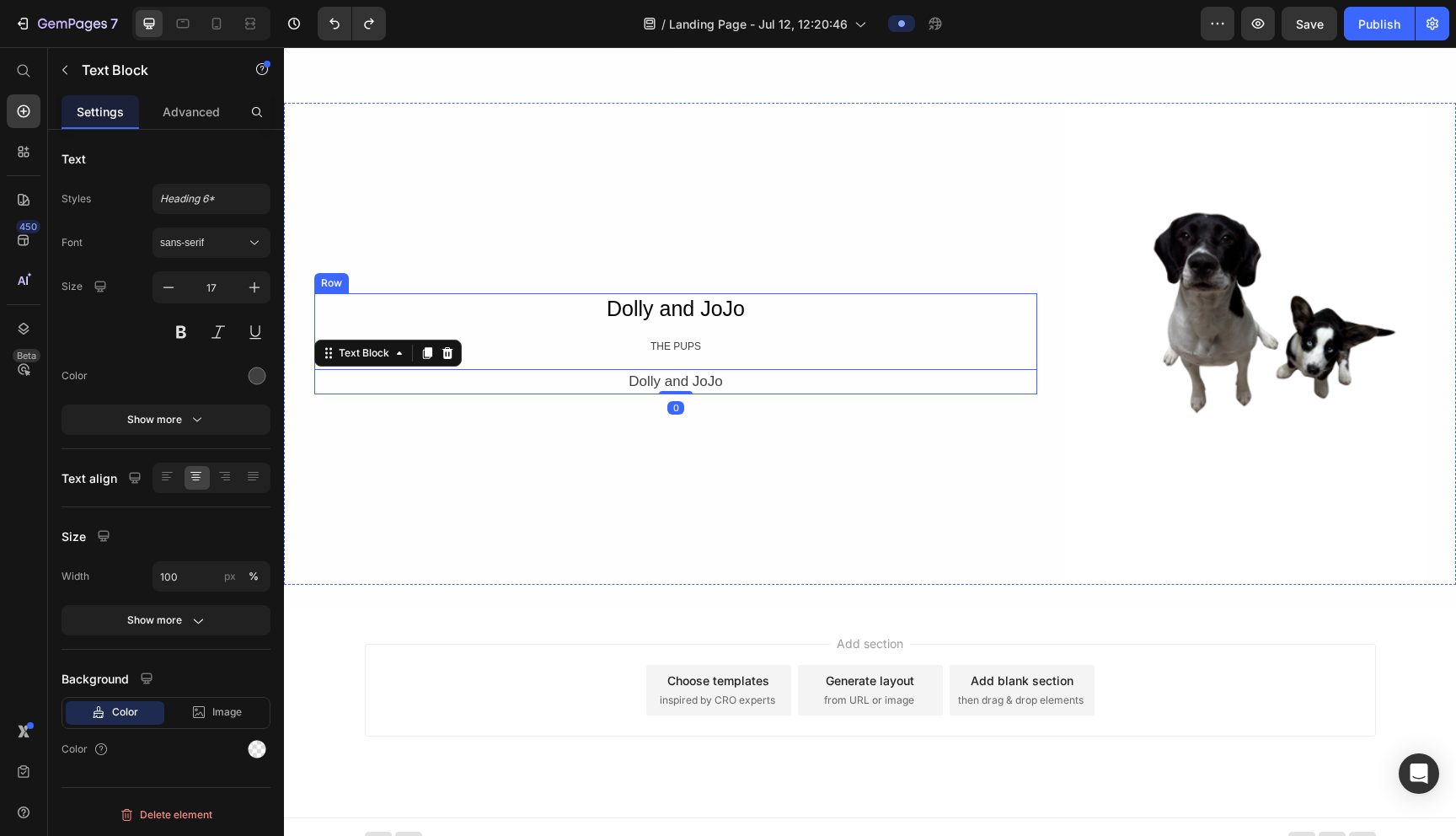 click on "[NAME] and [NAME] Text Block THE PUPS Text Block [NAME] and [NAME] Text Block   0" at bounding box center (676, 344) 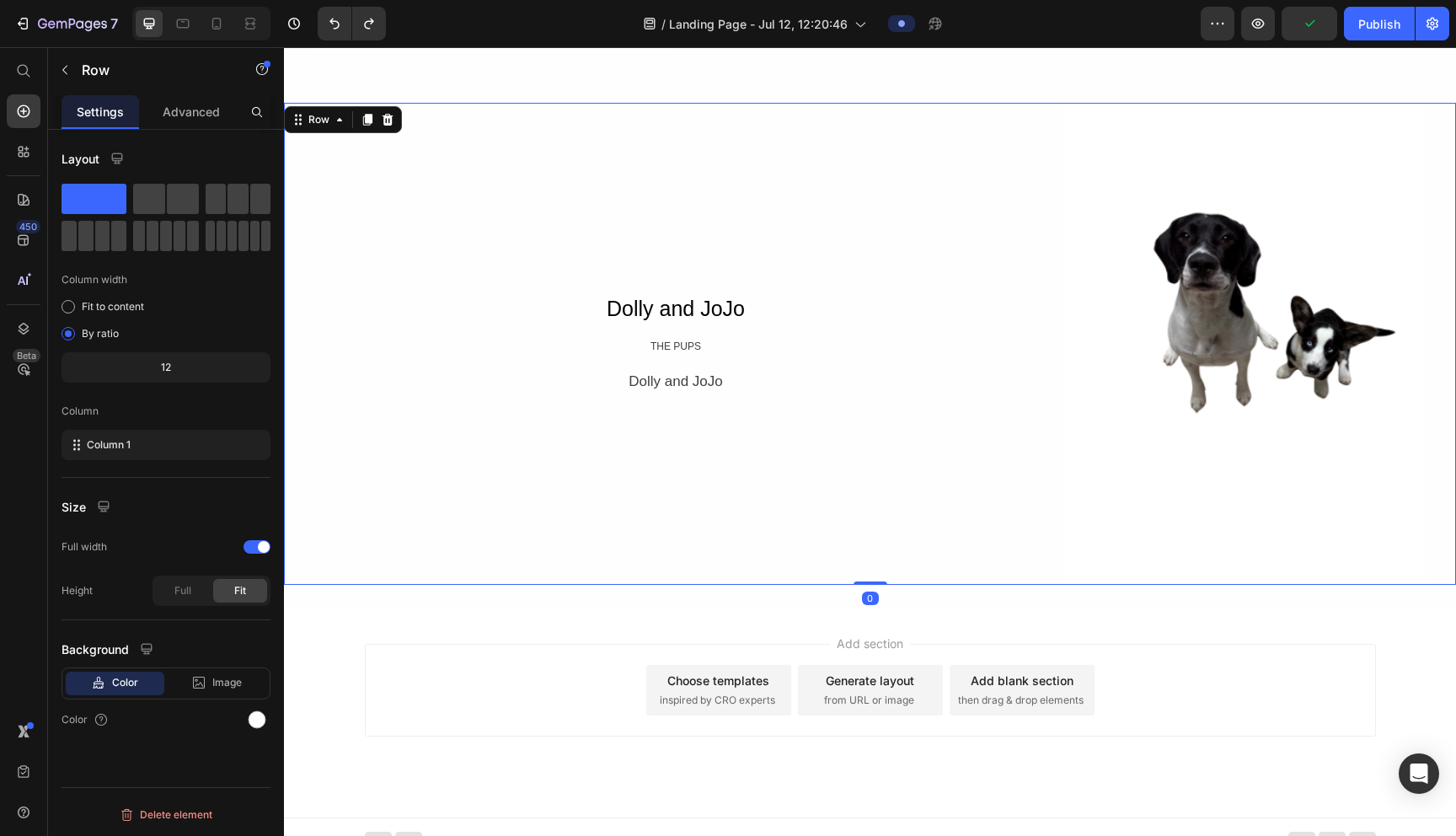 click on "[FIRST] and JoJo Text Block THE PUPS Text Block [FIRST] and JoJo Text Block Row" at bounding box center [676, 344] 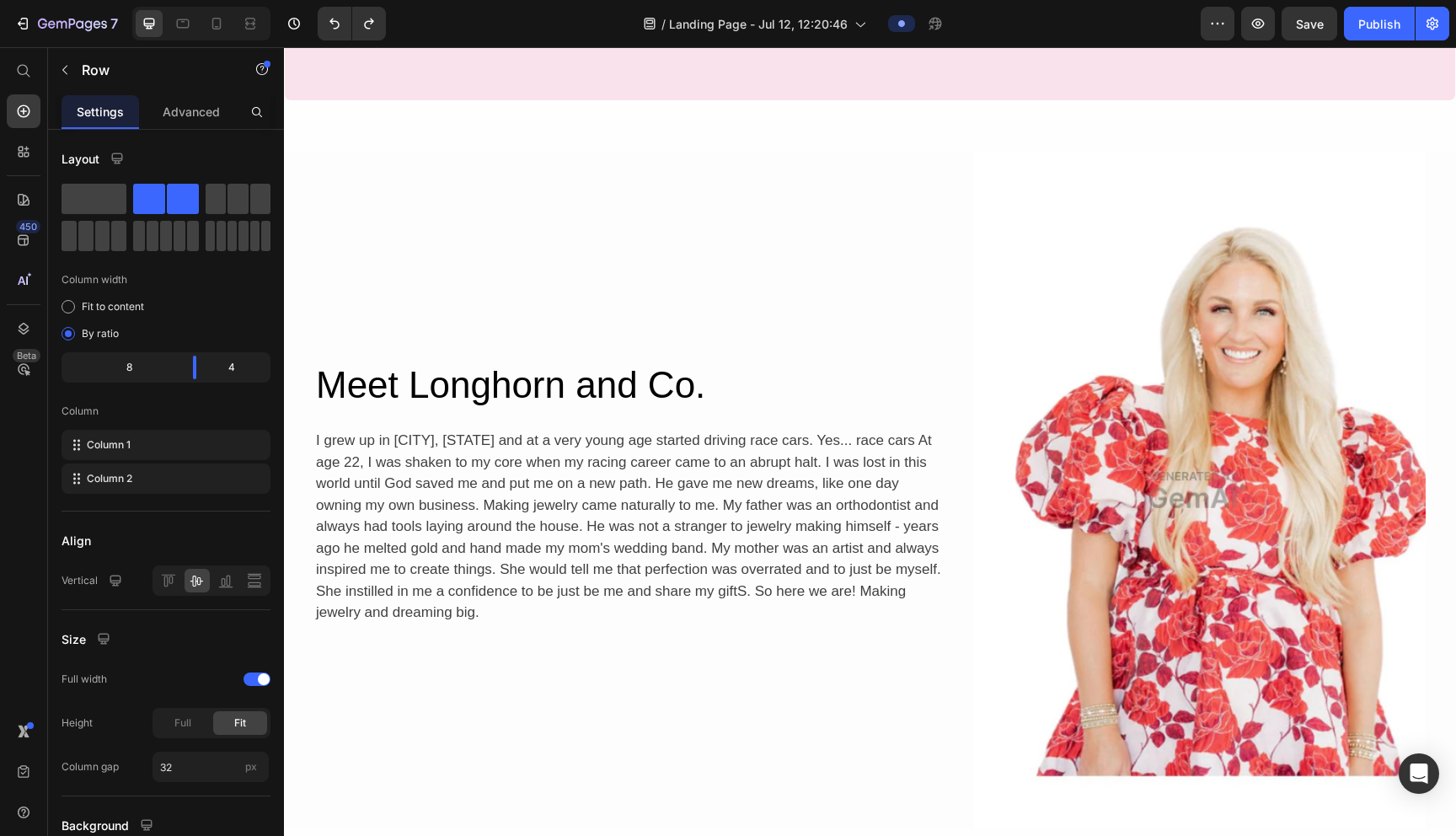 scroll, scrollTop: 1026, scrollLeft: 0, axis: vertical 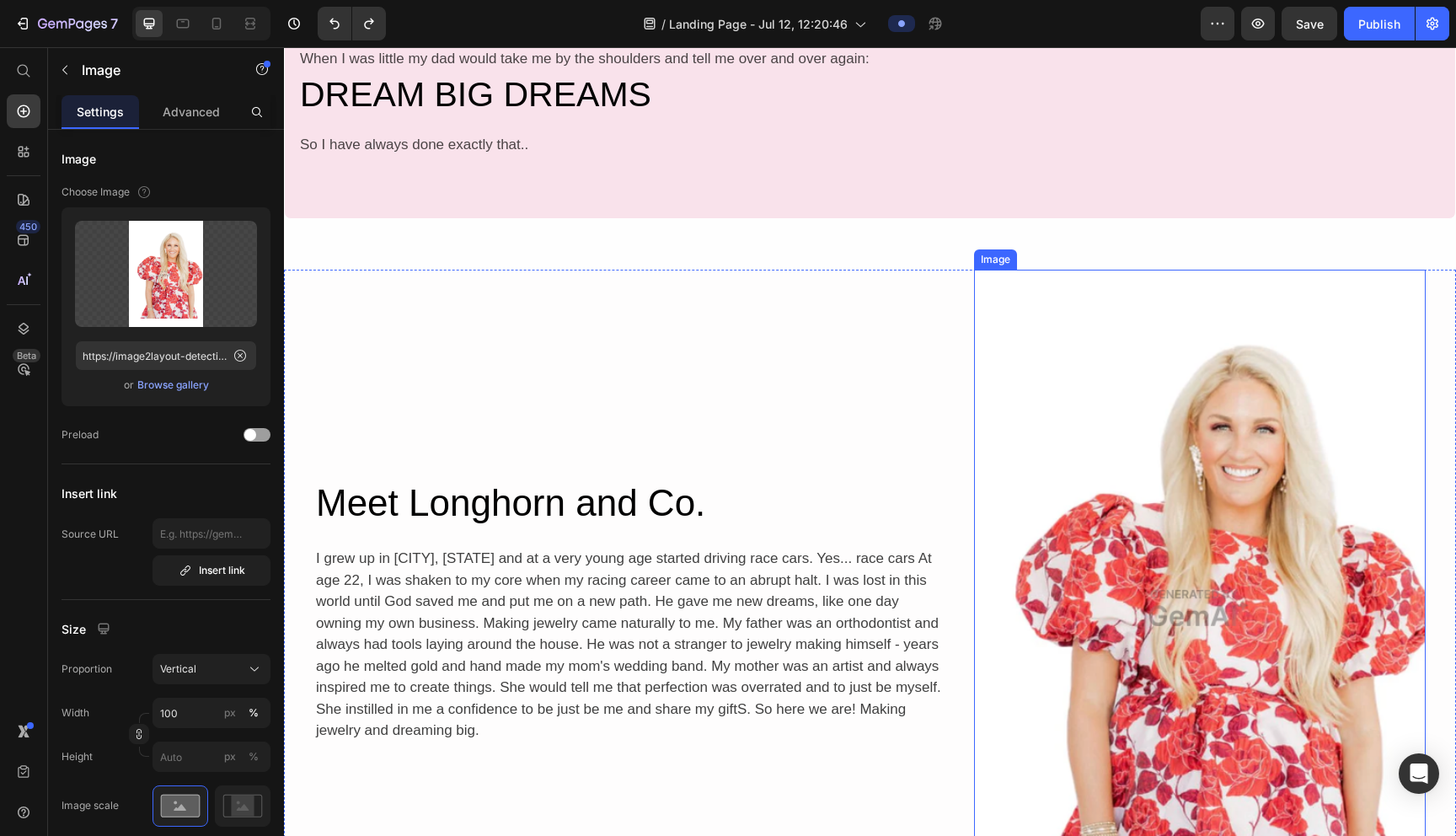 click at bounding box center [1200, 608] 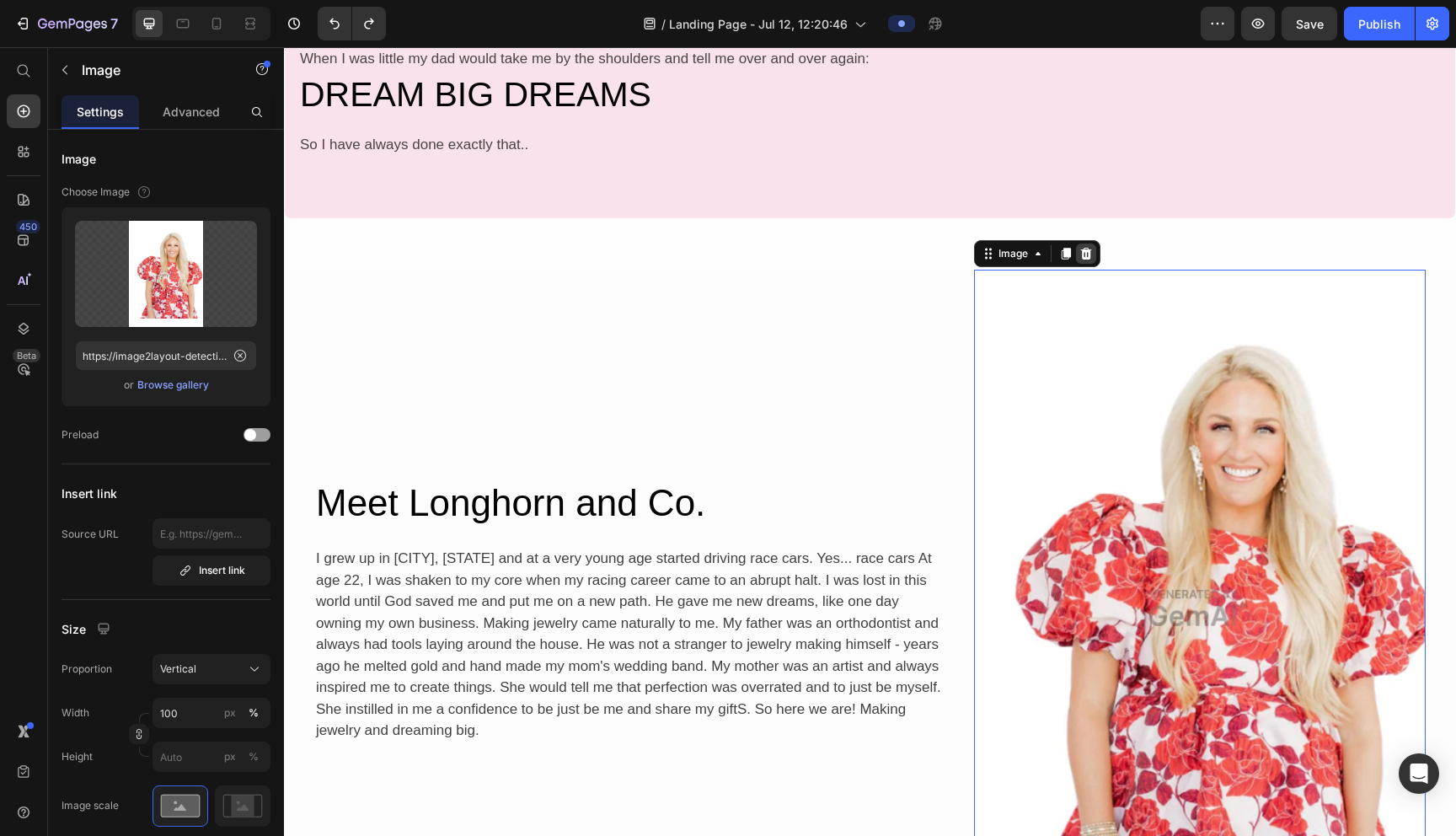 click 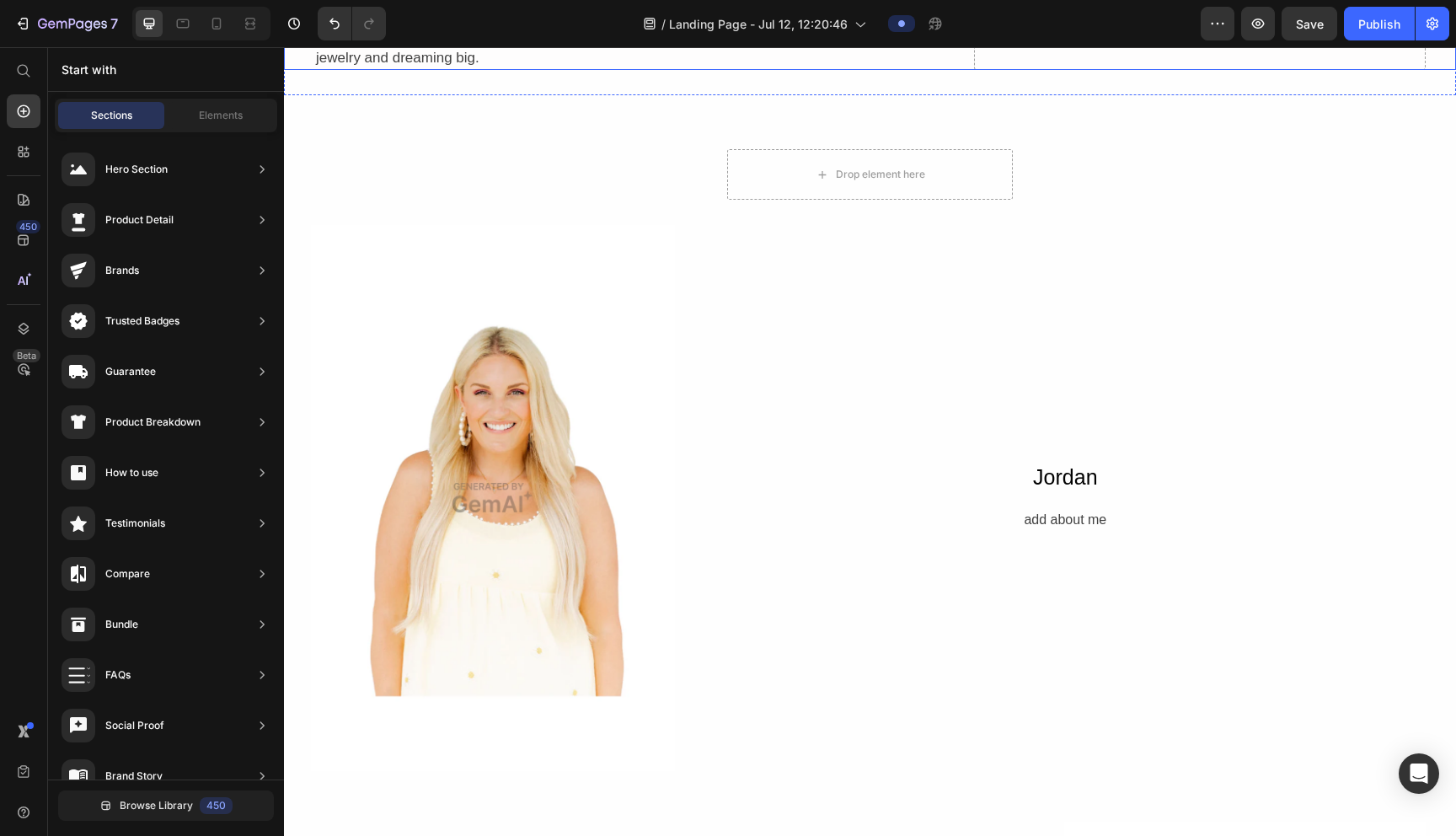scroll, scrollTop: 1819, scrollLeft: 0, axis: vertical 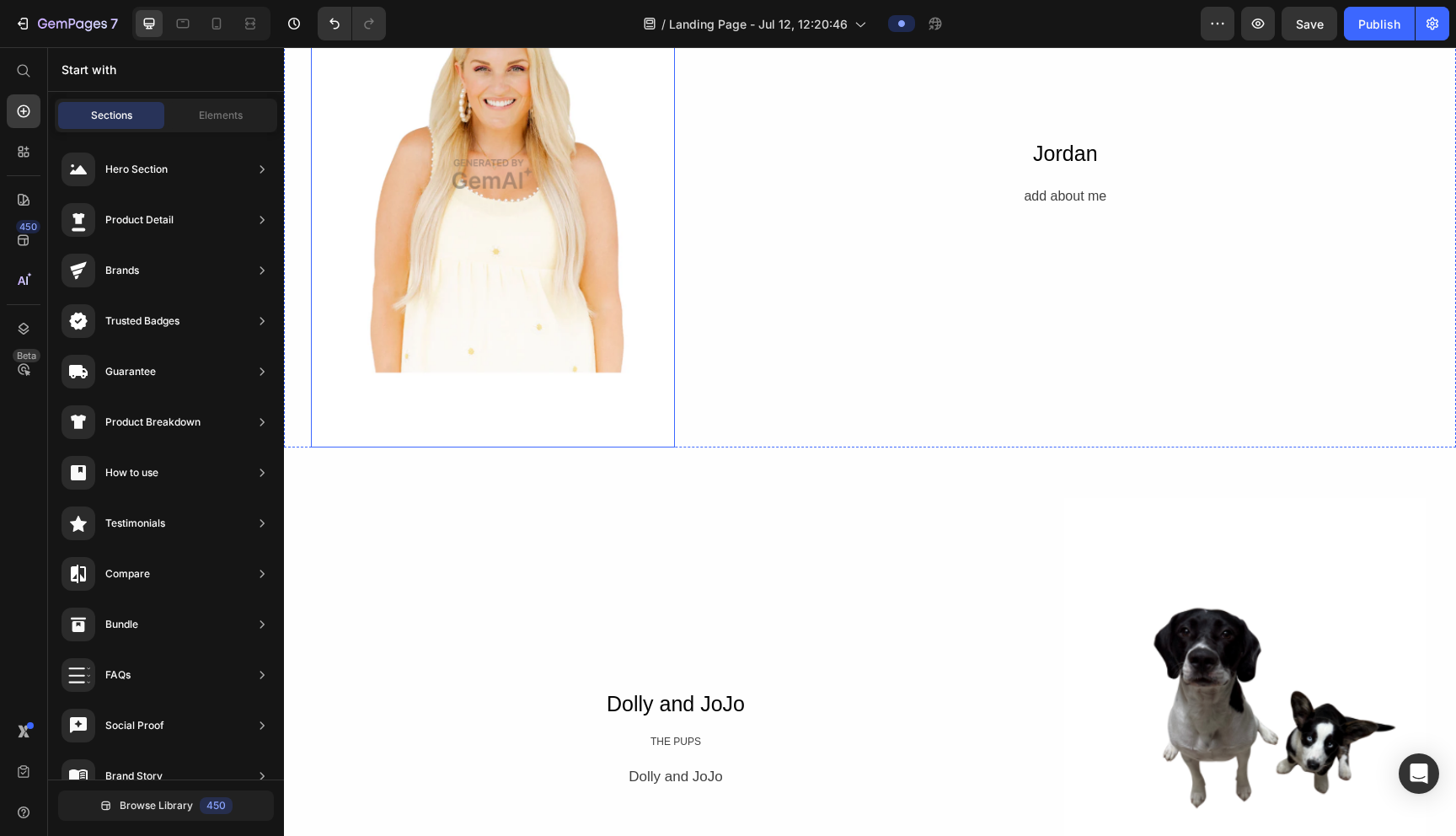 click at bounding box center (493, 174) 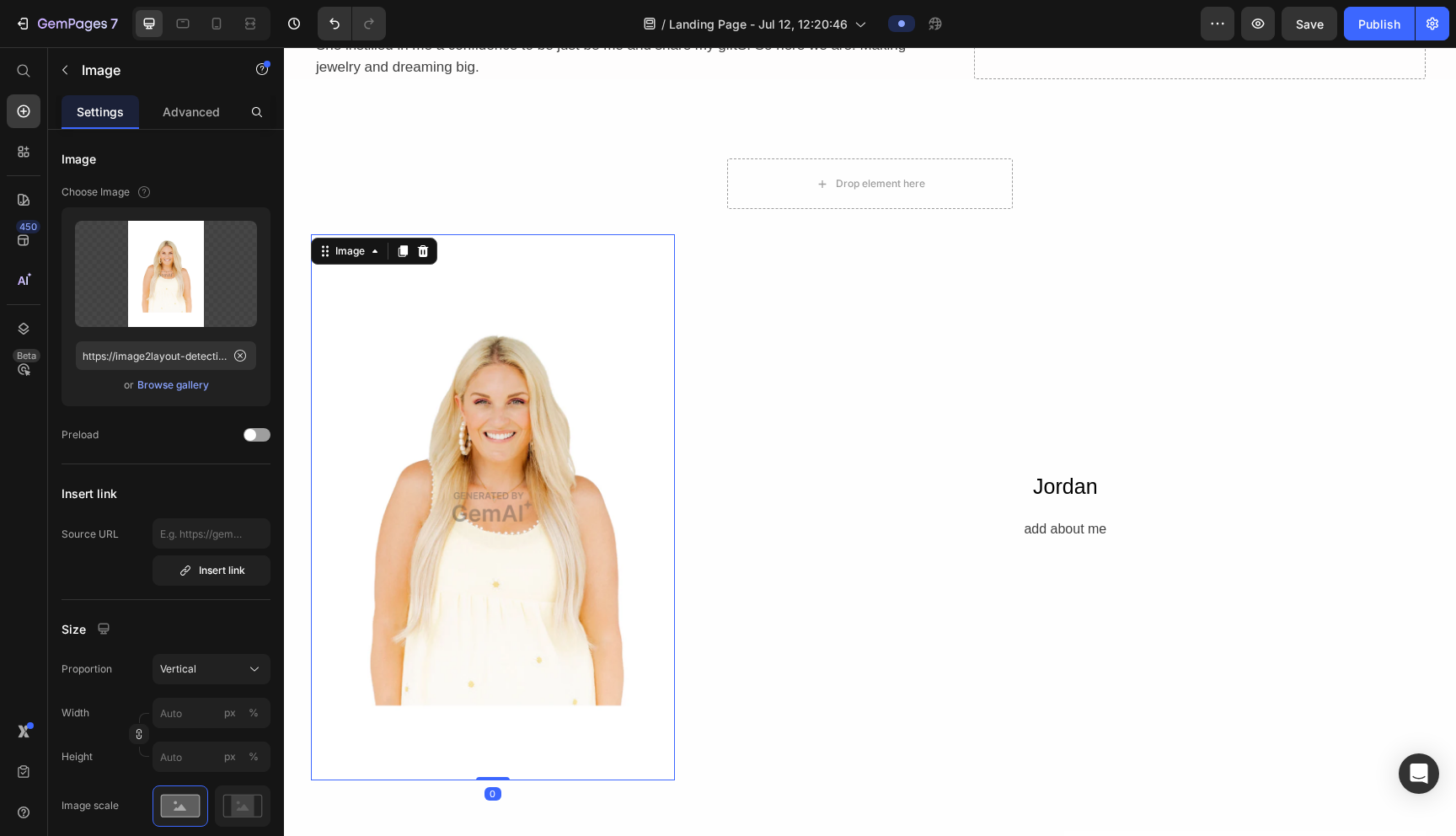 scroll, scrollTop: 1460, scrollLeft: 0, axis: vertical 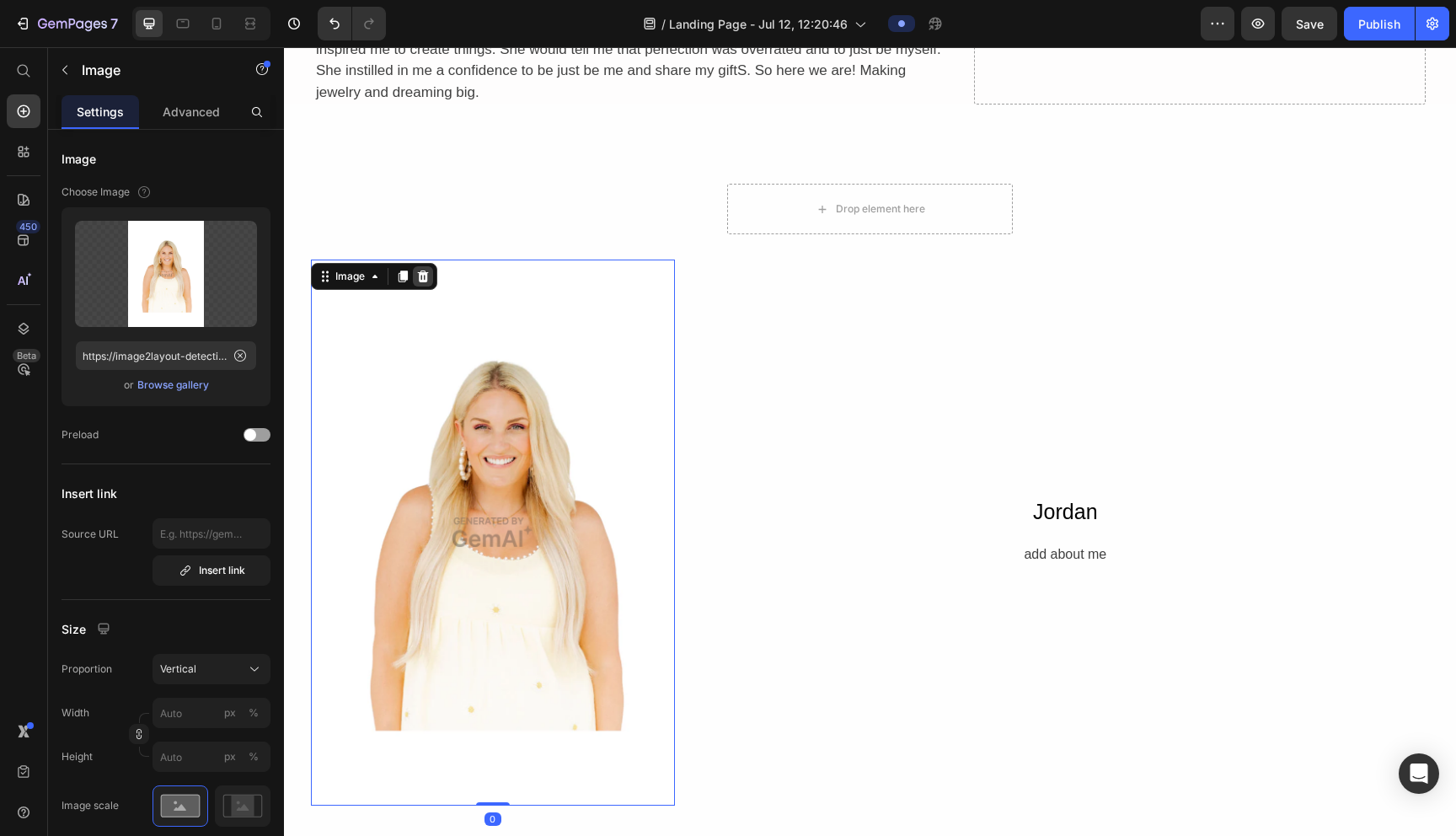 click 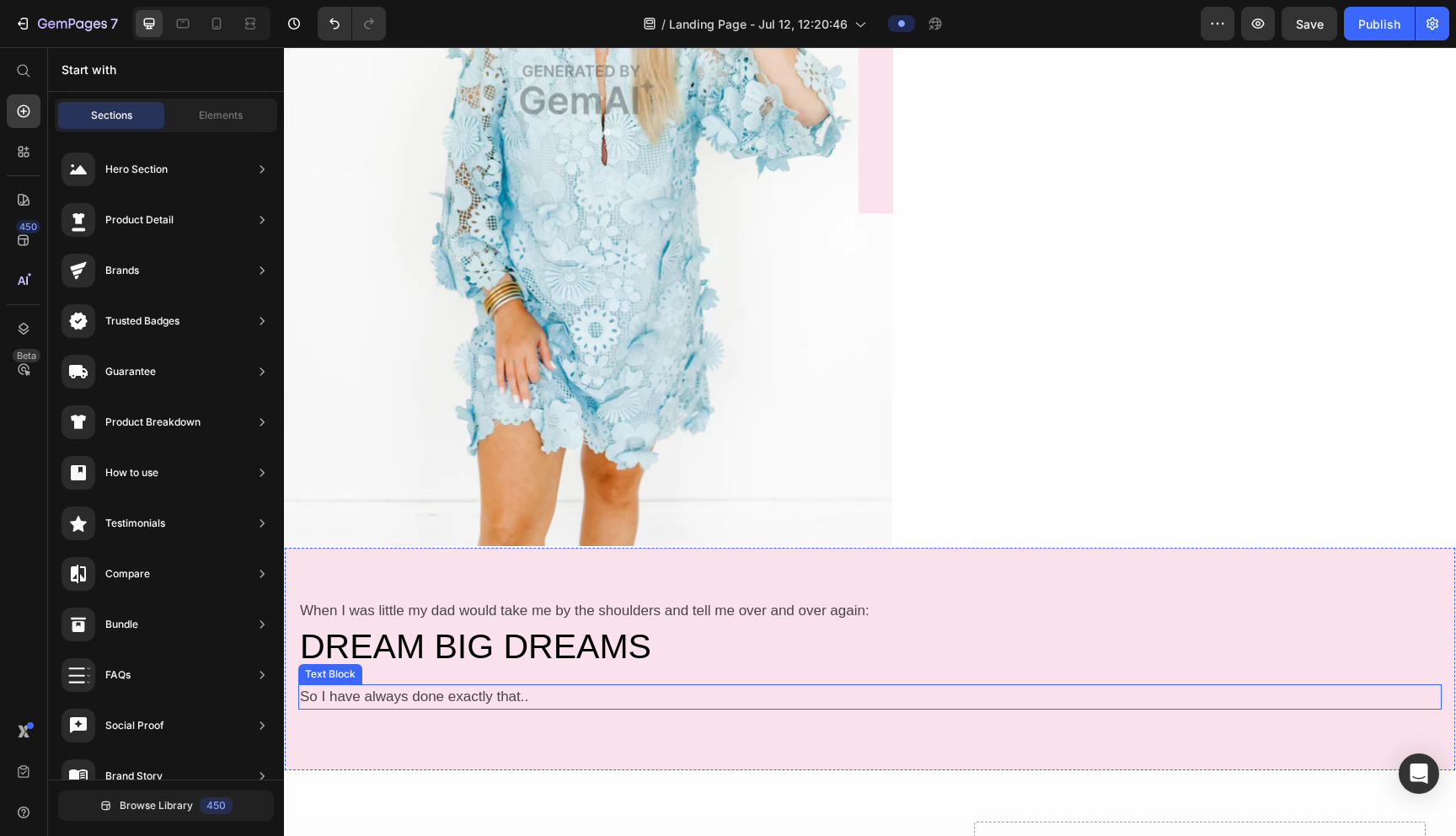 scroll, scrollTop: 309, scrollLeft: 0, axis: vertical 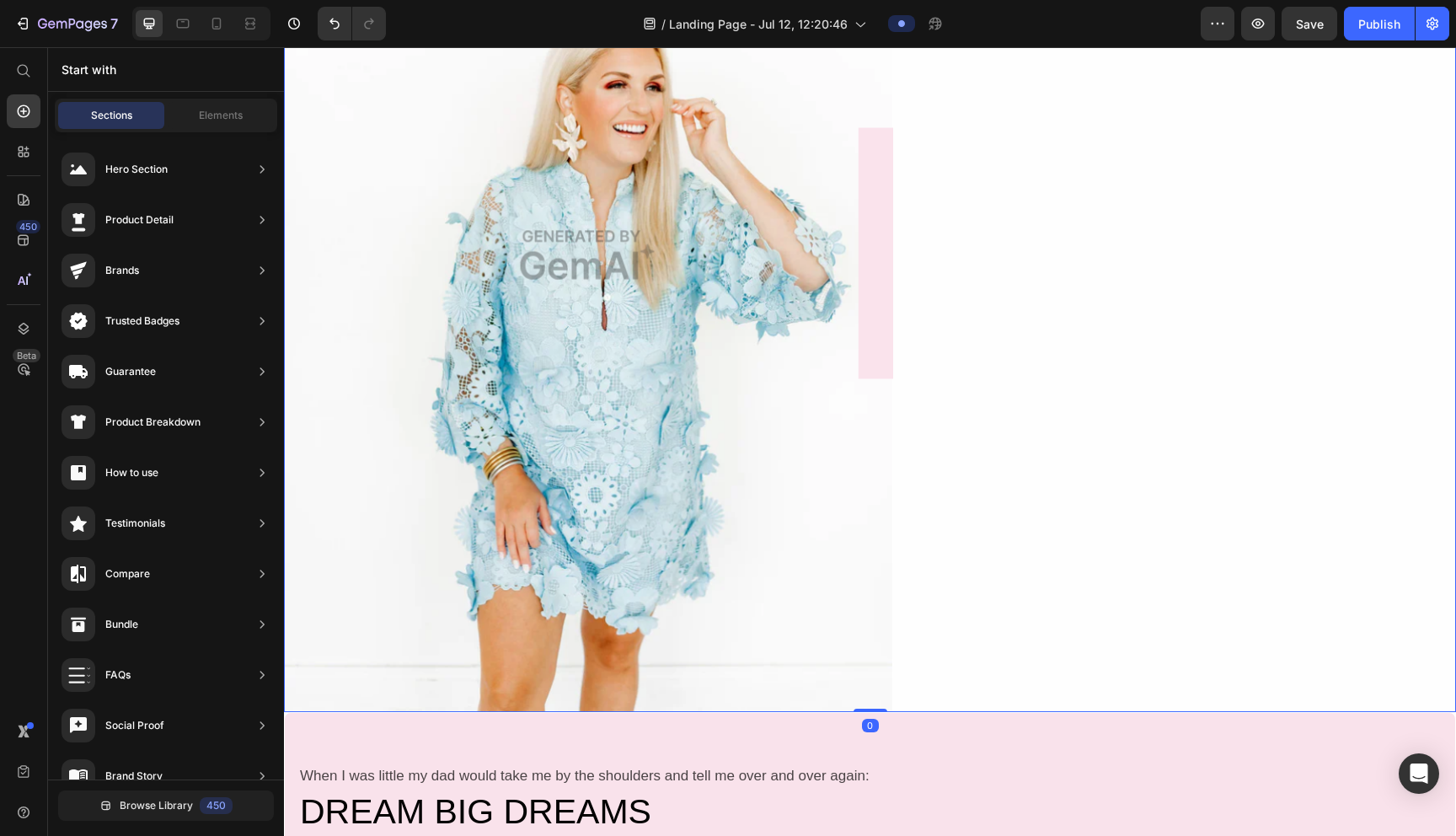 click at bounding box center (870, 255) 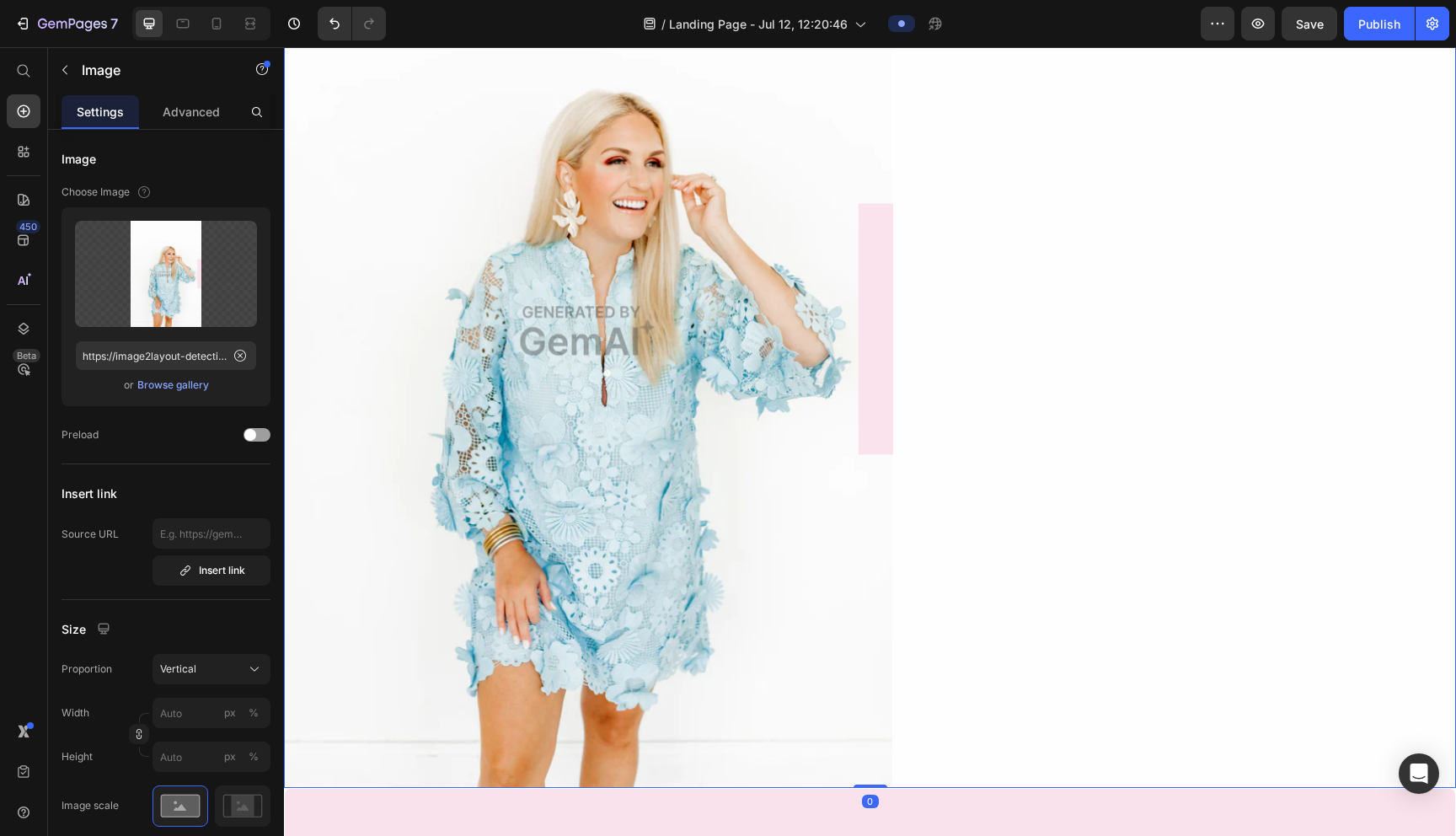 scroll, scrollTop: 25, scrollLeft: 0, axis: vertical 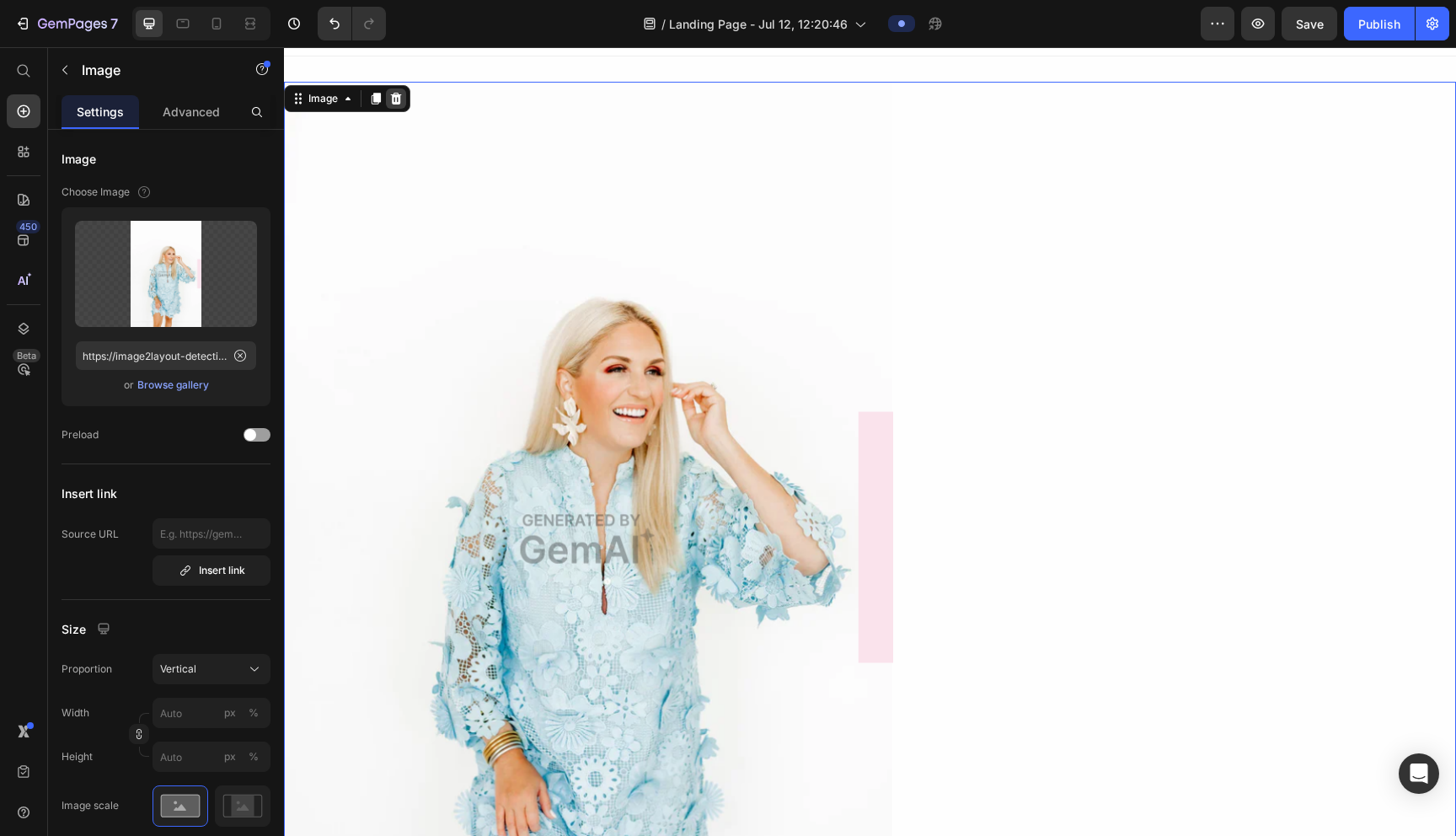 click 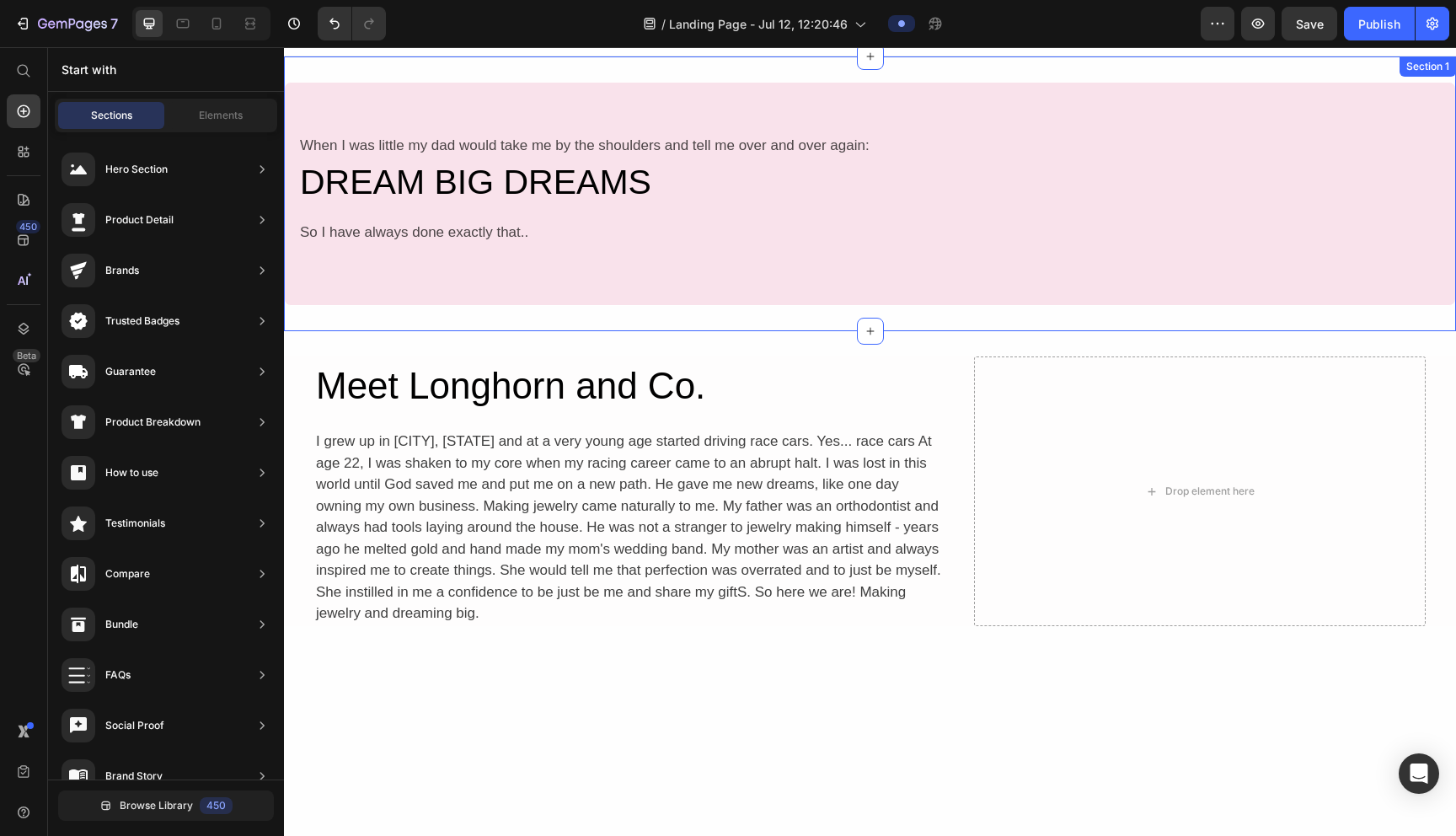 scroll, scrollTop: 0, scrollLeft: 0, axis: both 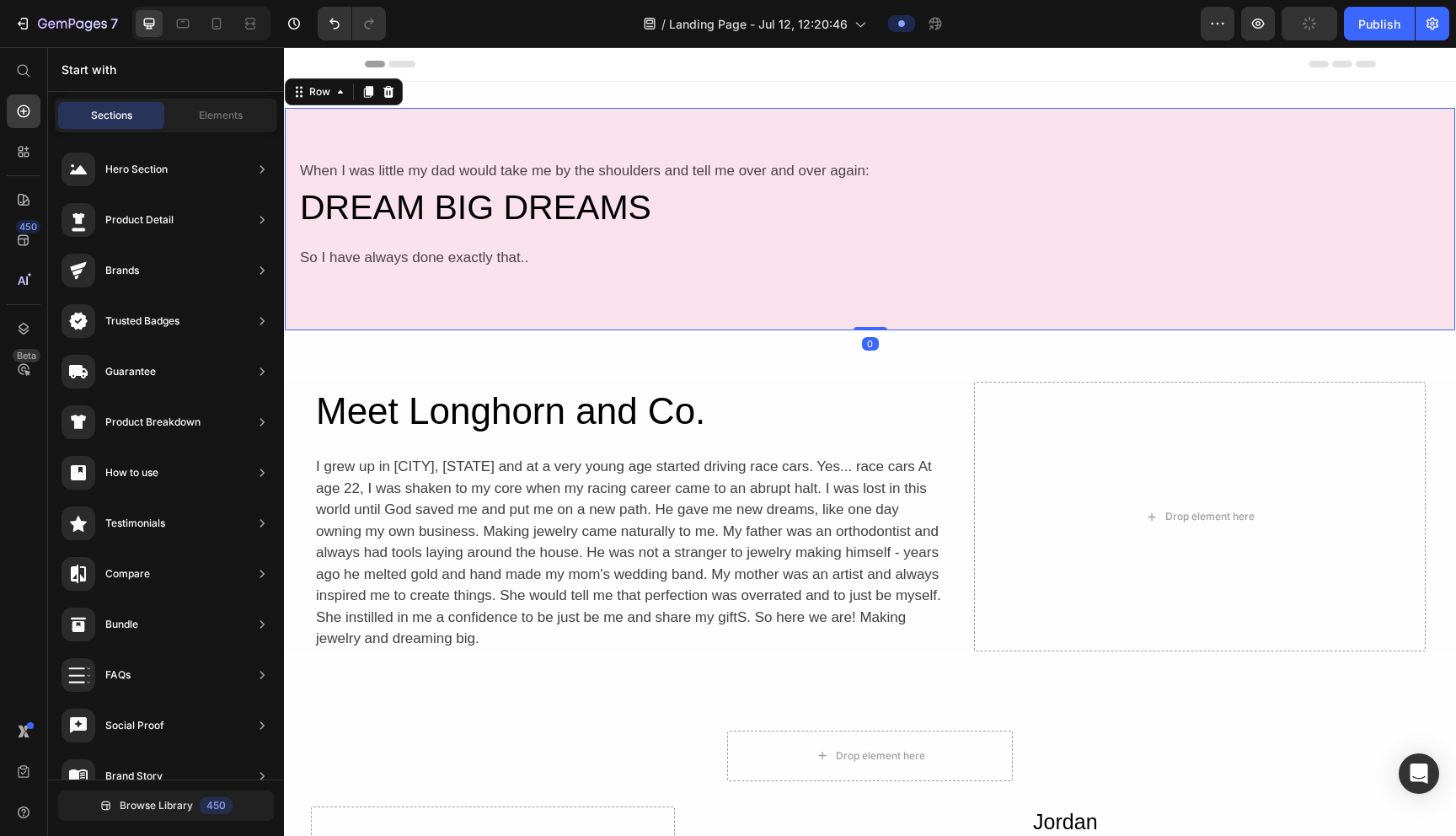 click on "When I was little my dad would take me by the shoulders and tell me over and over again: Text Block DREAM BIG DREAMS Heading So I have always done exactly that.. Text Block" at bounding box center [870, 214] 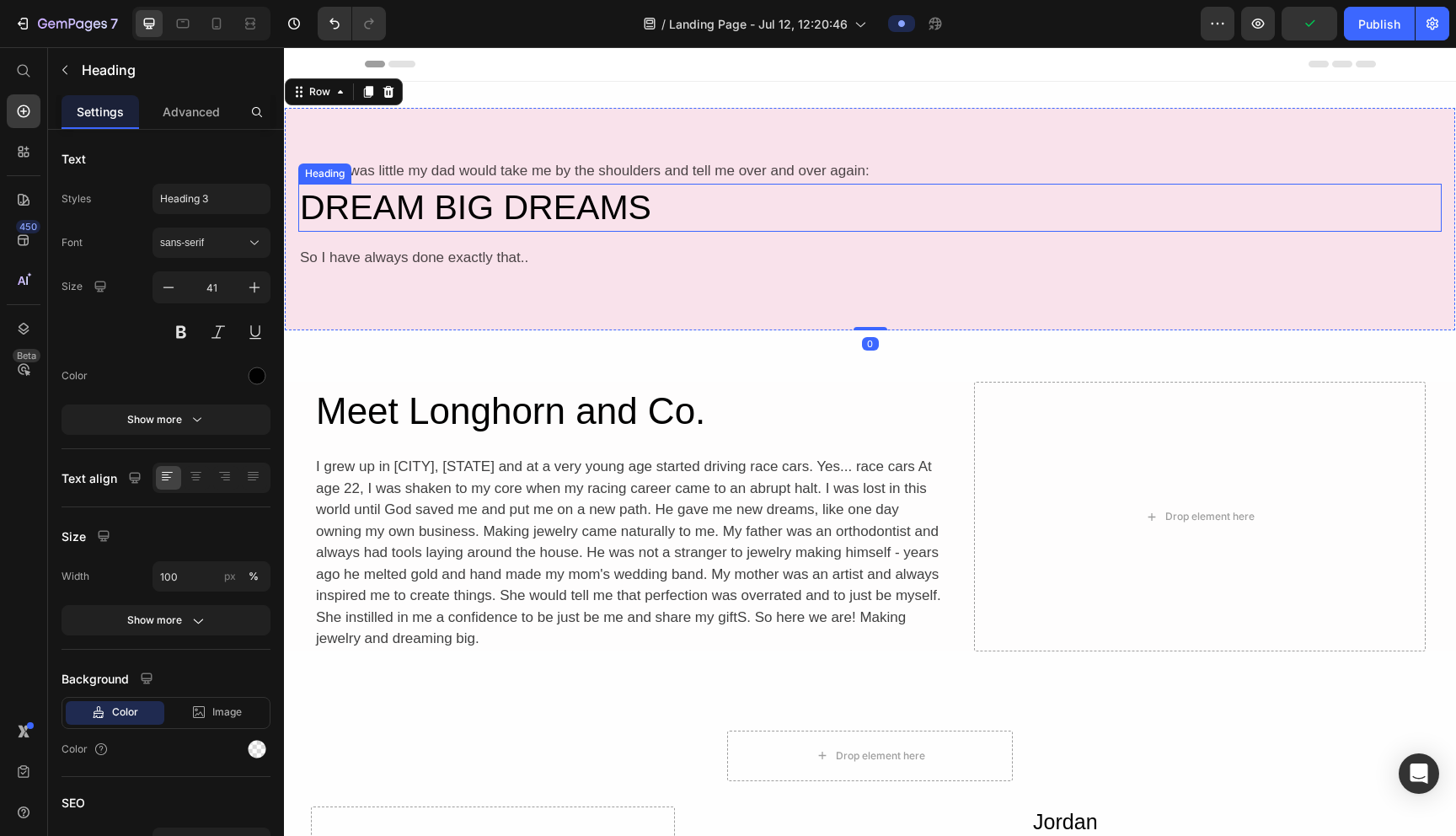 click on "DREAM BIG DREAMS" at bounding box center (870, 207) 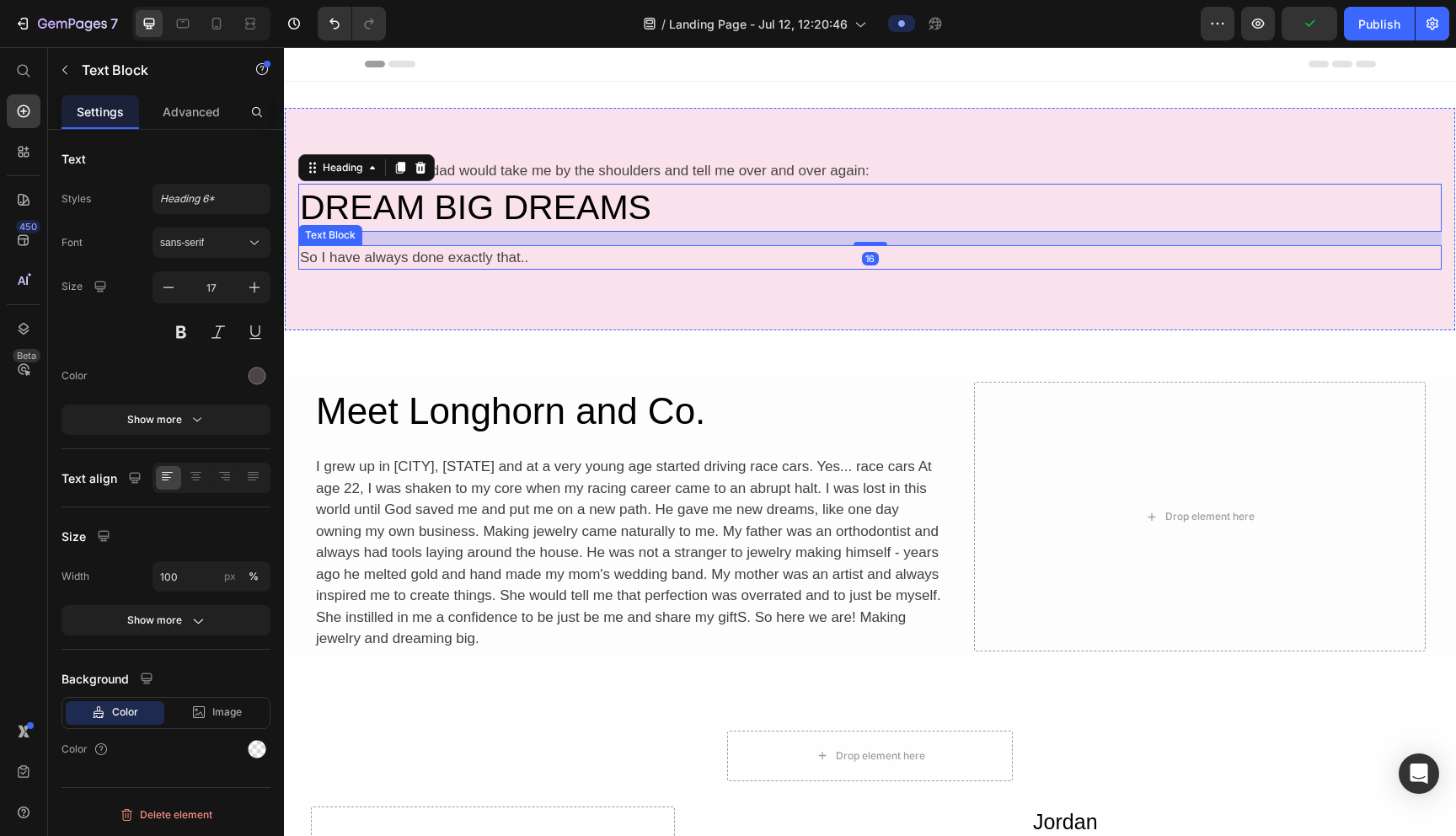click on "So I have always done exactly that.." at bounding box center (870, 258) 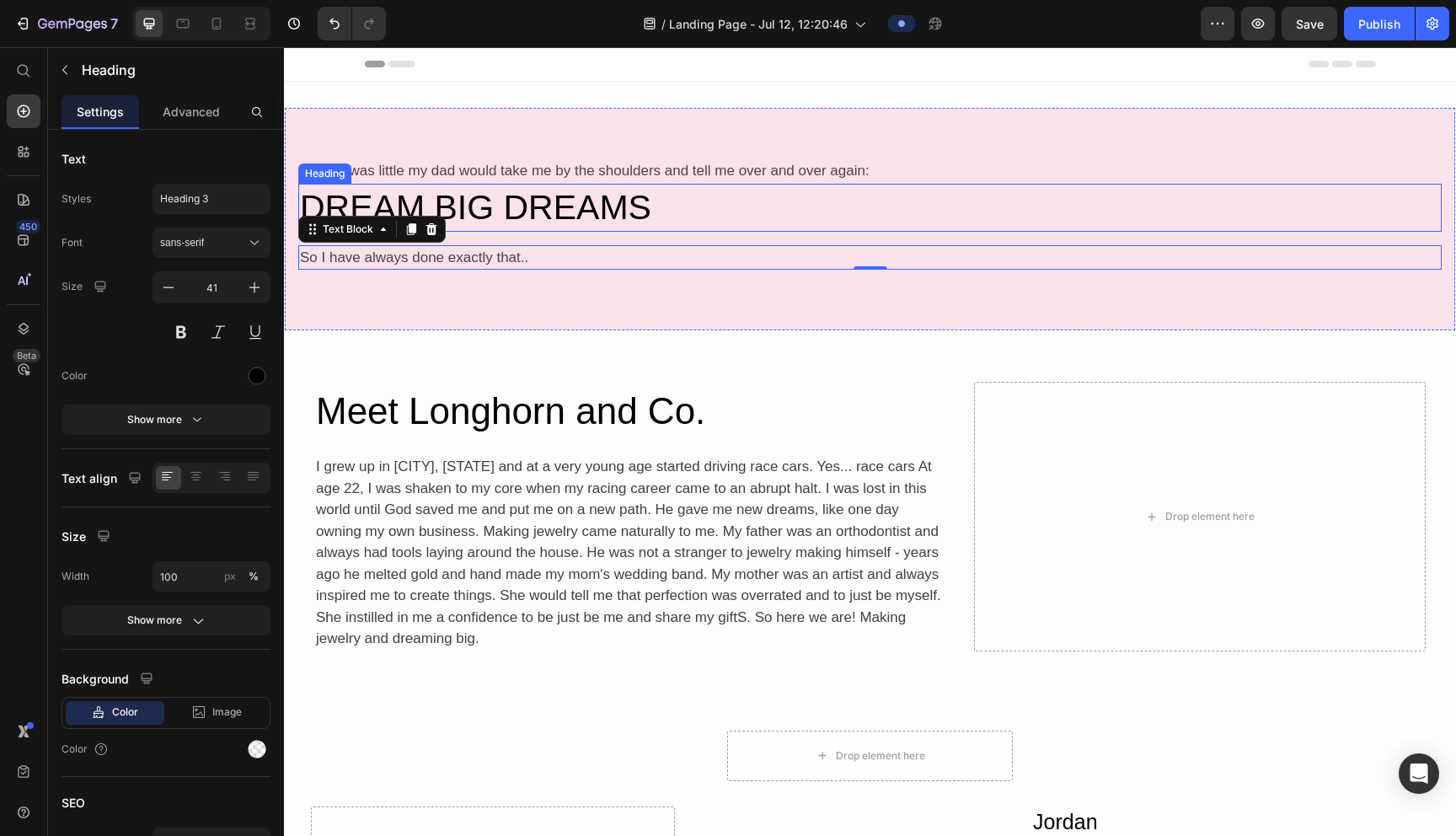 click on "DREAM BIG DREAMS" at bounding box center (870, 207) 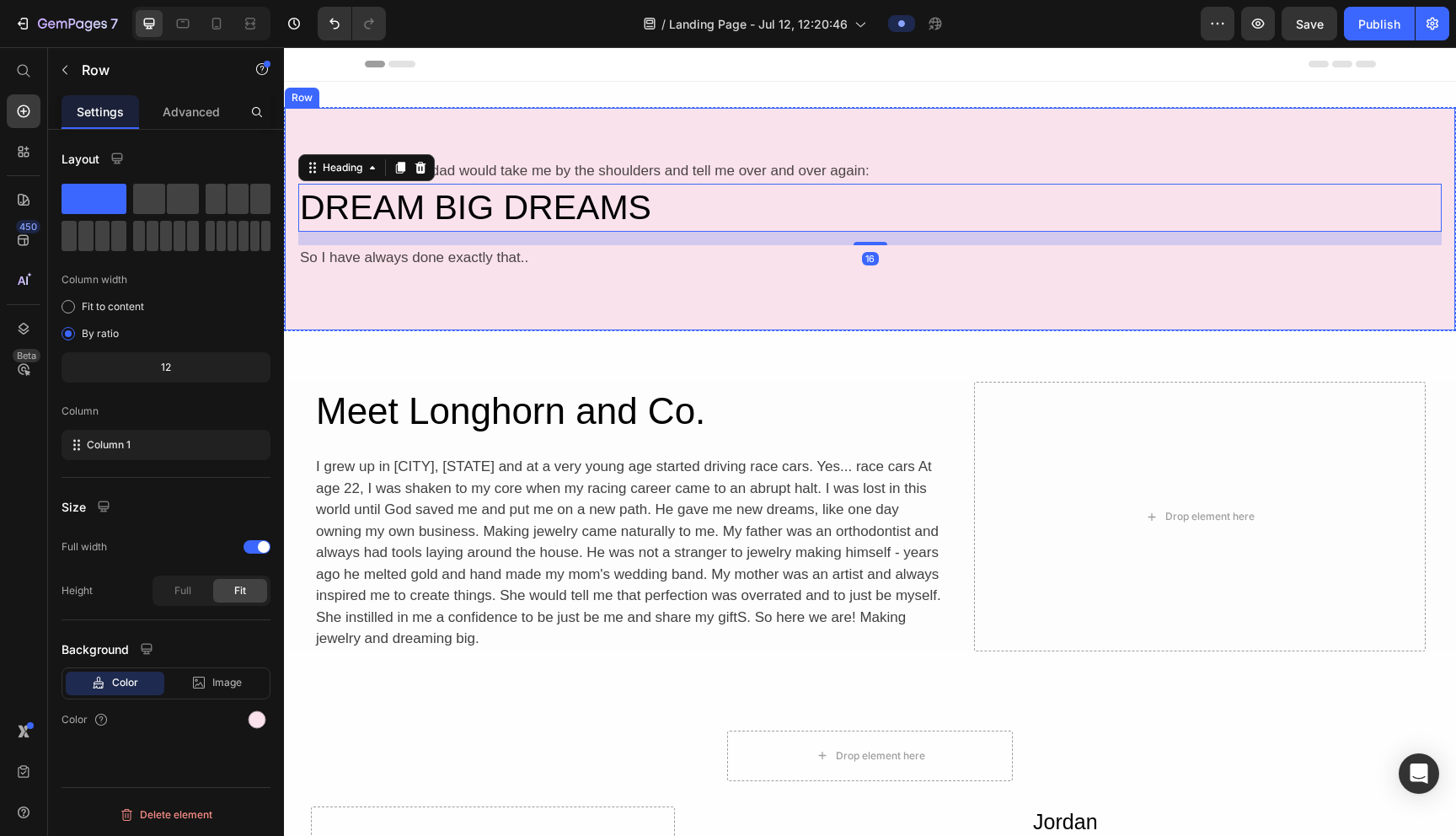 click on "When I was little my dad would take me by the shoulders and tell me over and over again: Text Block DREAM BIG DREAMS Heading   16 So I have always done exactly that.. Text Block Row" at bounding box center (870, 219) 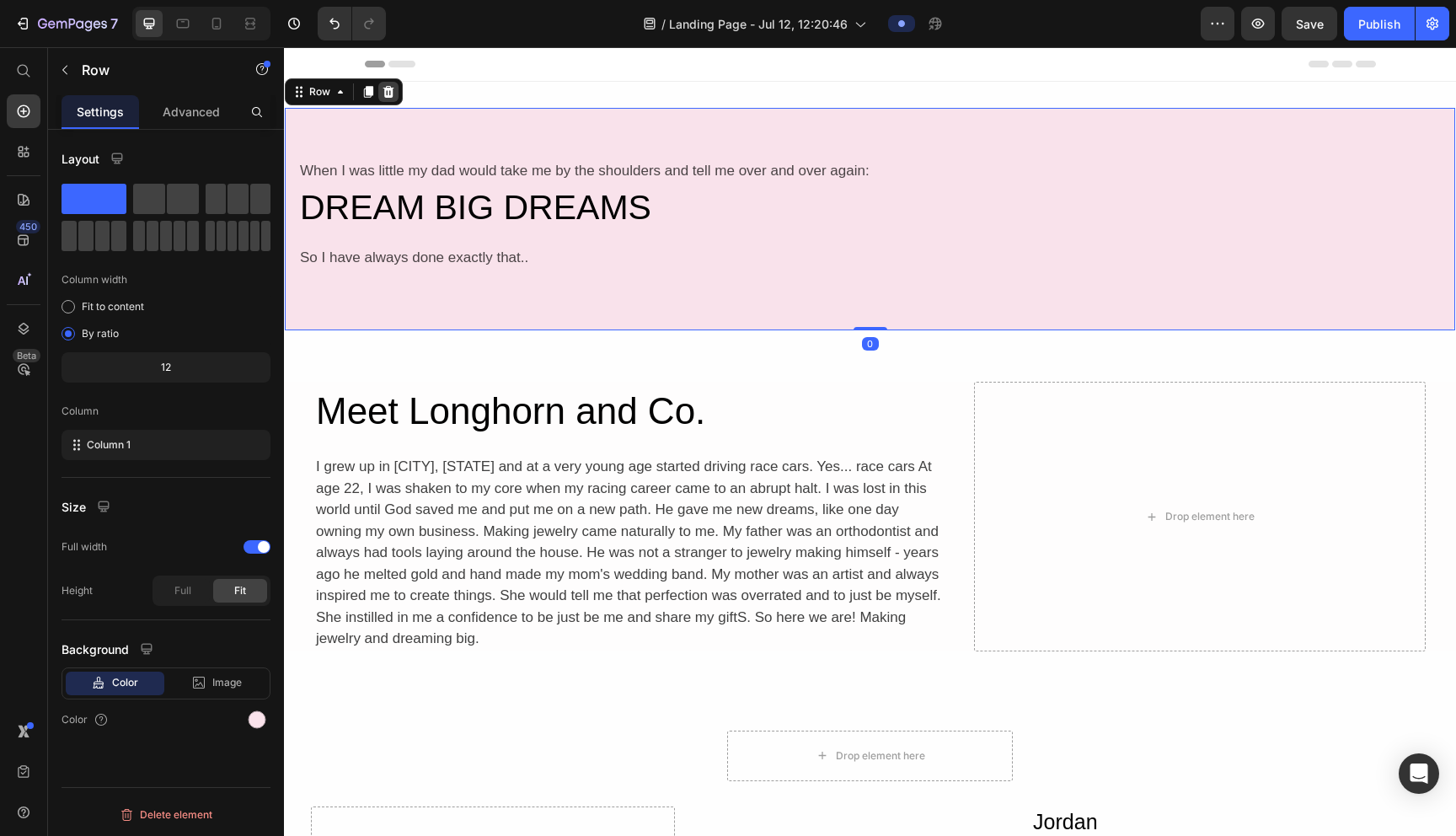 click 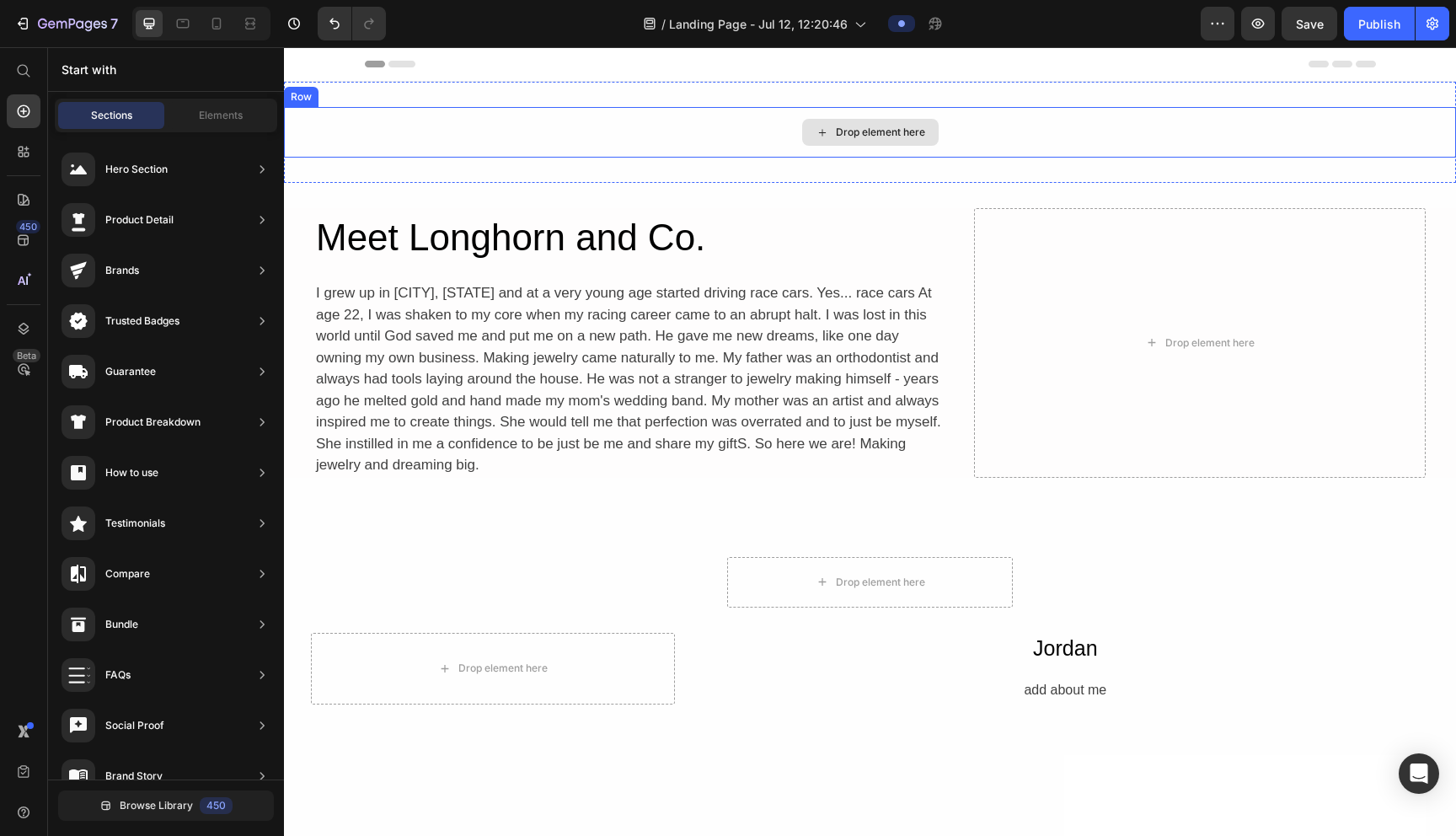click on "Drop element here" at bounding box center [870, 132] 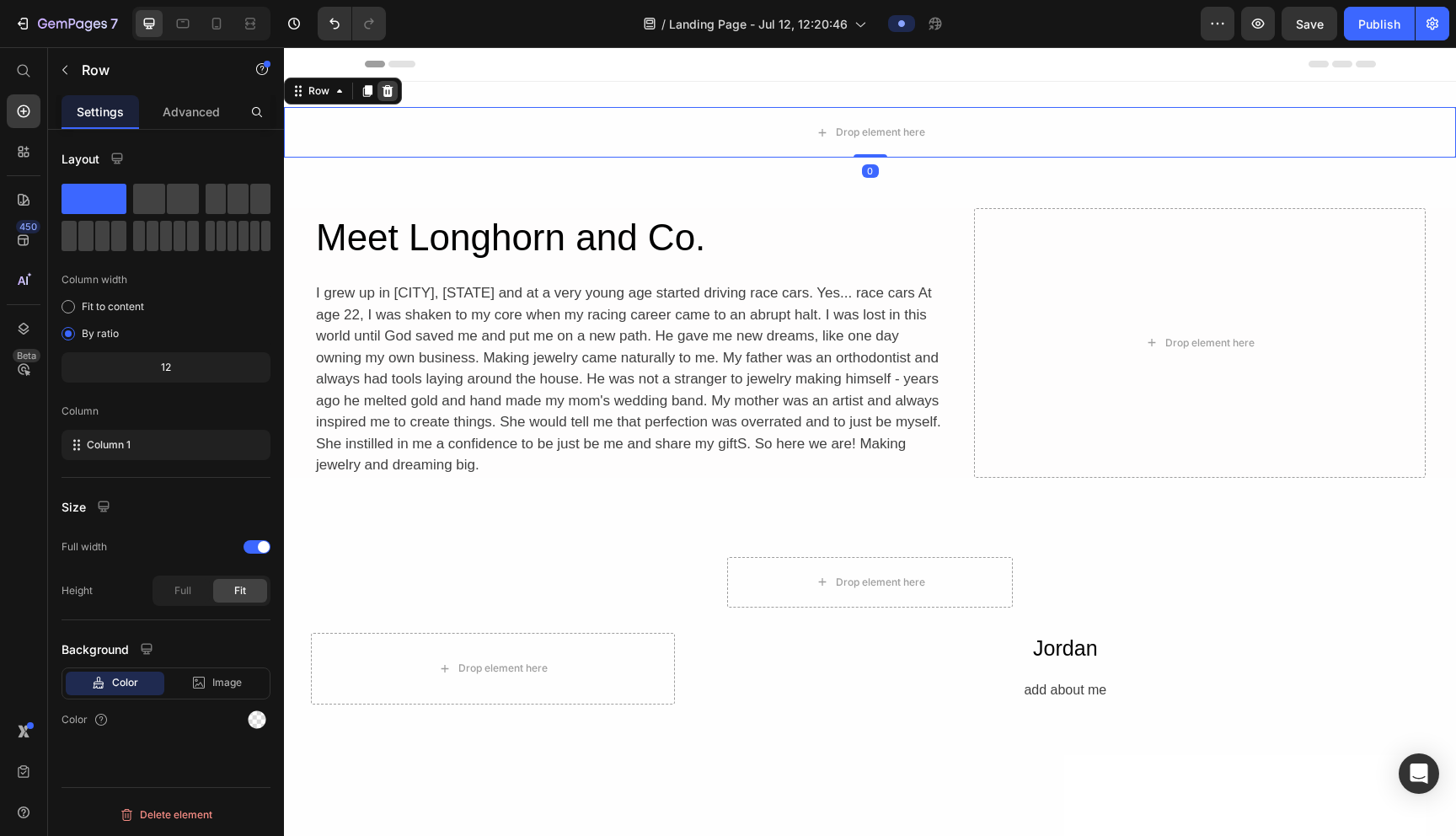 click at bounding box center (388, 91) 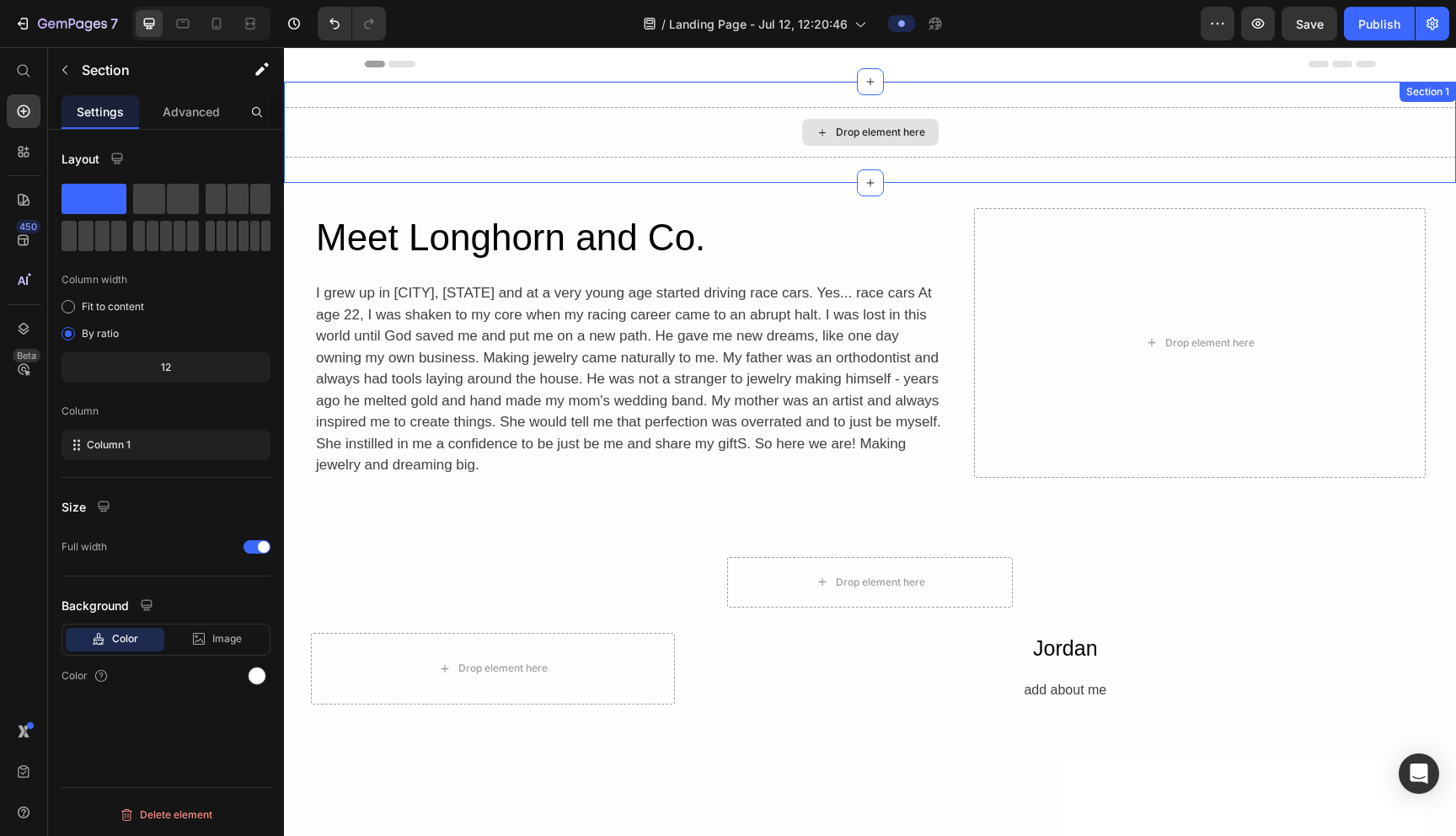 click on "Drop element here" at bounding box center [870, 132] 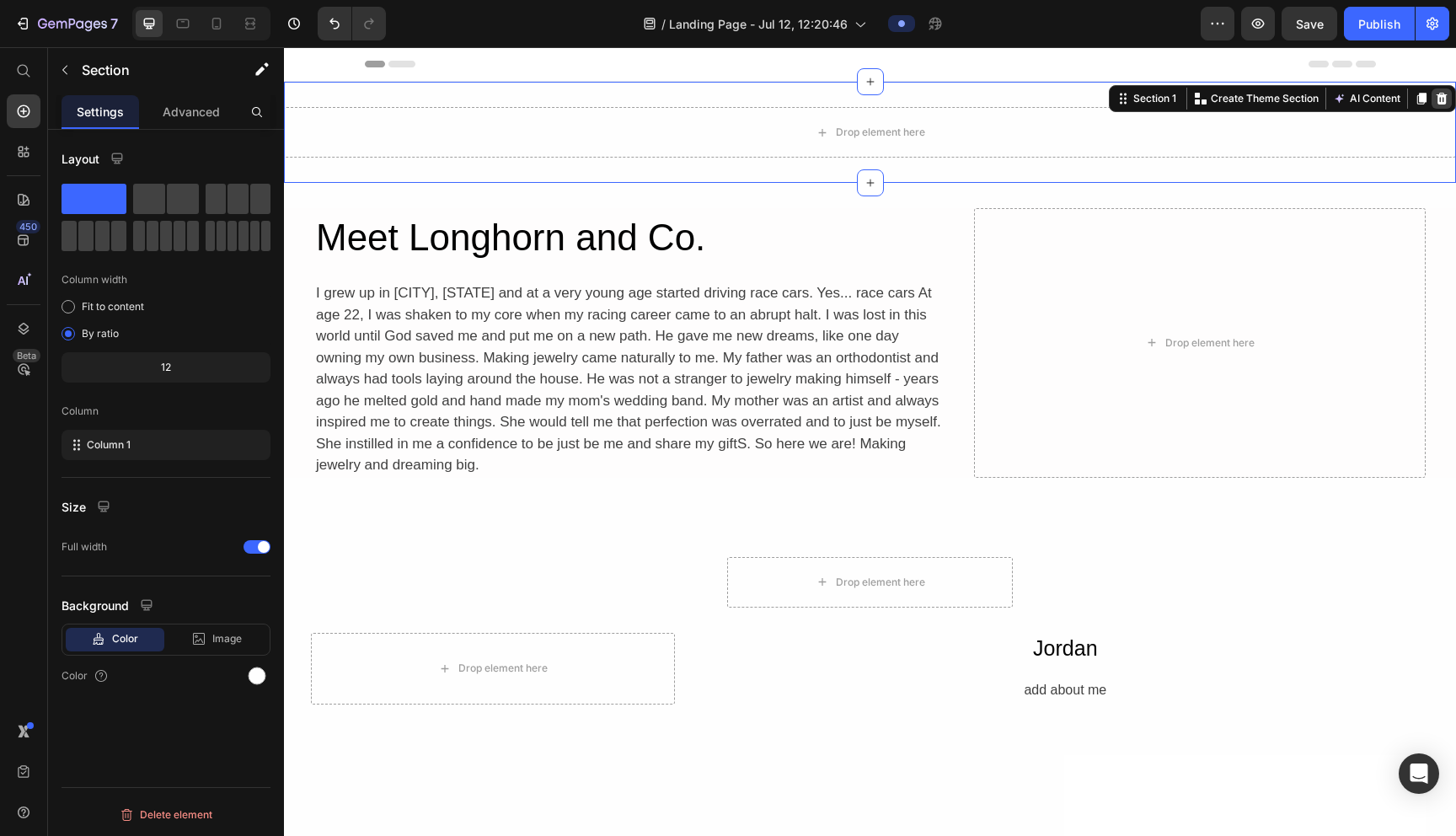 click 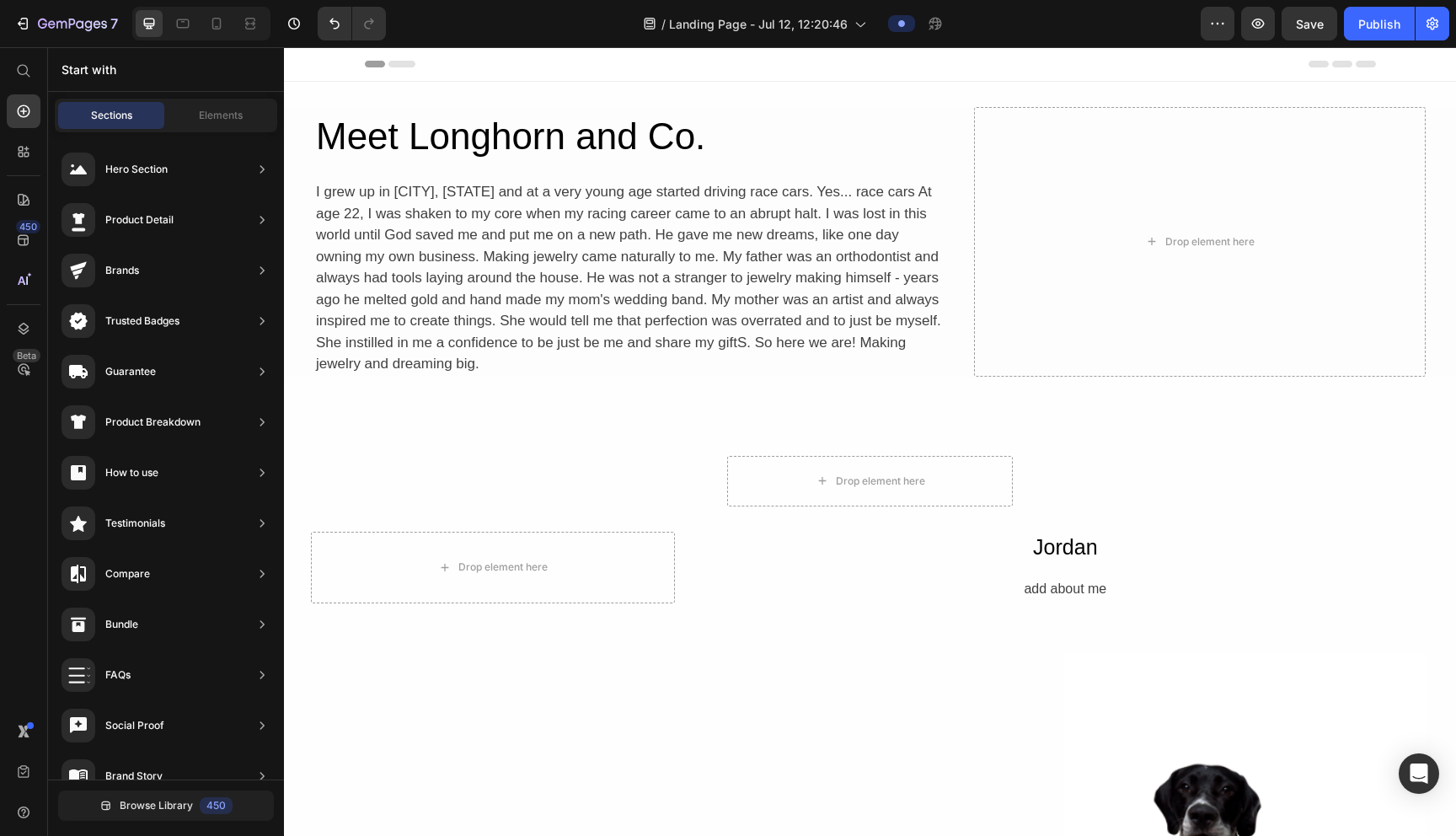 click on "Header" at bounding box center [870, 64] 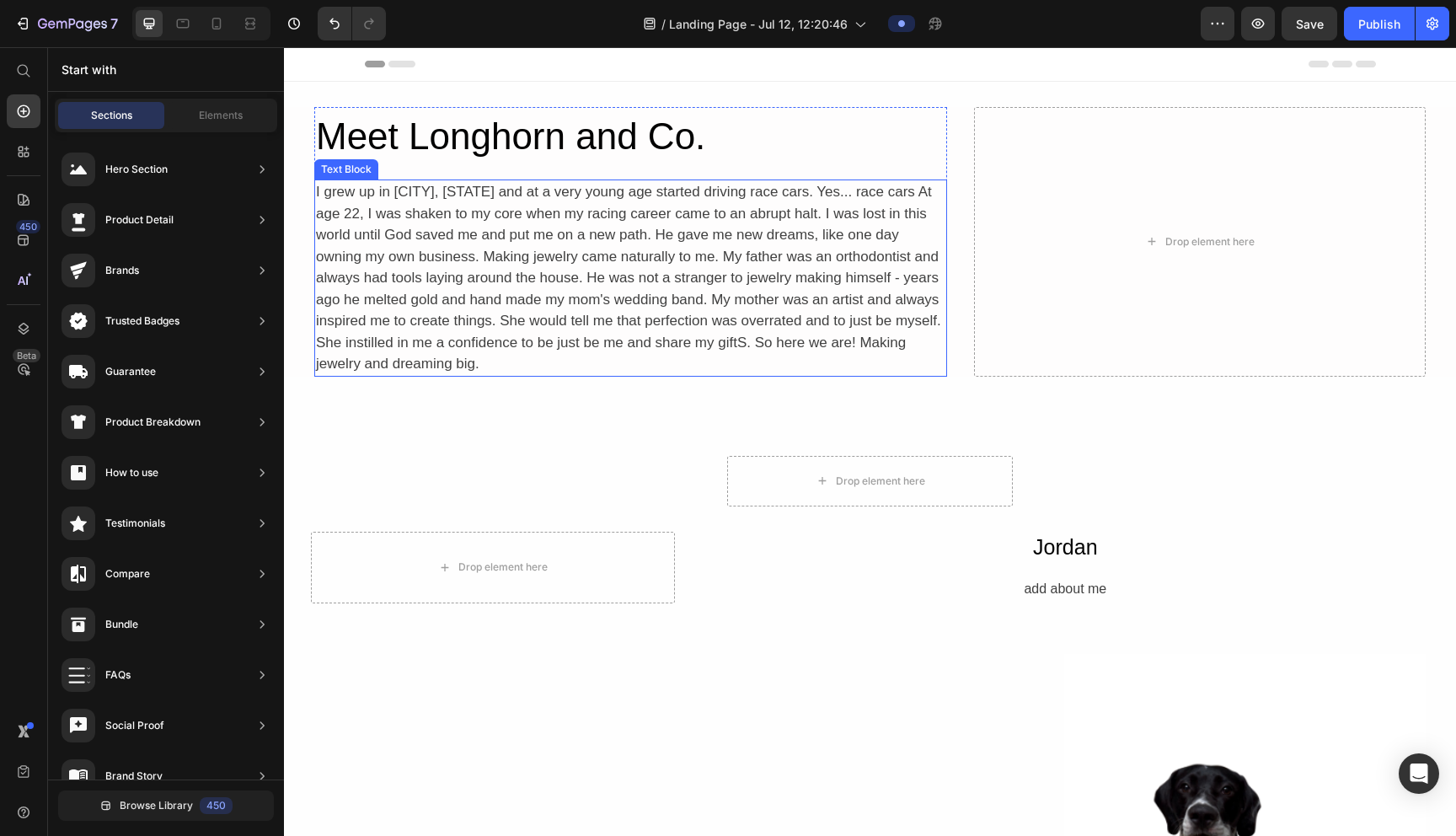 click on "I grew up in [CITY], [STATE] and at a very young age started driving race cars. Yes... race cars At age 22, I was shaken to my core when my racing career came to an abrupt halt. I was lost in this world until God saved me and put me on a new path. He gave me new dreams, like one day owning my own business. Making jewelry came naturally to me. My father was an orthodontist and always had tools laying around the house. He was not a stranger to jewelry making himself - years ago he melted gold and hand made my mom's wedding band. My mother was an artist and always inspired me to create things. She would tell me that perfection was overrated and to just be myself. She instilled in me a confidence to be just be me and share my giftS. So here we are! Making jewelry and dreaming big." at bounding box center (630, 278) 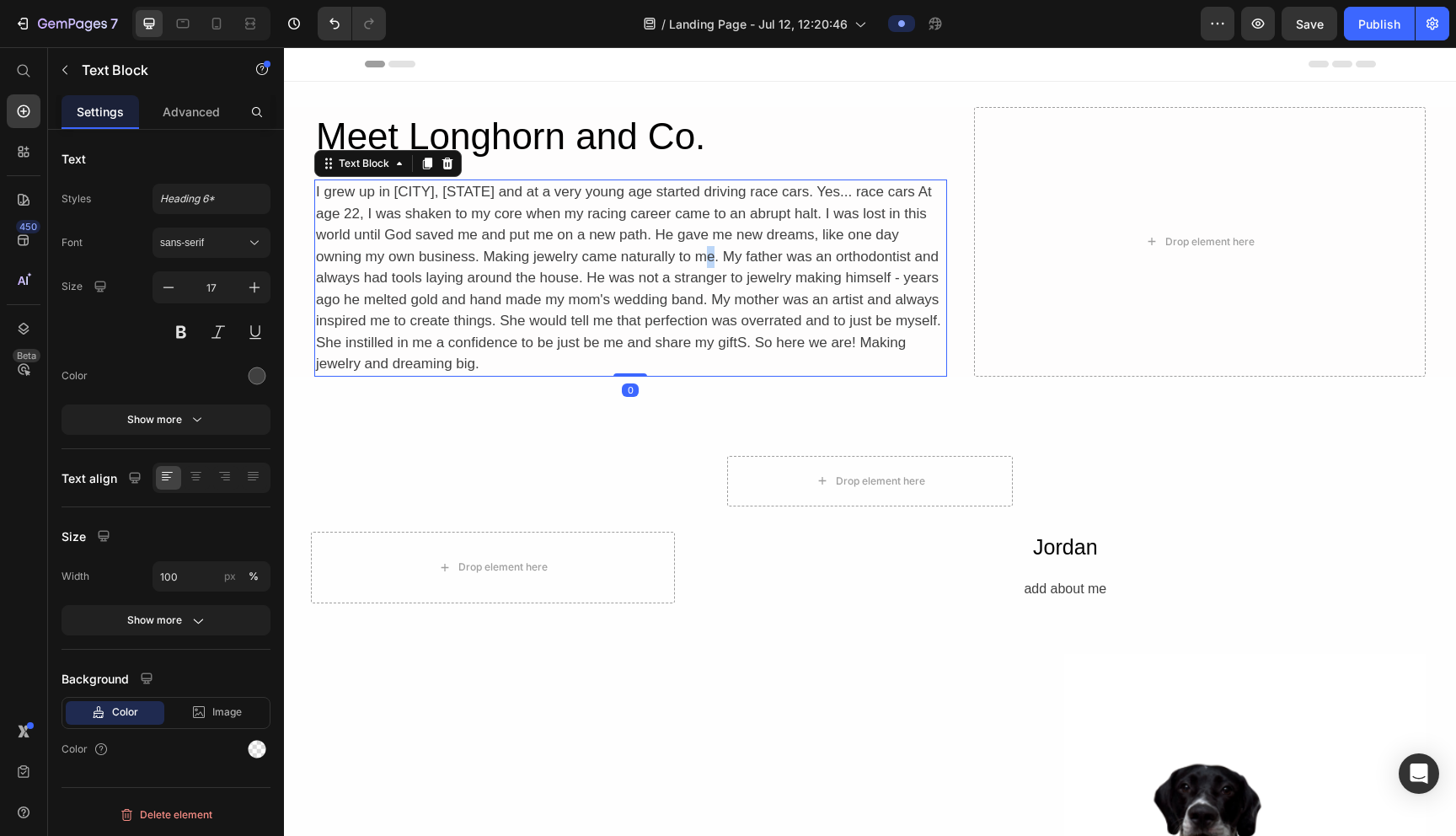 click on "I grew up in [CITY], [STATE] and at a very young age started driving race cars. Yes... race cars At age 22, I was shaken to my core when my racing career came to an abrupt halt. I was lost in this world until God saved me and put me on a new path. He gave me new dreams, like one day owning my own business. Making jewelry came naturally to me. My father was an orthodontist and always had tools laying around the house. He was not a stranger to jewelry making himself - years ago he melted gold and hand made my mom's wedding band. My mother was an artist and always inspired me to create things. She would tell me that perfection was overrated and to just be myself. She instilled in me a confidence to be just be me and share my giftS. So here we are! Making jewelry and dreaming big." at bounding box center [630, 278] 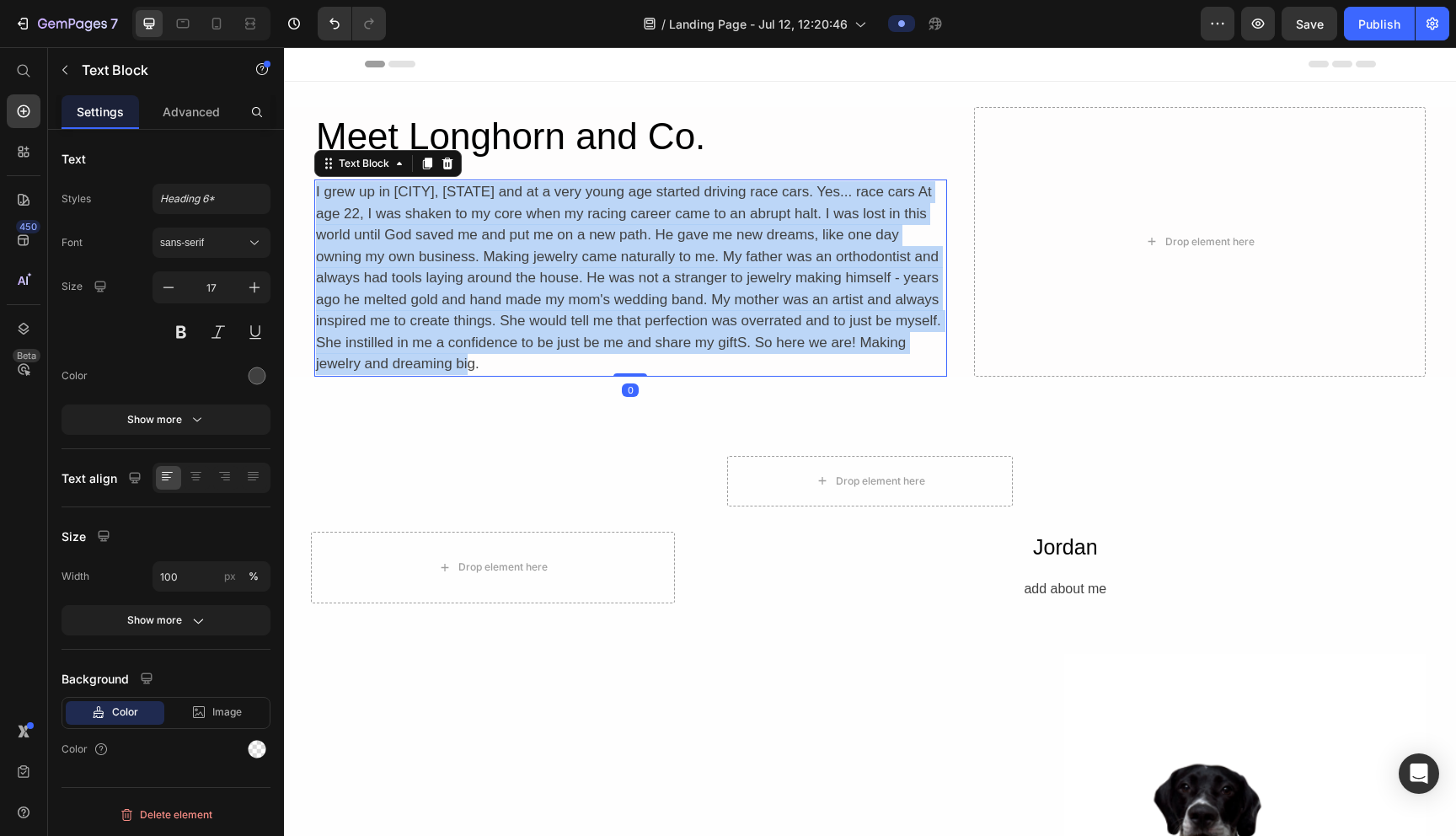 click on "I grew up in [CITY], [STATE] and at a very young age started driving race cars. Yes... race cars At age 22, I was shaken to my core when my racing career came to an abrupt halt. I was lost in this world until God saved me and put me on a new path. He gave me new dreams, like one day owning my own business. Making jewelry came naturally to me. My father was an orthodontist and always had tools laying around the house. He was not a stranger to jewelry making himself - years ago he melted gold and hand made my mom's wedding band. My mother was an artist and always inspired me to create things. She would tell me that perfection was overrated and to just be myself. She instilled in me a confidence to be just be me and share my giftS. So here we are! Making jewelry and dreaming big." at bounding box center (630, 278) 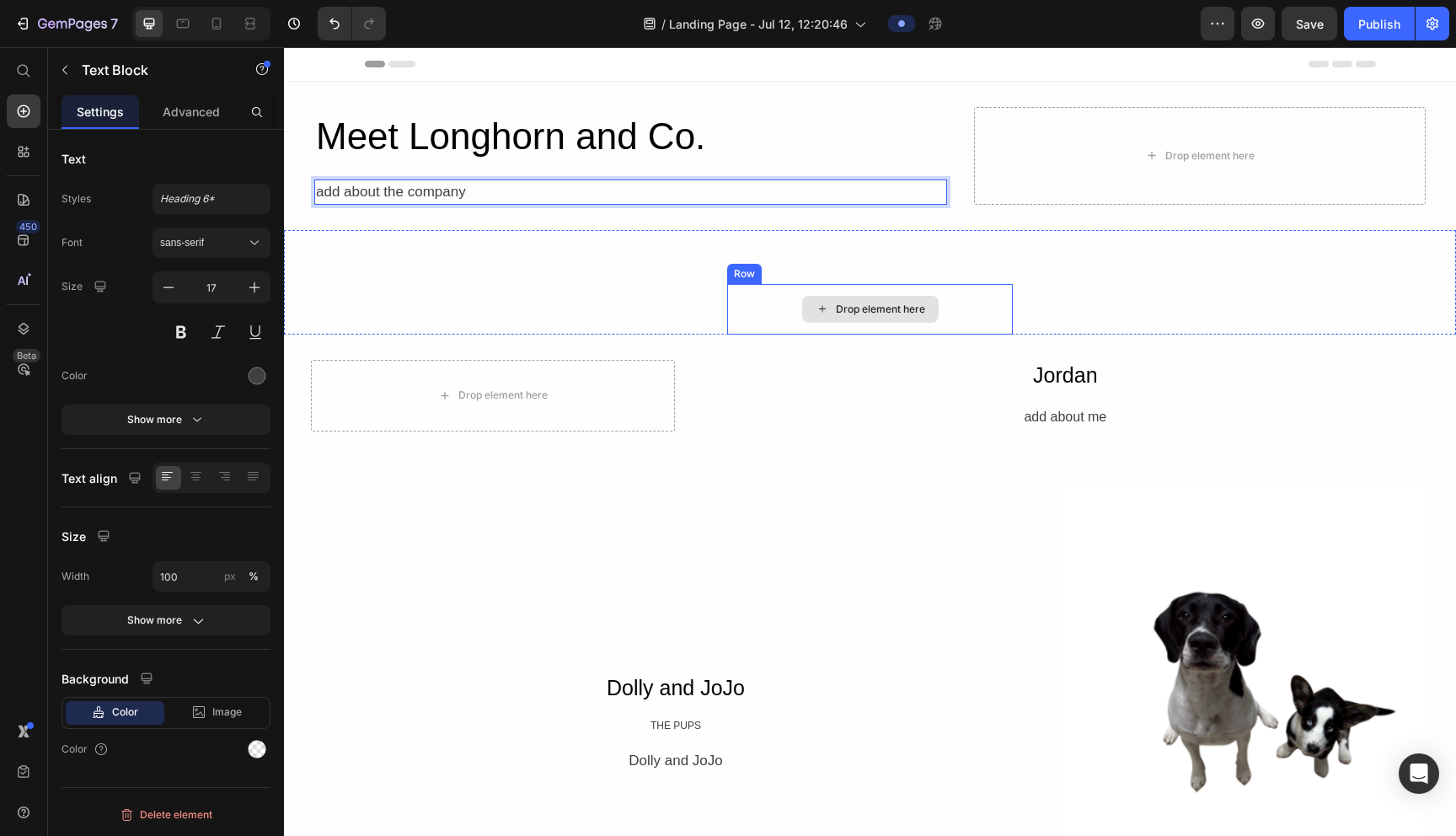 click on "Drop element here" at bounding box center [870, 309] 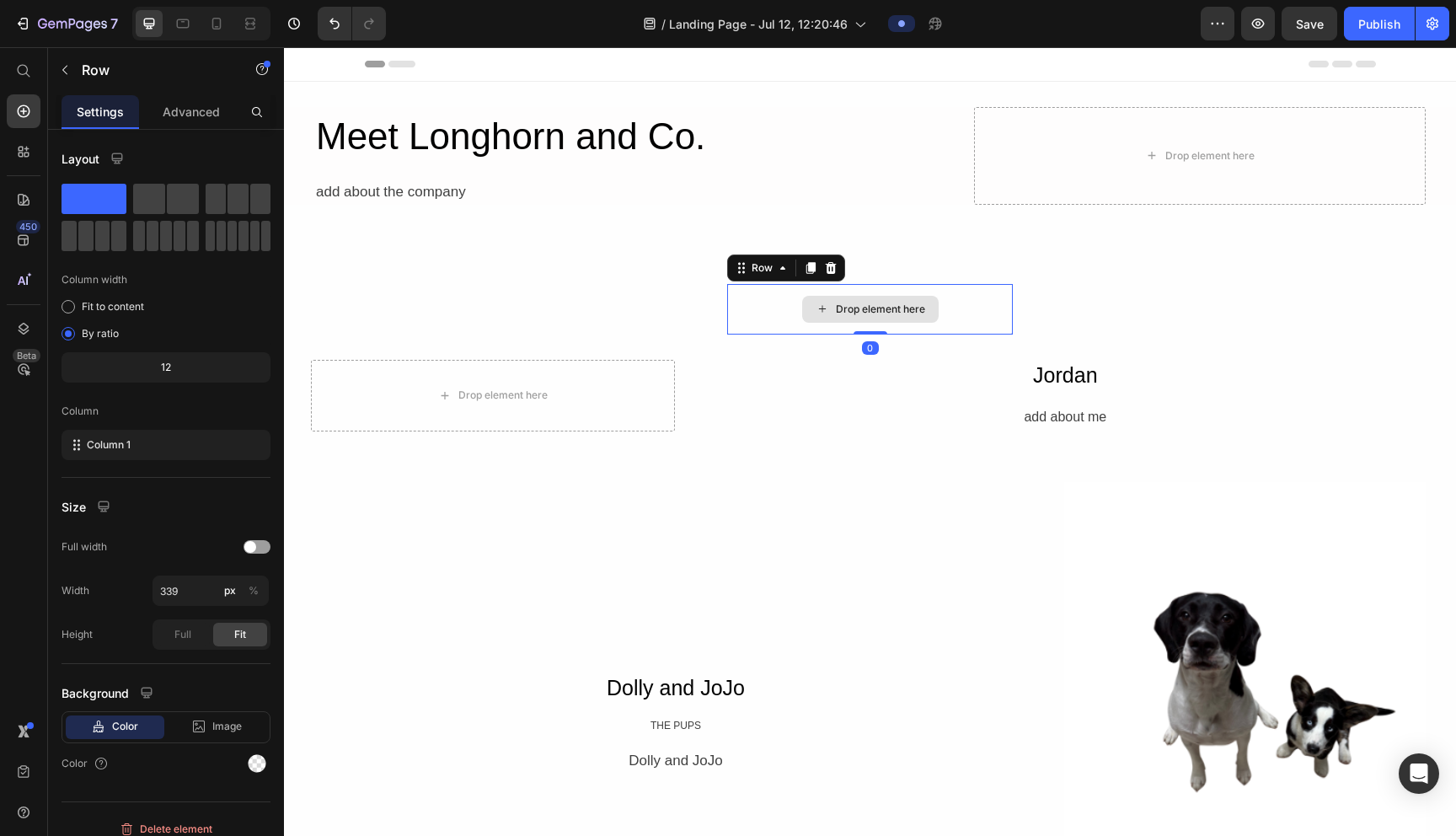 click on "Drop element here" at bounding box center (881, 309) 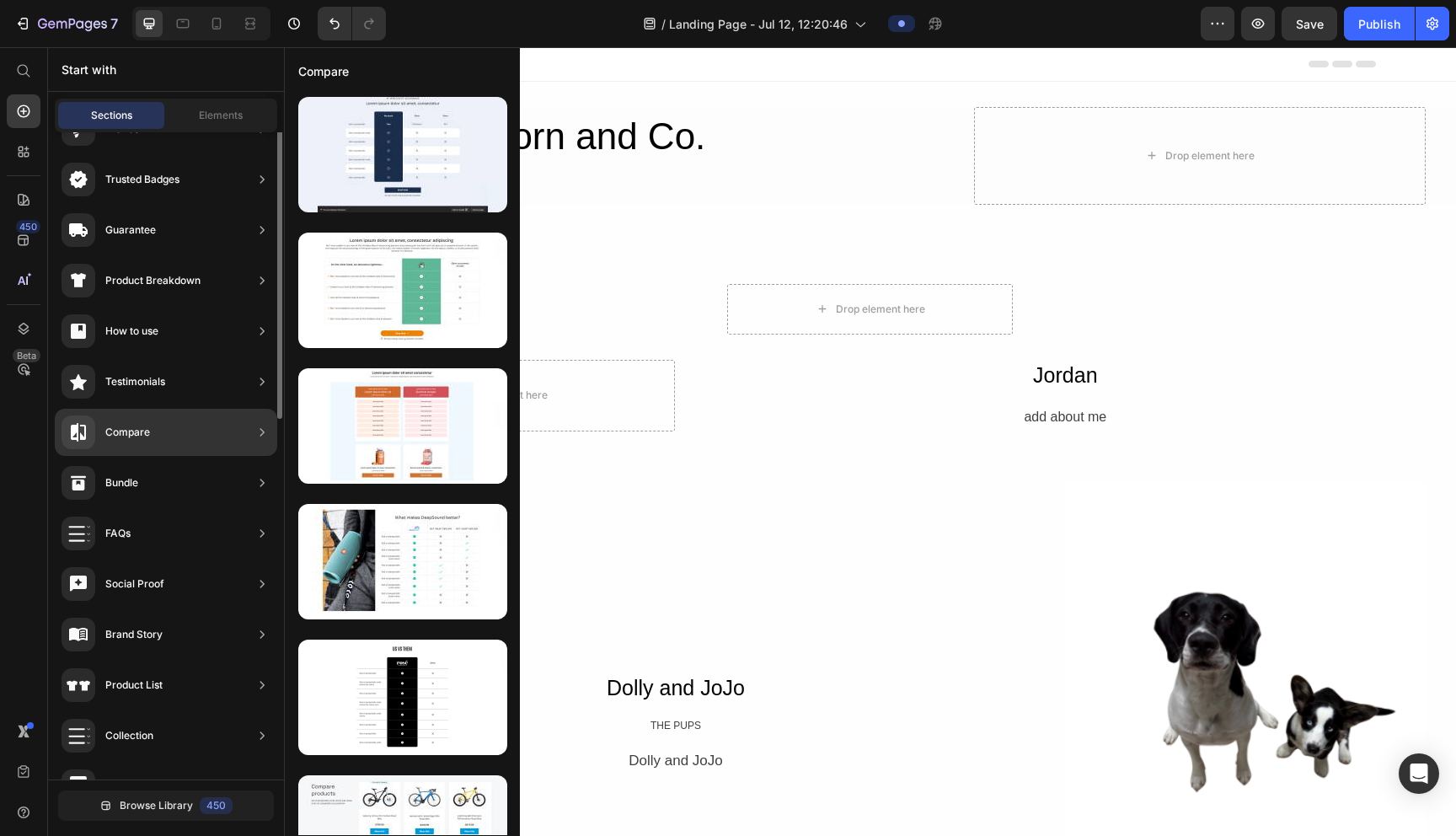 scroll, scrollTop: 0, scrollLeft: 0, axis: both 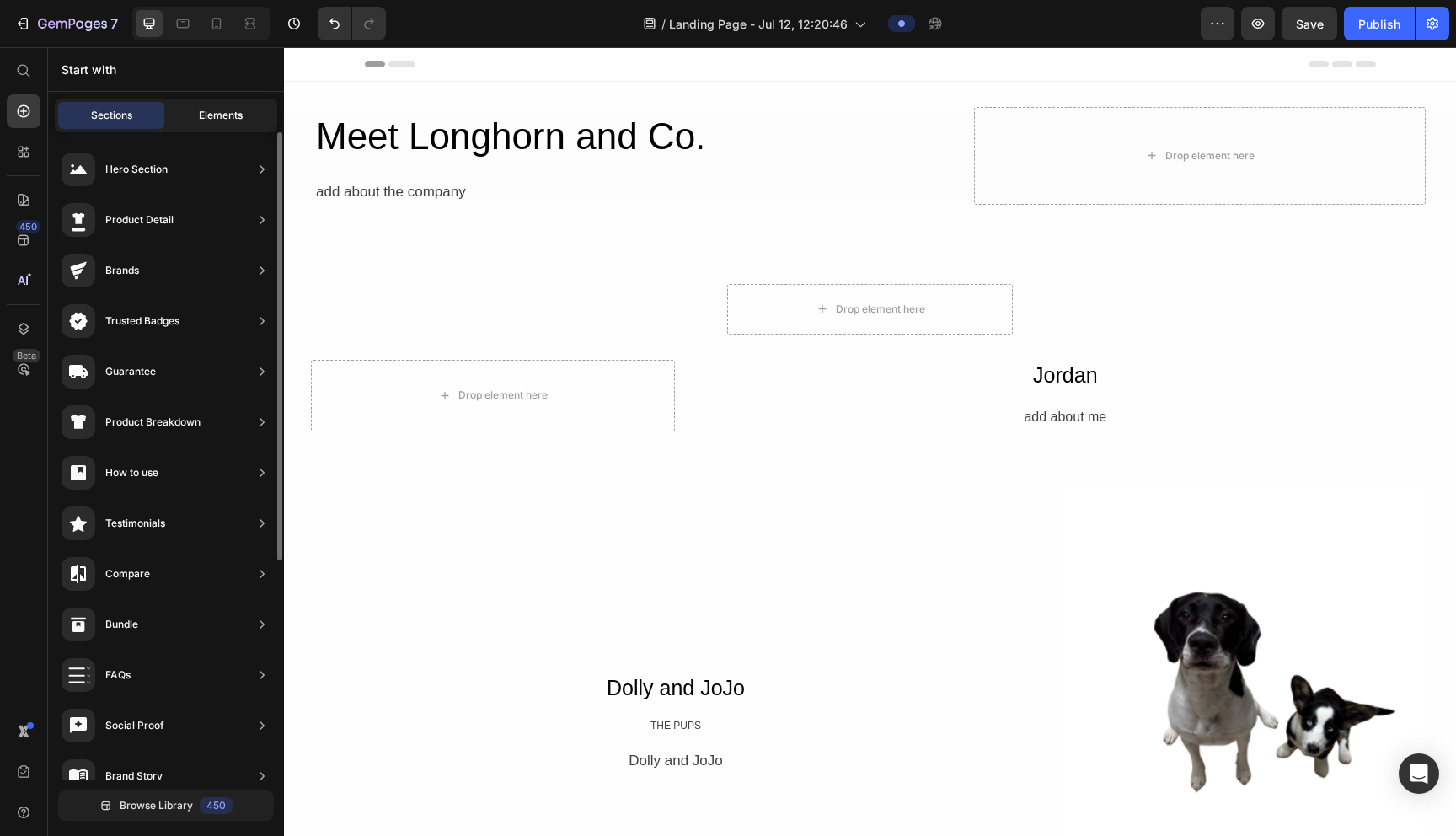 click on "Elements" at bounding box center (221, 115) 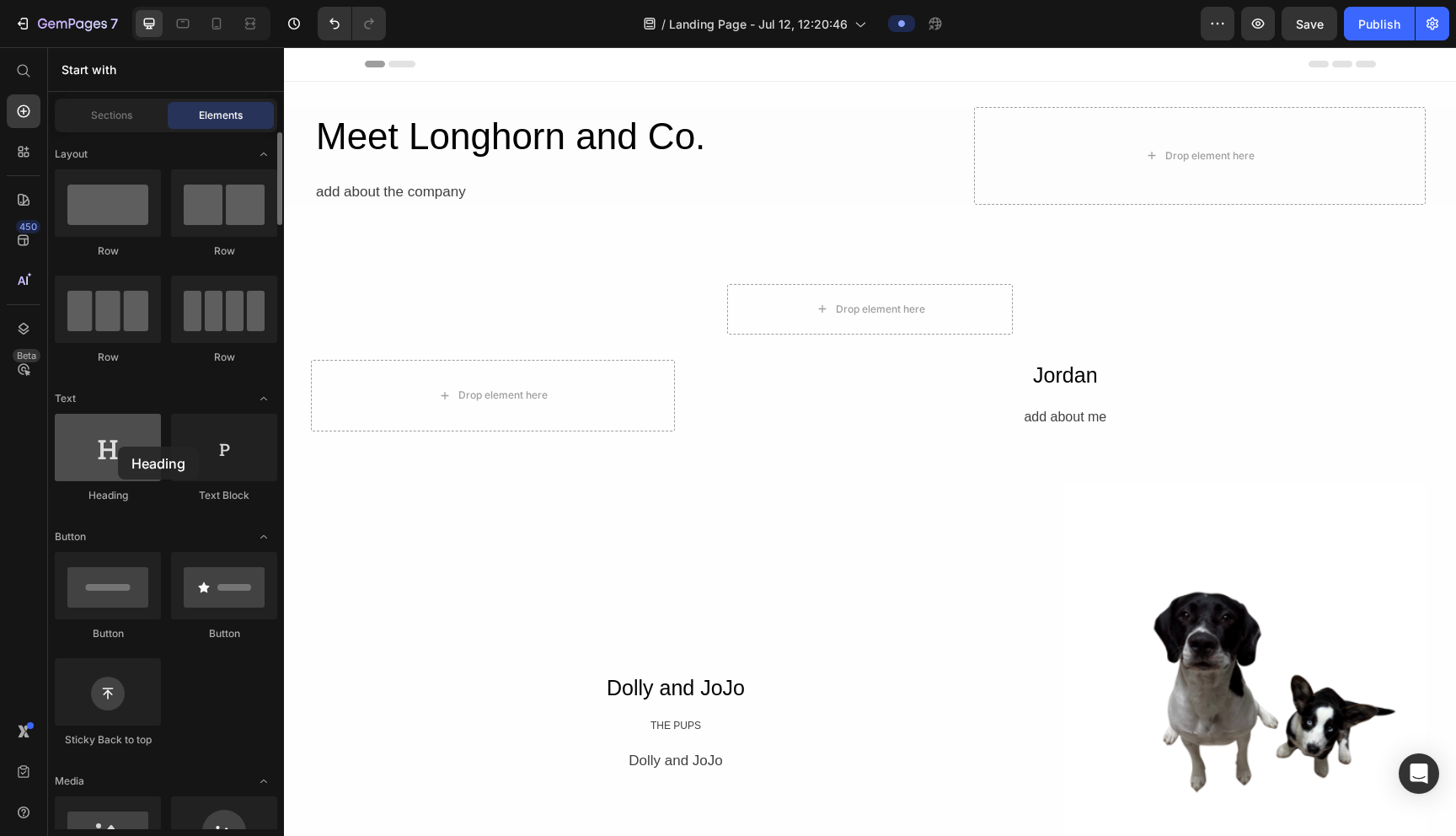 click at bounding box center (108, 447) 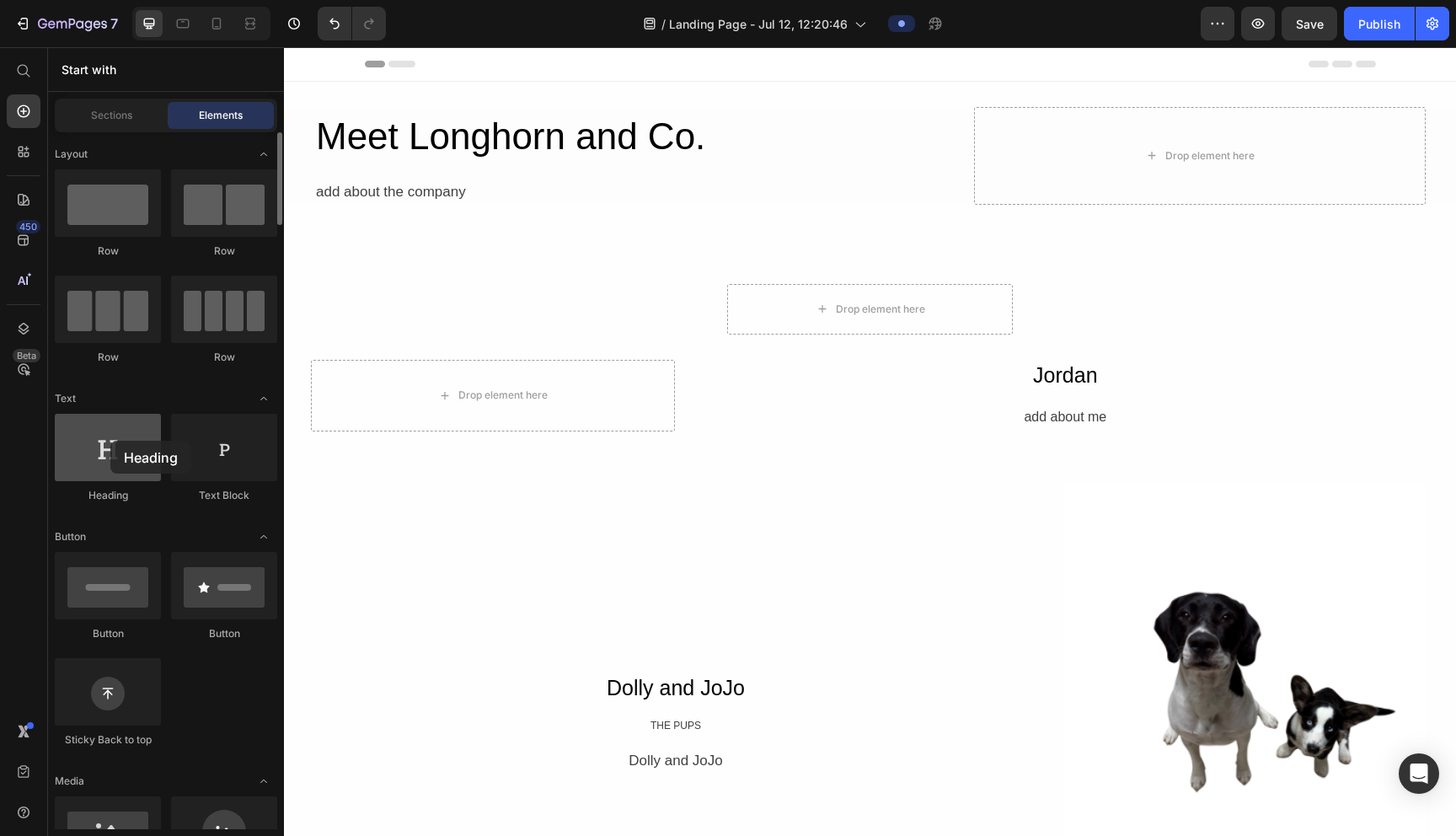click at bounding box center [108, 447] 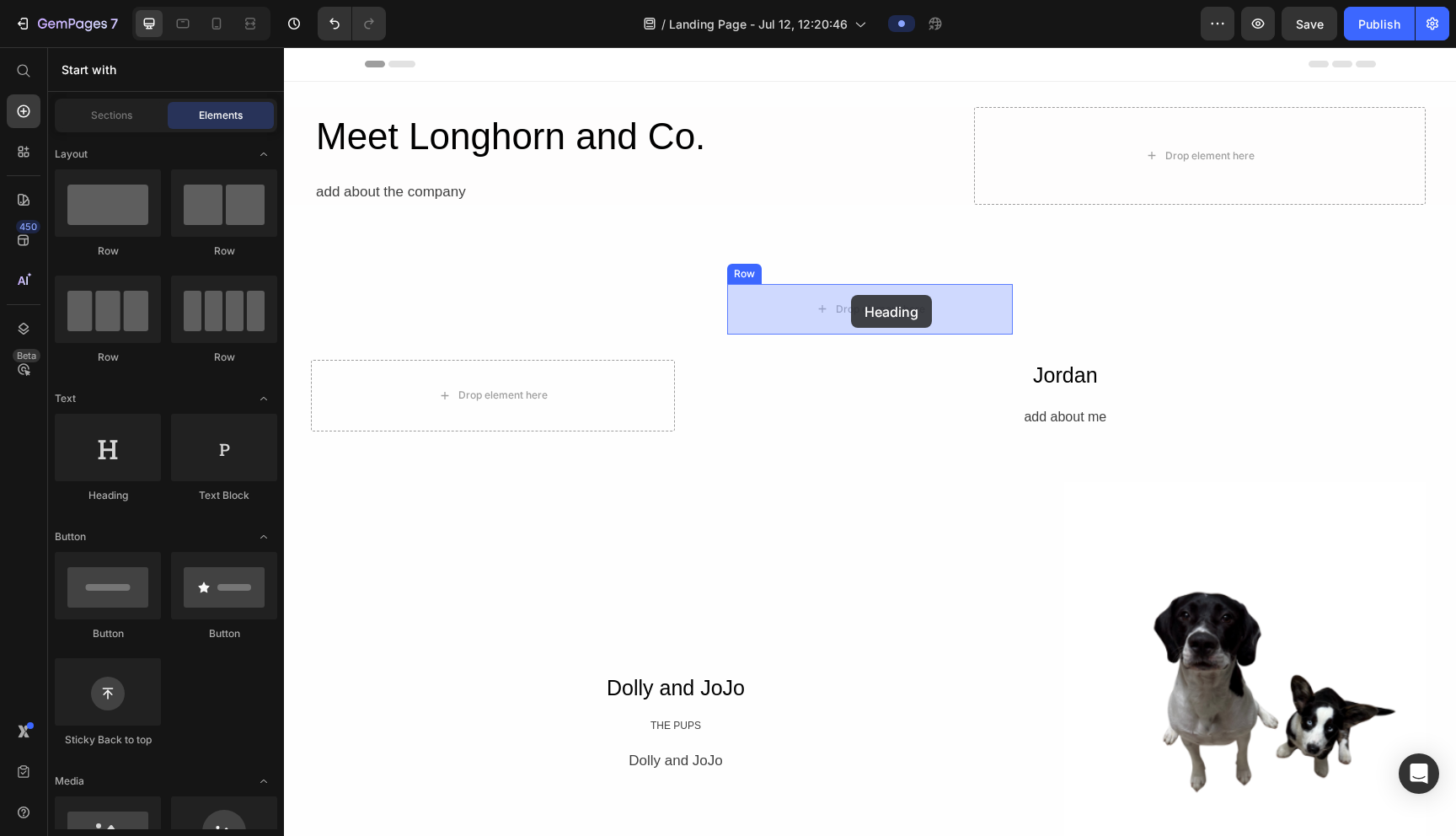 drag, startPoint x: 394, startPoint y: 488, endPoint x: 851, endPoint y: 295, distance: 496.08265 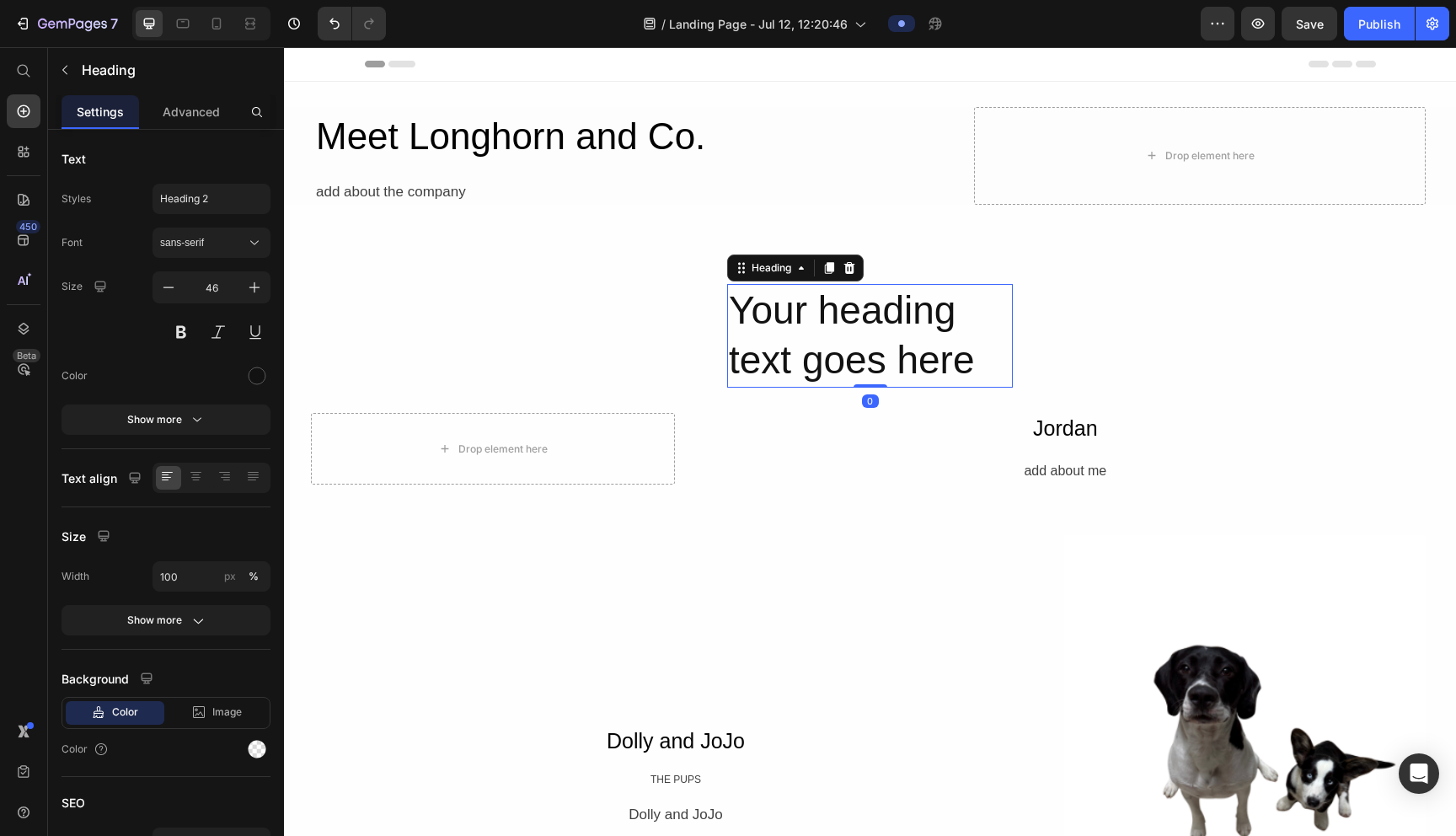 click on "Your heading text goes here" at bounding box center (870, 336) 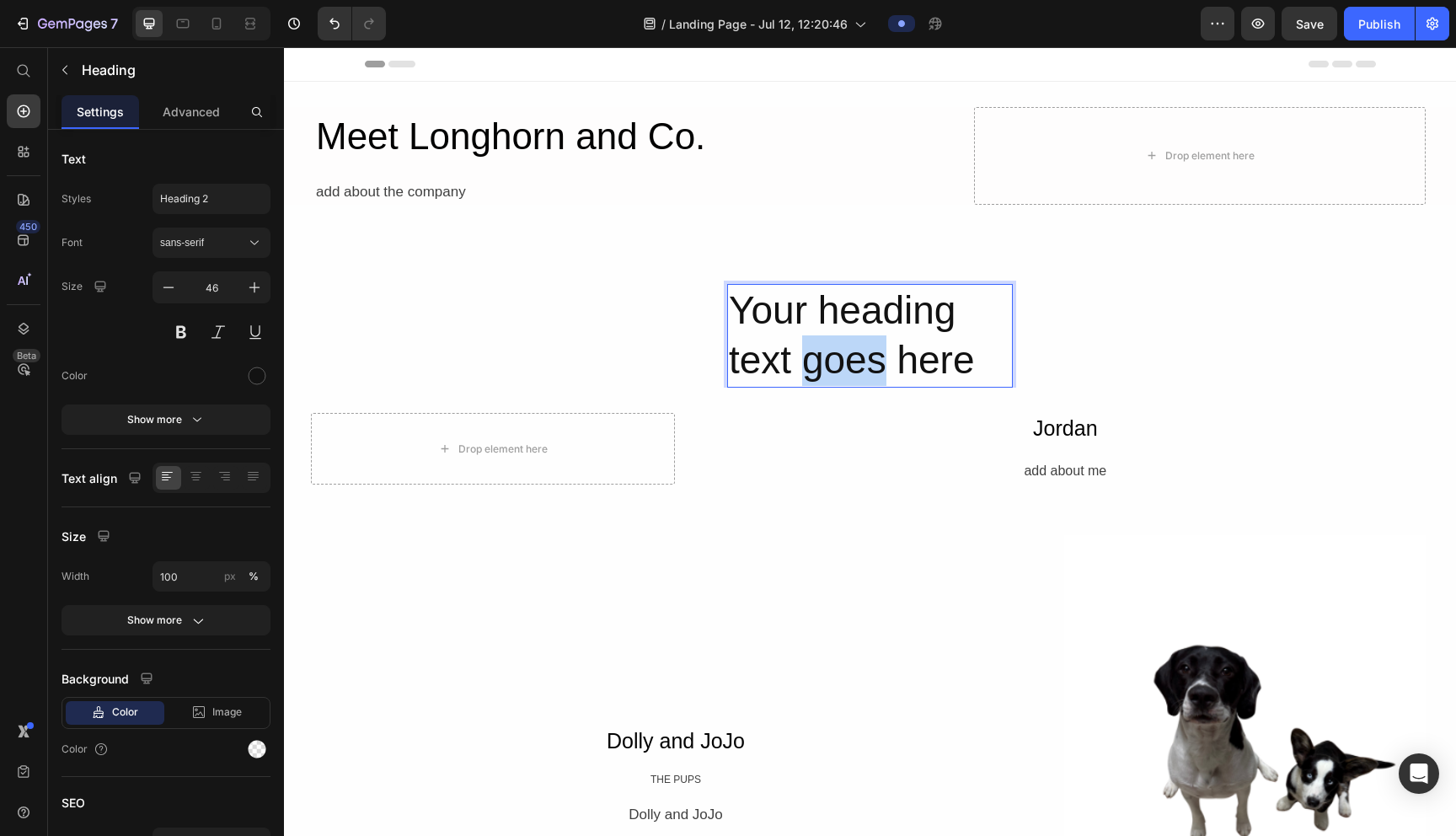 click on "Your heading text goes here" at bounding box center [870, 336] 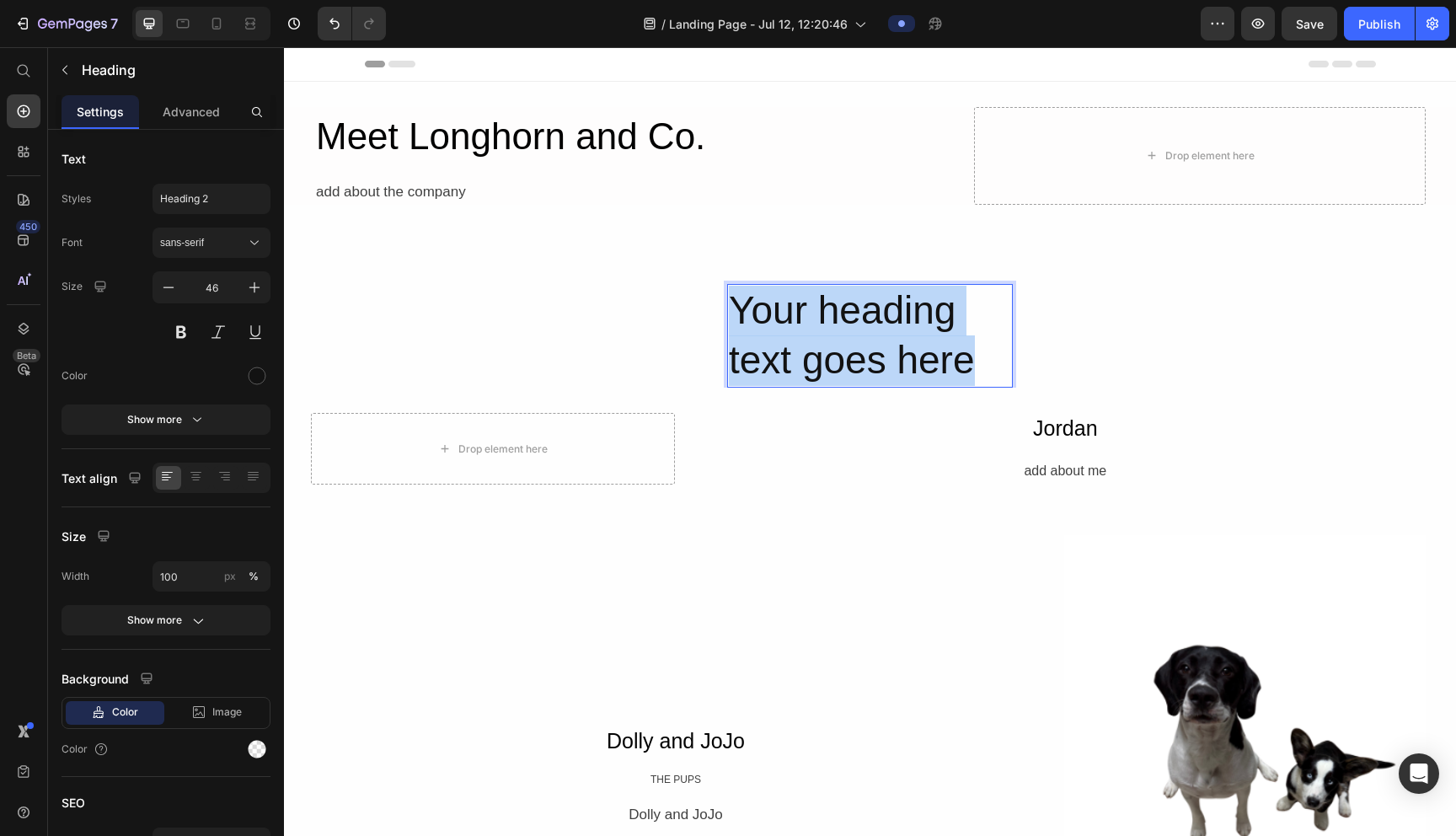 click on "Your heading text goes here" at bounding box center (870, 336) 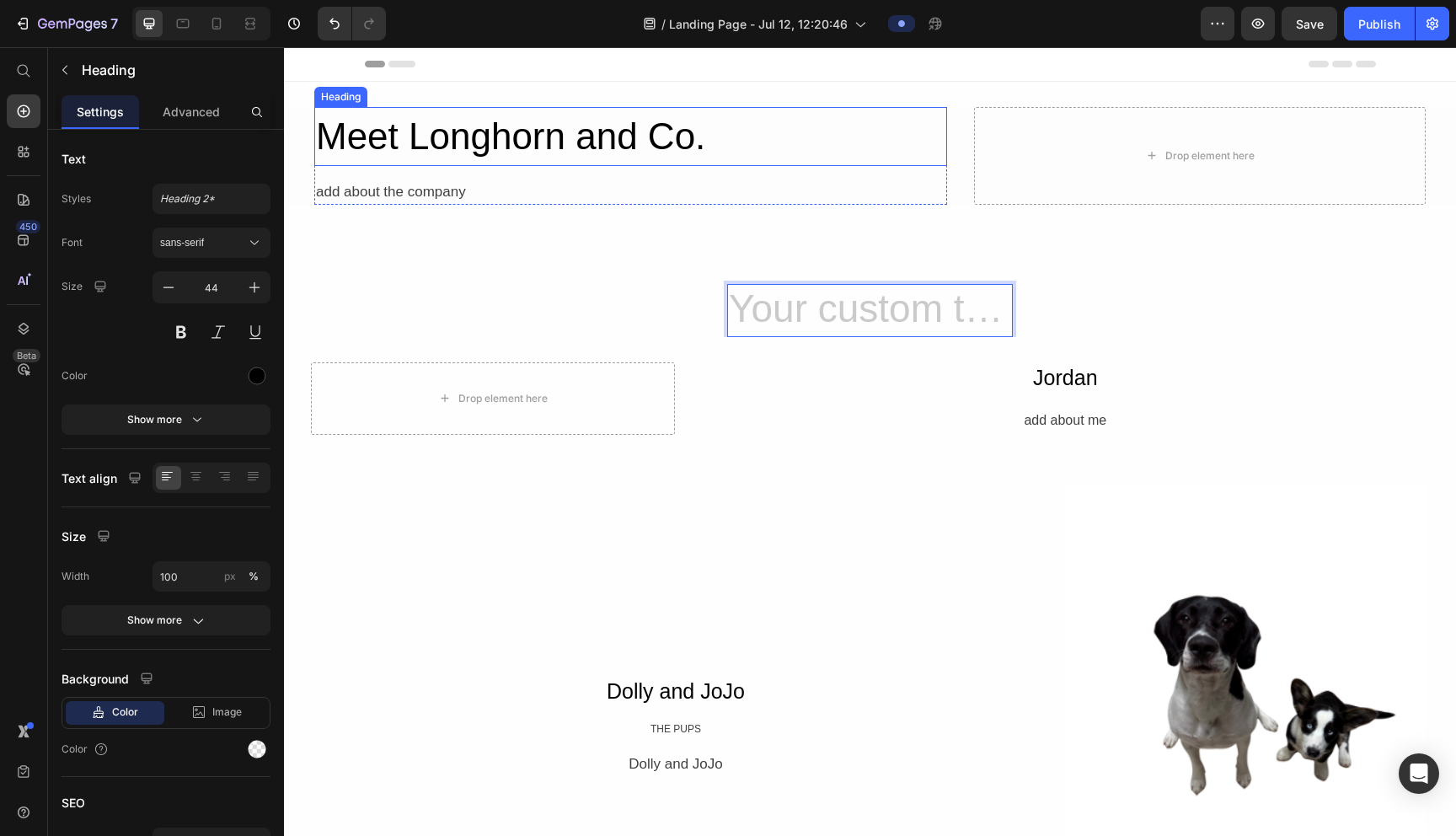 click on "Meet Longhorn and Co." at bounding box center (630, 137) 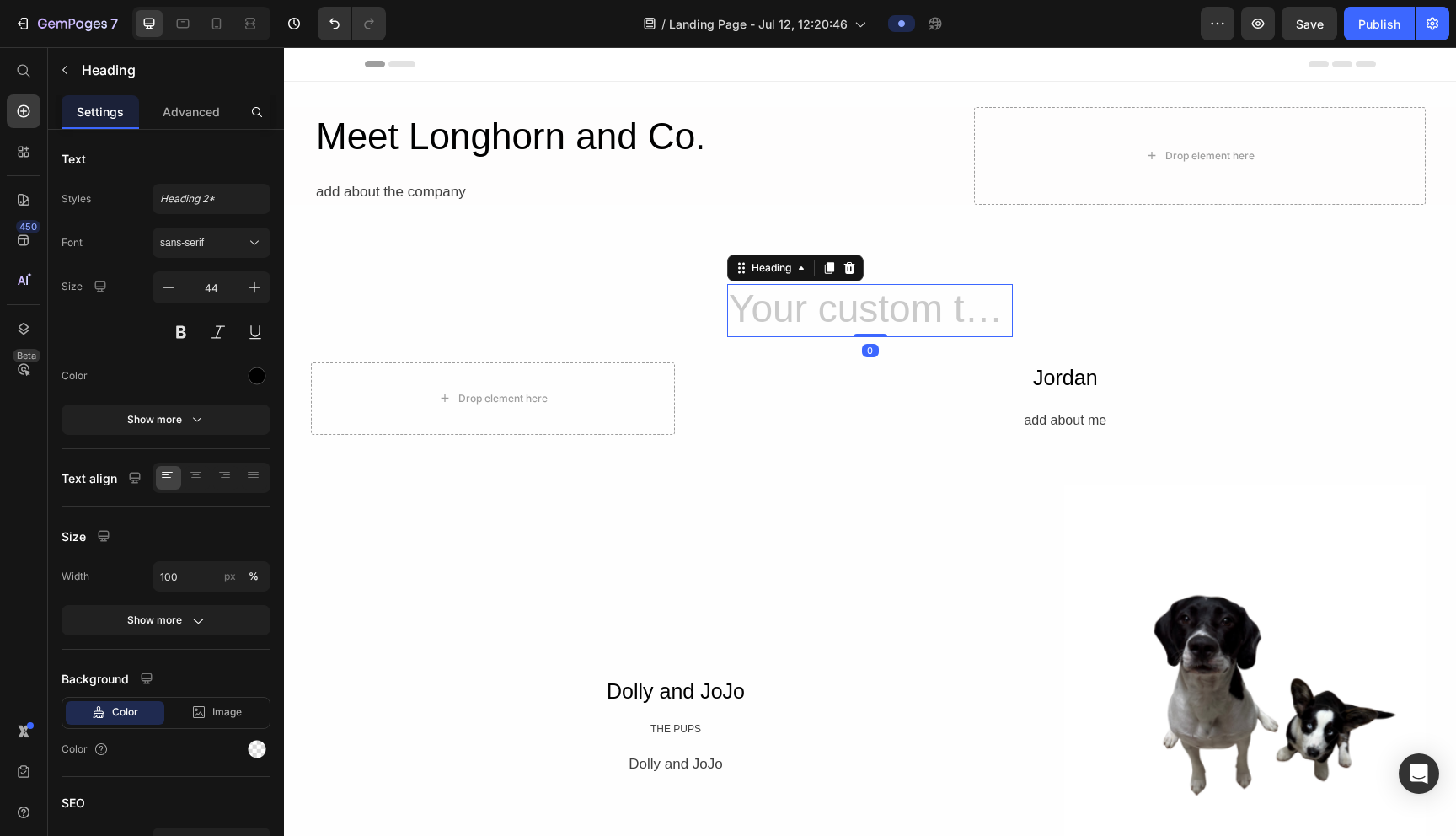 click at bounding box center (870, 311) 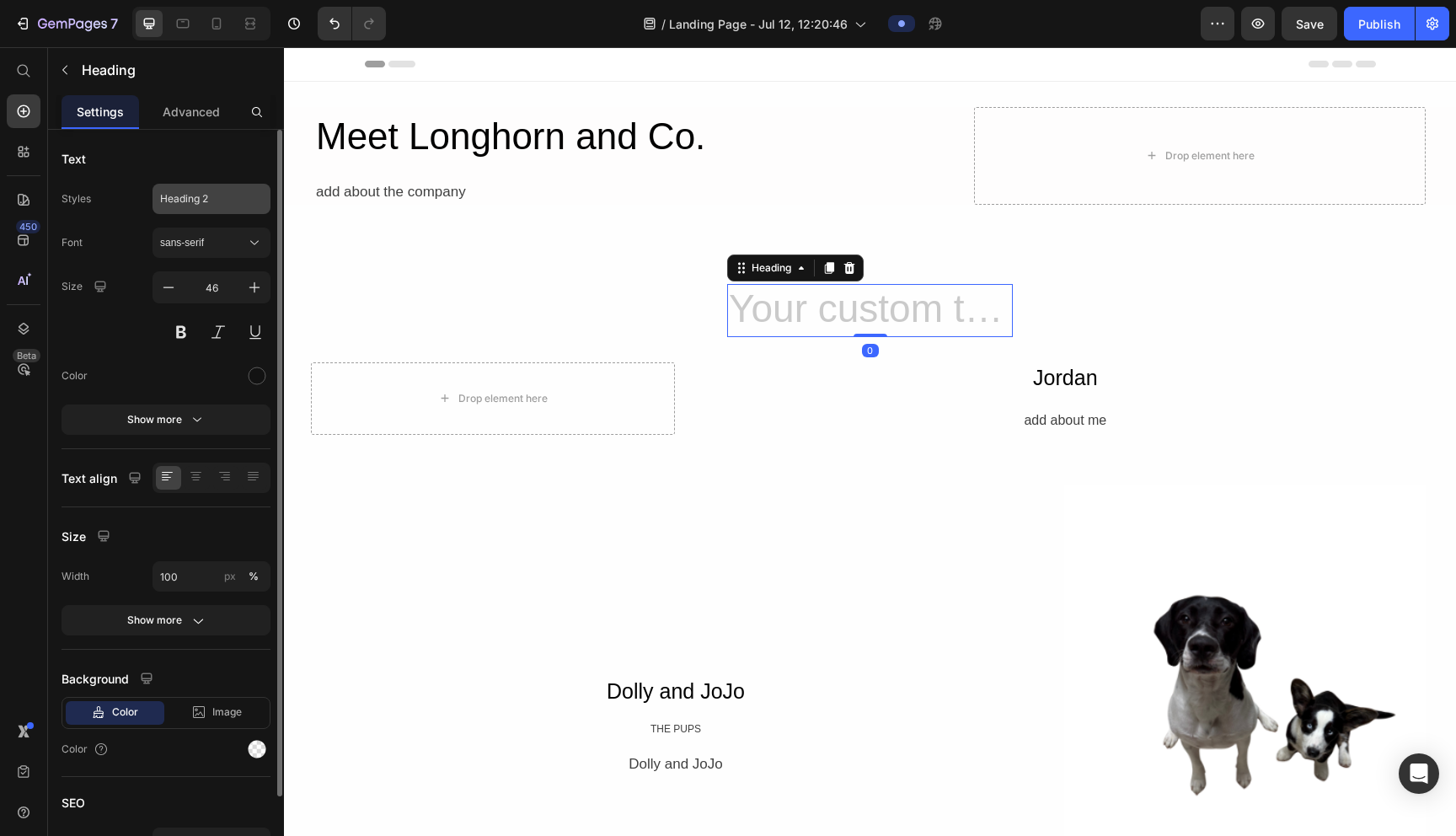 click on "Heading 2" at bounding box center [201, 199] 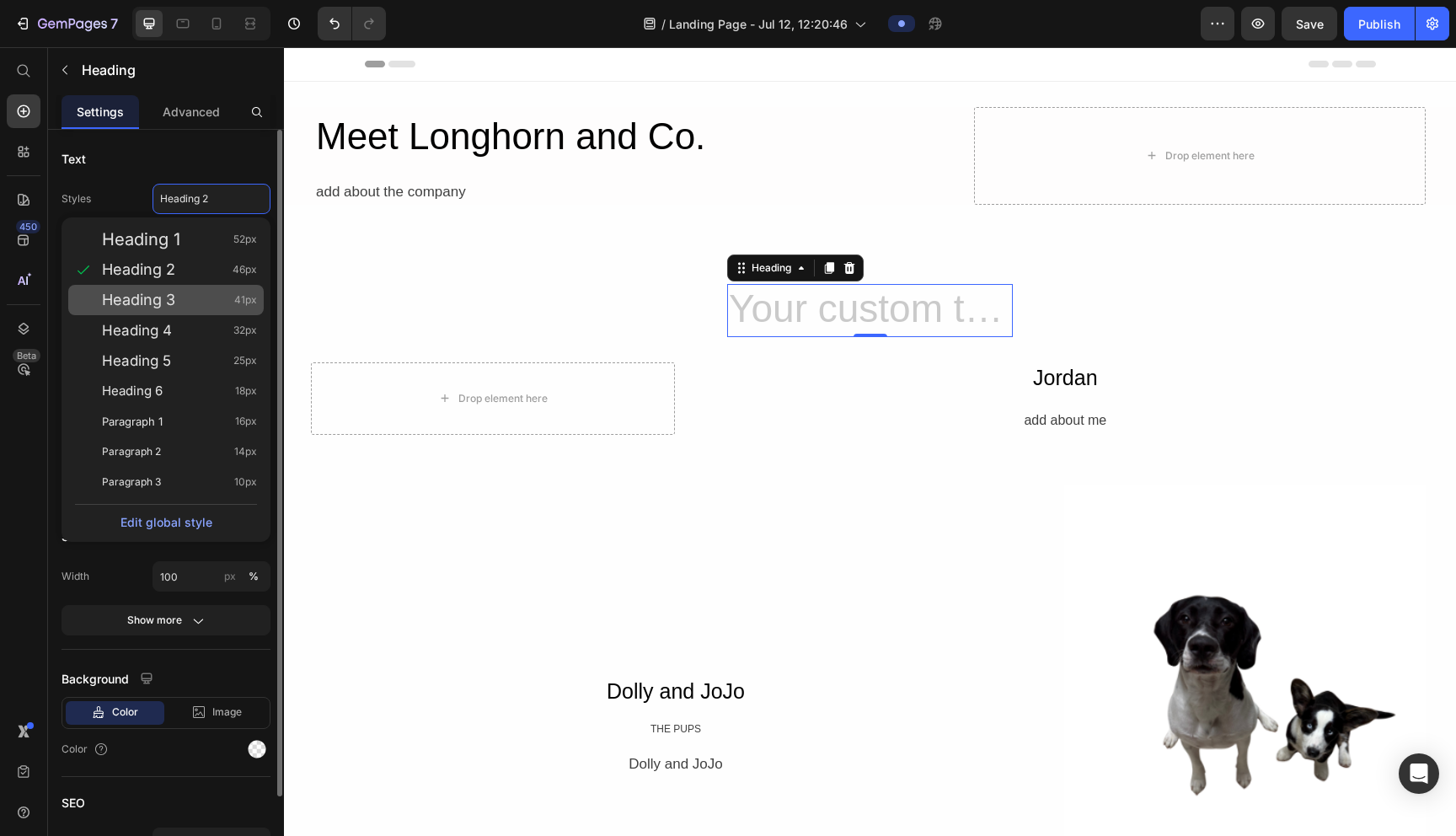 click on "Heading 3 41px" at bounding box center (179, 300) 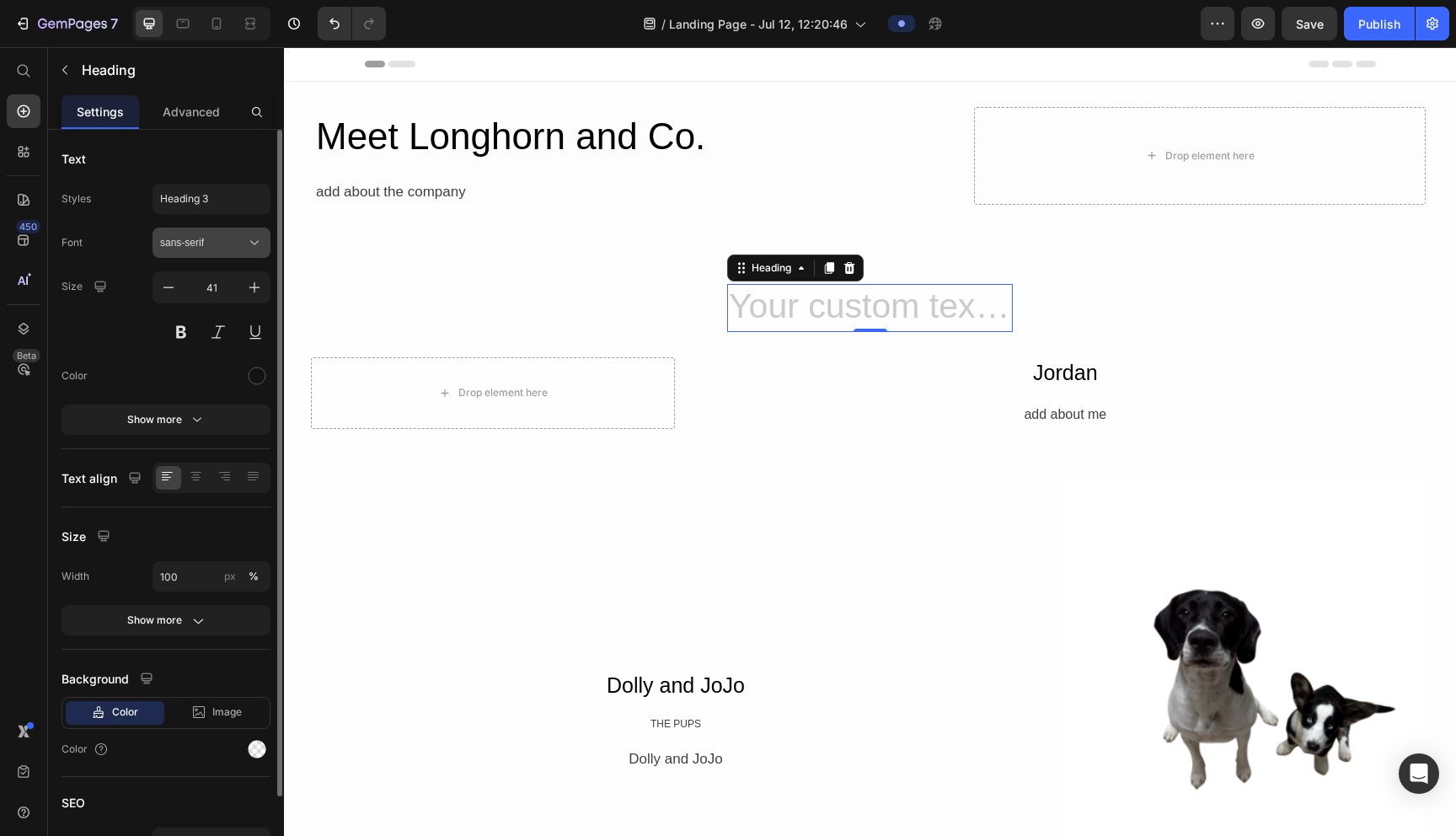 click 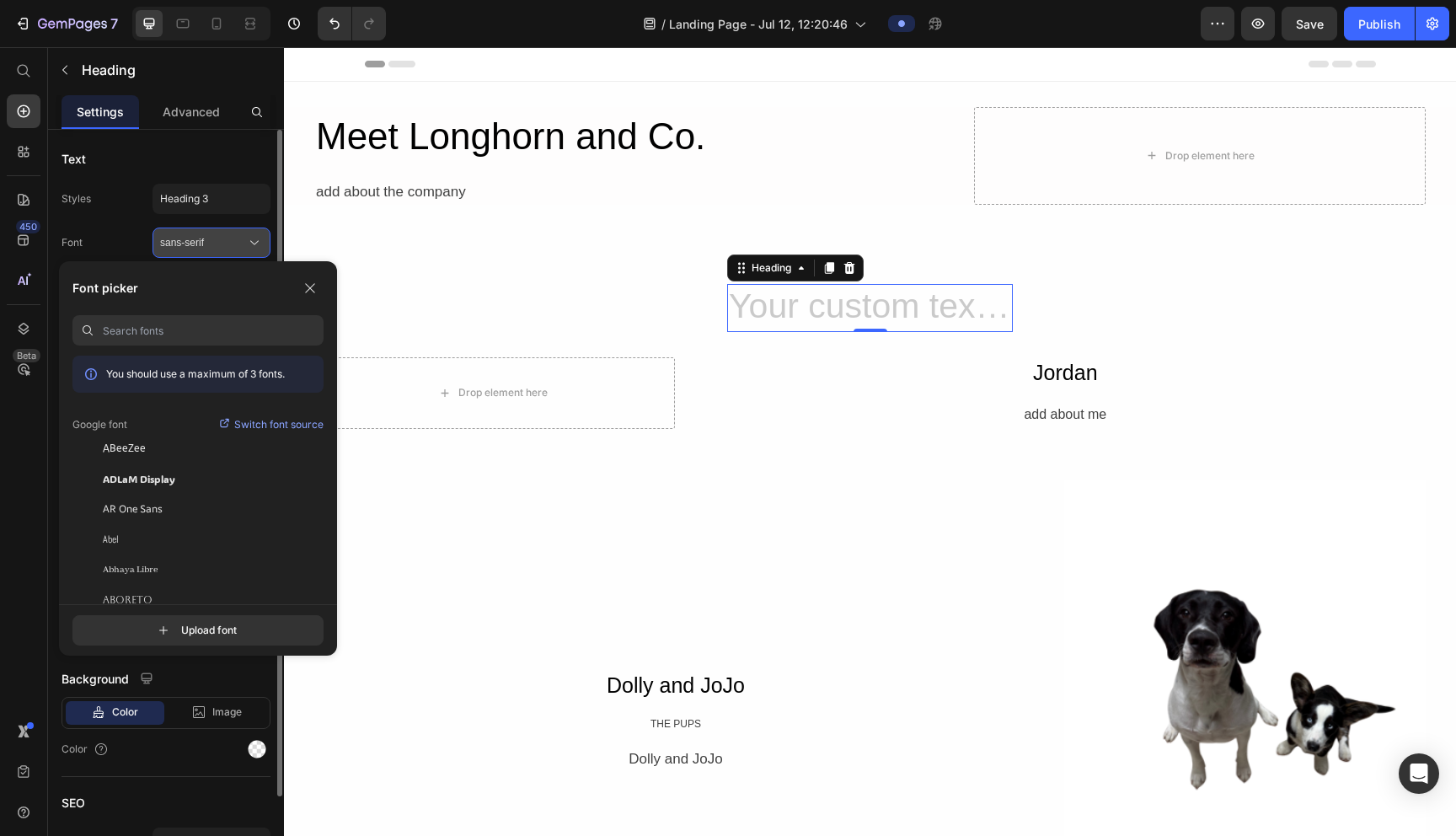 click 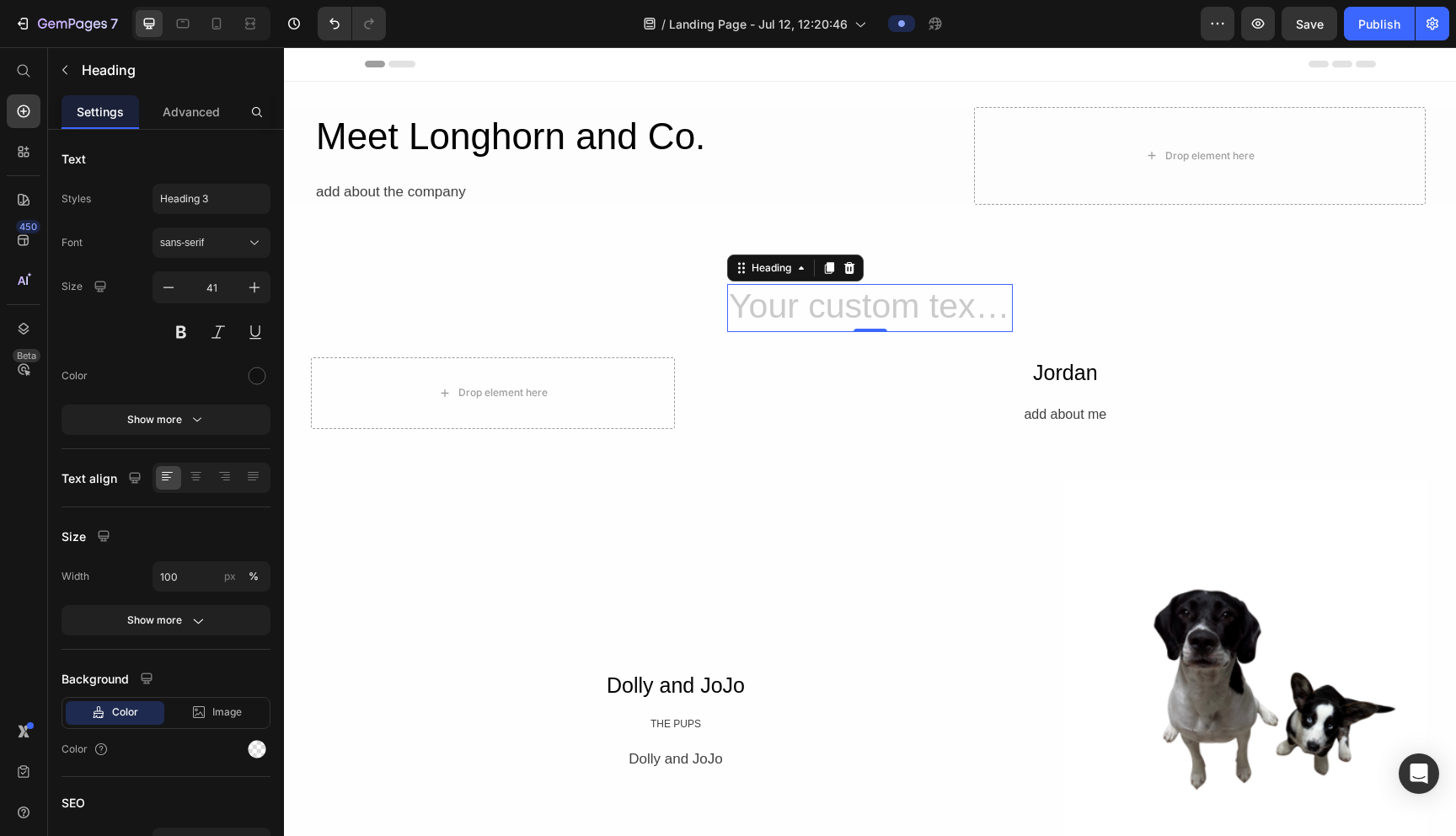 click at bounding box center (870, 308) 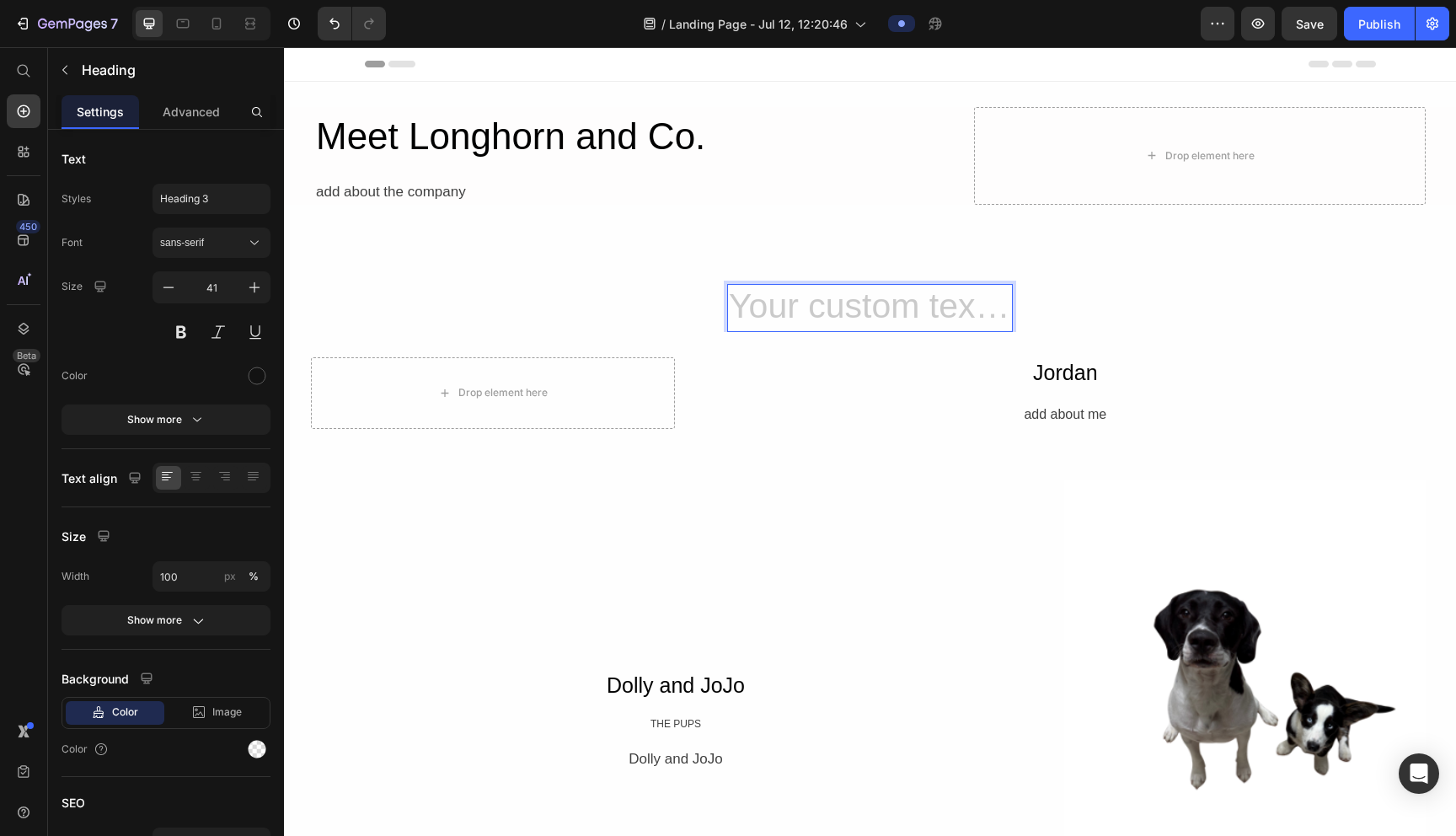 click at bounding box center (870, 308) 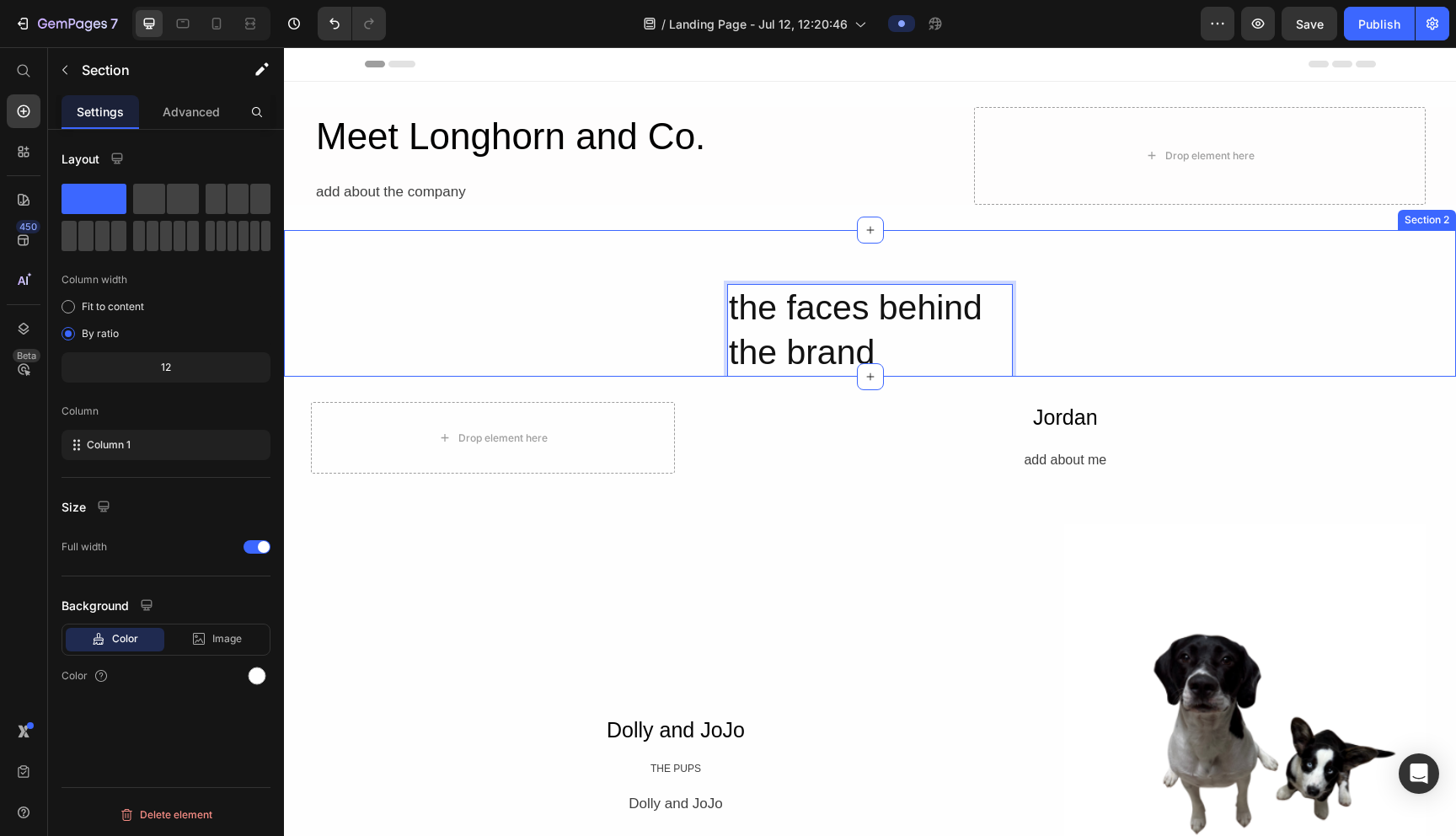 click on "the faces behind the brand Heading   0 Row Section 2" at bounding box center (870, 303) 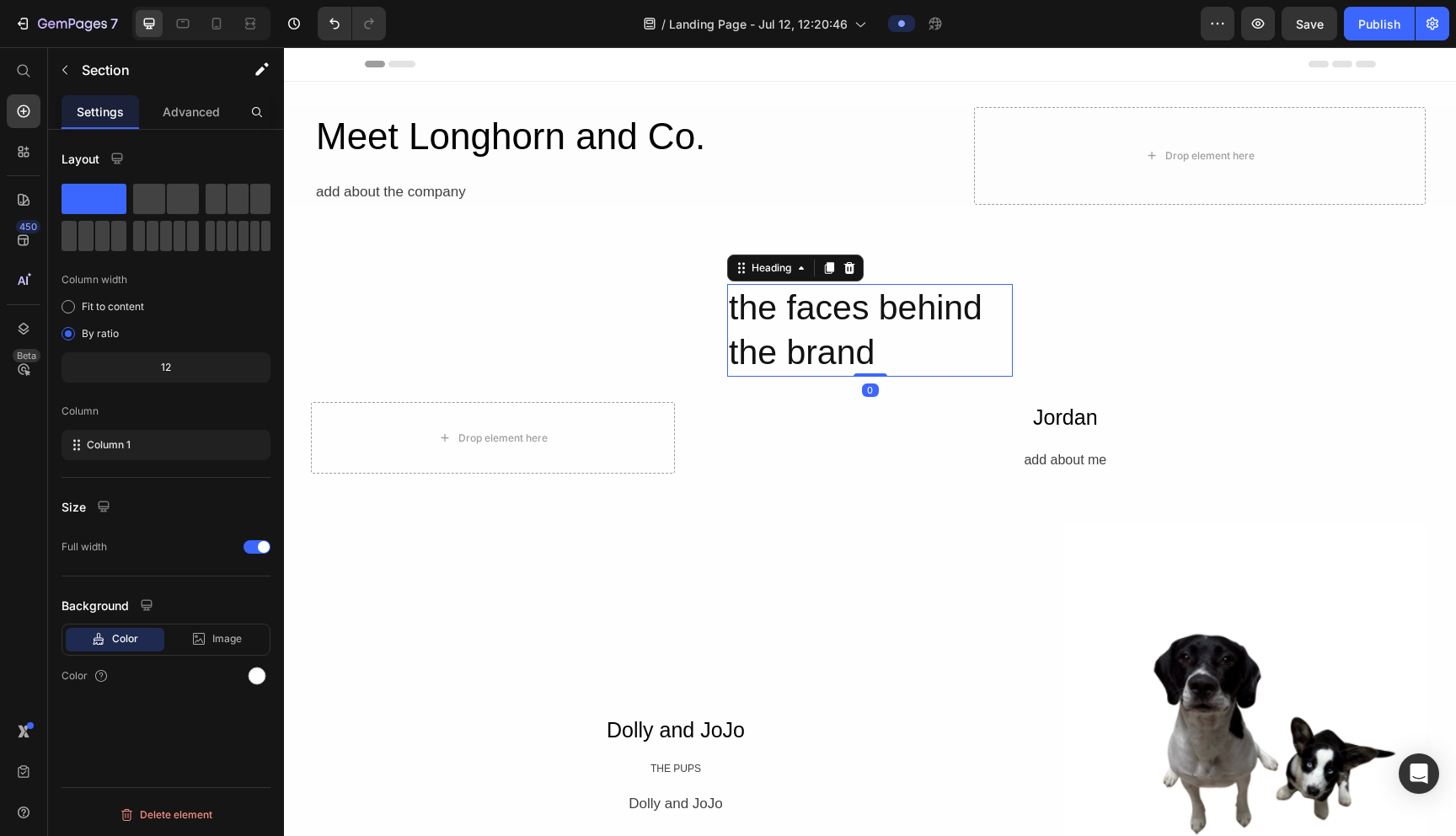 click on "the faces behind the brand" at bounding box center [870, 330] 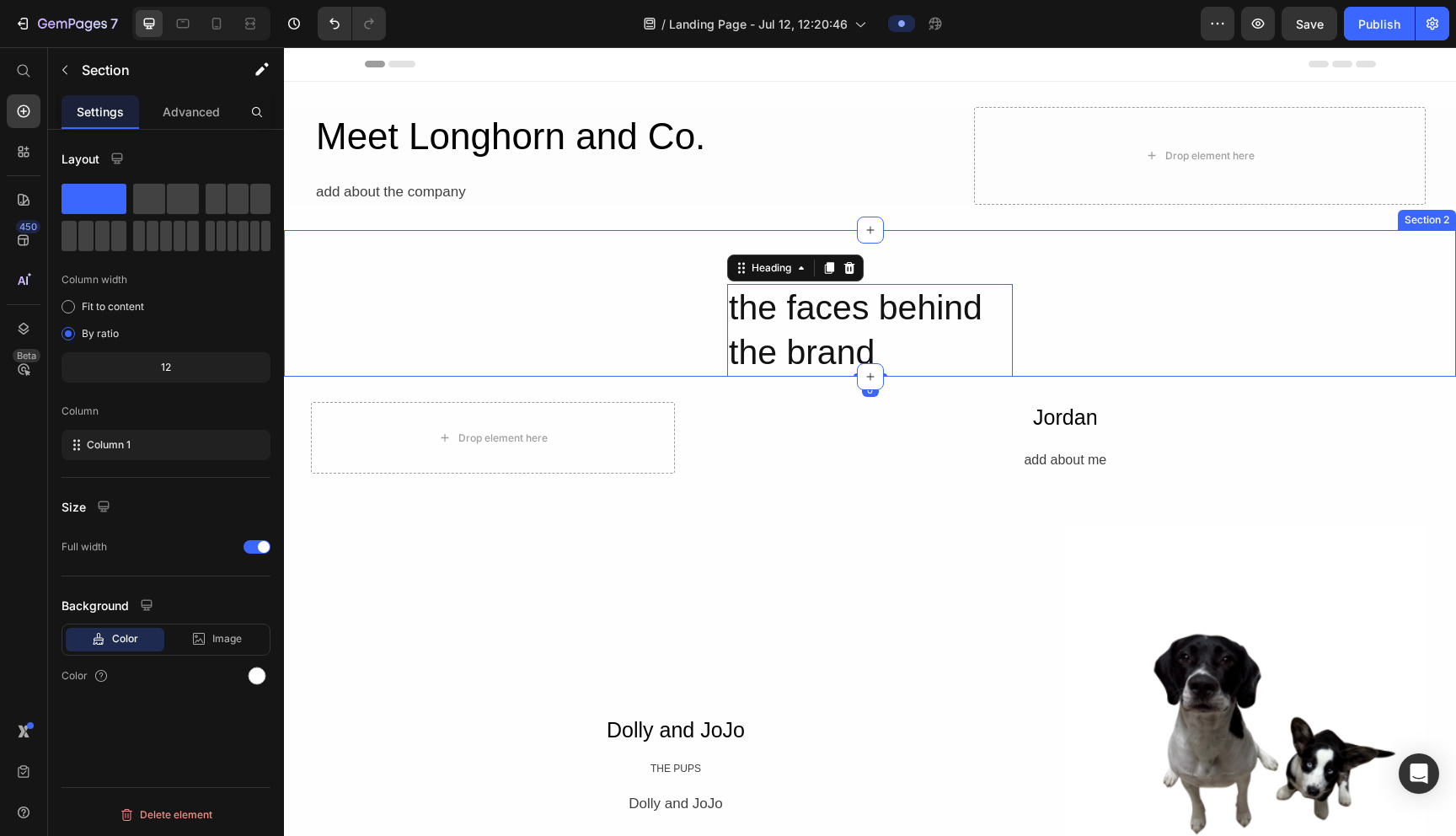 click on "the faces behind the brand Heading   0 Row" at bounding box center (870, 330) 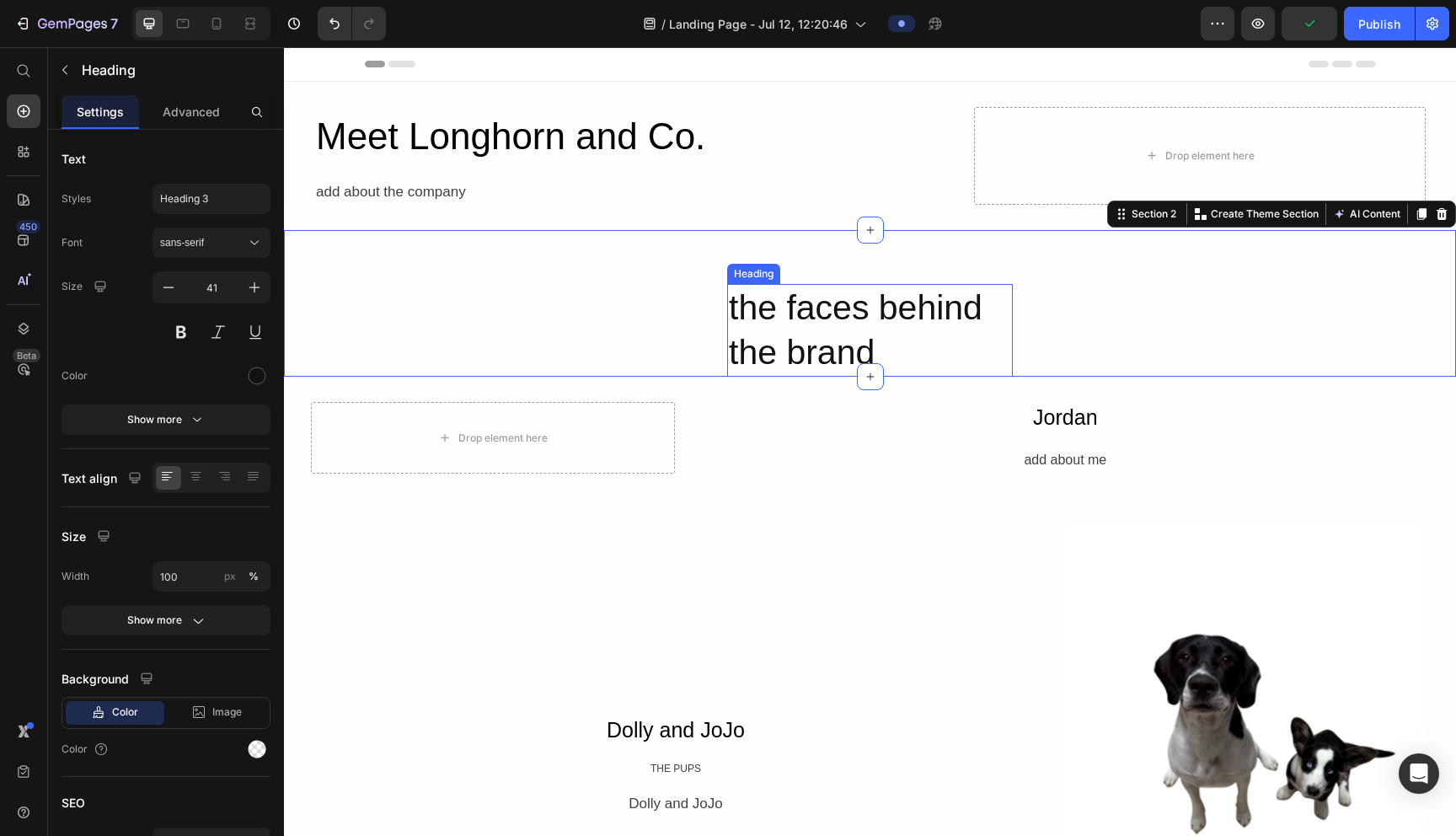 click on "the faces behind the brand" at bounding box center (870, 330) 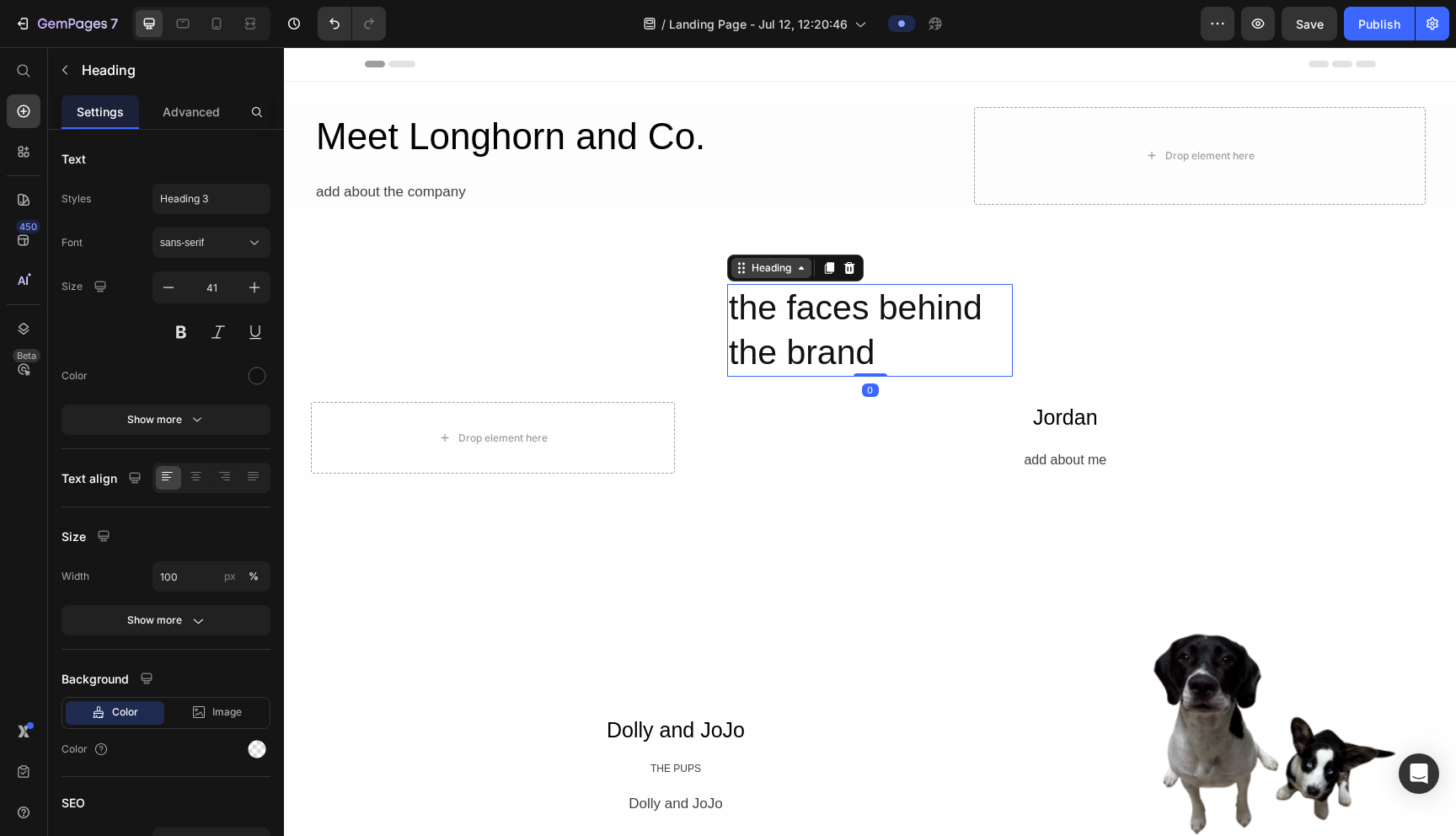 click on "Heading" at bounding box center [771, 268] 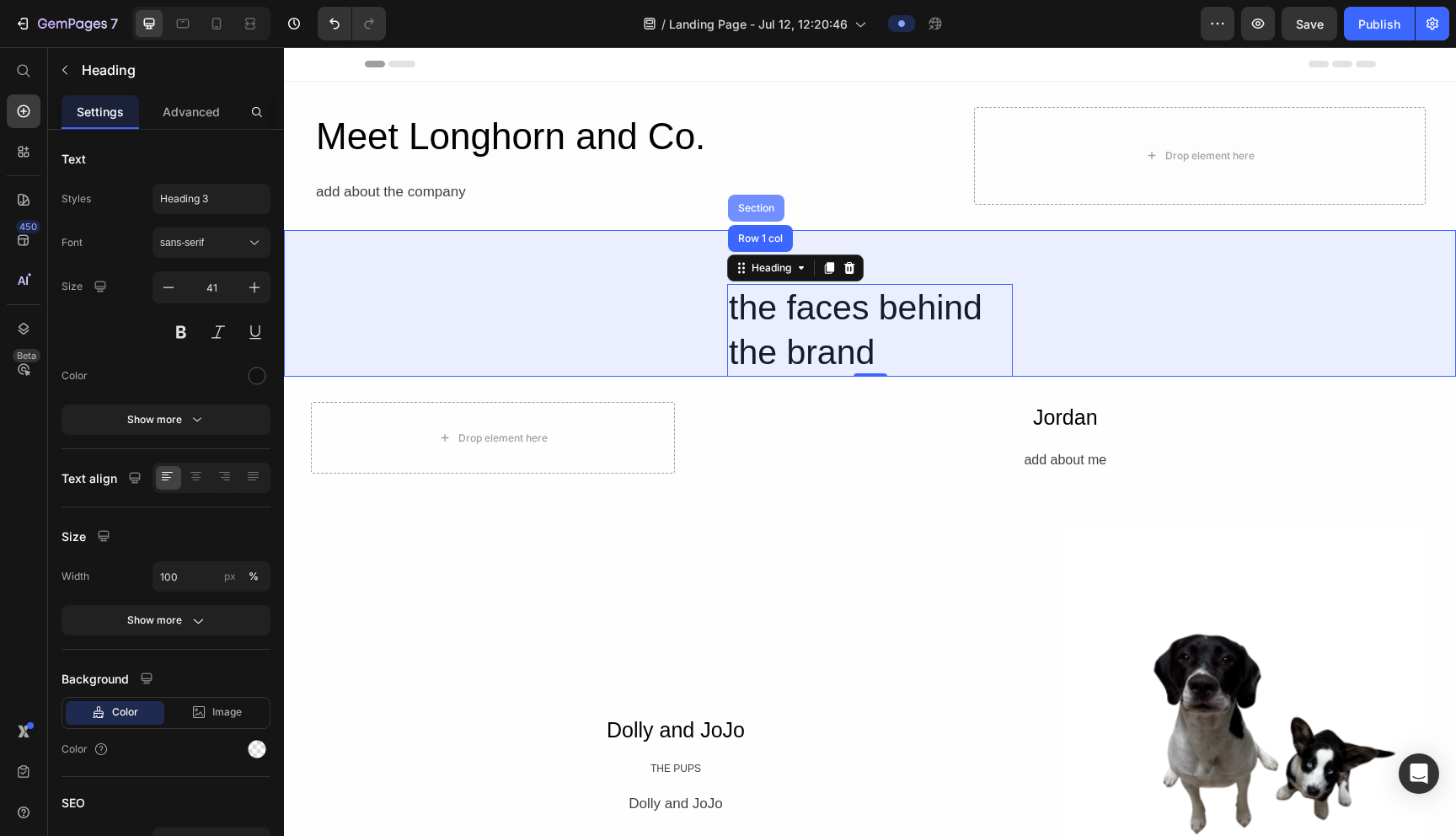 click on "Section" at bounding box center [756, 208] 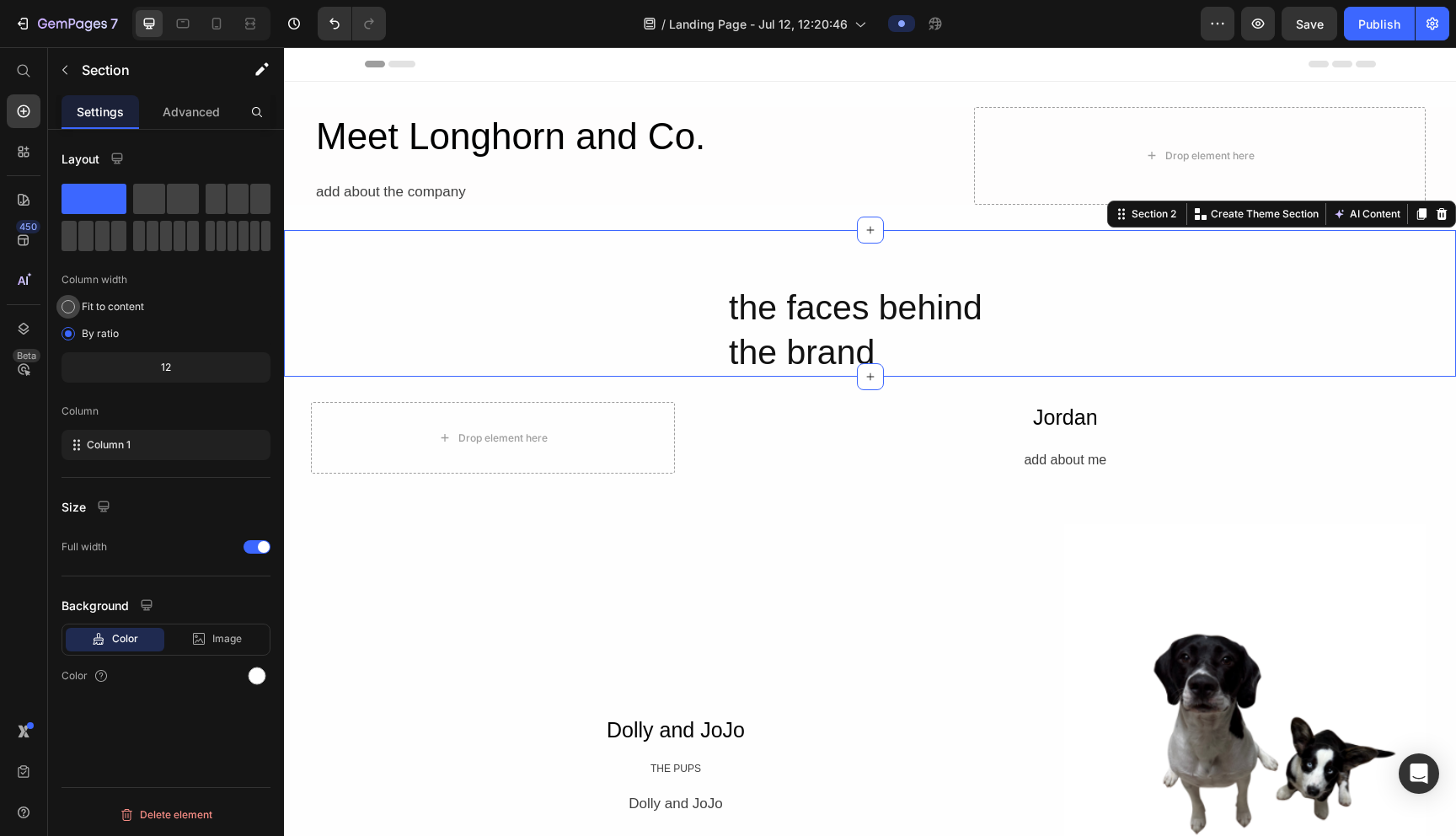 click on "Fit to content" at bounding box center [113, 307] 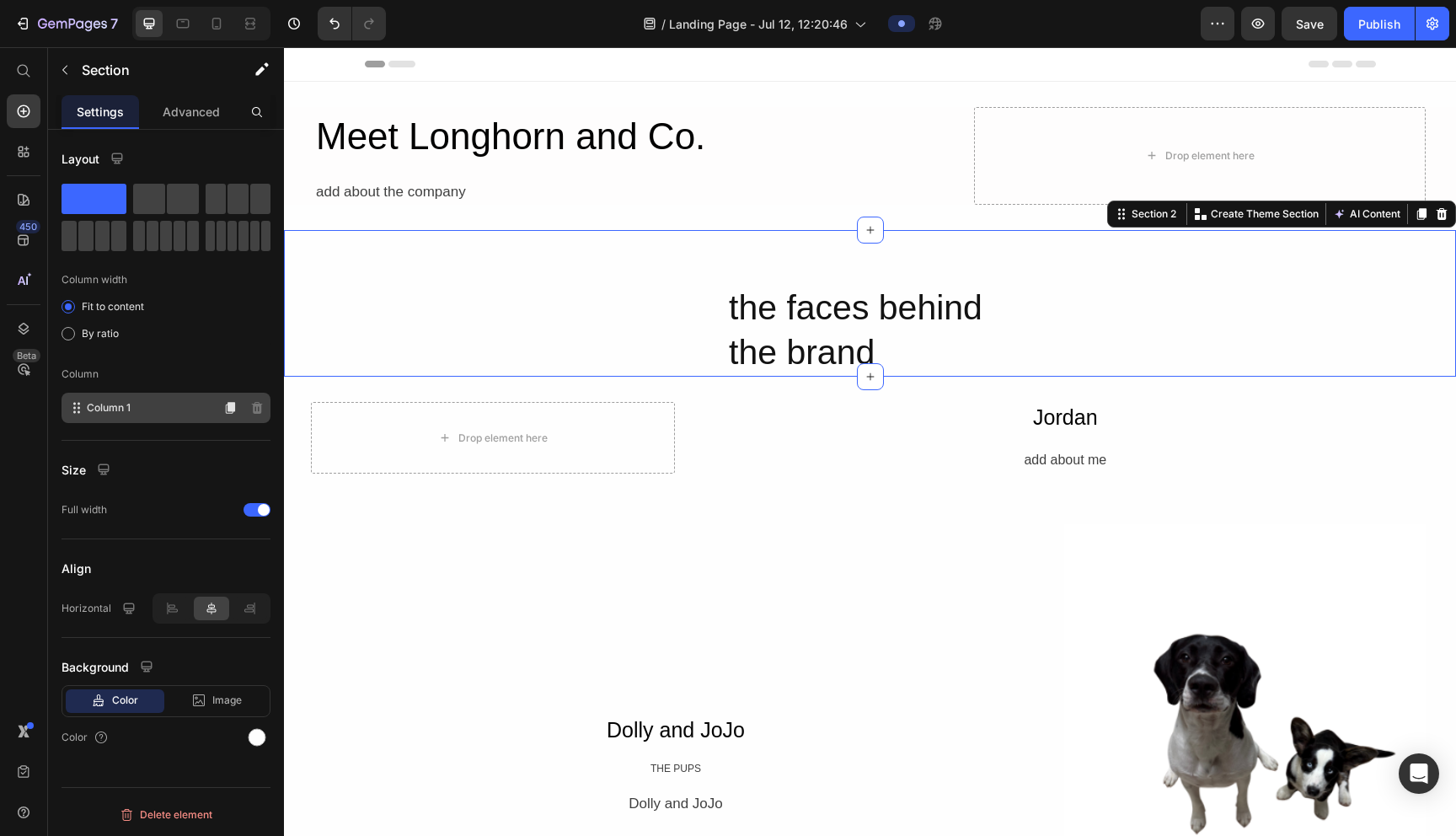 click on "Column 1" 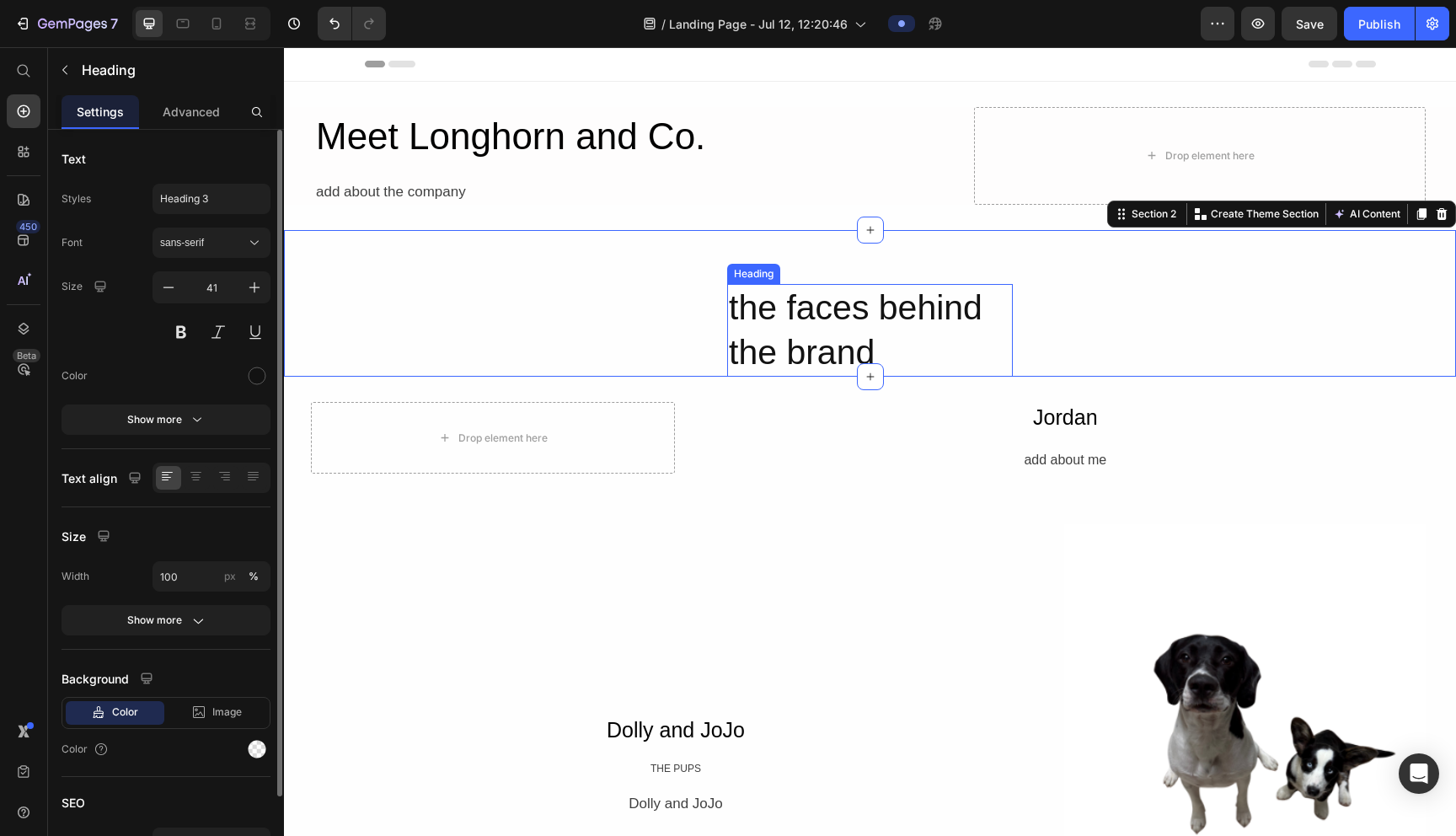 click on "the faces behind the brand" at bounding box center (870, 330) 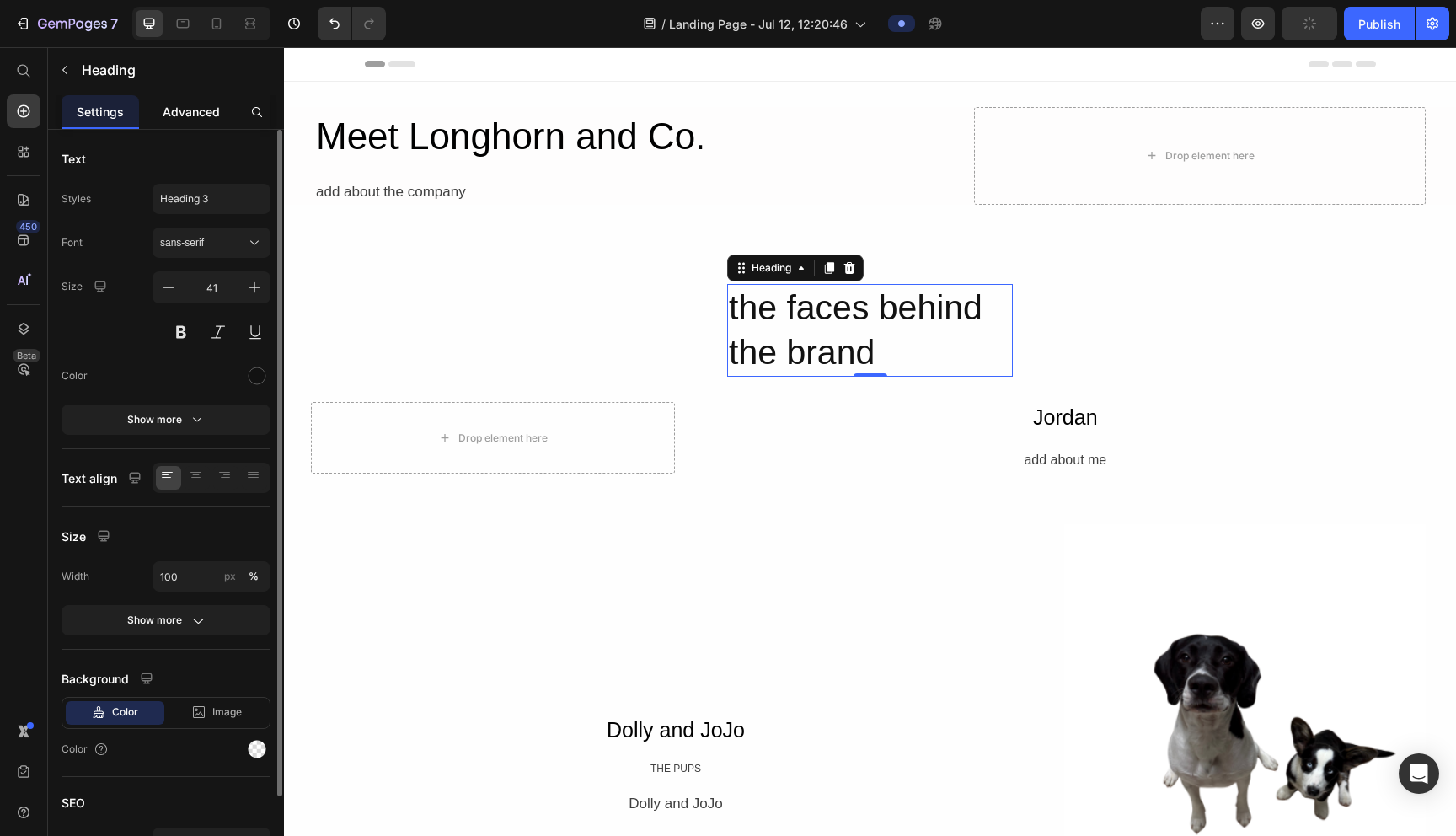 click on "Advanced" at bounding box center [191, 111] 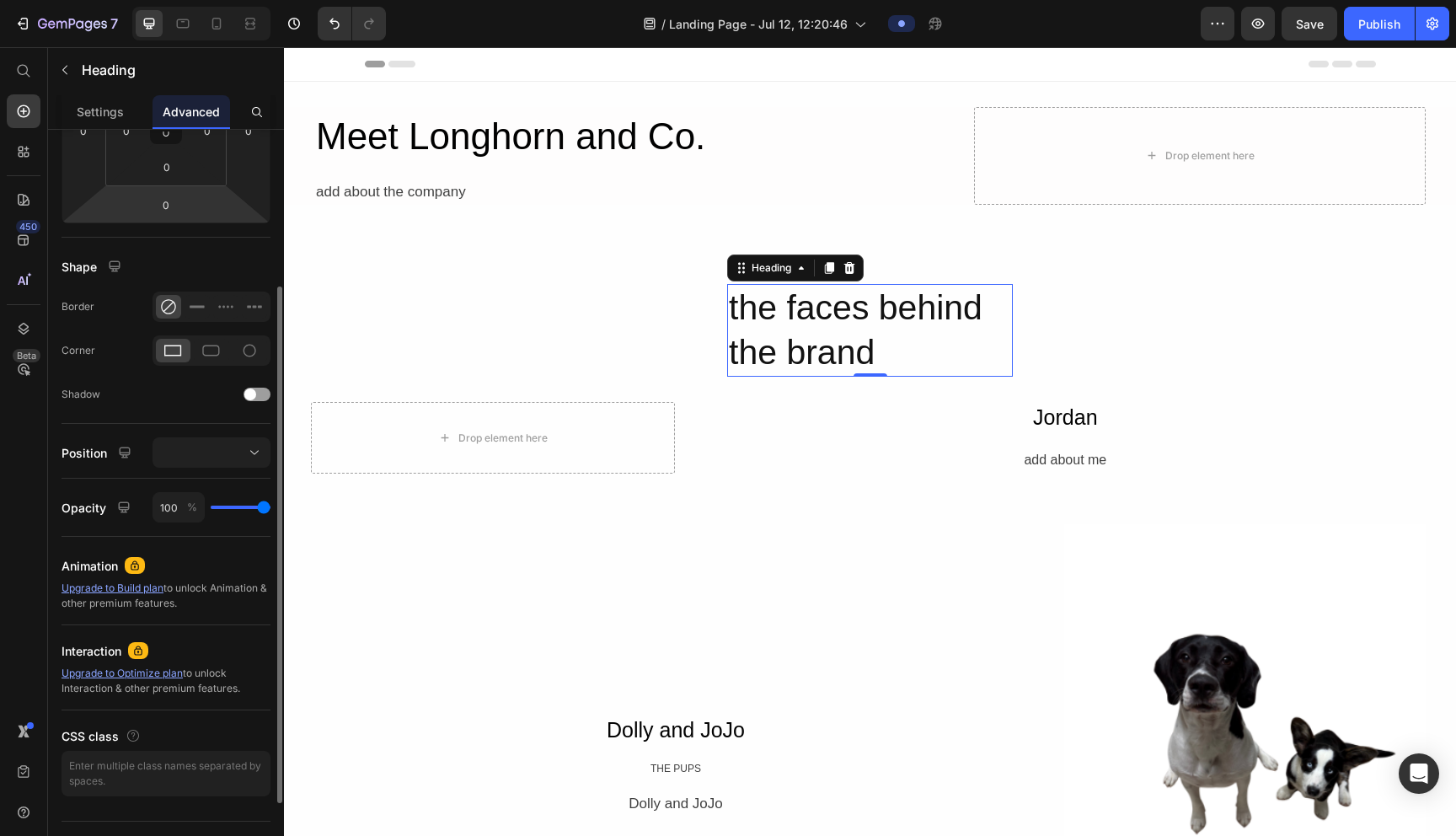 scroll, scrollTop: 346, scrollLeft: 0, axis: vertical 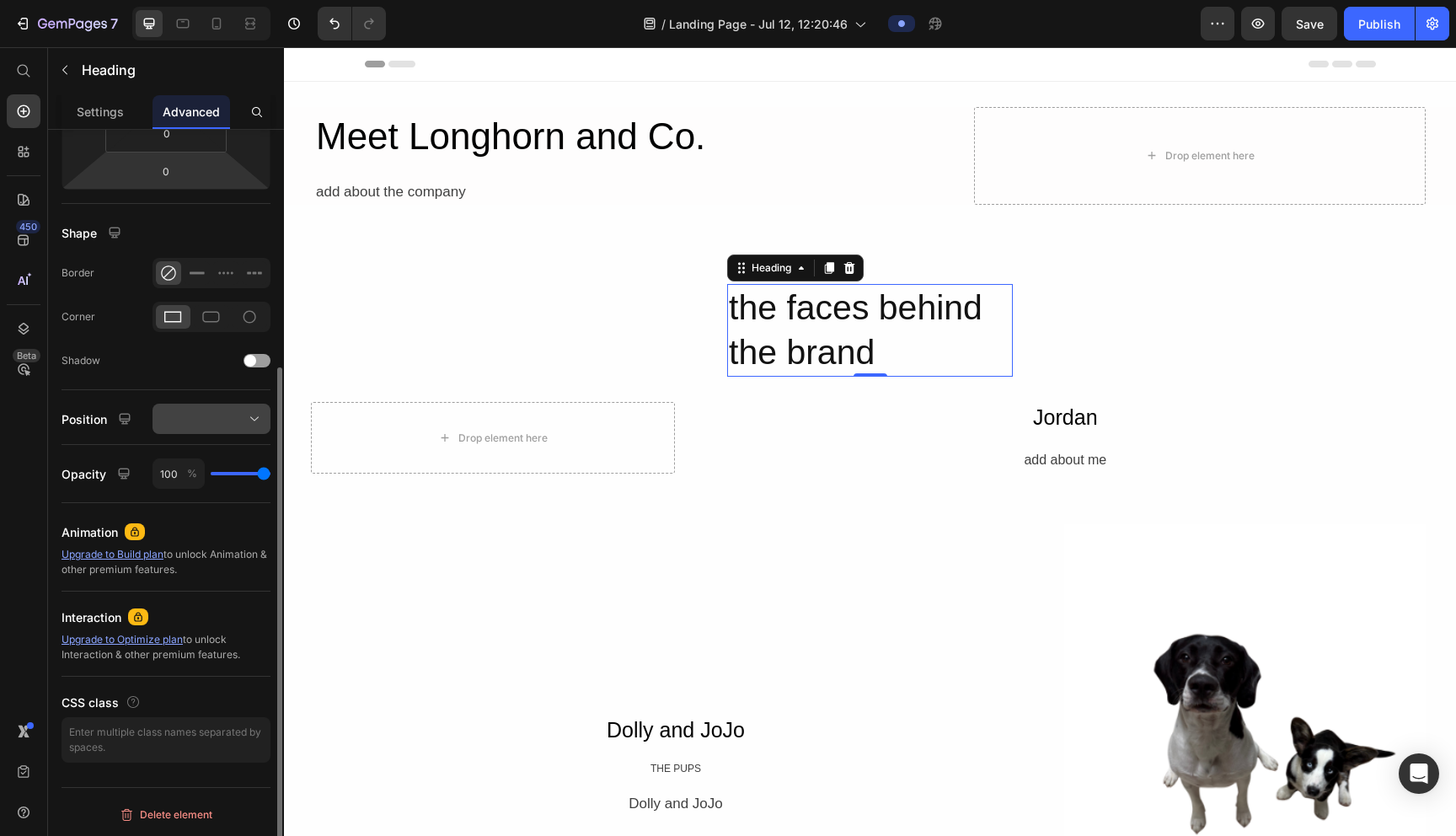 click at bounding box center [211, 419] 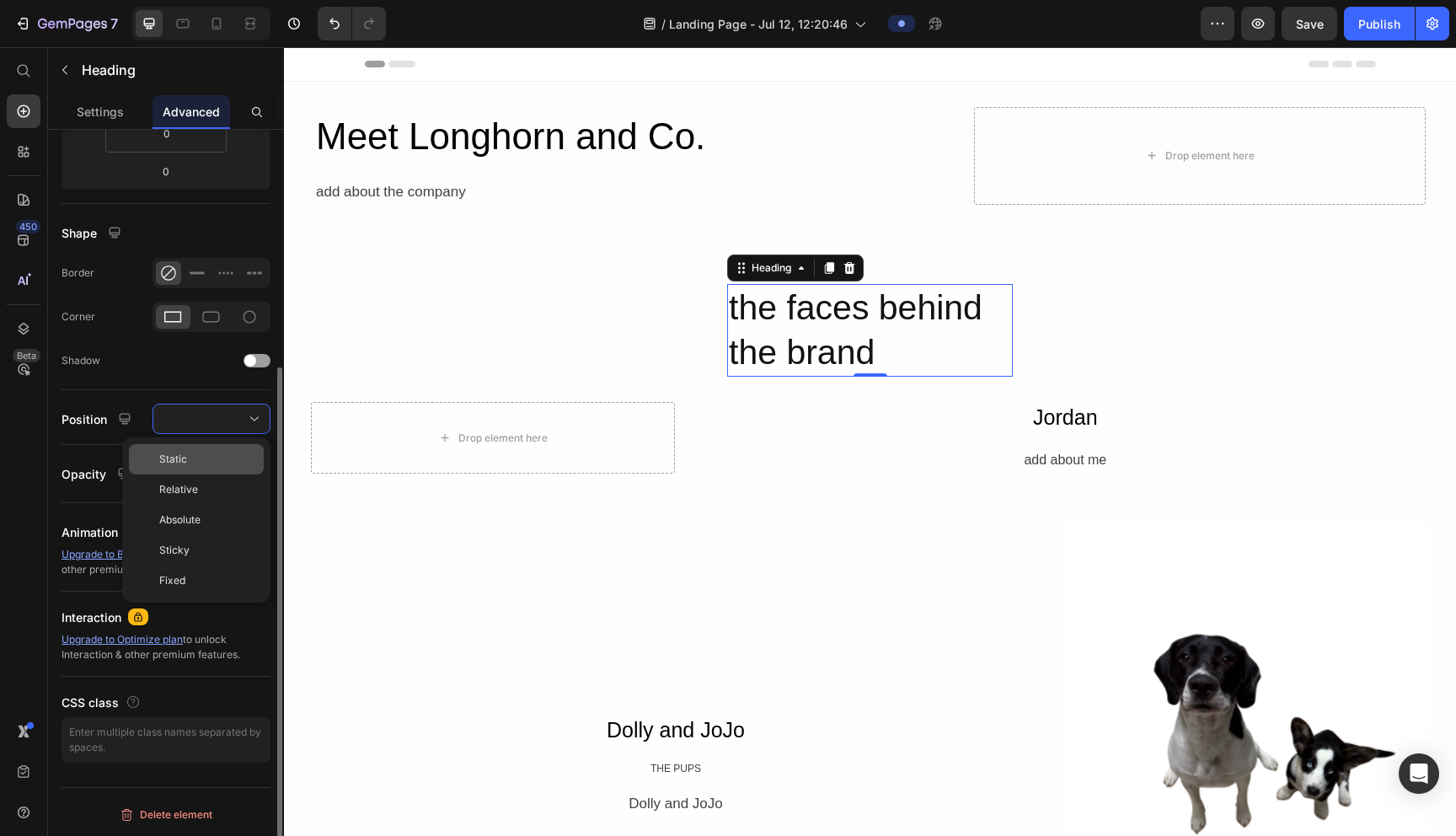 click on "Static" at bounding box center (208, 459) 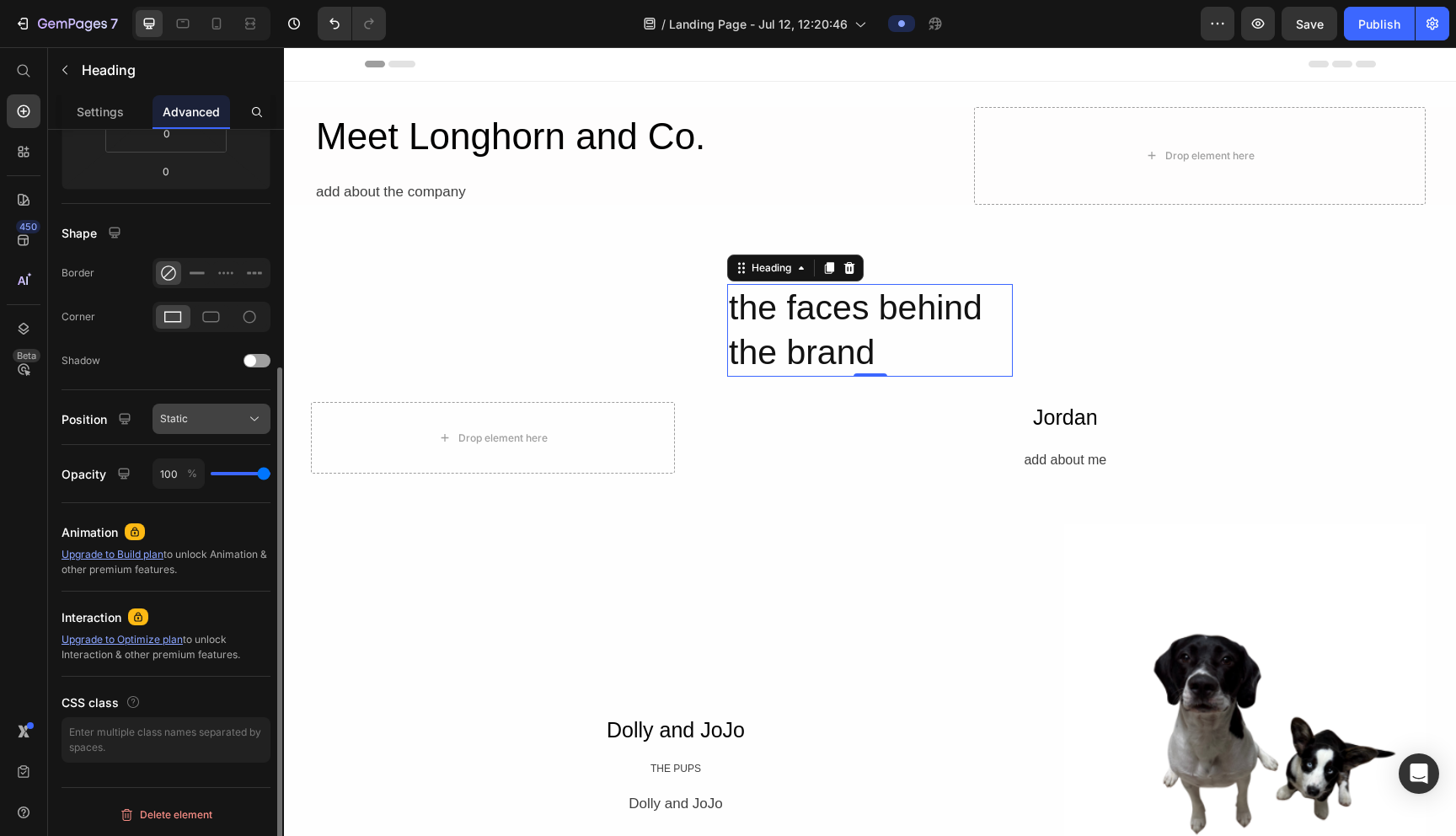 click on "Static" 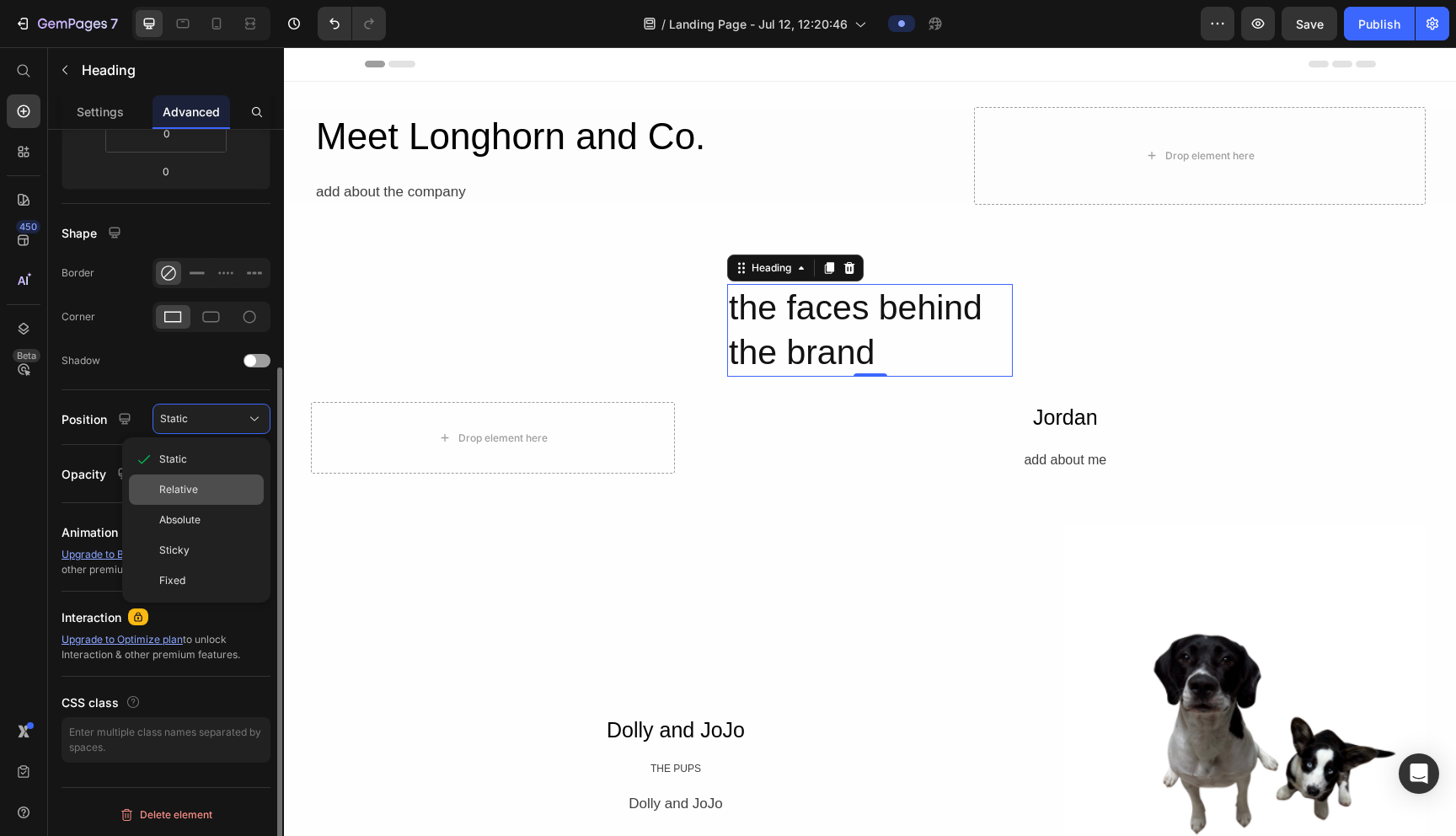 click on "Relative" 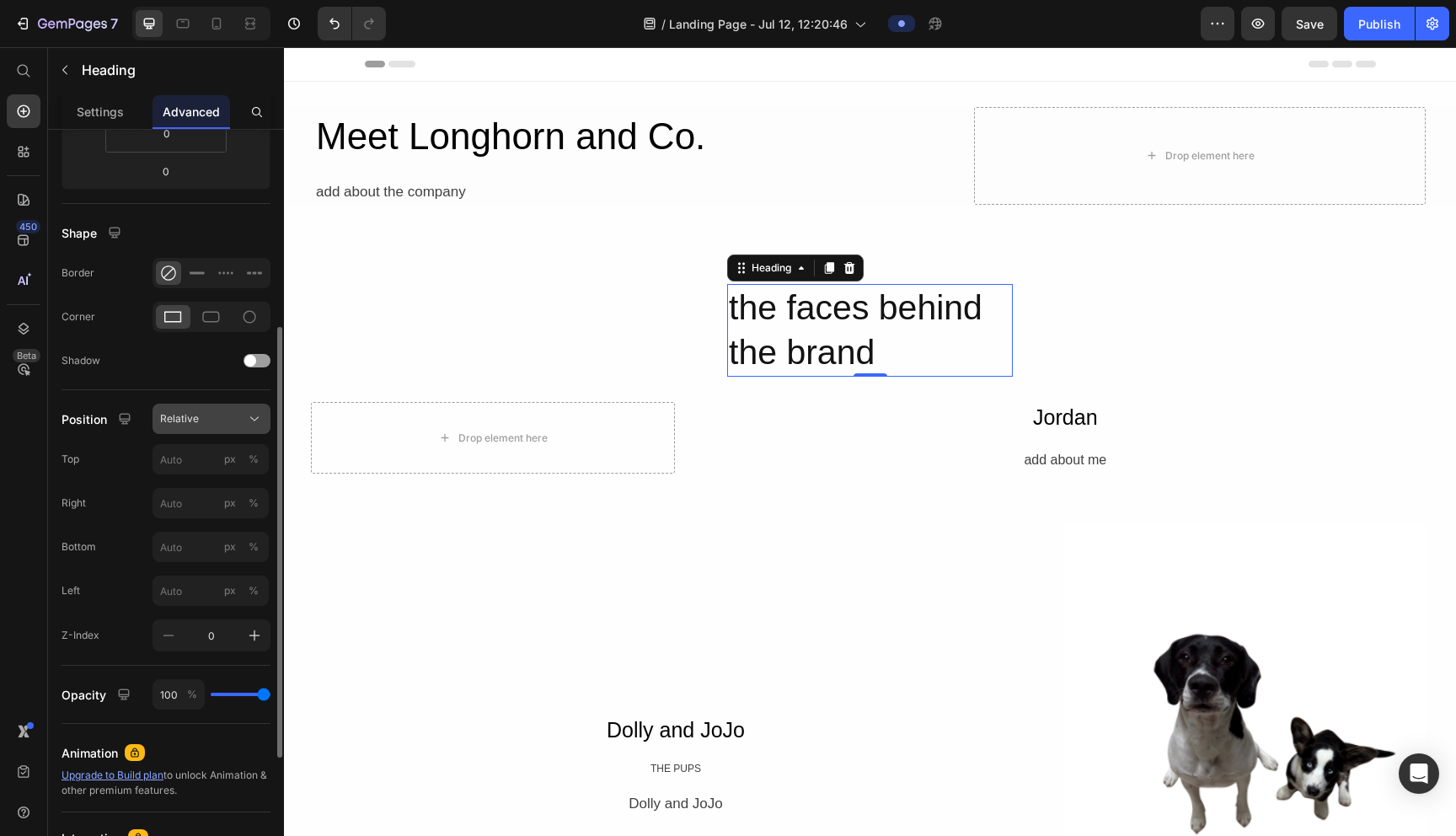 click on "Relative" at bounding box center (179, 419) 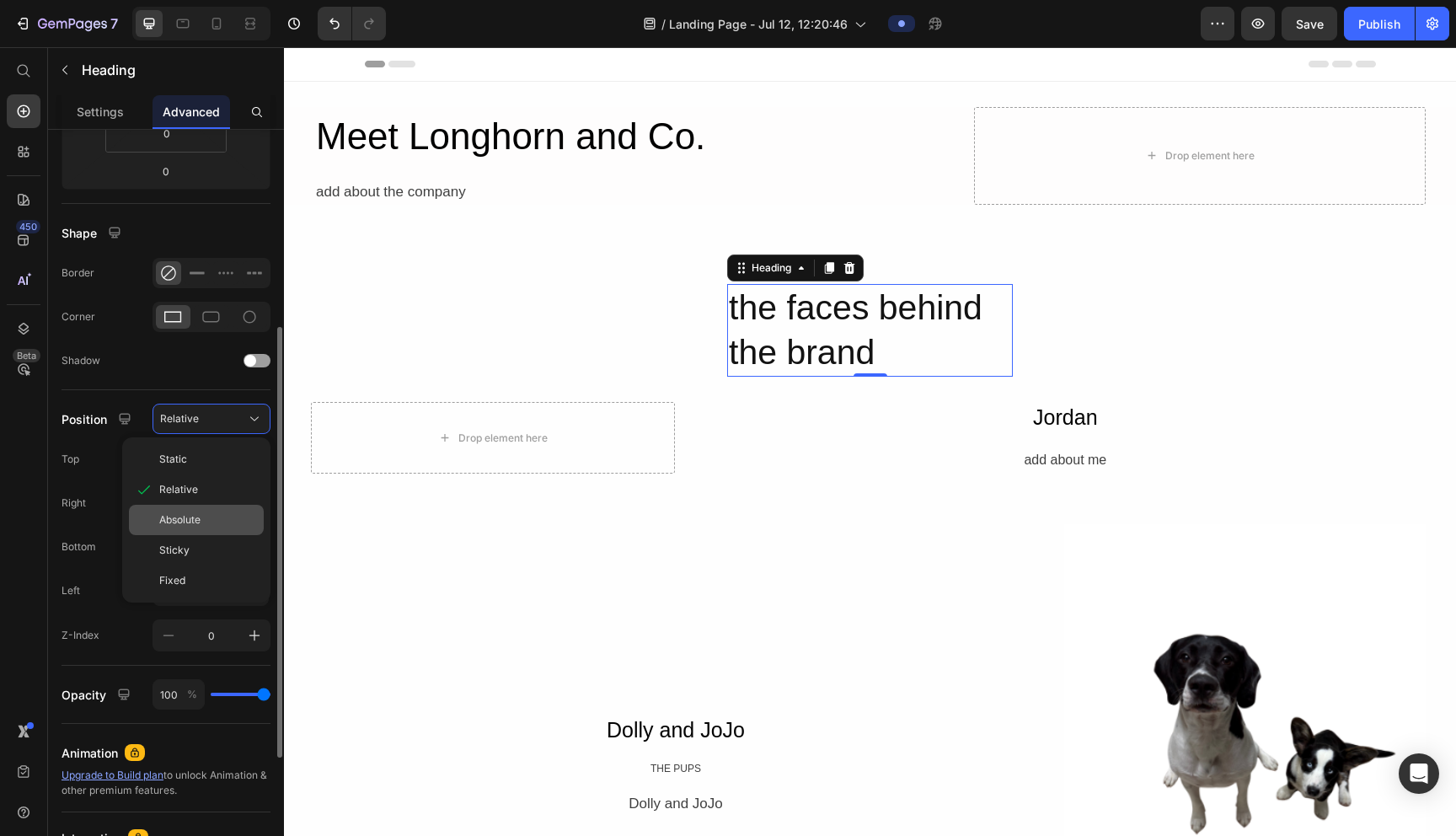 click on "Absolute" at bounding box center (179, 520) 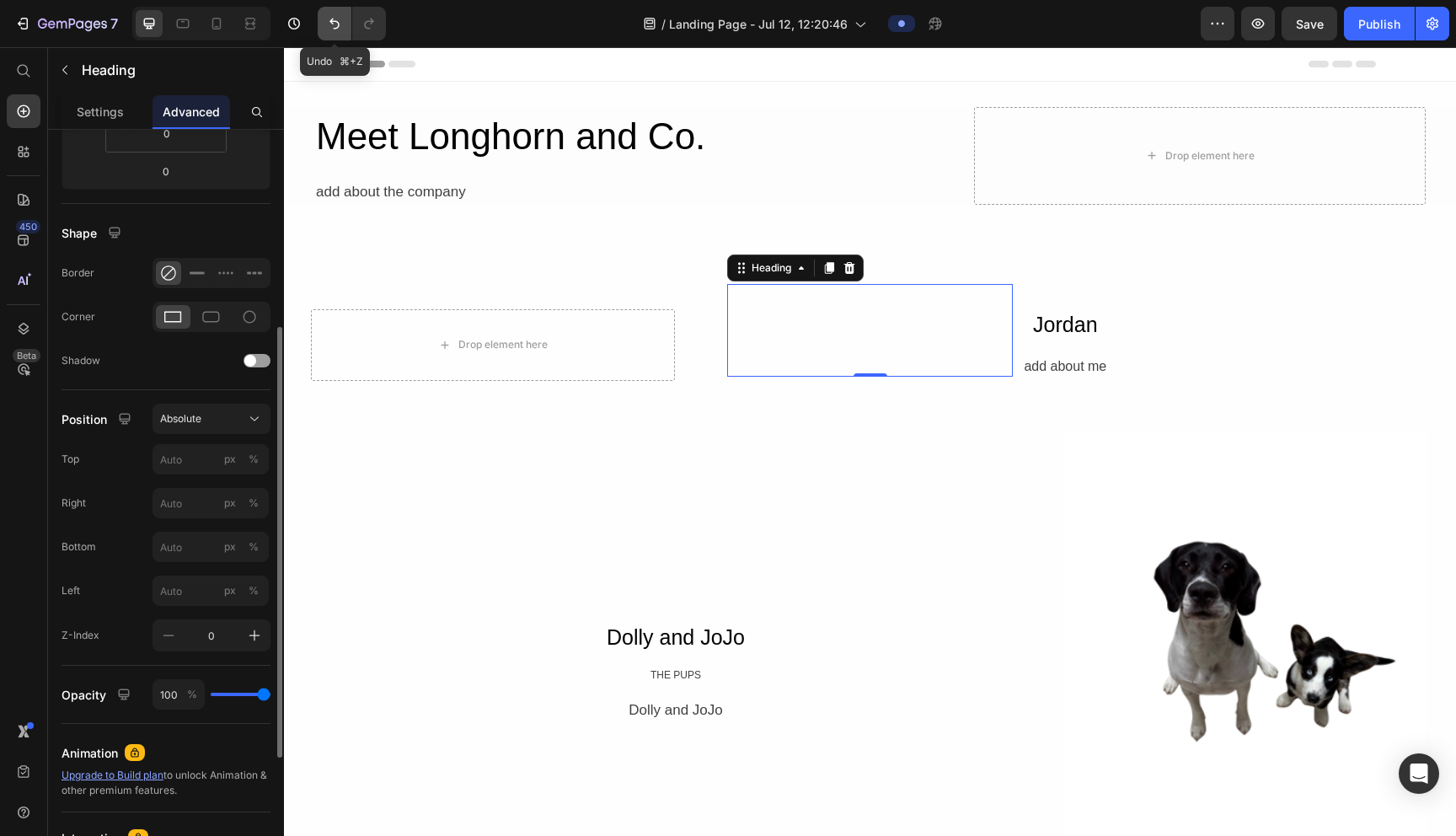 click 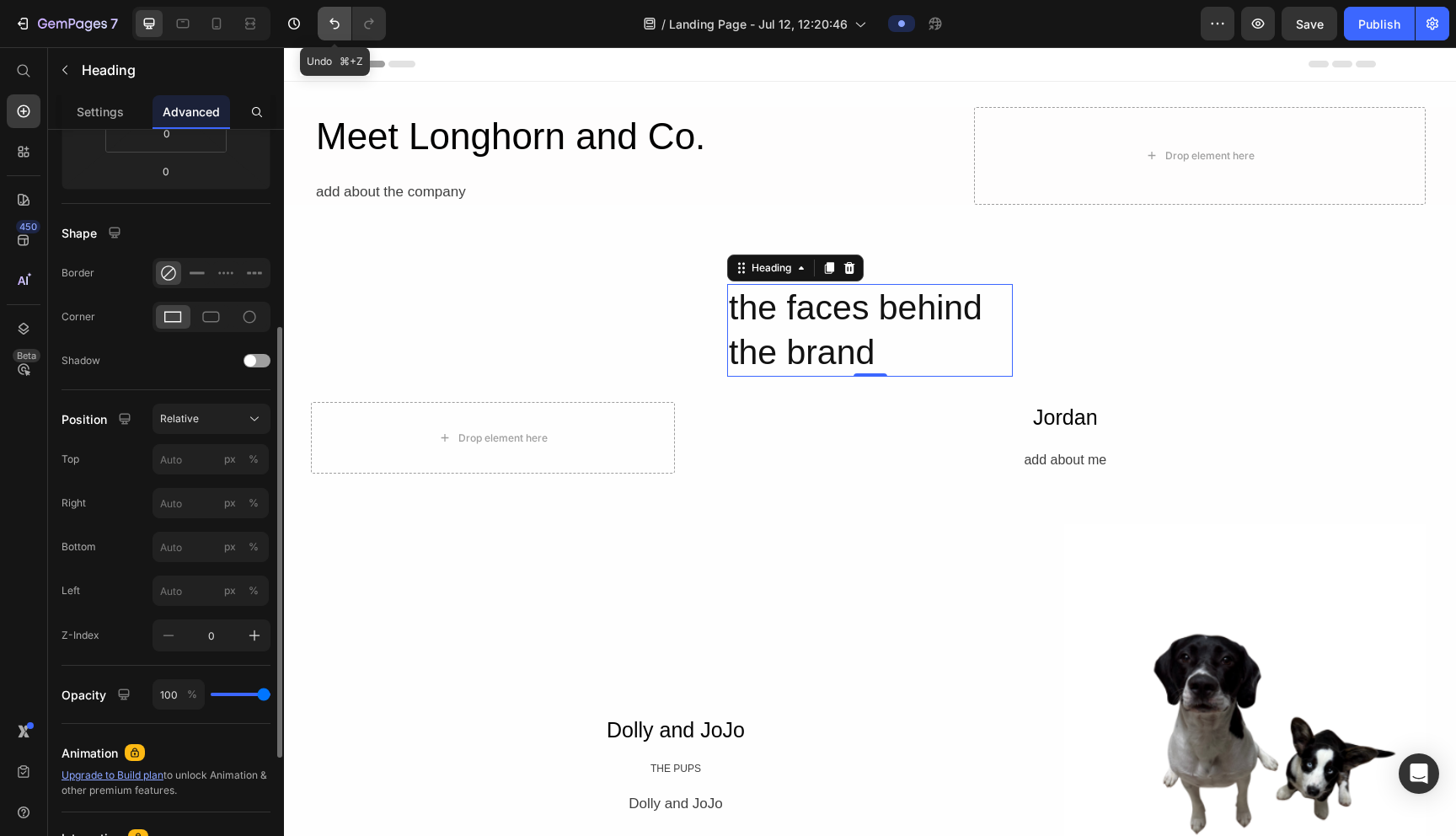 click 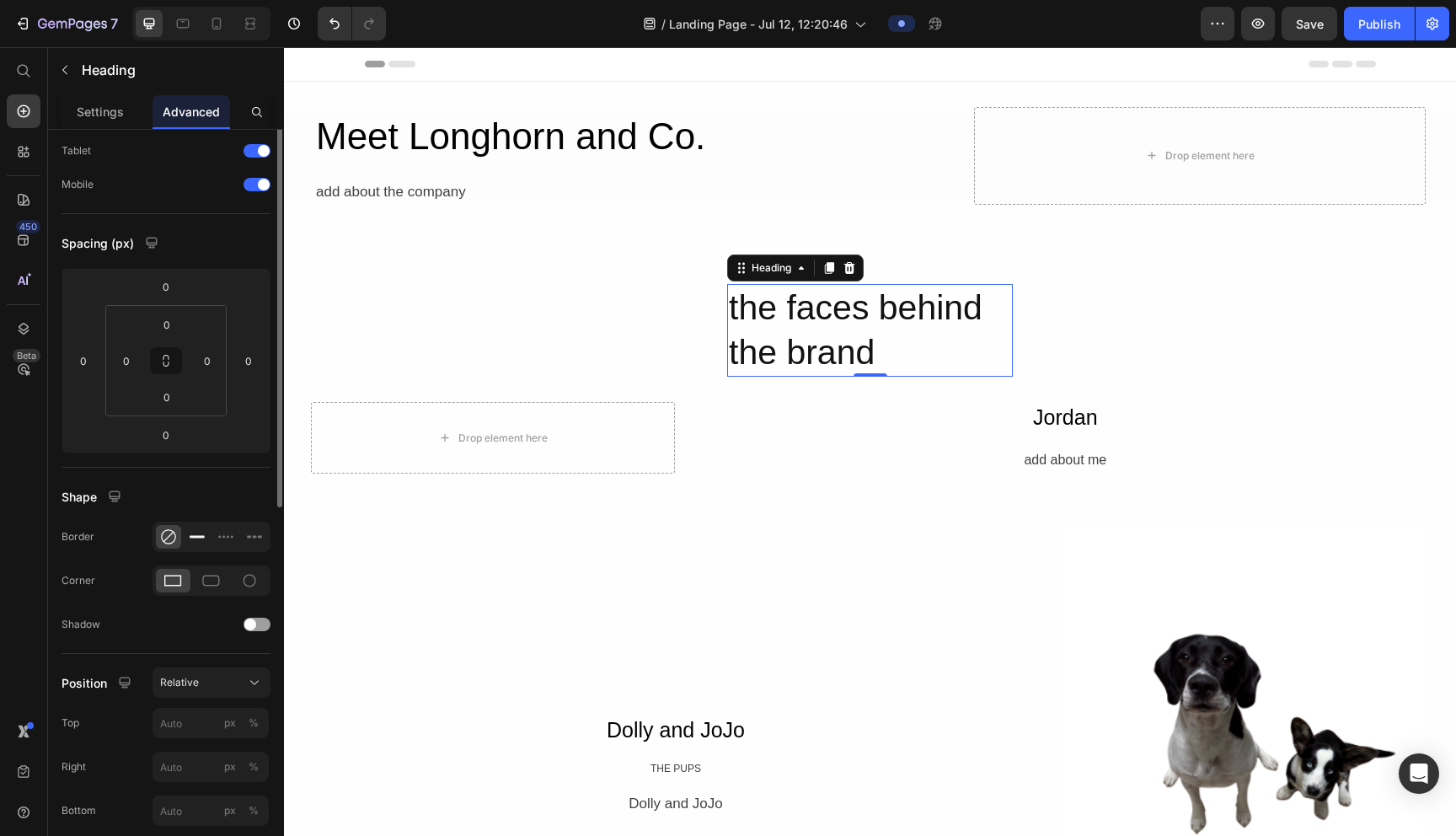 scroll, scrollTop: 0, scrollLeft: 0, axis: both 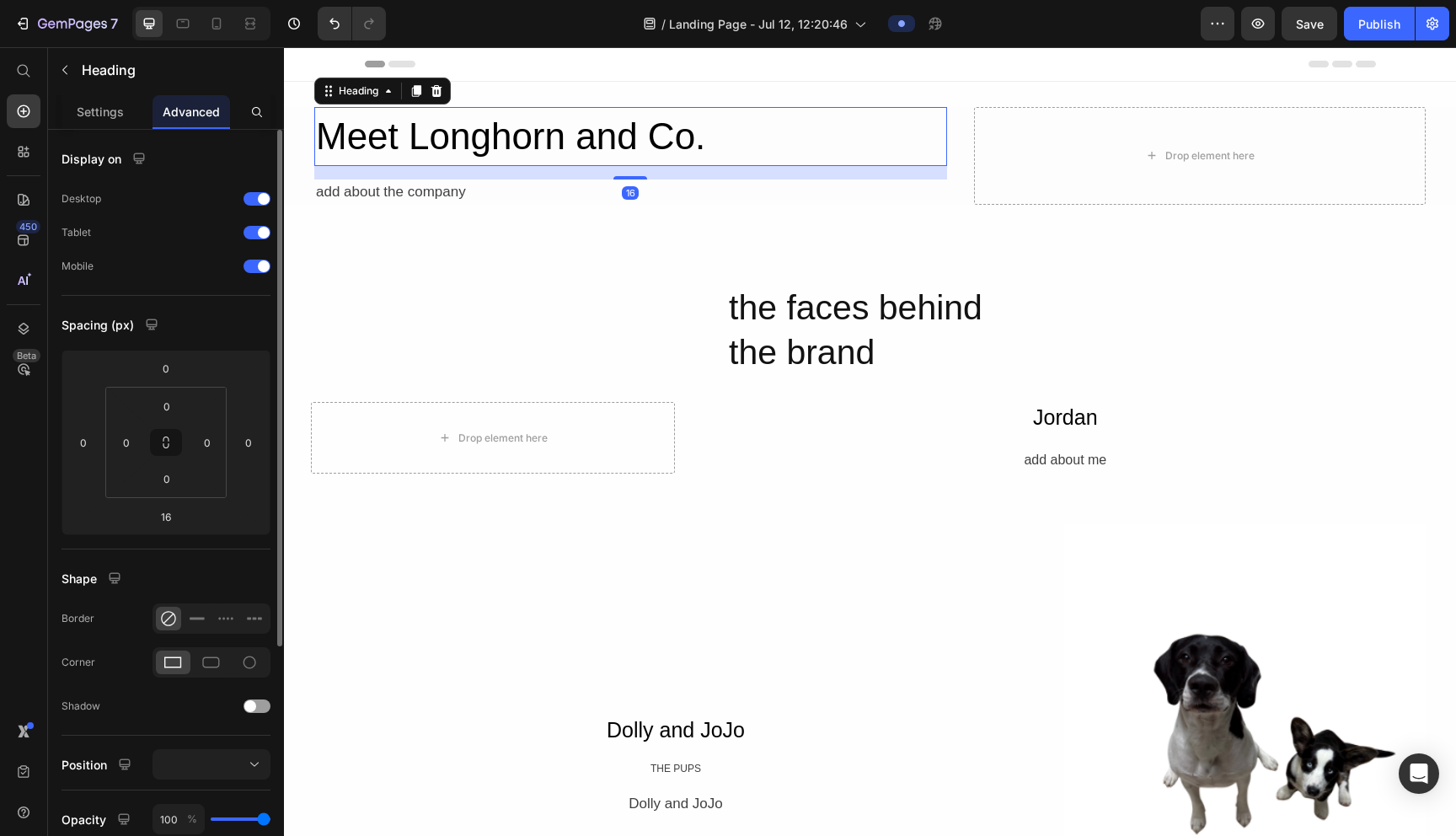 click on "Meet Longhorn and Co." at bounding box center [630, 137] 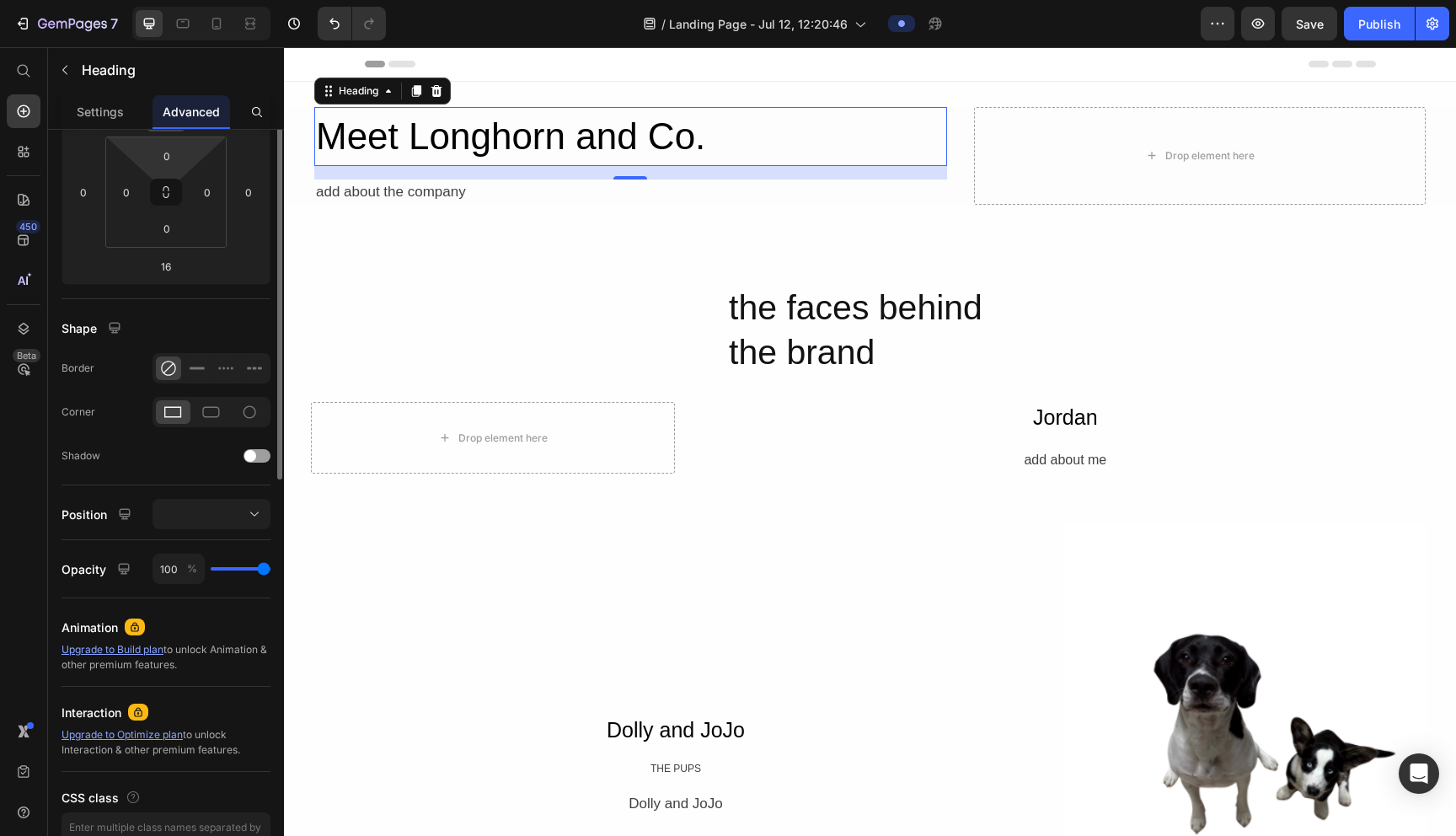 scroll, scrollTop: 0, scrollLeft: 0, axis: both 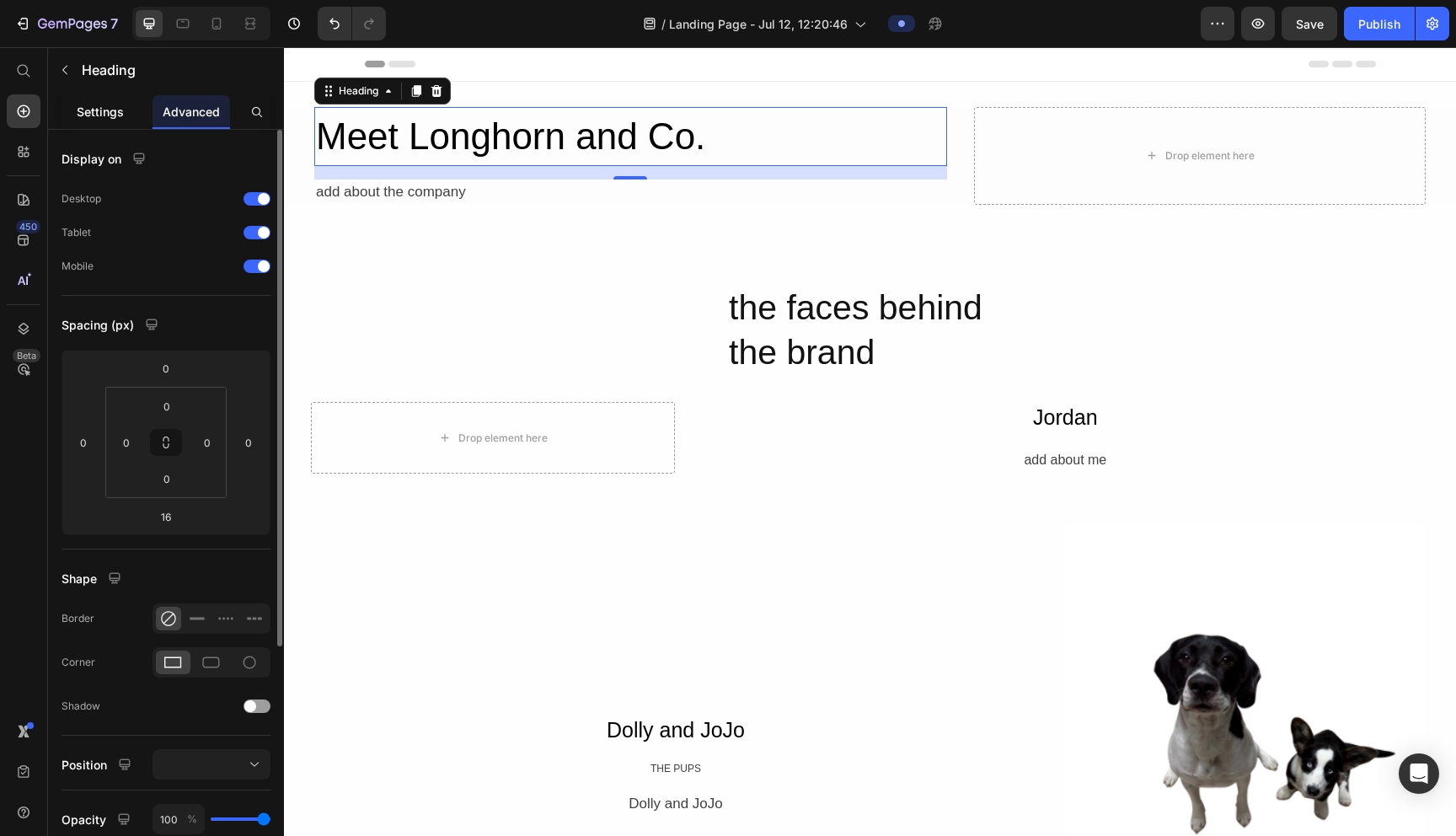 click on "Settings" 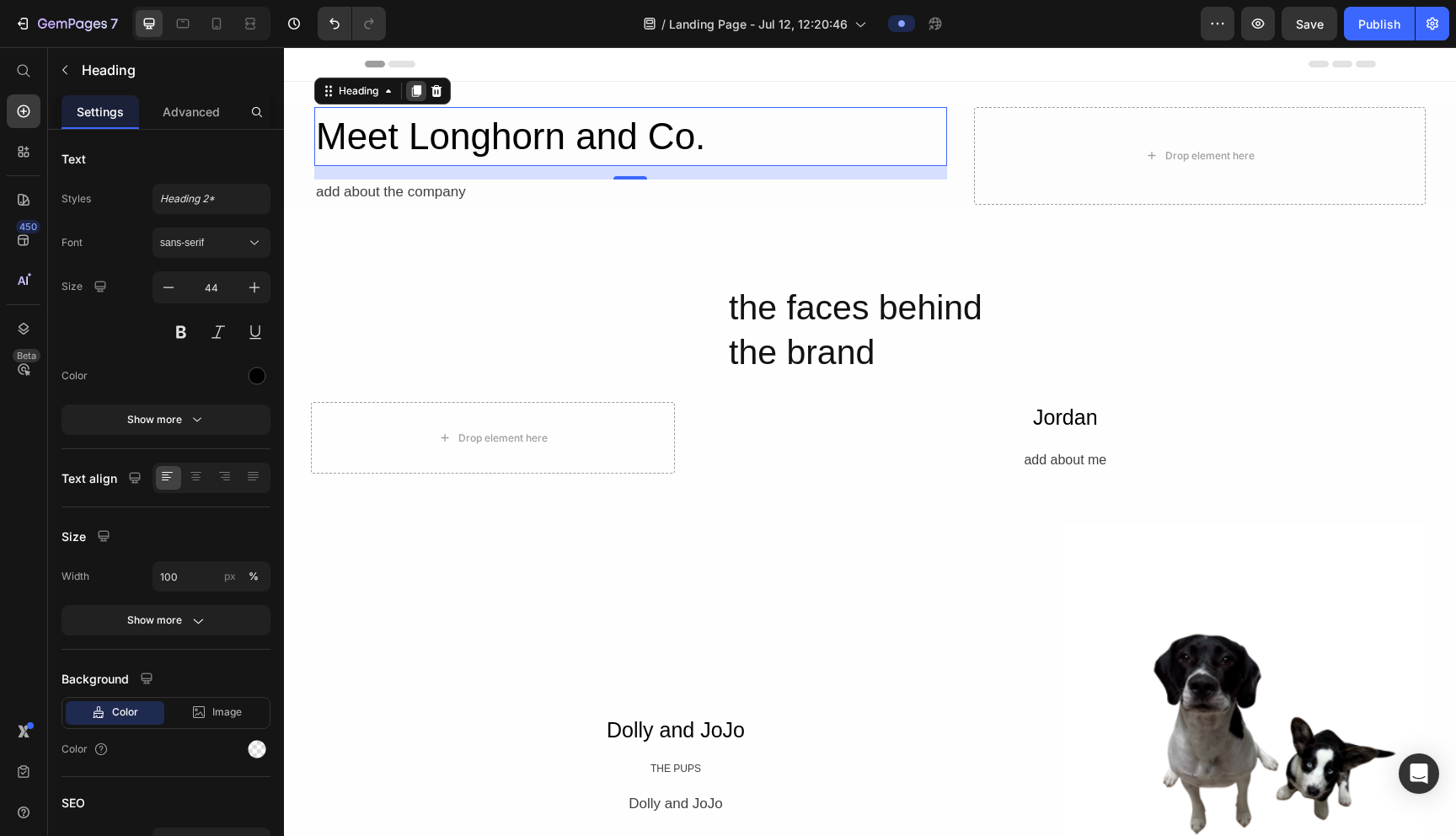 click 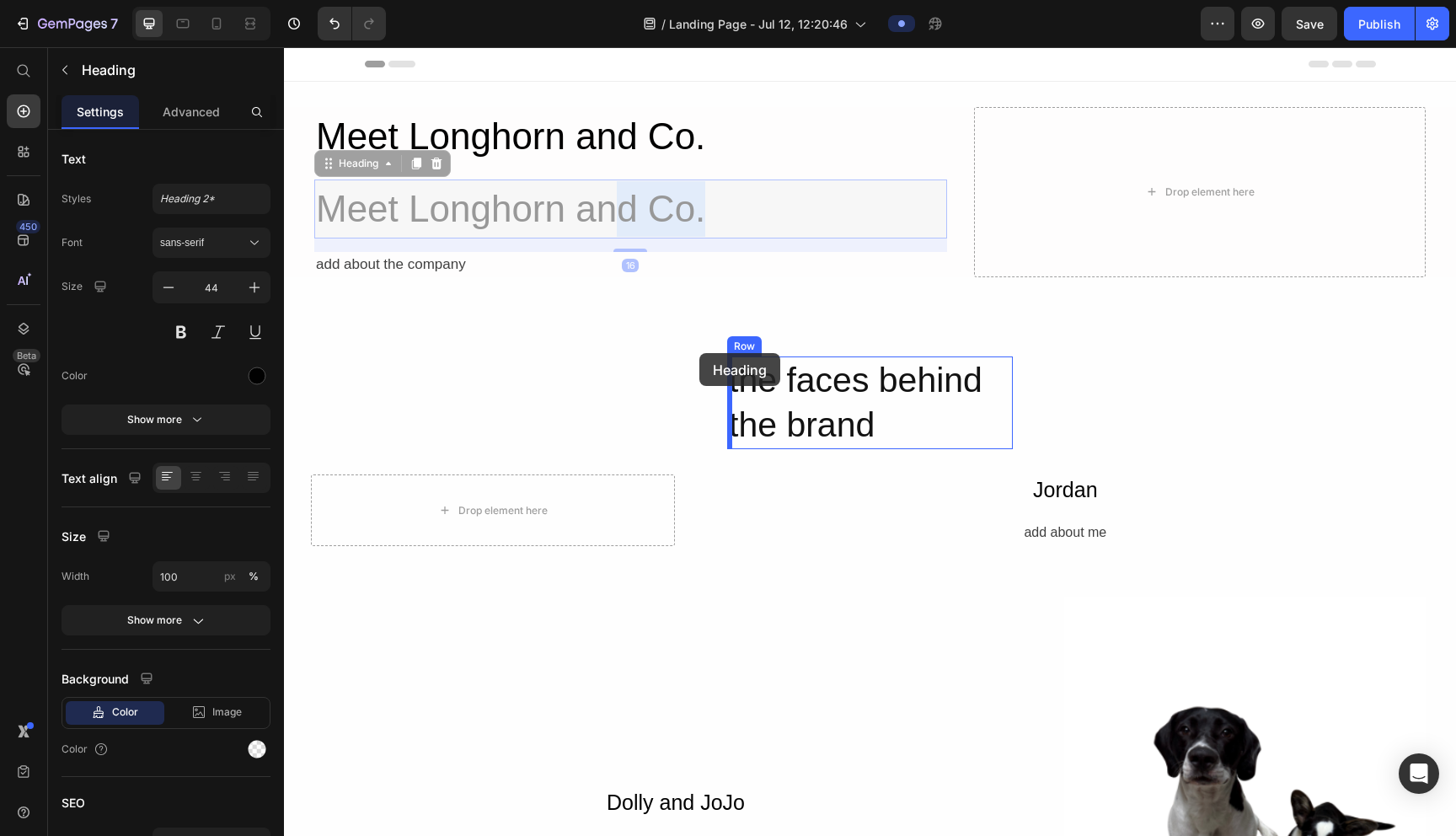 drag, startPoint x: 610, startPoint y: 219, endPoint x: 699, endPoint y: 353, distance: 160.8633 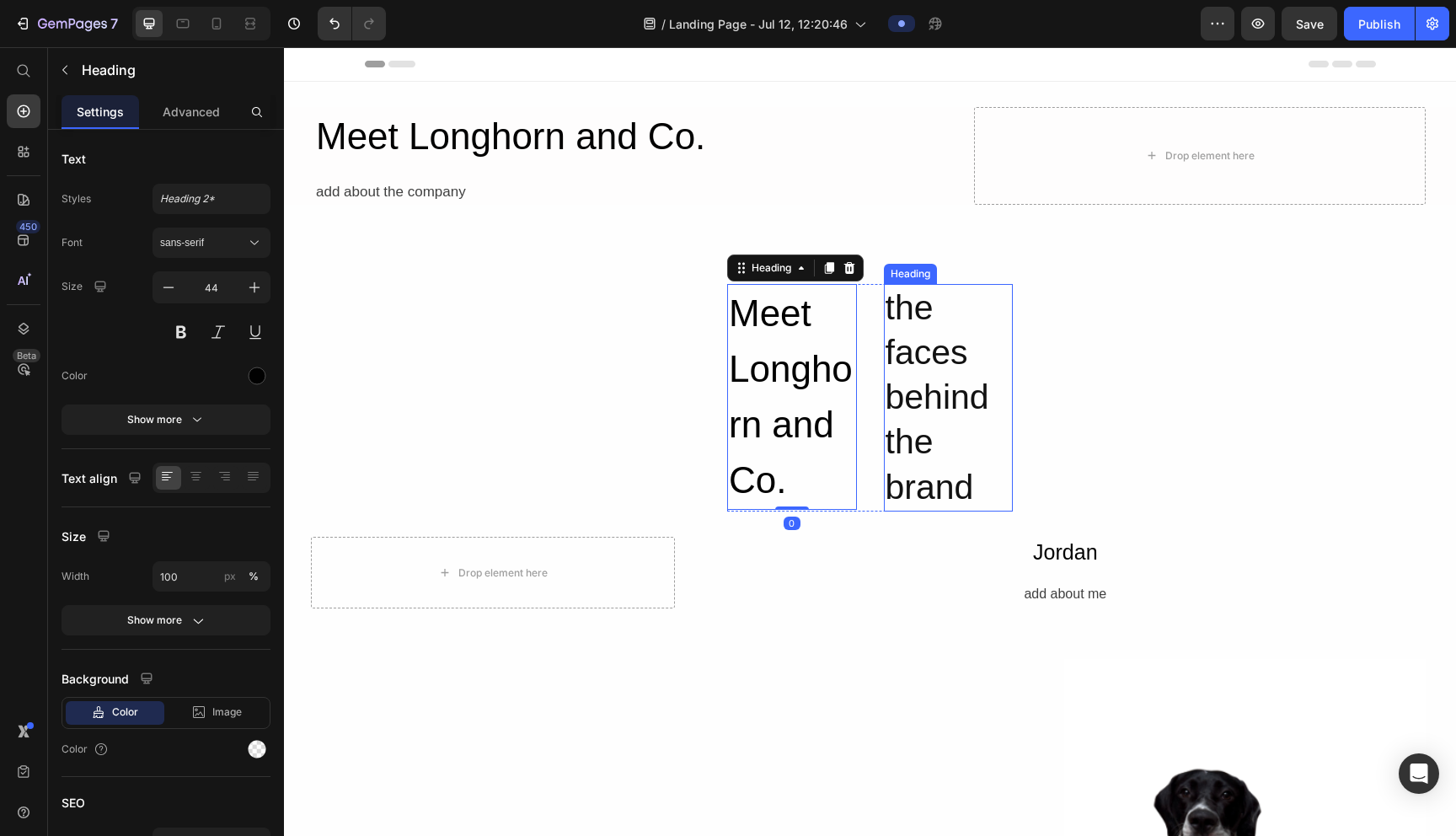 click on "the faces behind the brand" at bounding box center [949, 398] 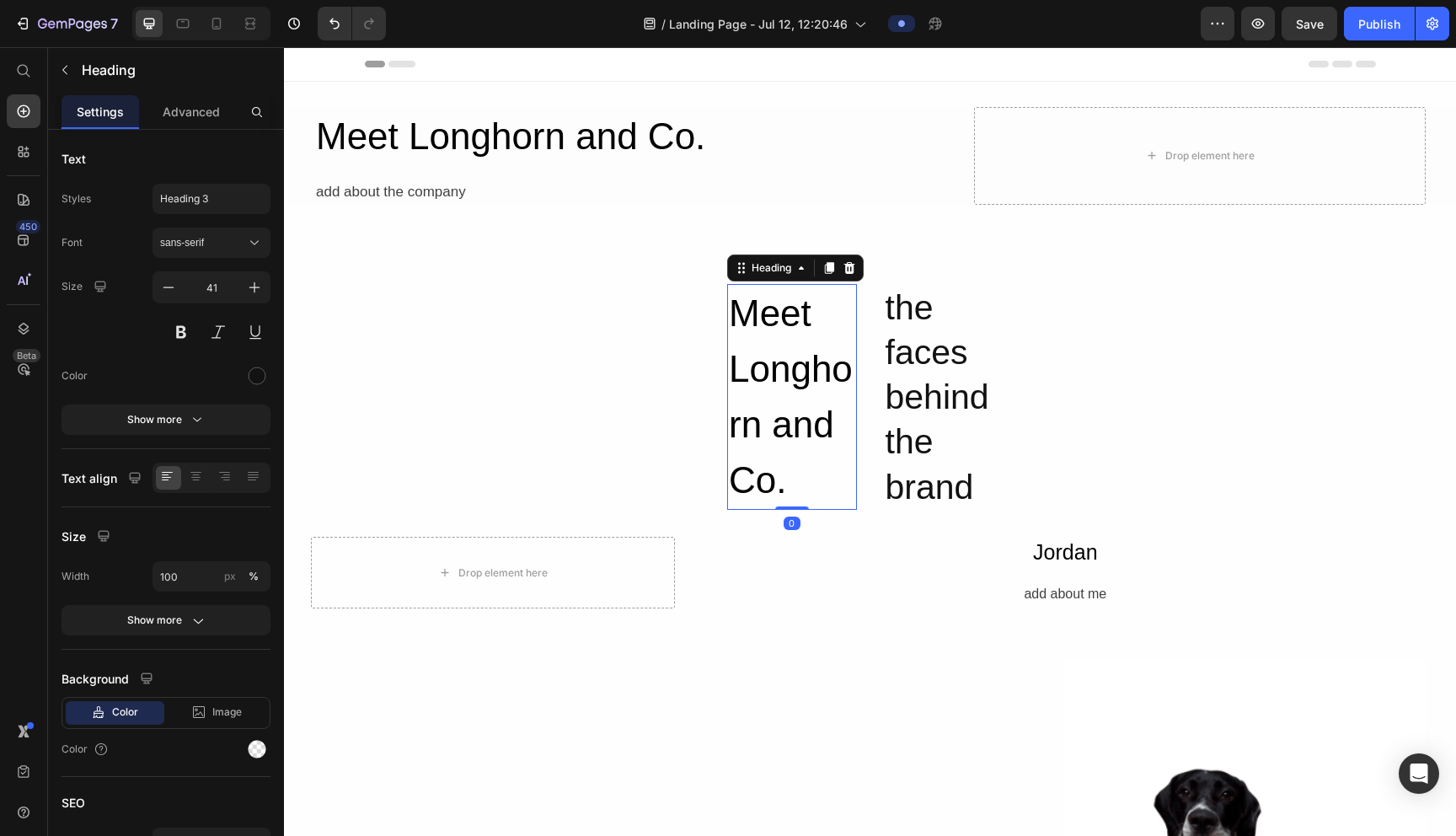 click on "Meet Longhorn and Co." at bounding box center (792, 397) 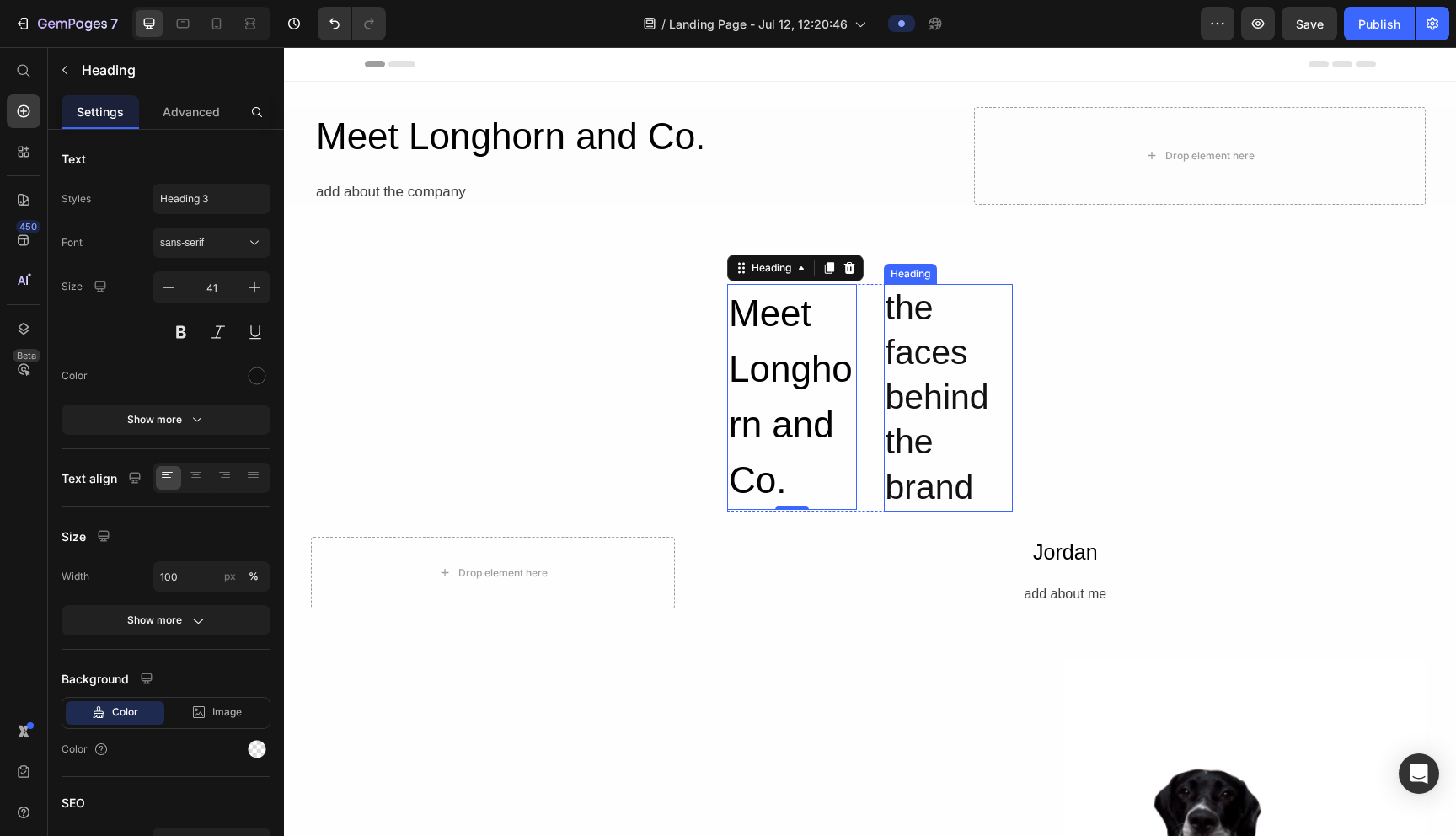 click on "the faces behind the brand" at bounding box center (949, 398) 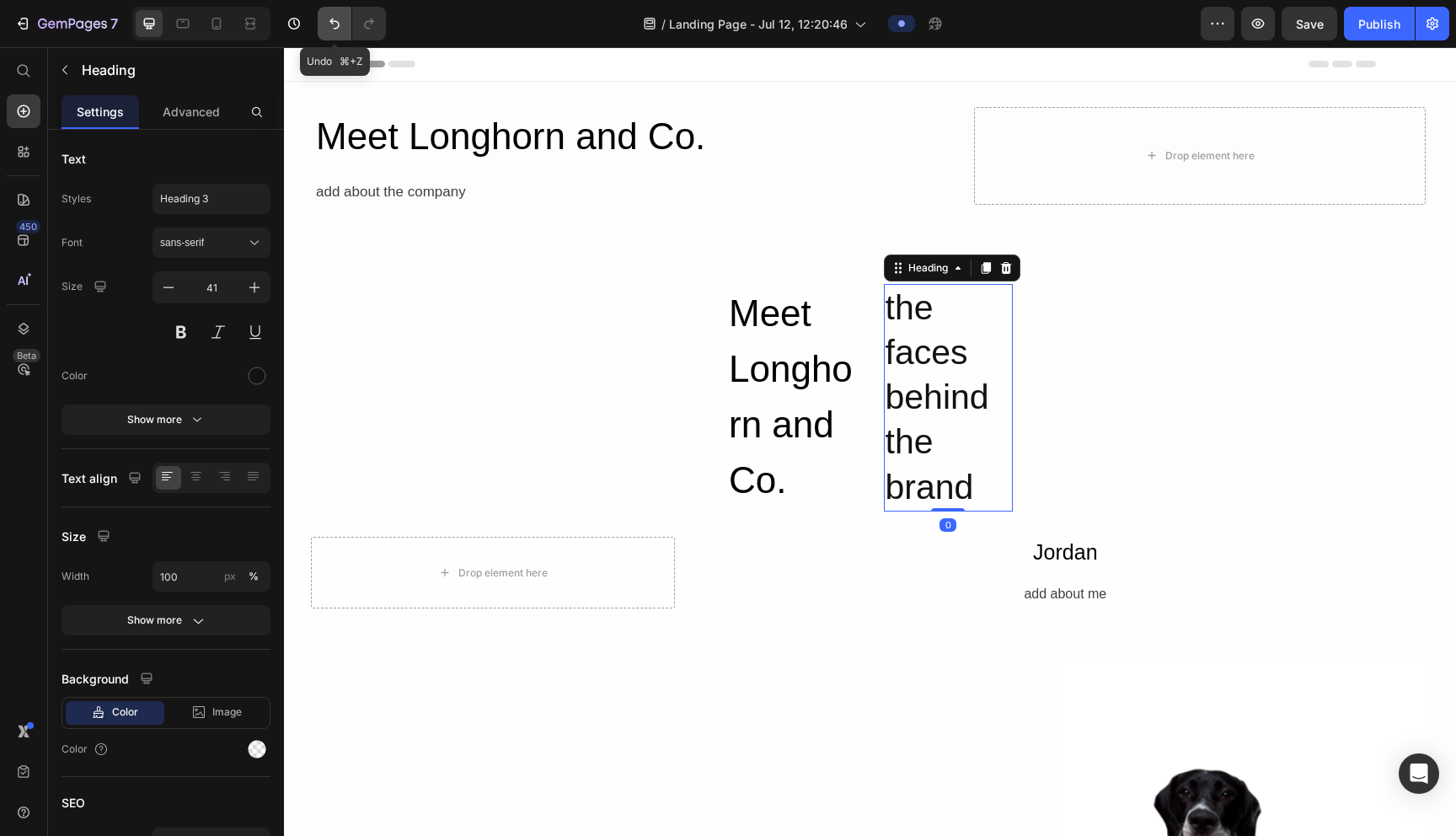 click 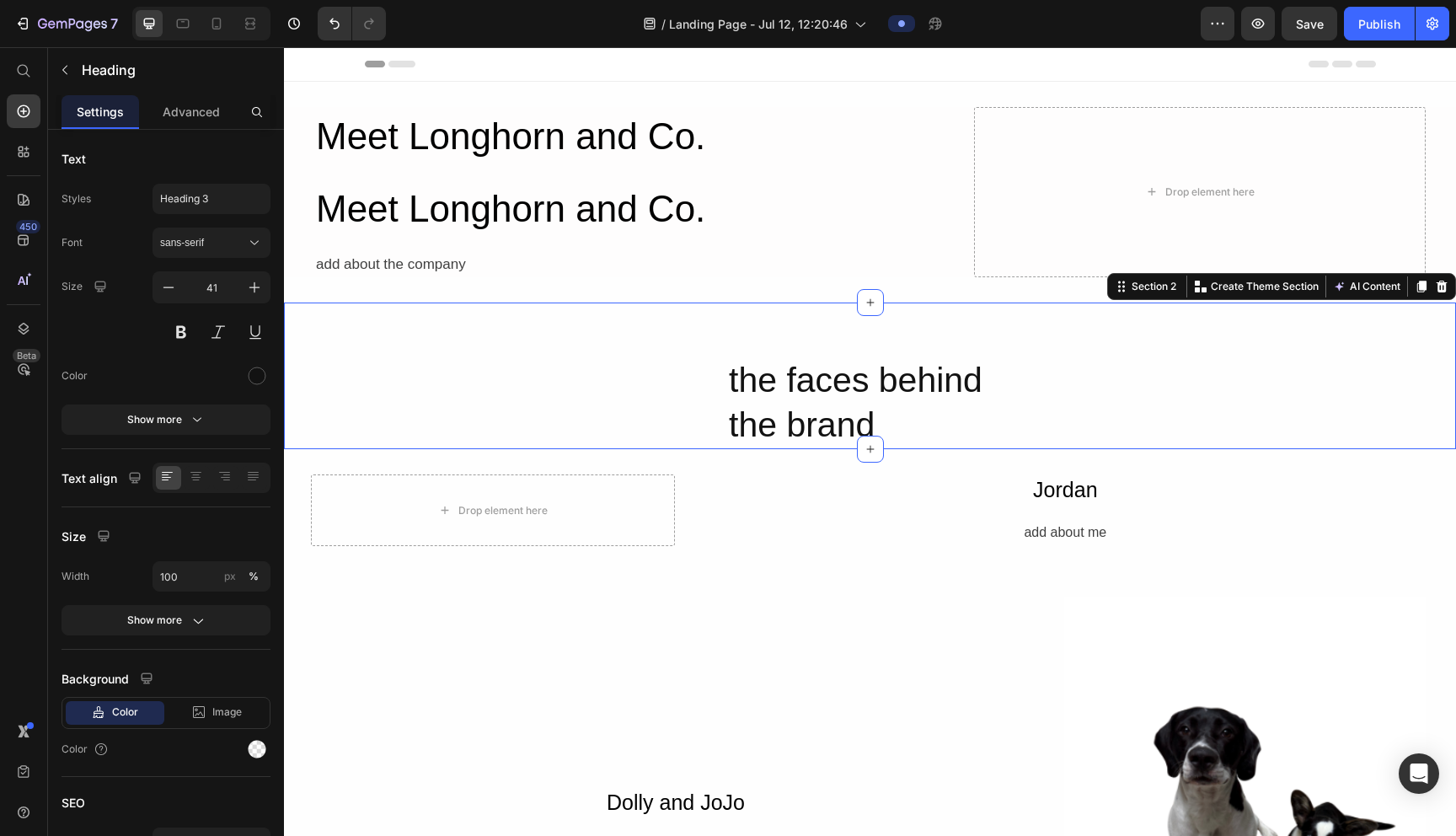 click on "the faces behind the brand Heading Row Section 2   You can create reusable sections Create Theme Section AI Content Write with GemAI What would you like to describe here? Tone and Voice Persuasive Product Longhorn and Co. Gift Card Show more Generate" at bounding box center (870, 376) 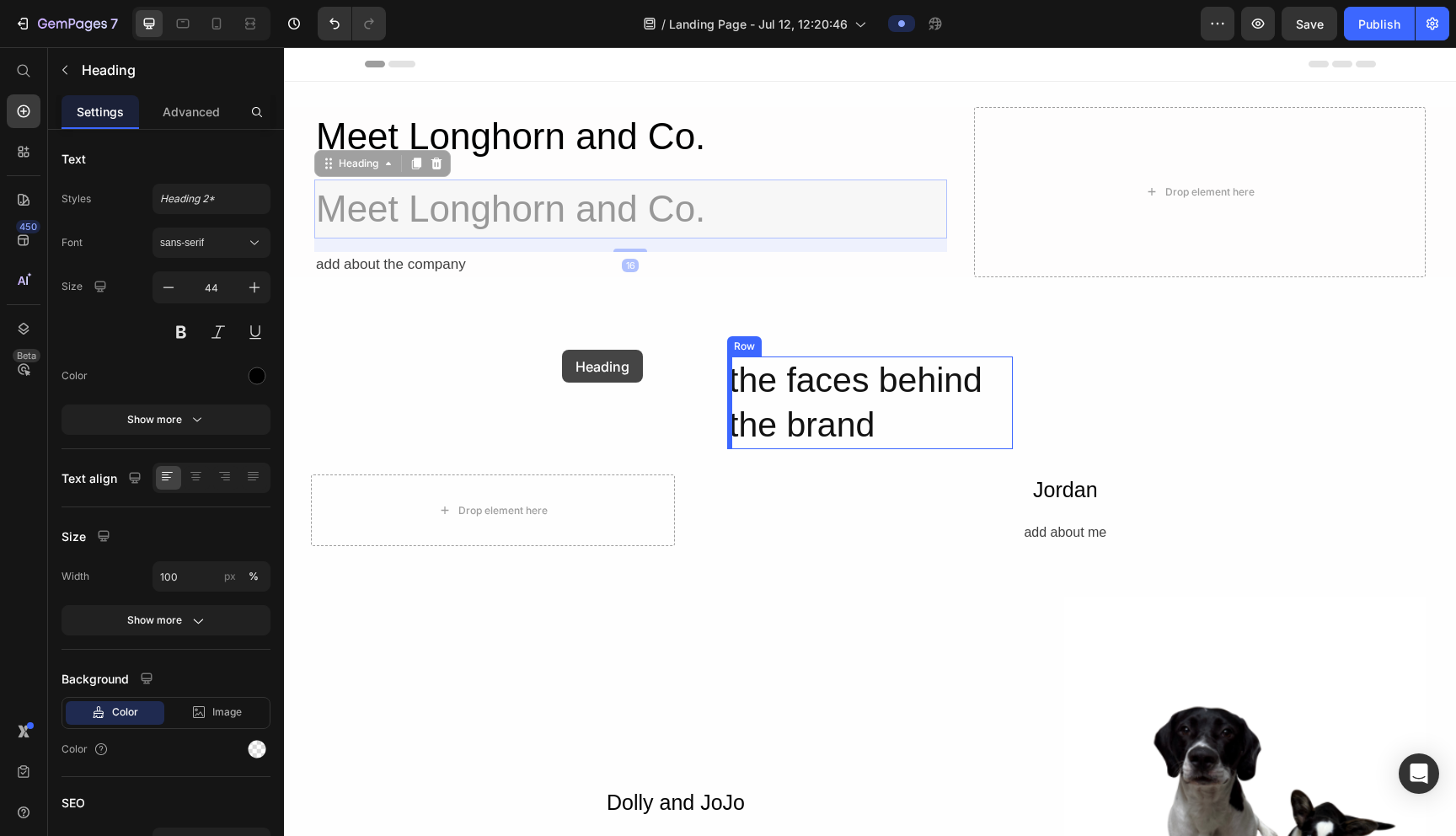 drag, startPoint x: 556, startPoint y: 207, endPoint x: 562, endPoint y: 350, distance: 143.12582 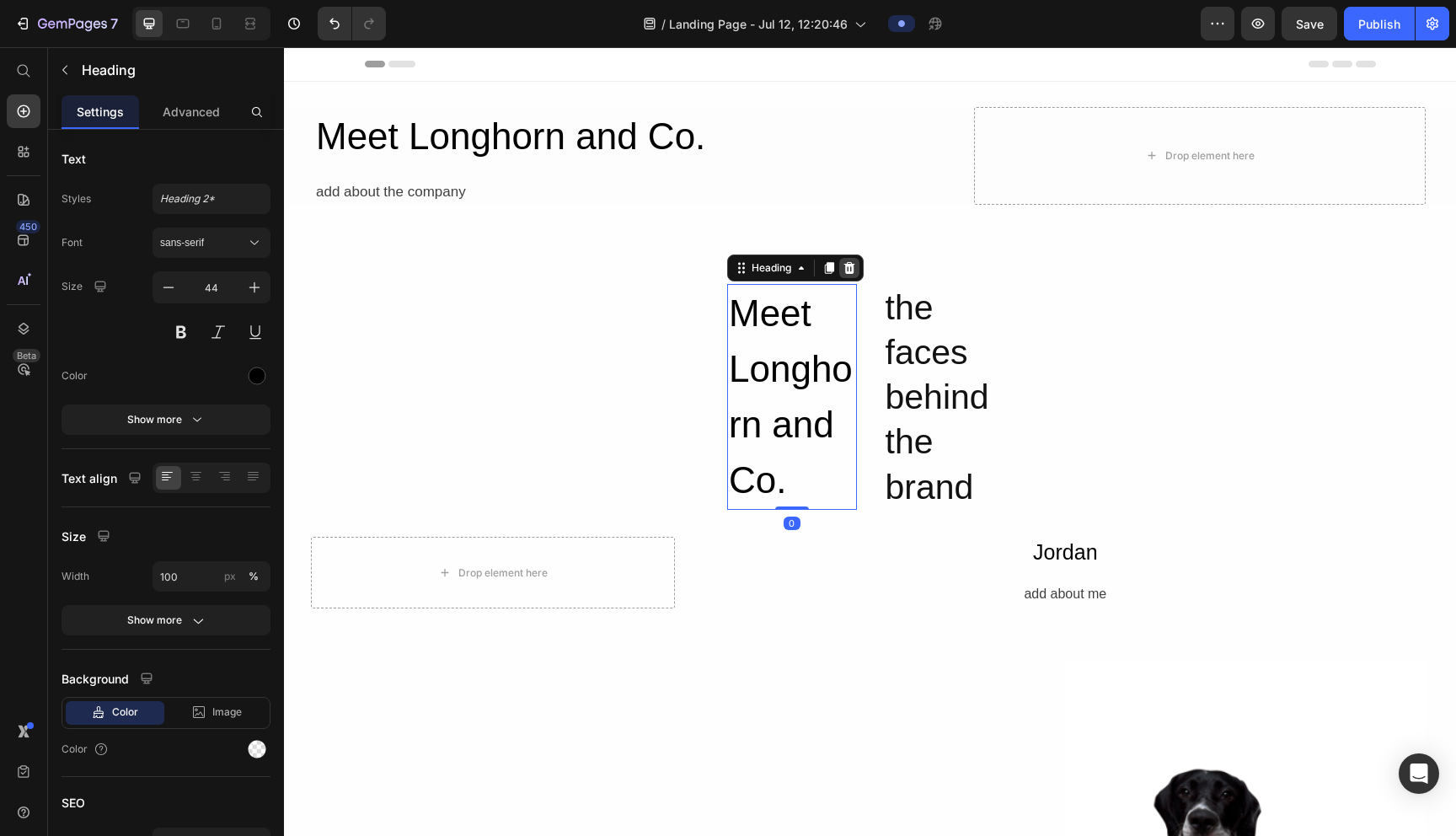 click at bounding box center [849, 268] 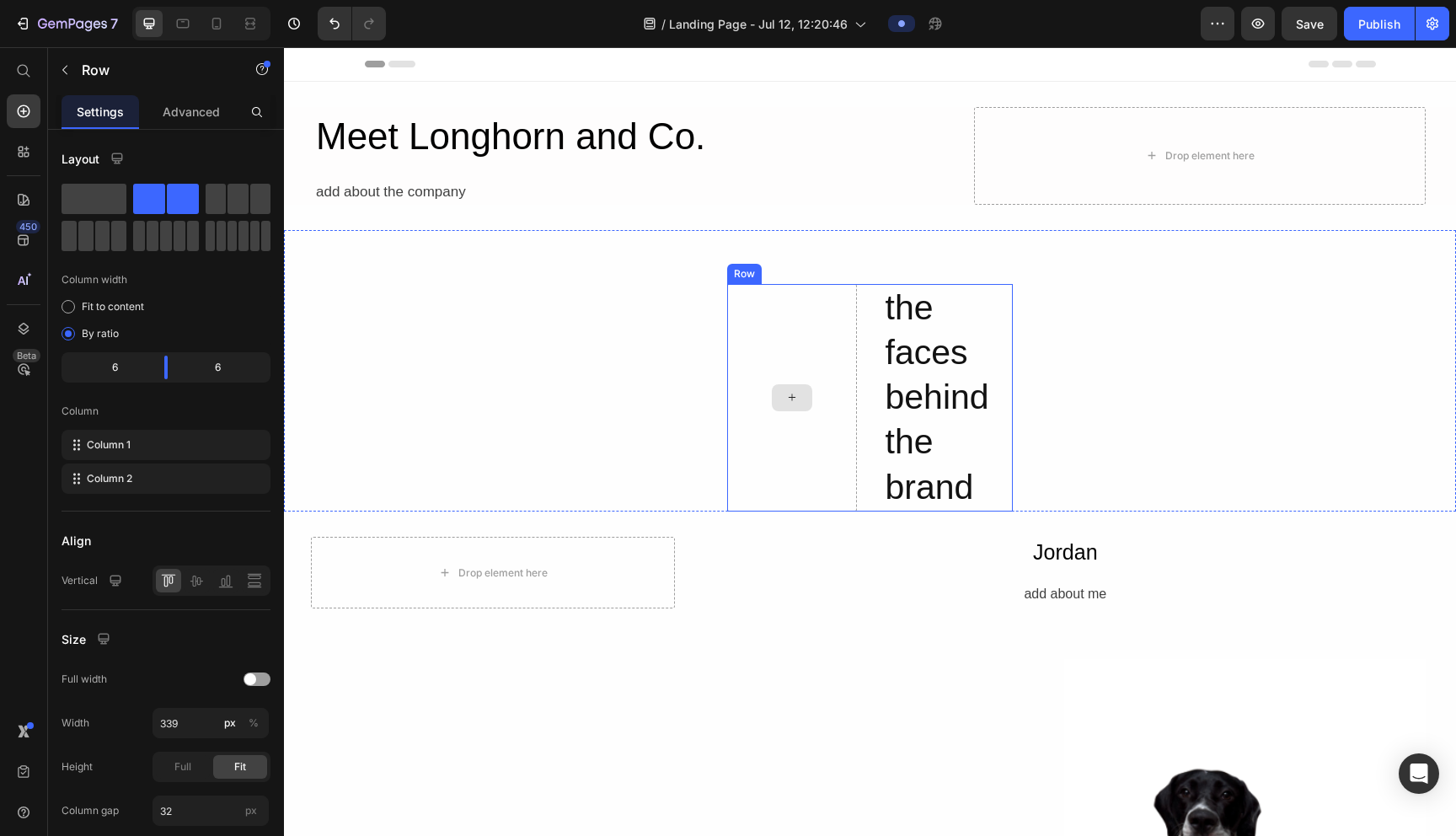 click at bounding box center [792, 398] 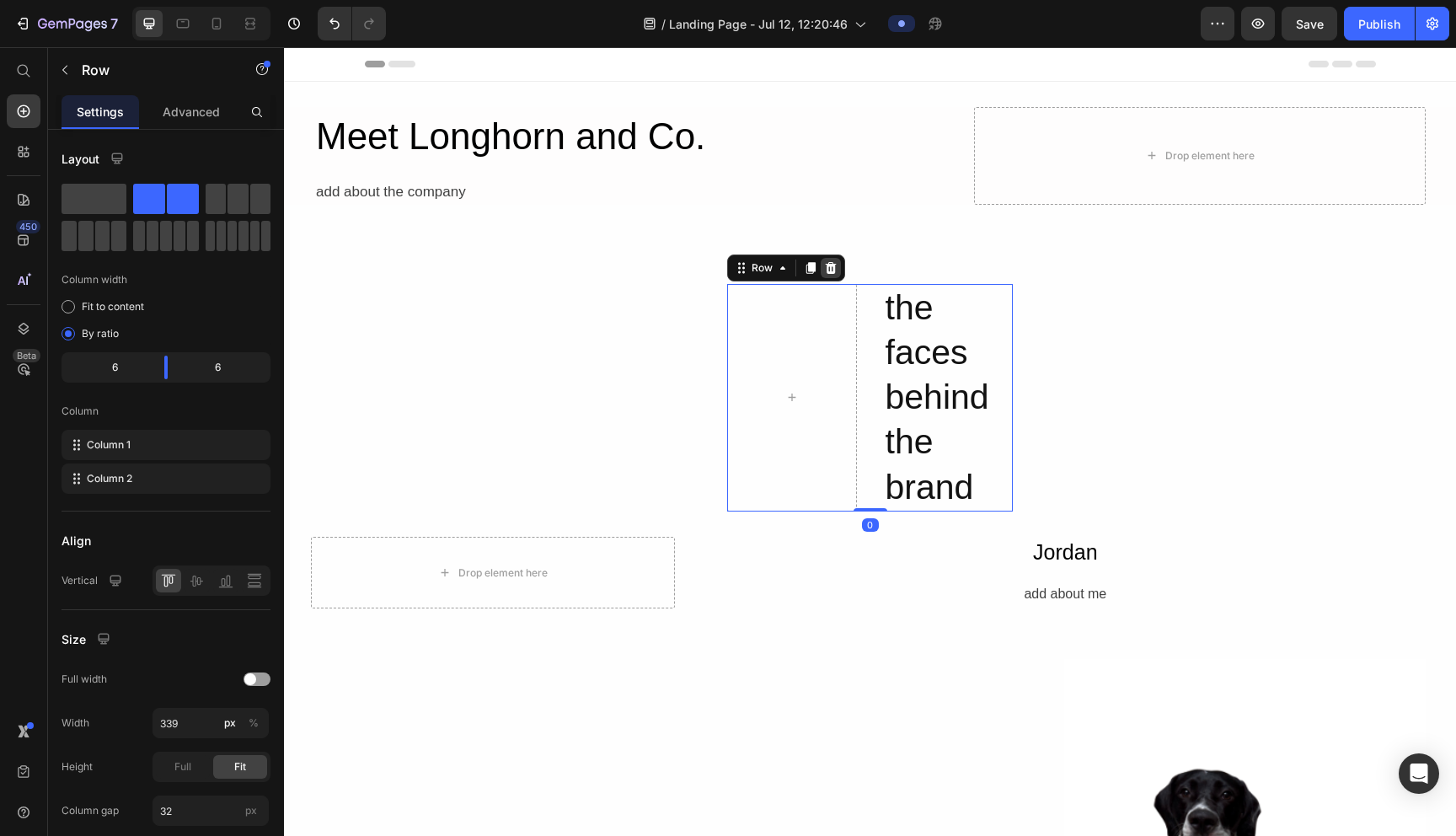 click 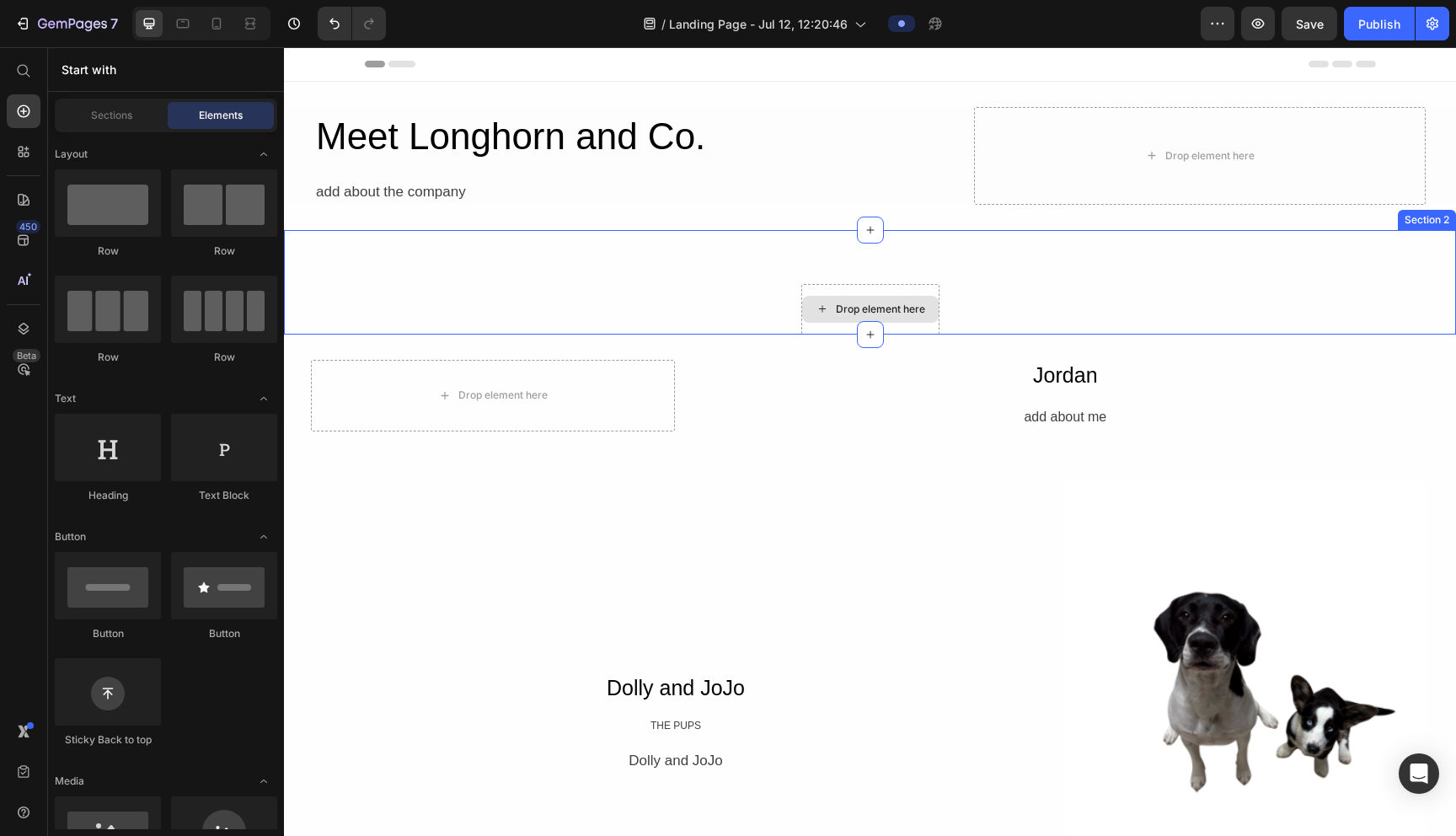 click on "Drop element here" at bounding box center [870, 309] 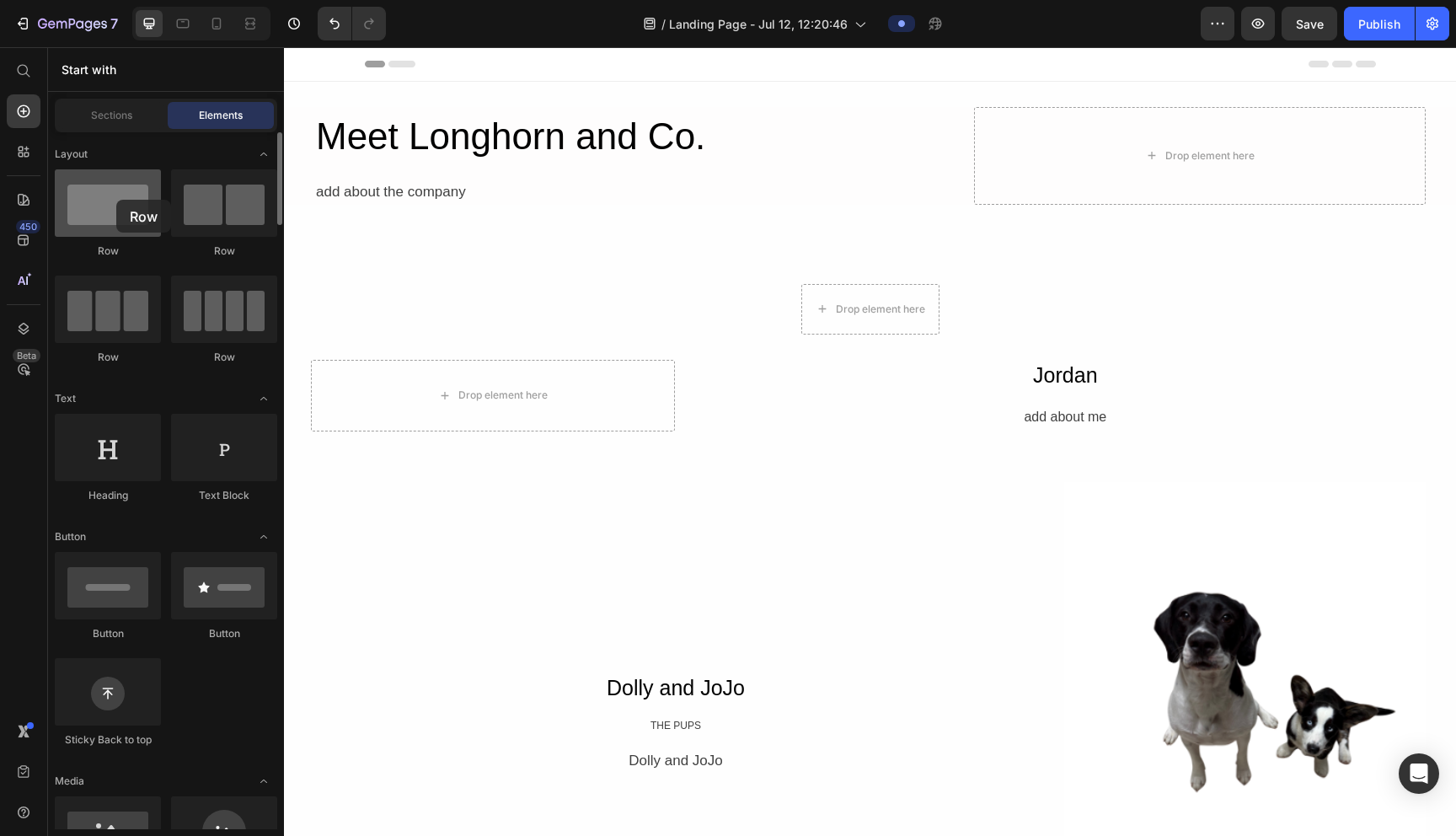 click at bounding box center (108, 203) 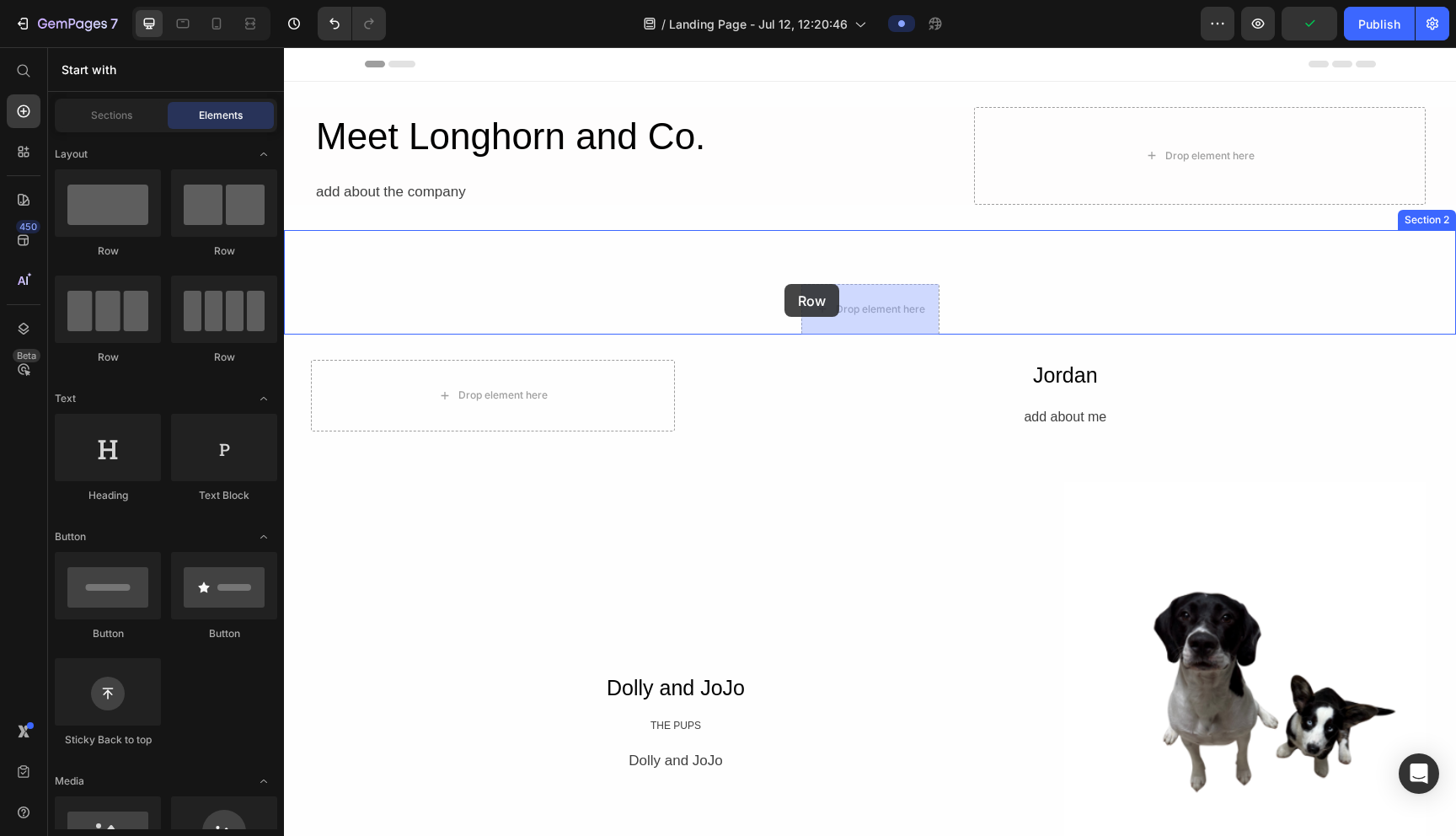 drag, startPoint x: 400, startPoint y: 247, endPoint x: 784, endPoint y: 284, distance: 385.7784 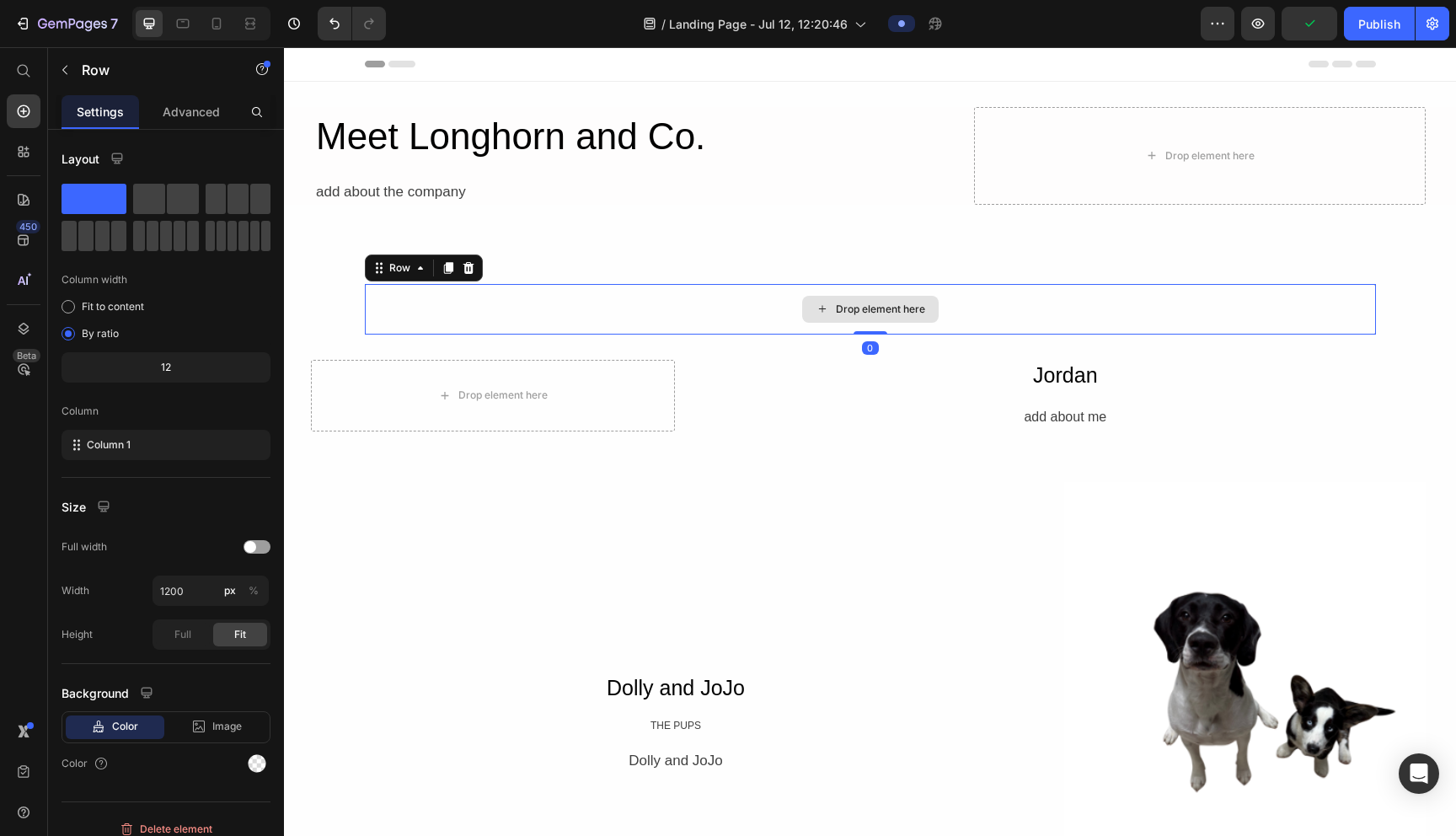 click on "Drop element here" at bounding box center [870, 309] 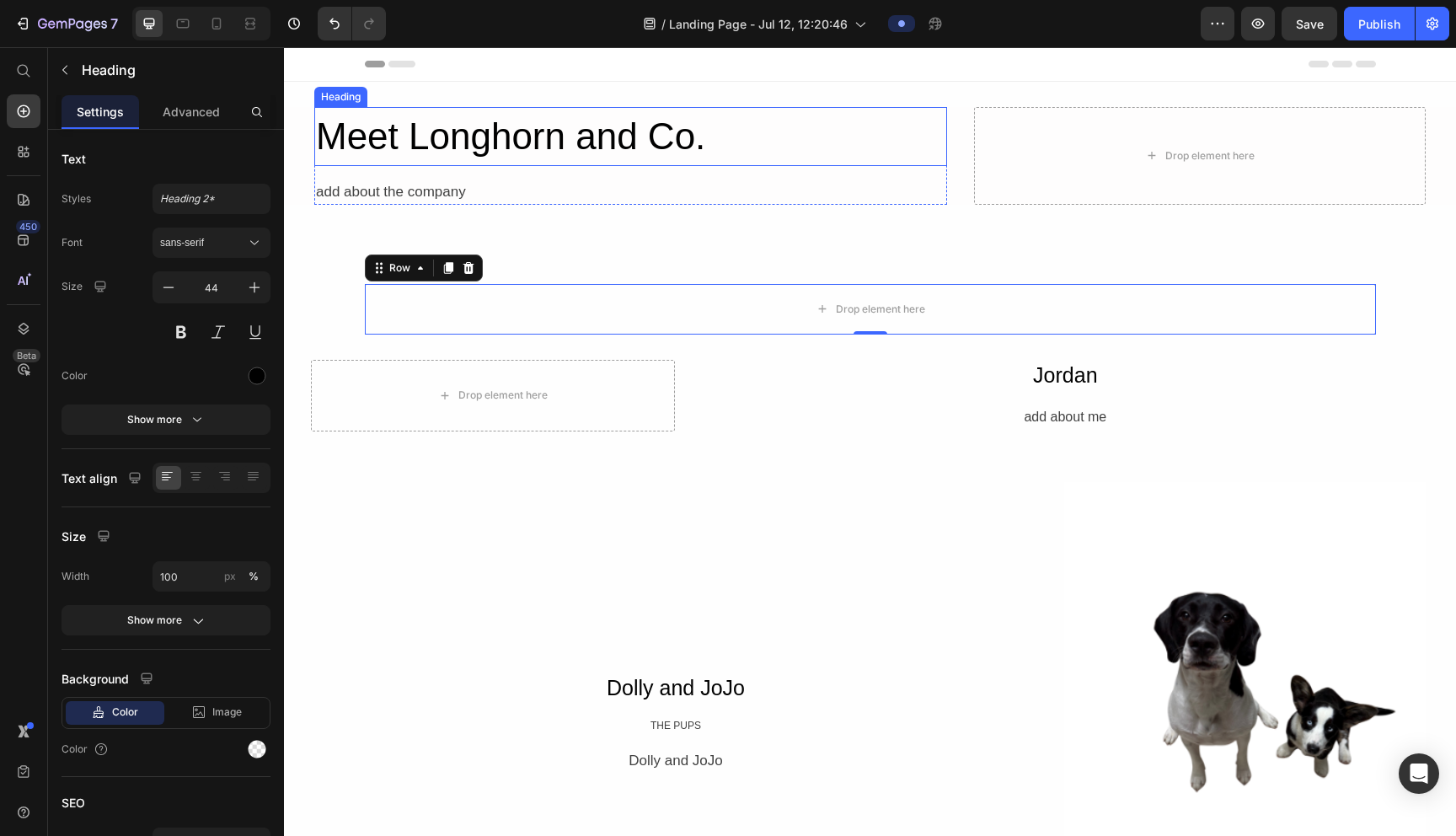 click on "Meet Longhorn and Co." at bounding box center [630, 137] 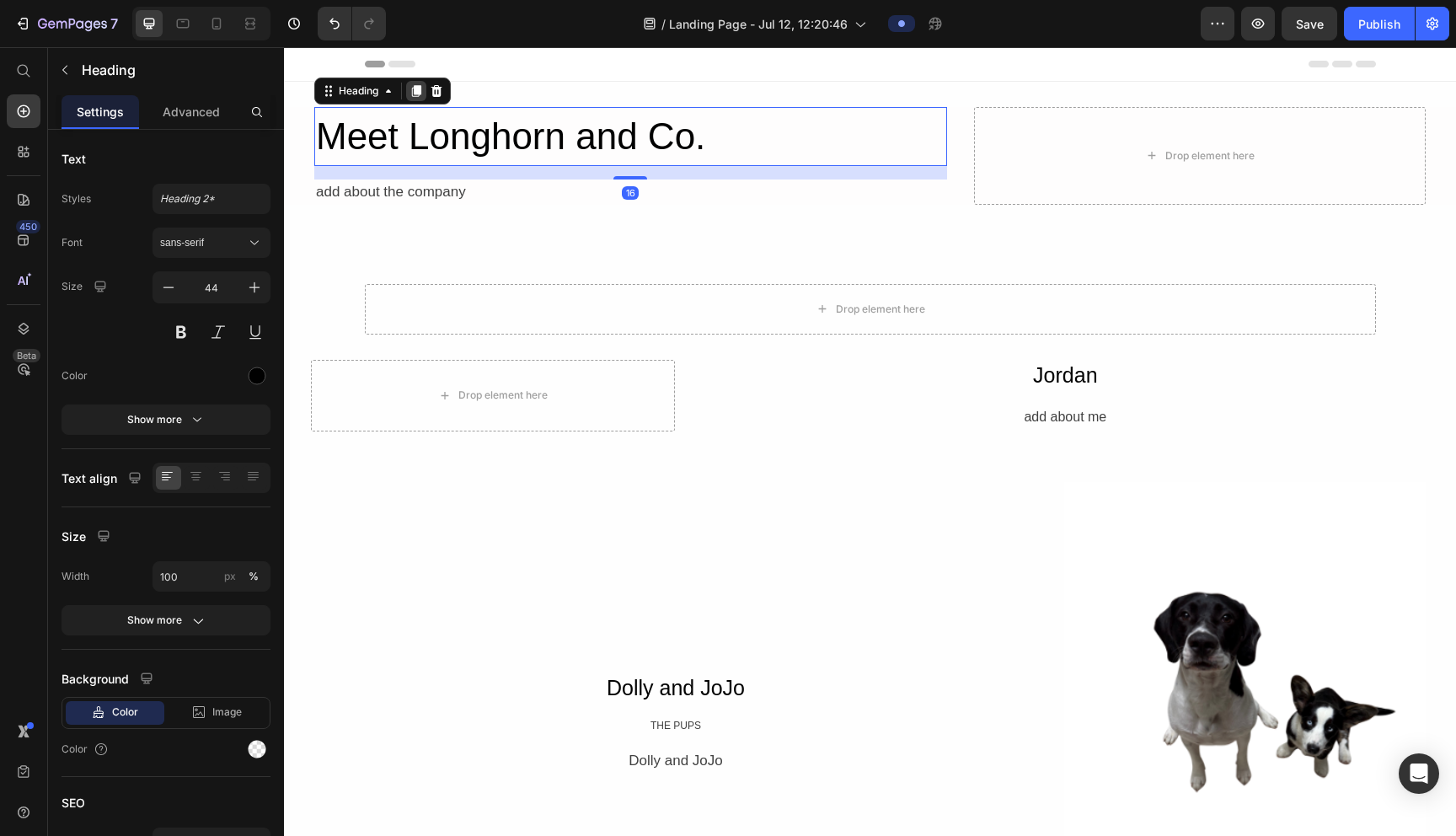 click 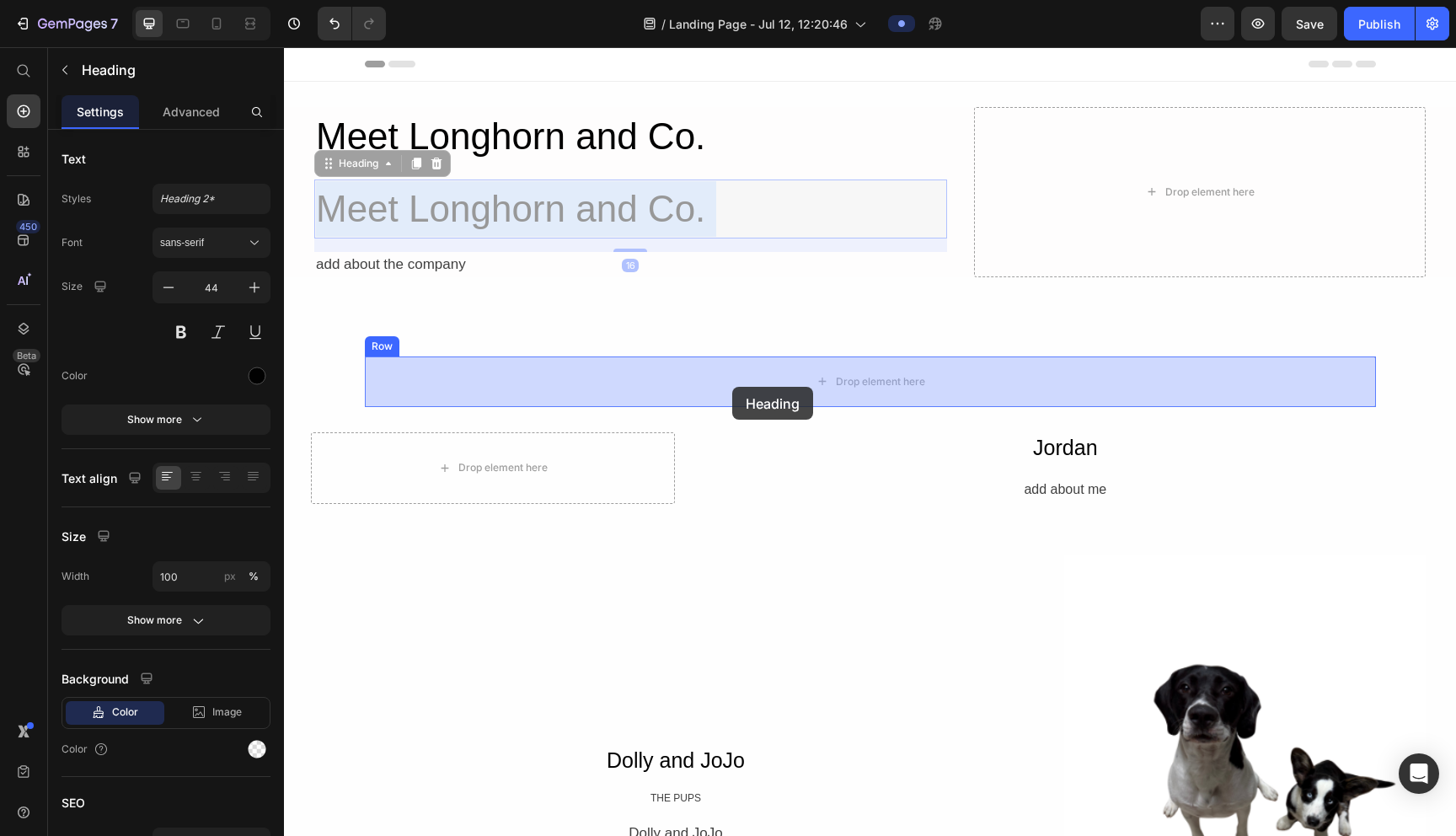 drag, startPoint x: 579, startPoint y: 204, endPoint x: 731, endPoint y: 385, distance: 236.3578 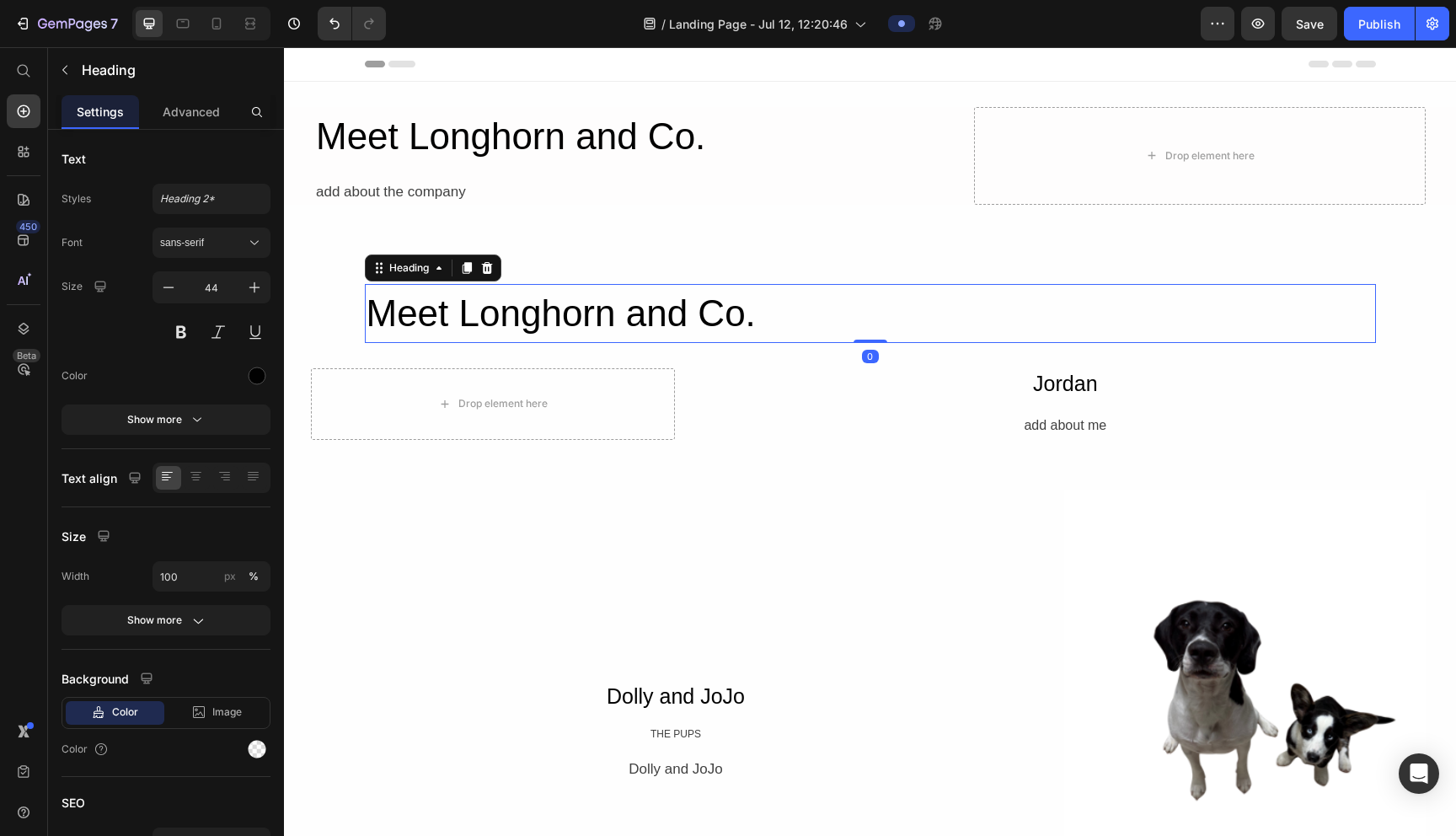 click on "Meet Longhorn and Co." at bounding box center (870, 314) 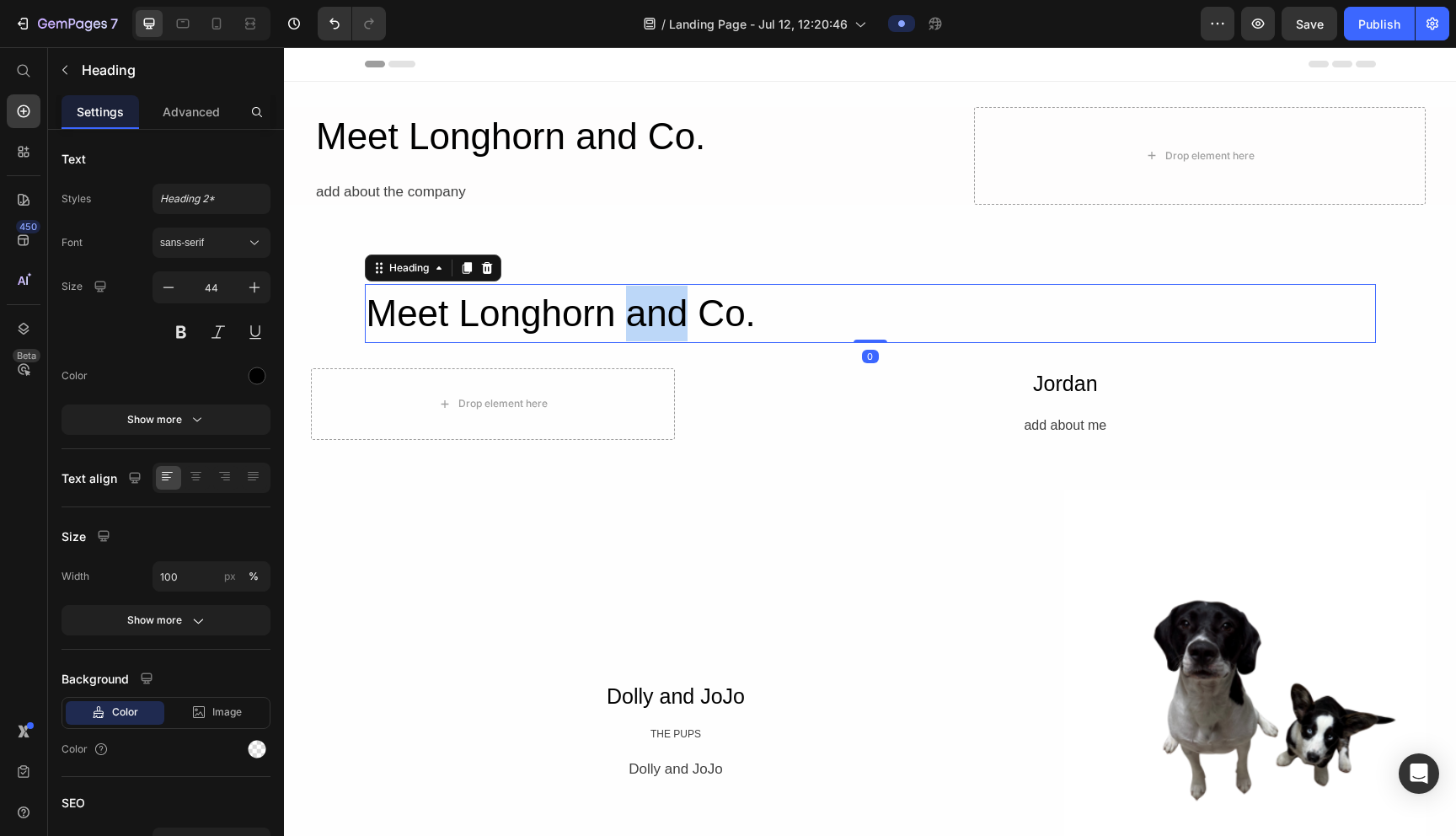 click on "Meet Longhorn and Co." at bounding box center [870, 314] 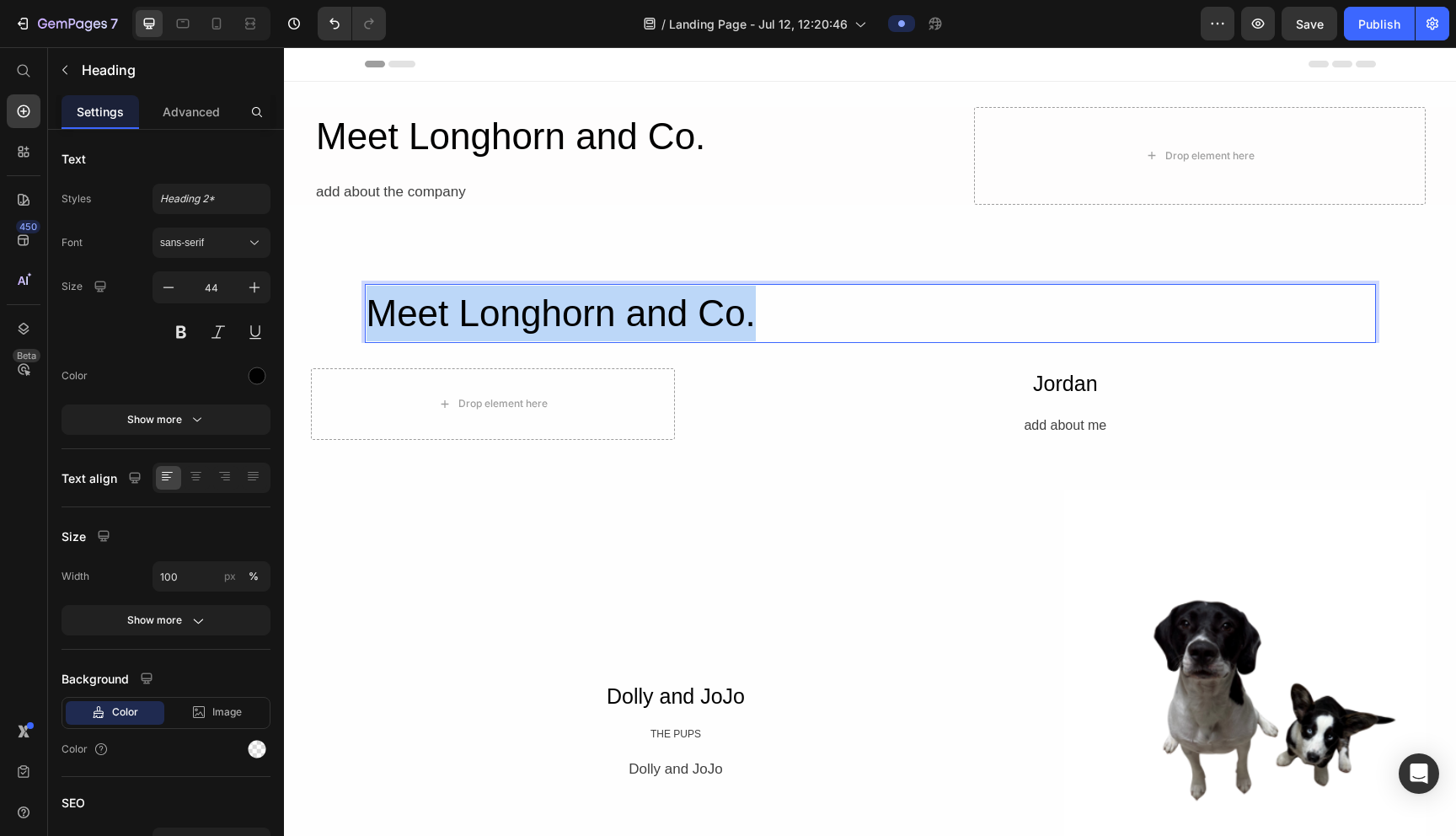 click on "Meet Longhorn and Co." at bounding box center (870, 314) 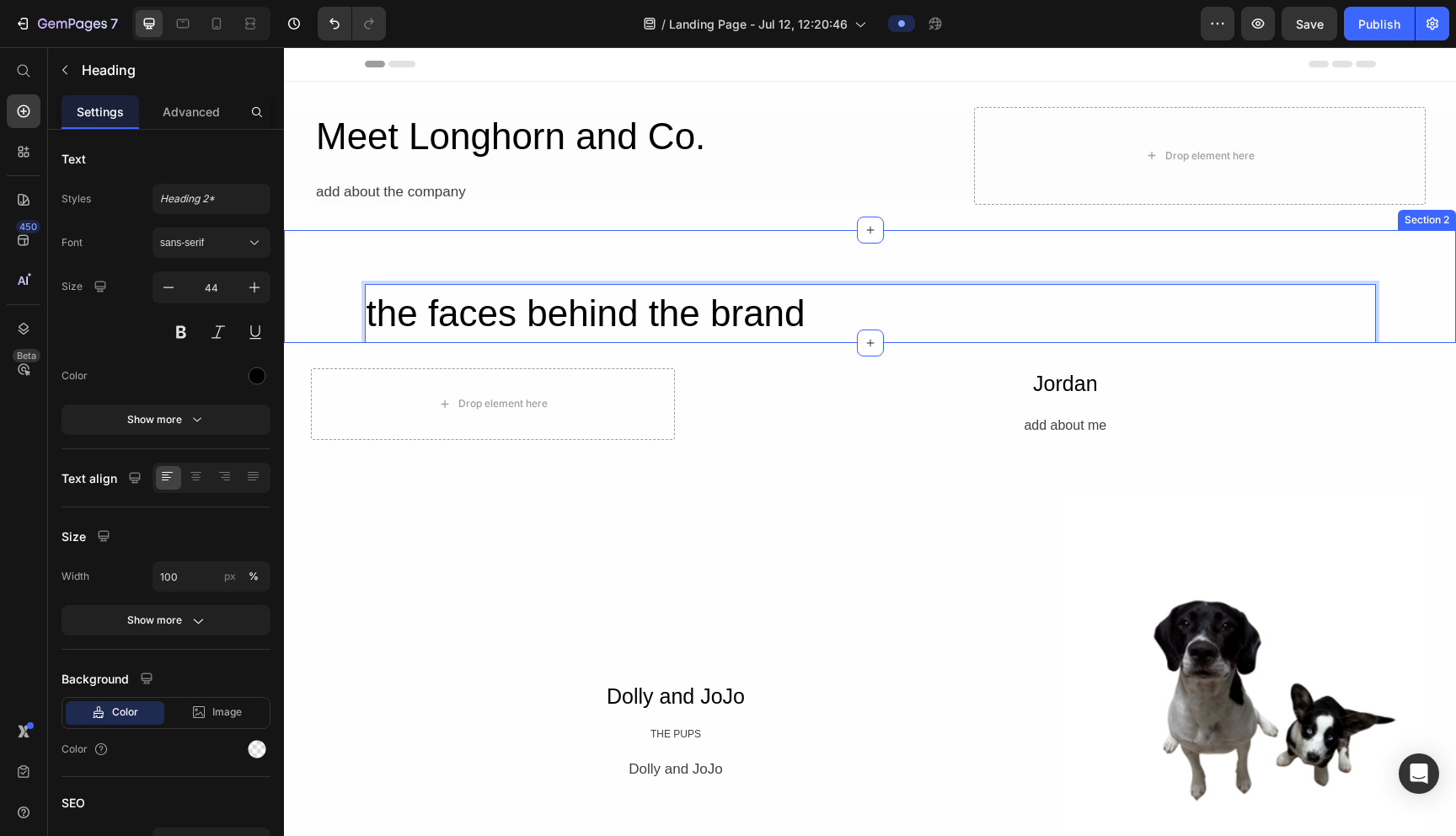 click on "the faces behind the brand Heading   0 Row Section 2" at bounding box center [870, 287] 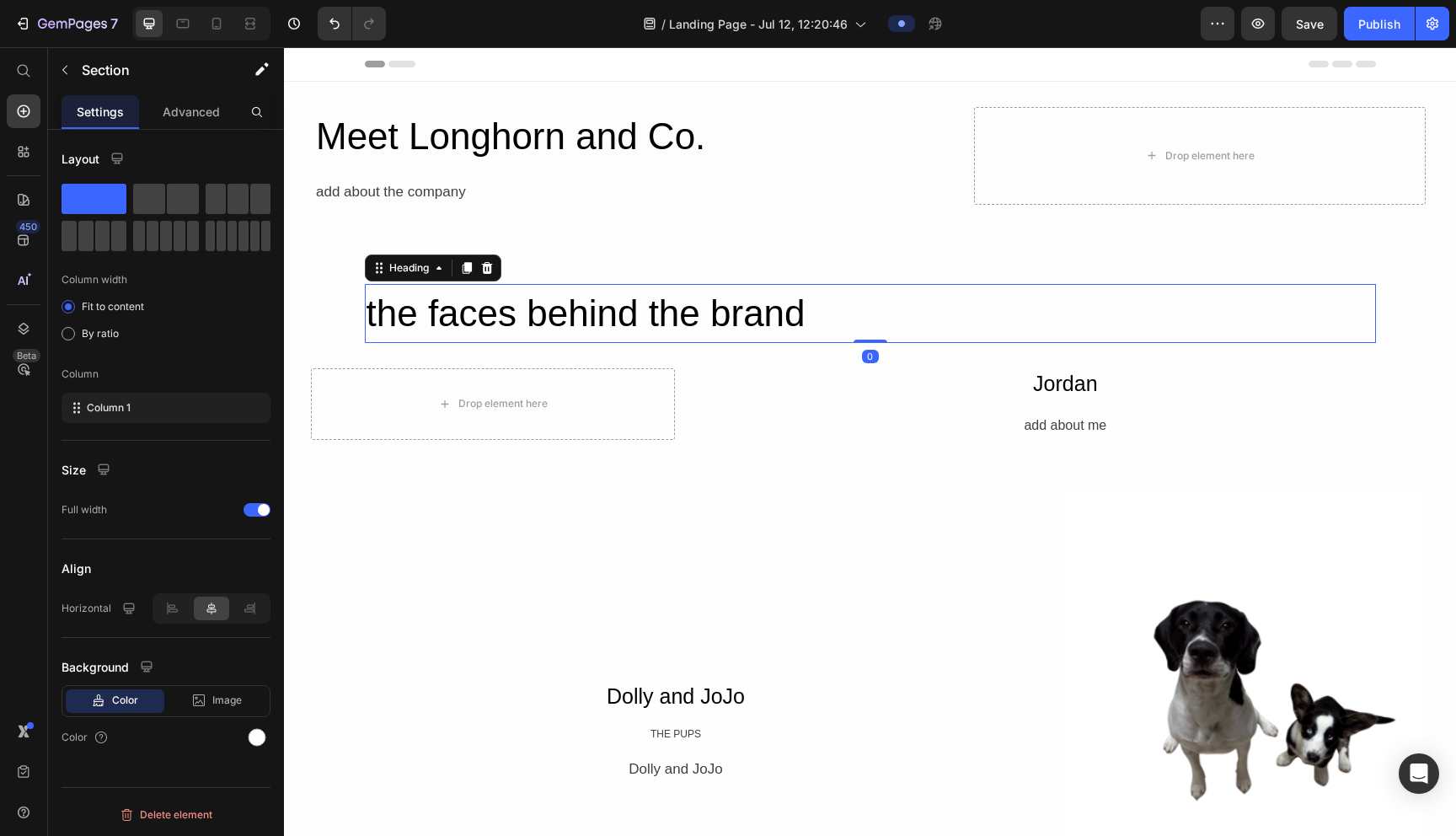 click on "the faces behind the brand" at bounding box center [870, 314] 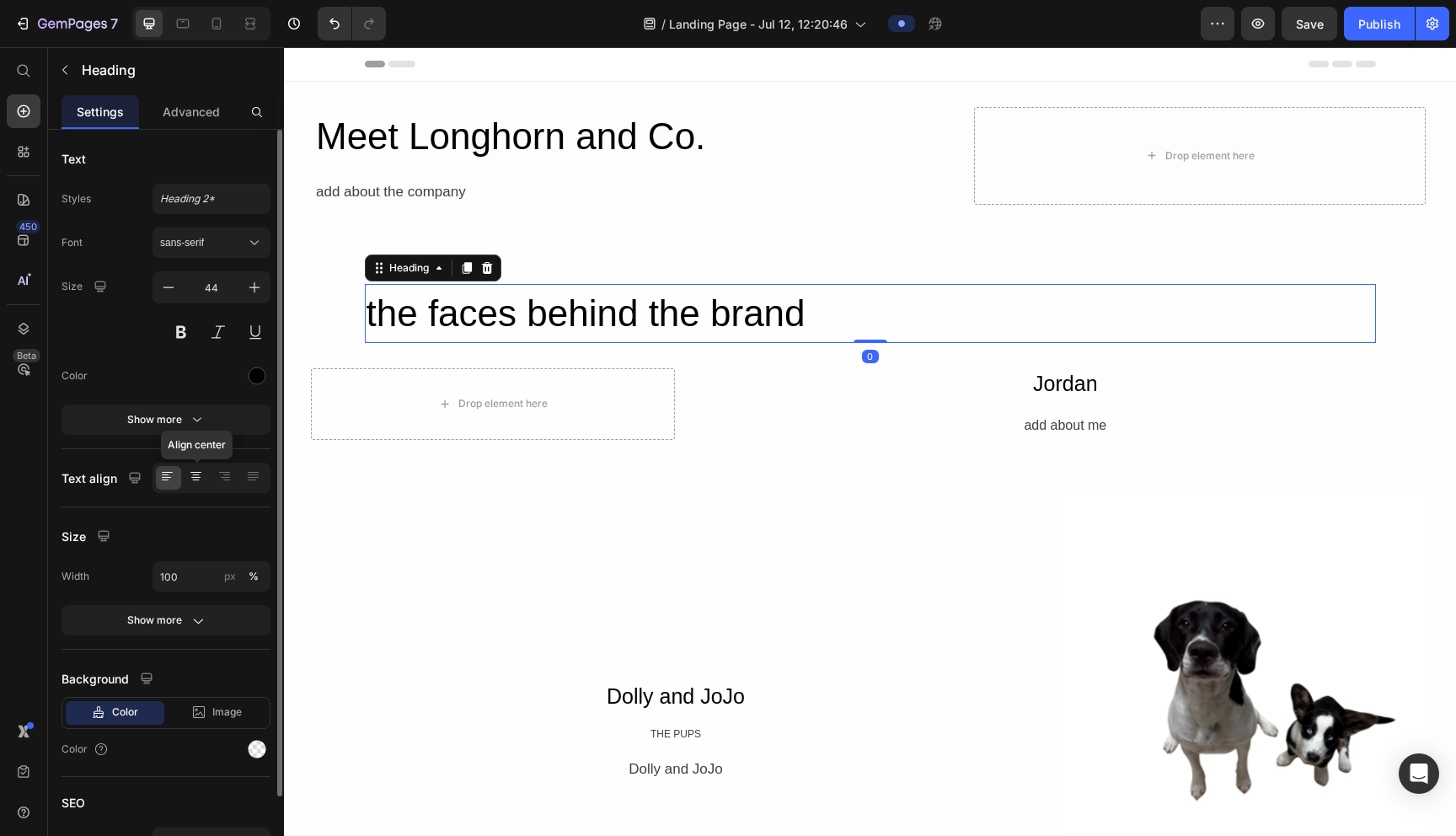 click 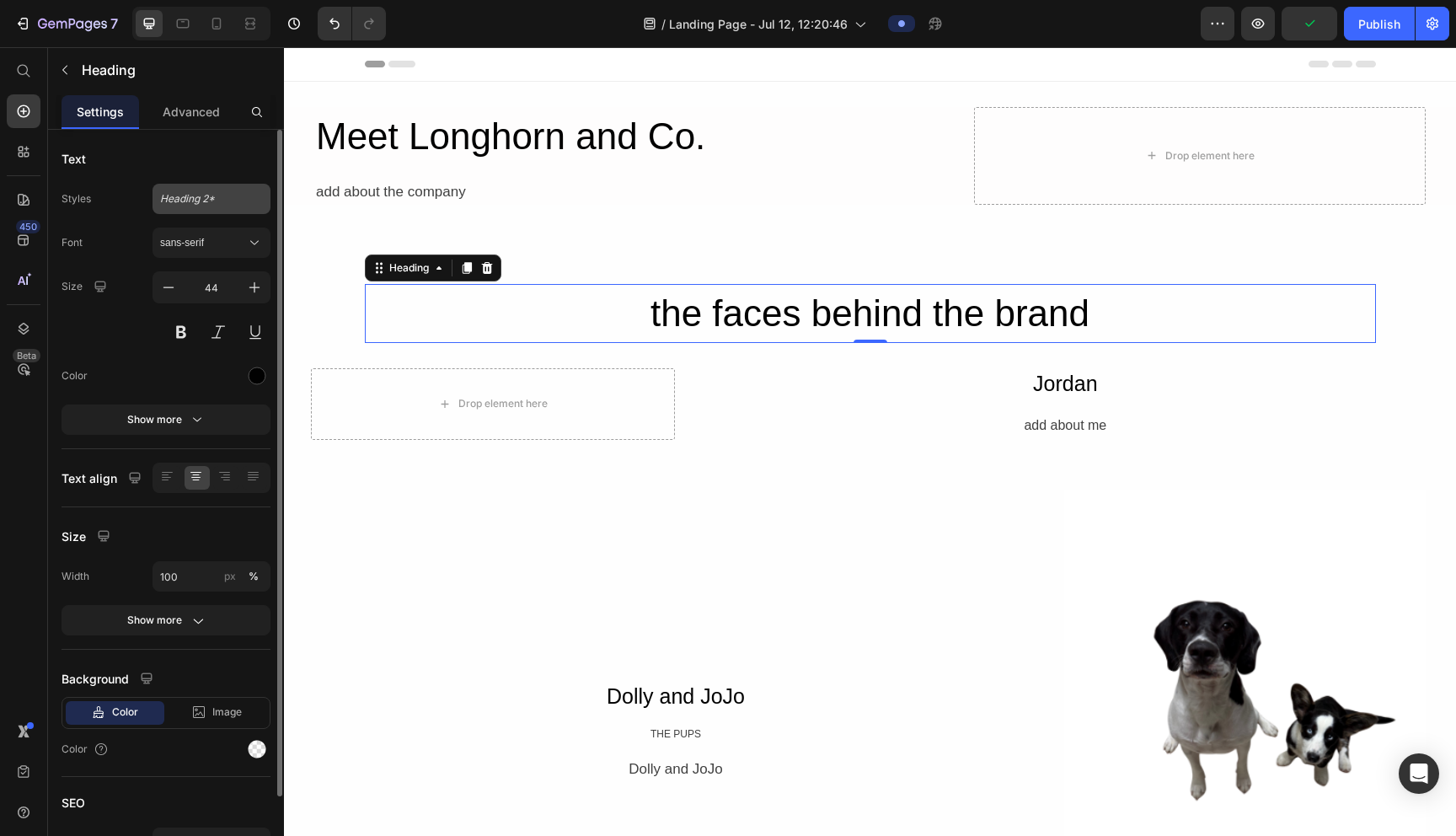 click on "Heading 2*" at bounding box center (211, 199) 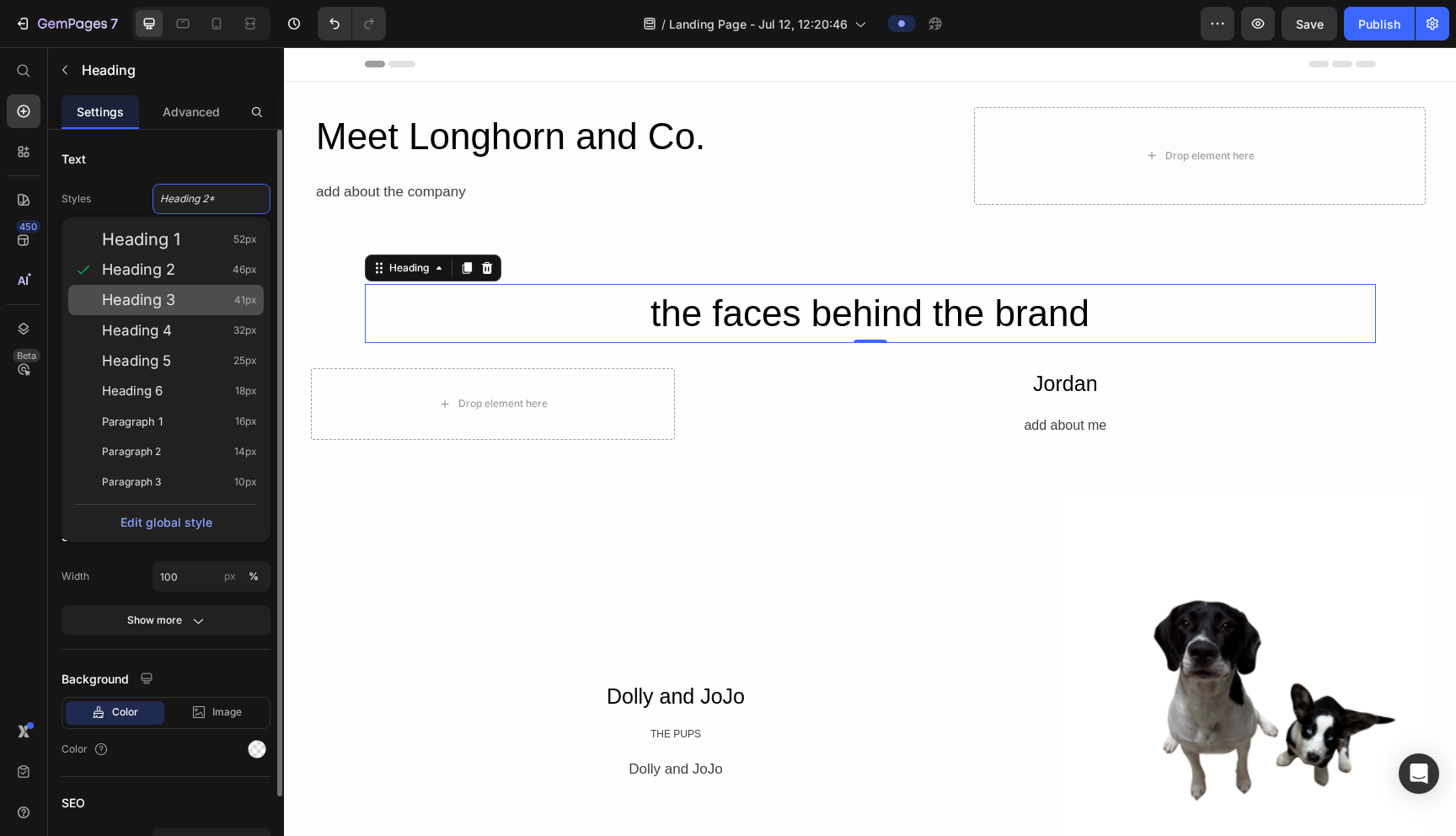 click on "Heading 3 41px" at bounding box center [179, 300] 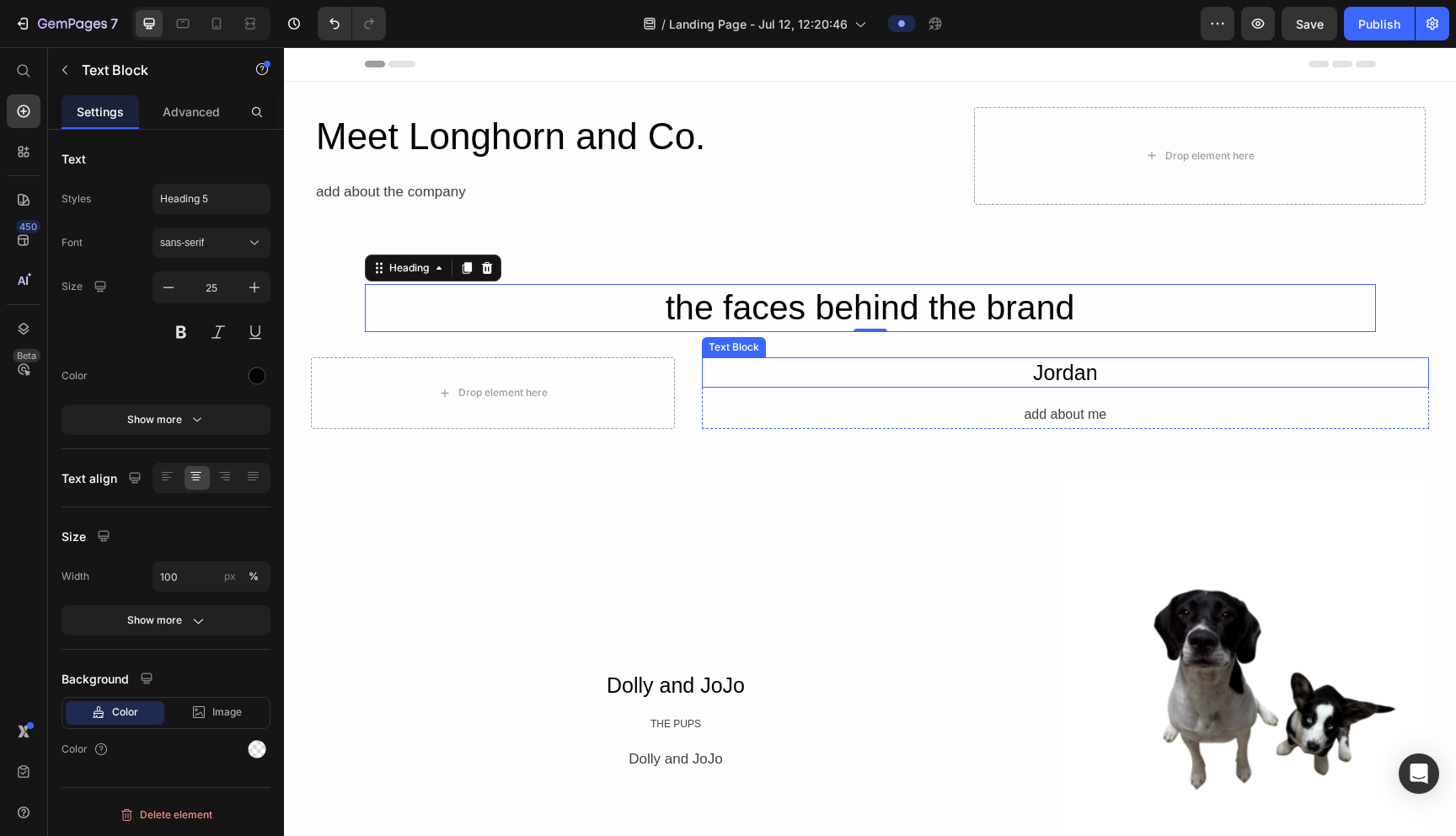click on "Jordan" at bounding box center (1065, 372) 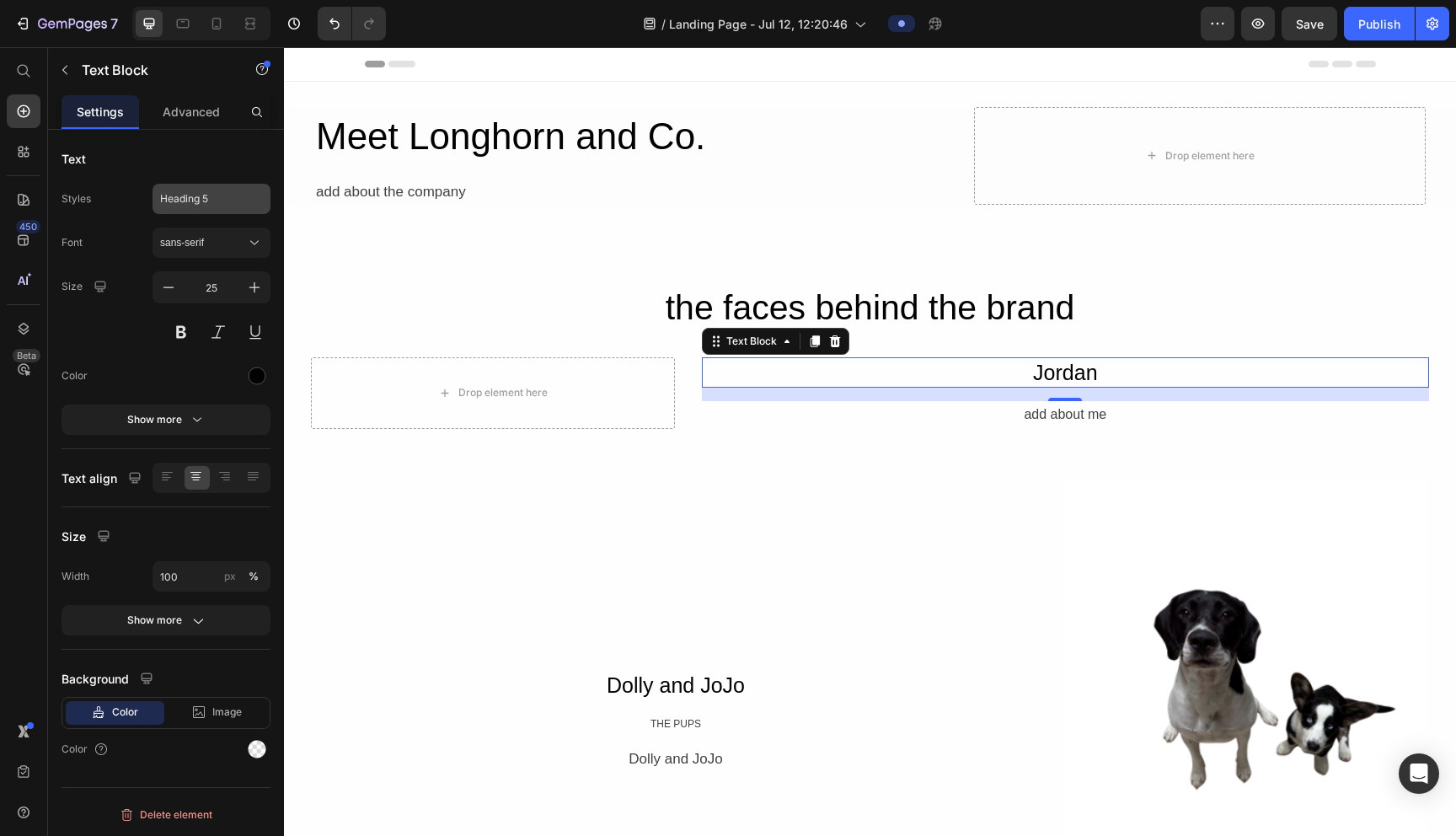click on "Heading 5" at bounding box center [201, 199] 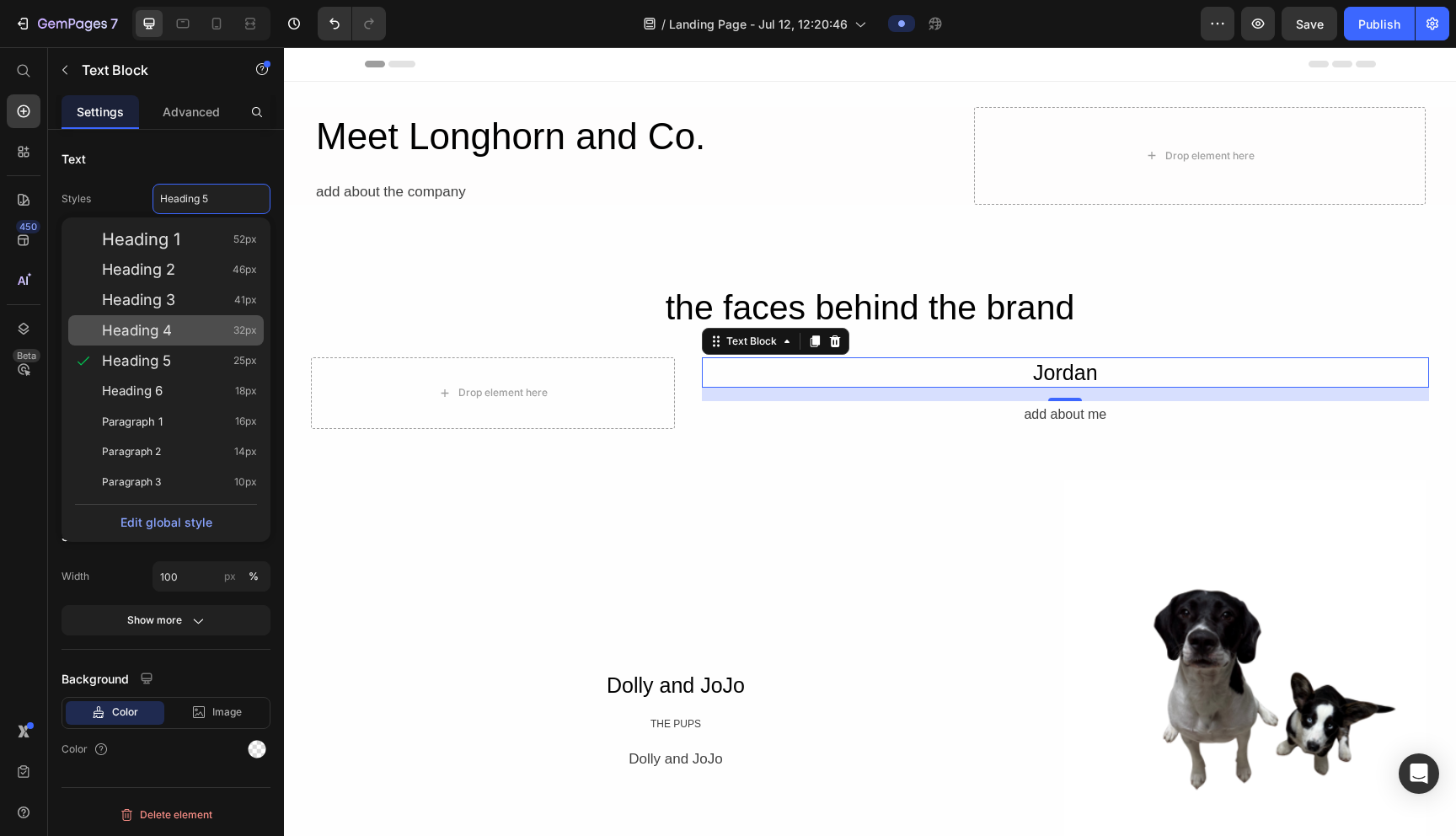 click on "Heading 4 32px" 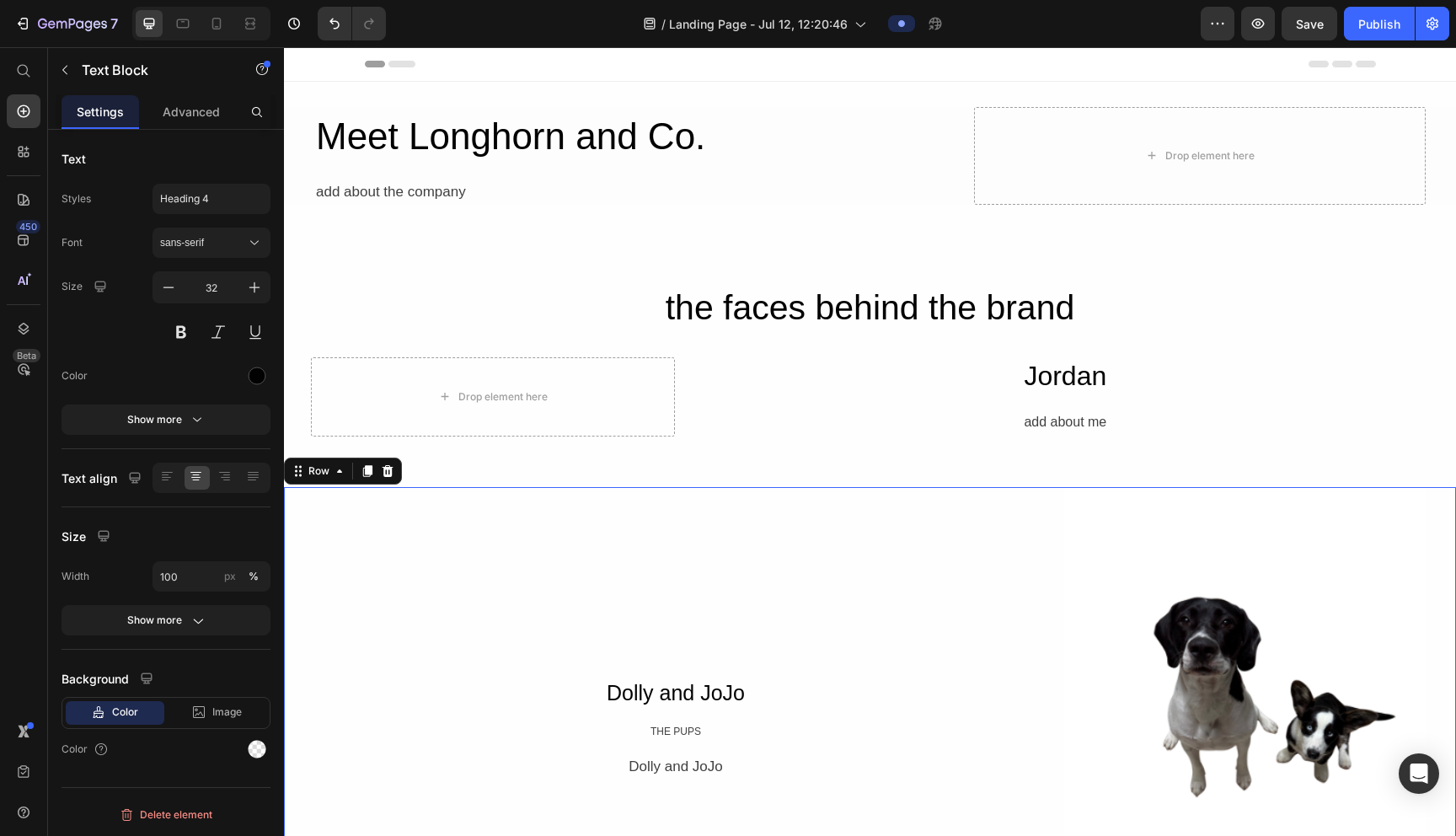 click on "[FIRST] and JoJo Text Block THE PUPS Text Block [FIRST] and JoJo Text Block Row" at bounding box center [676, 728] 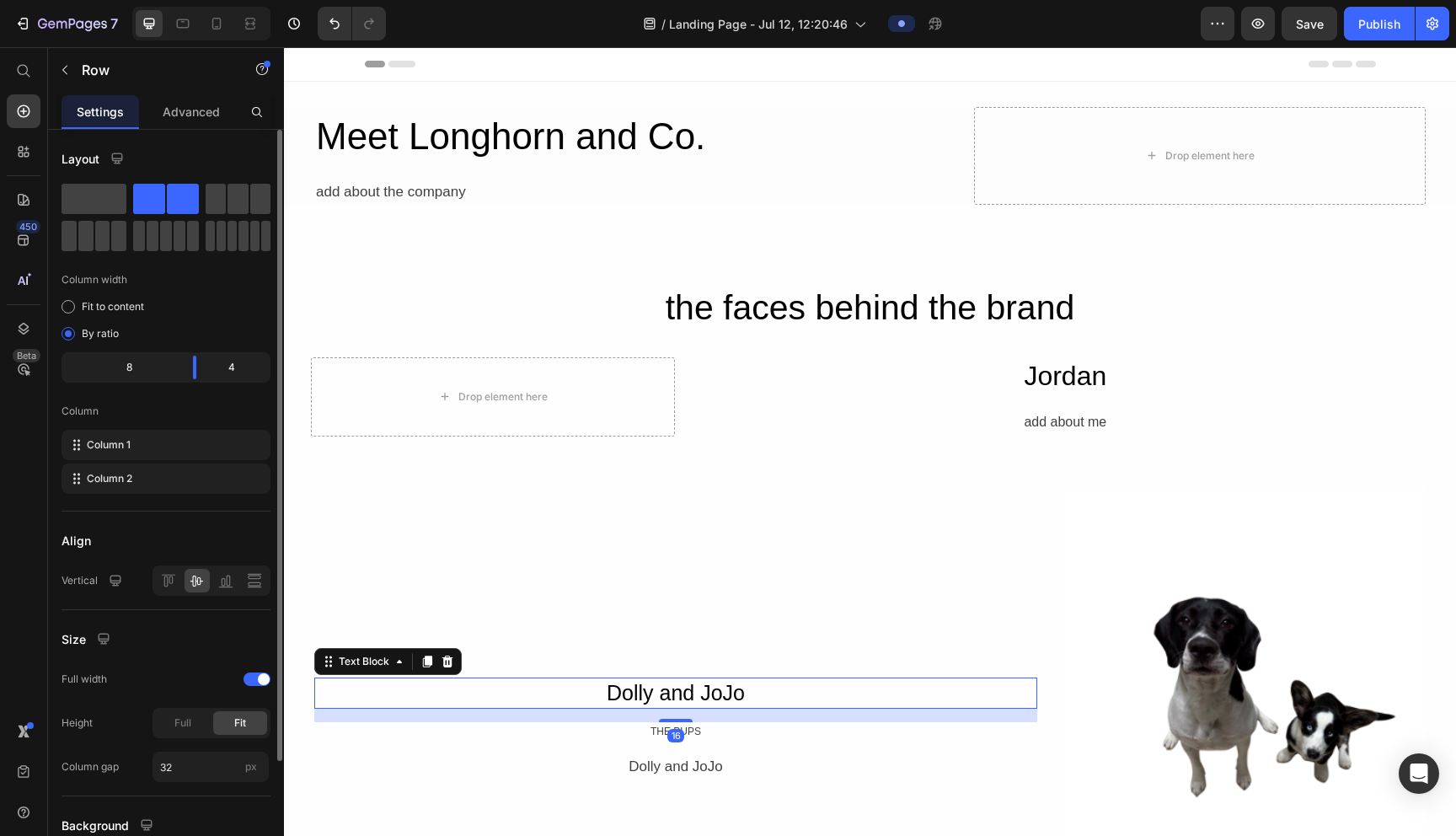 click on "Dolly and JoJo" at bounding box center [676, 693] 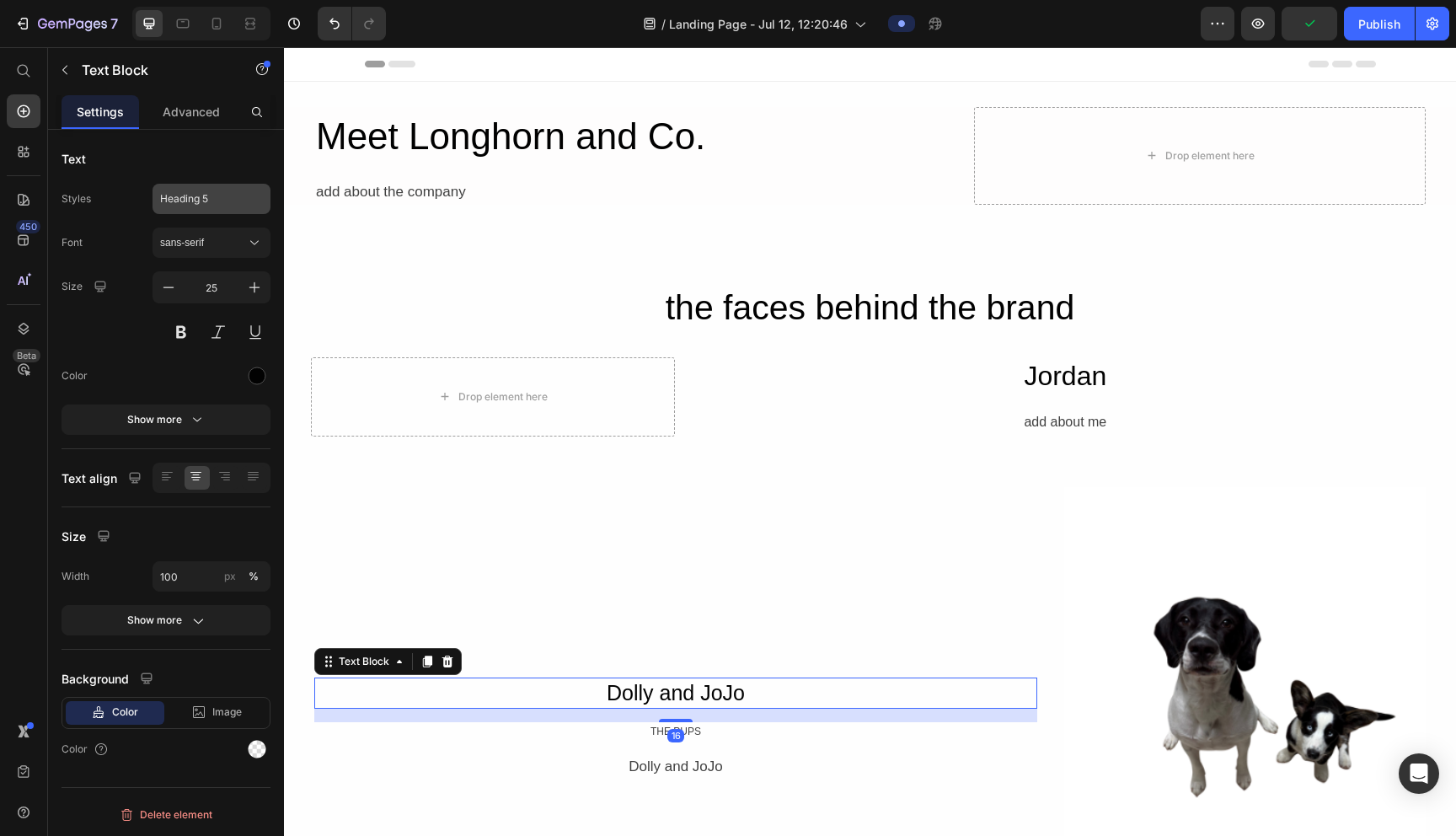click on "Heading 5" at bounding box center [201, 199] 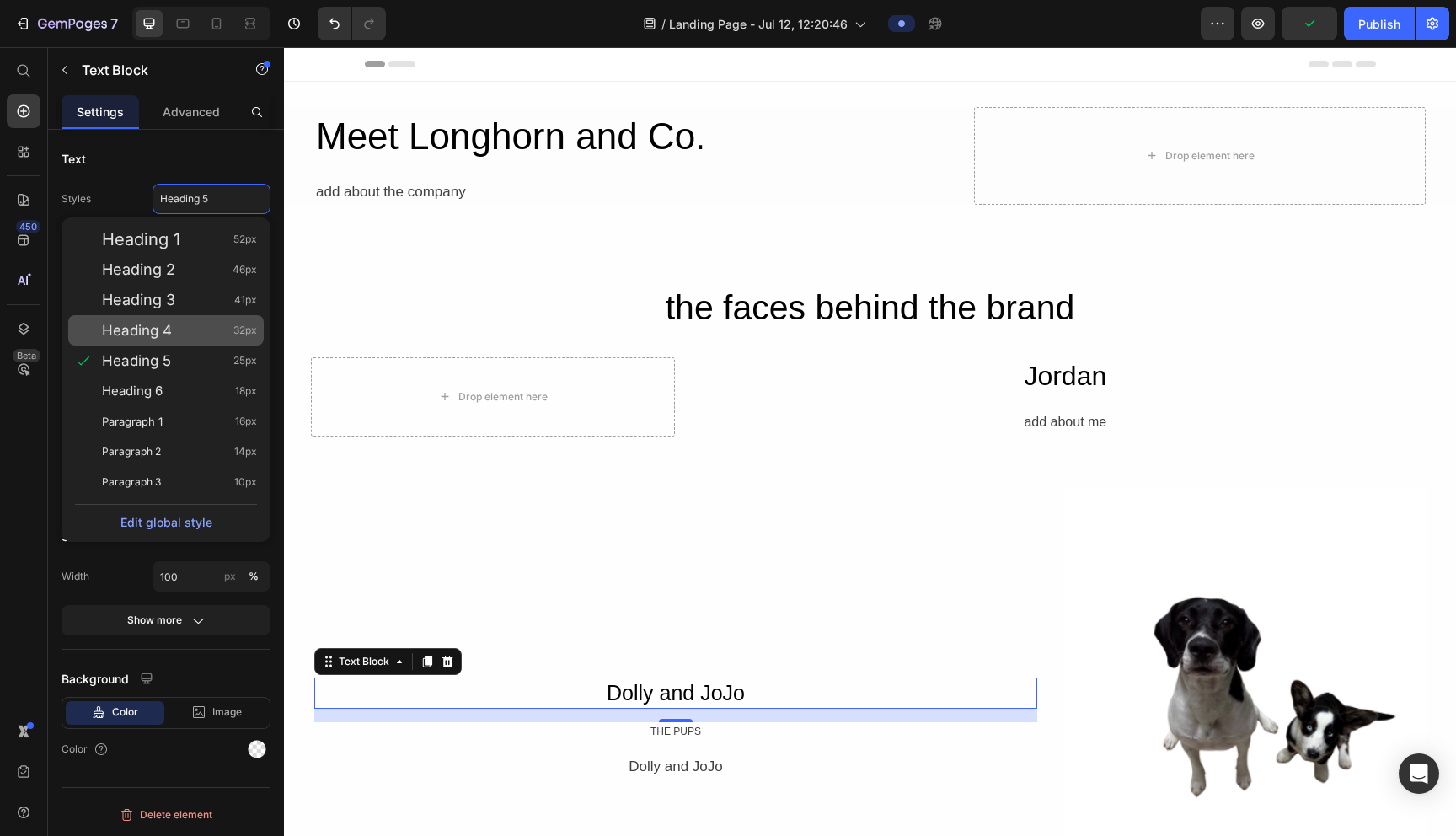 click on "Heading 4 32px" at bounding box center (179, 330) 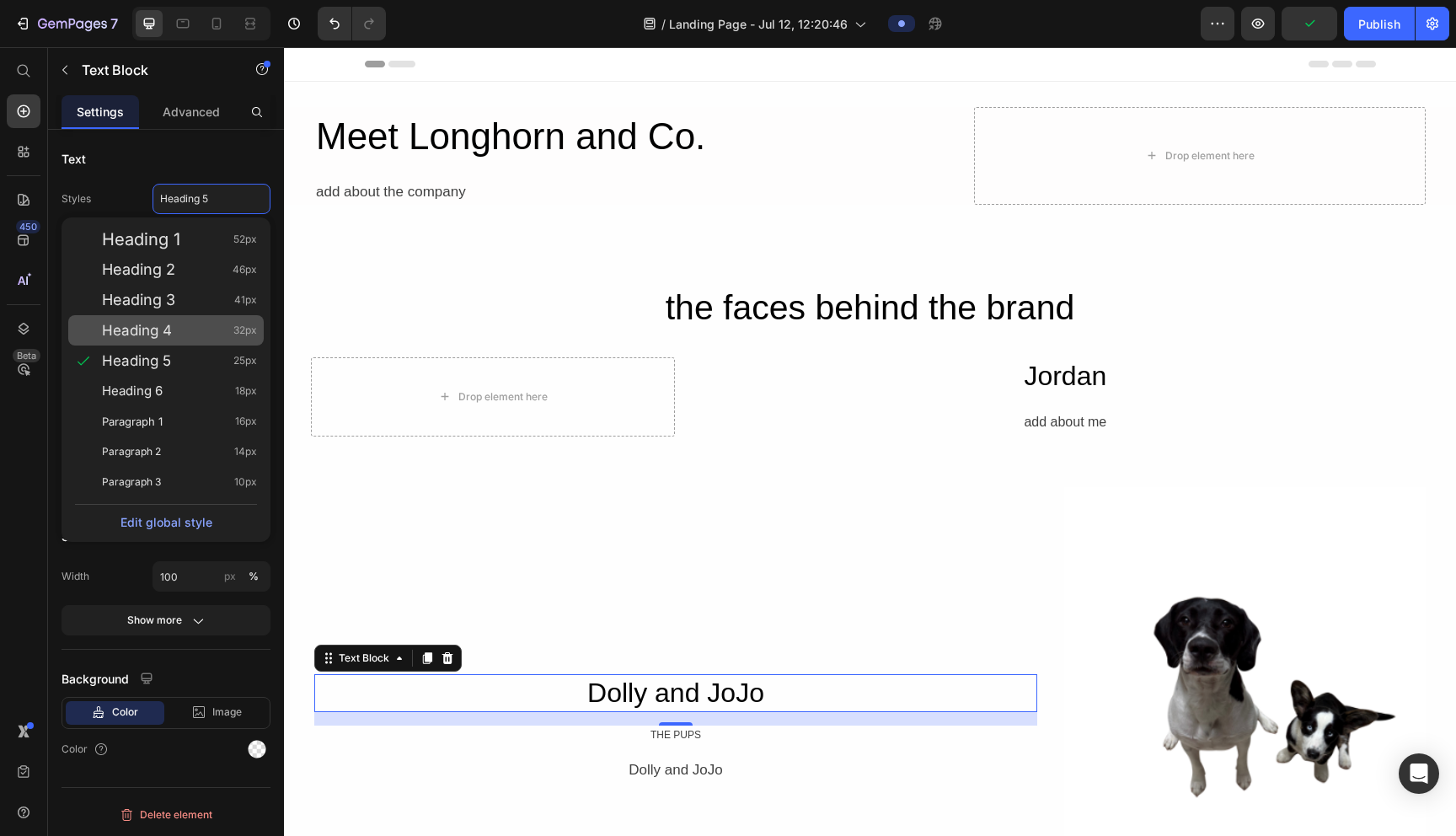 type on "32" 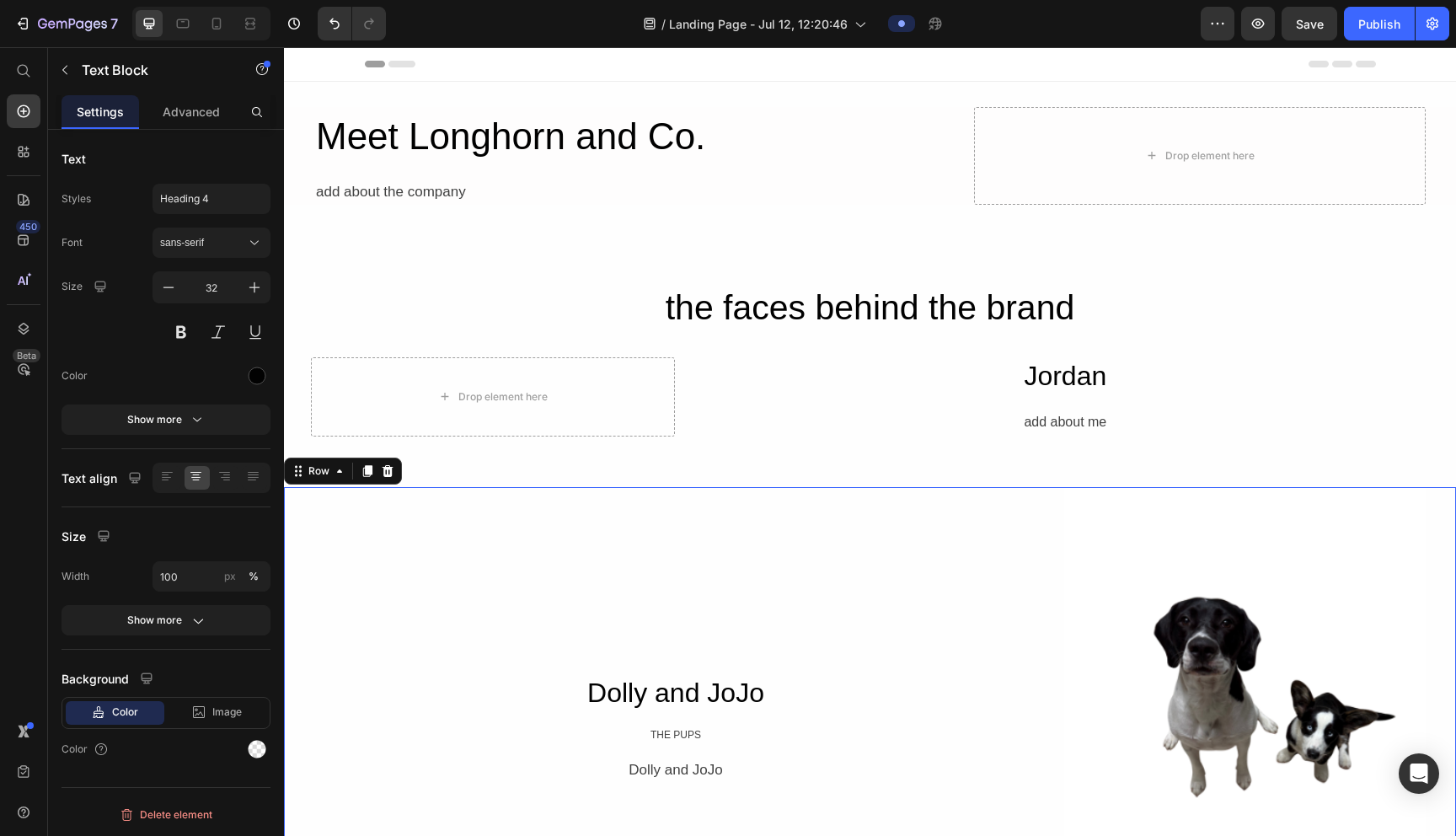 click on "[FIRST] and JoJo Text Block THE PUPS Text Block [FIRST] and JoJo Text Block Row" at bounding box center [676, 728] 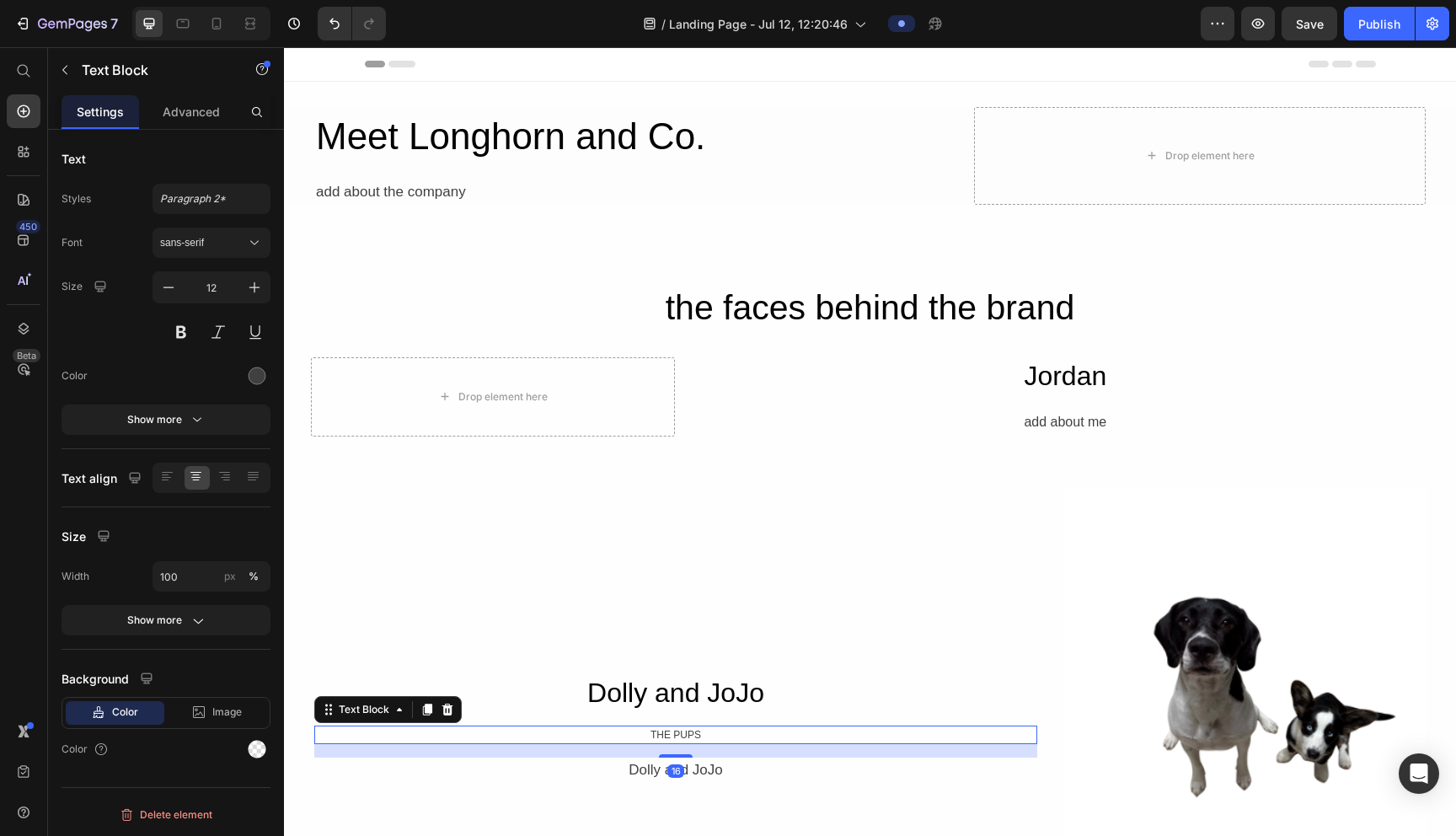 click on "THE PUPS" at bounding box center (676, 735) 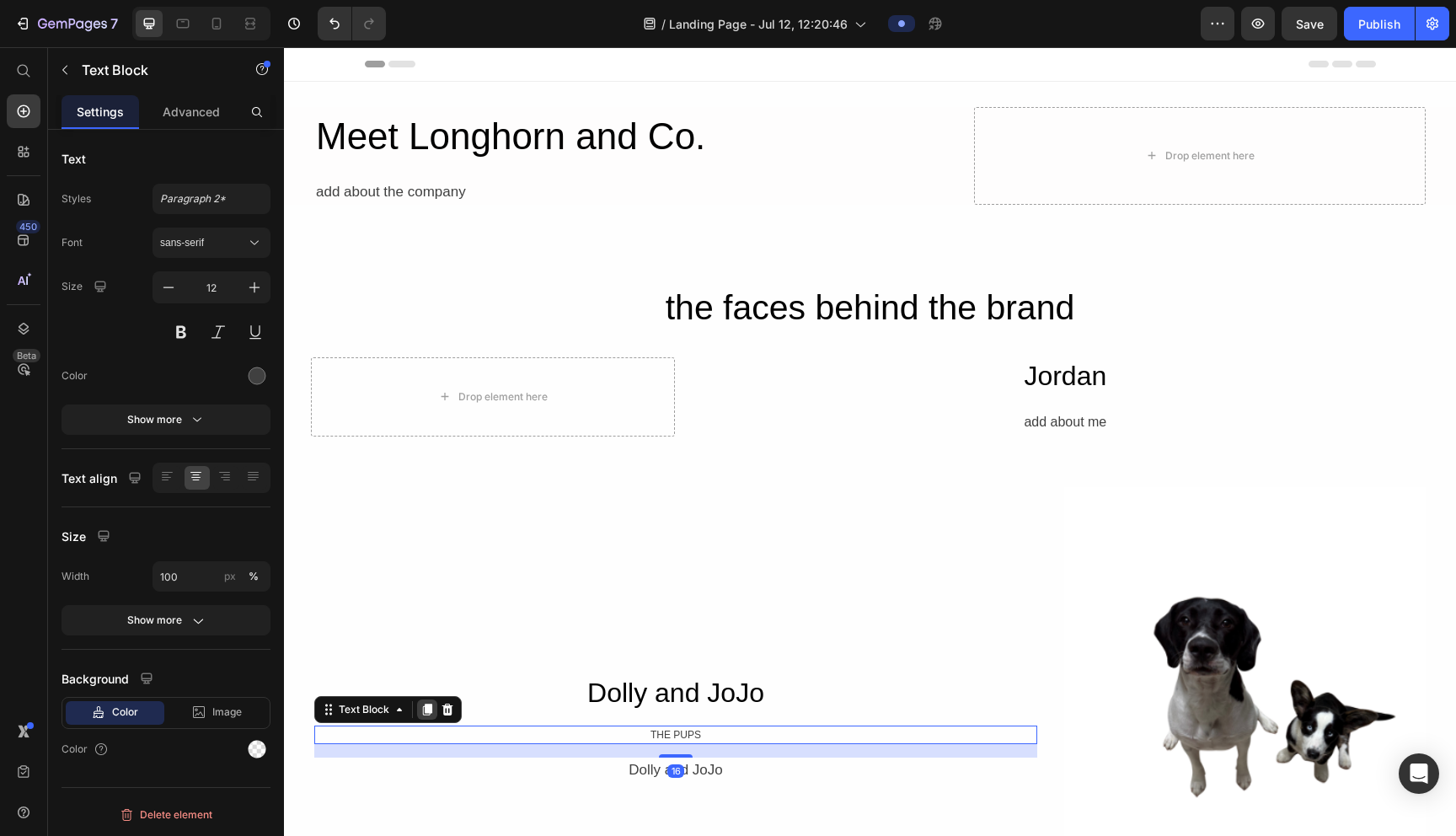 click 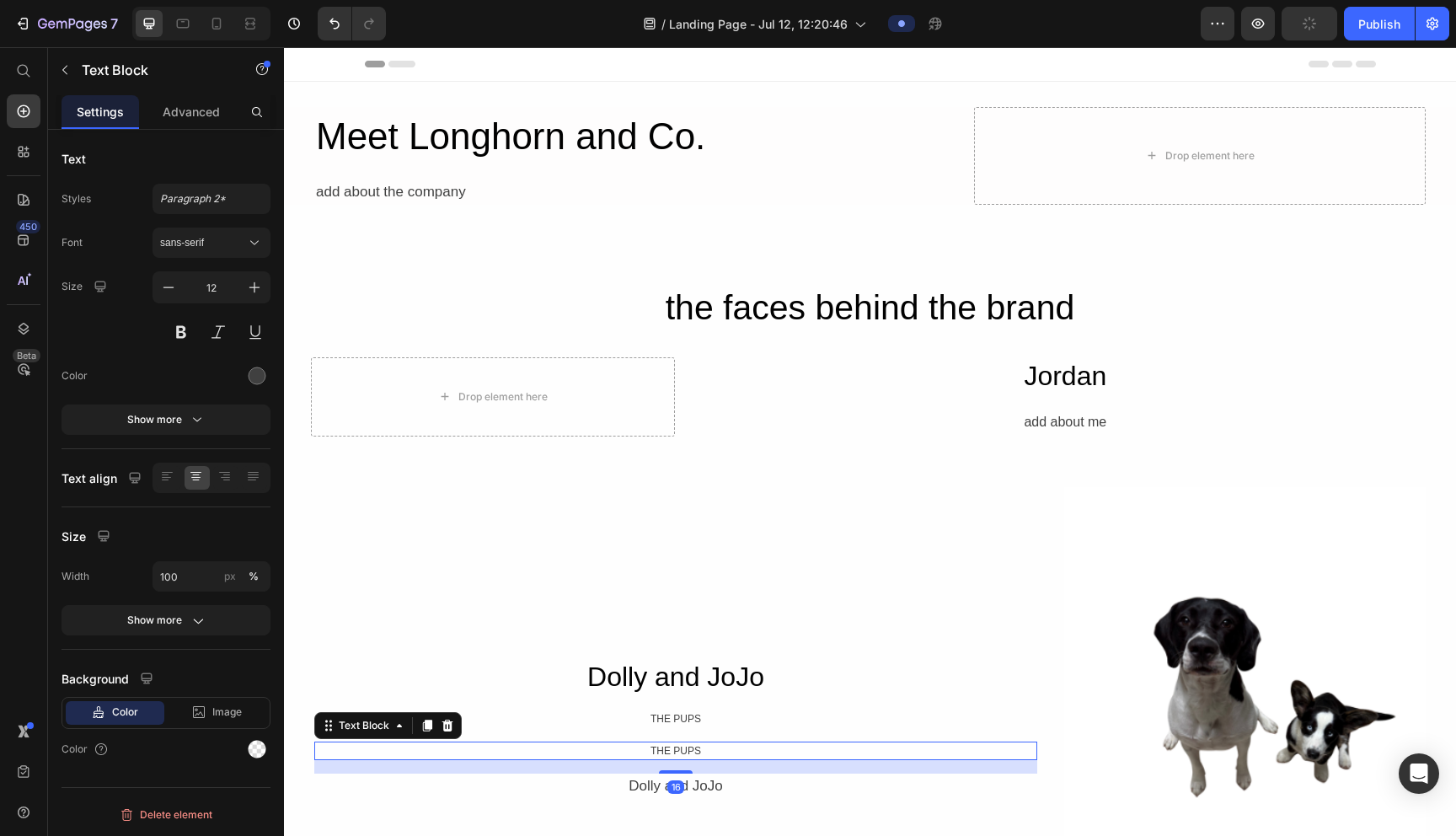 click on "16" at bounding box center (676, 767) 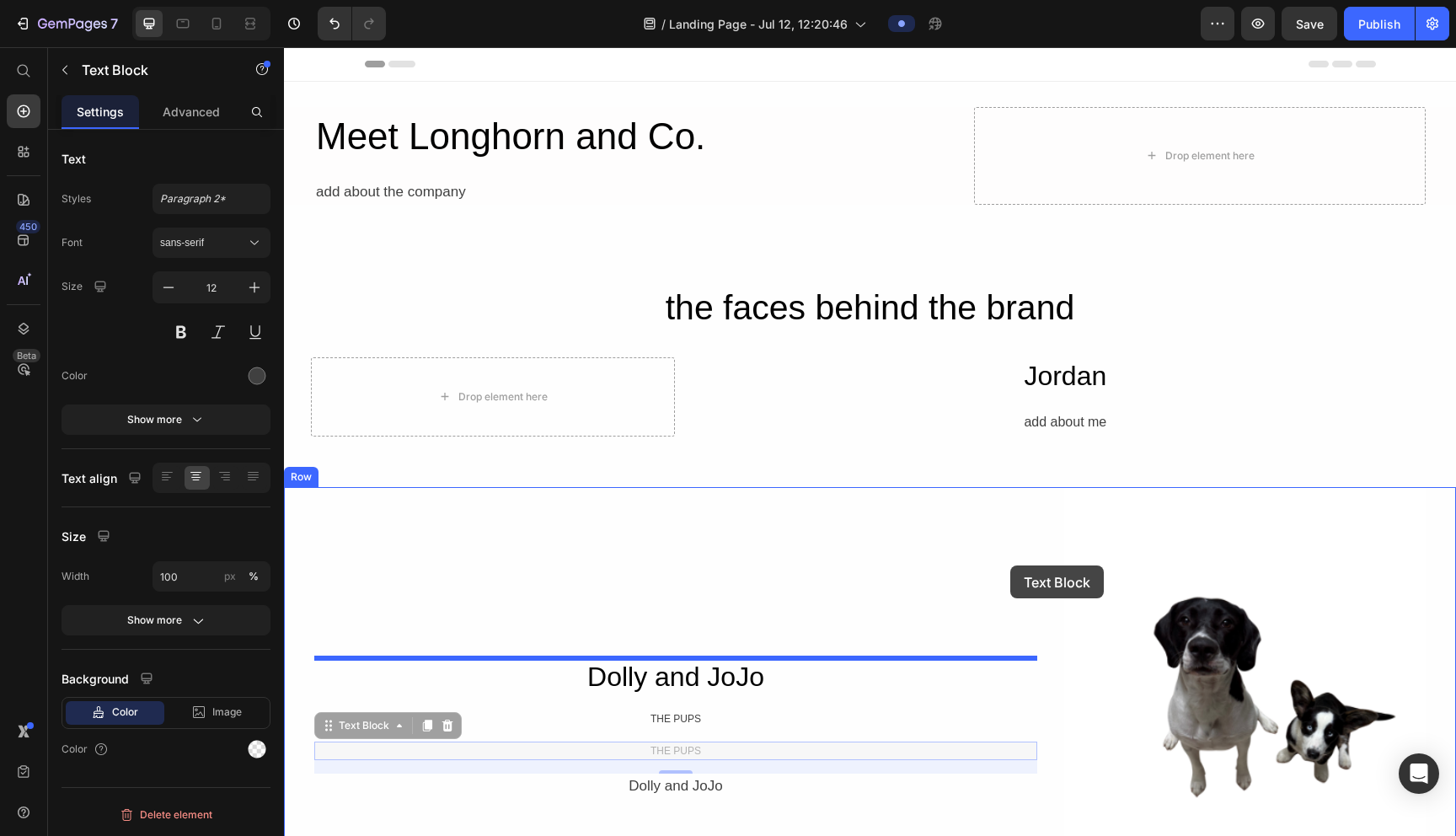 drag, startPoint x: 677, startPoint y: 750, endPoint x: 1010, endPoint y: 562, distance: 382.40424 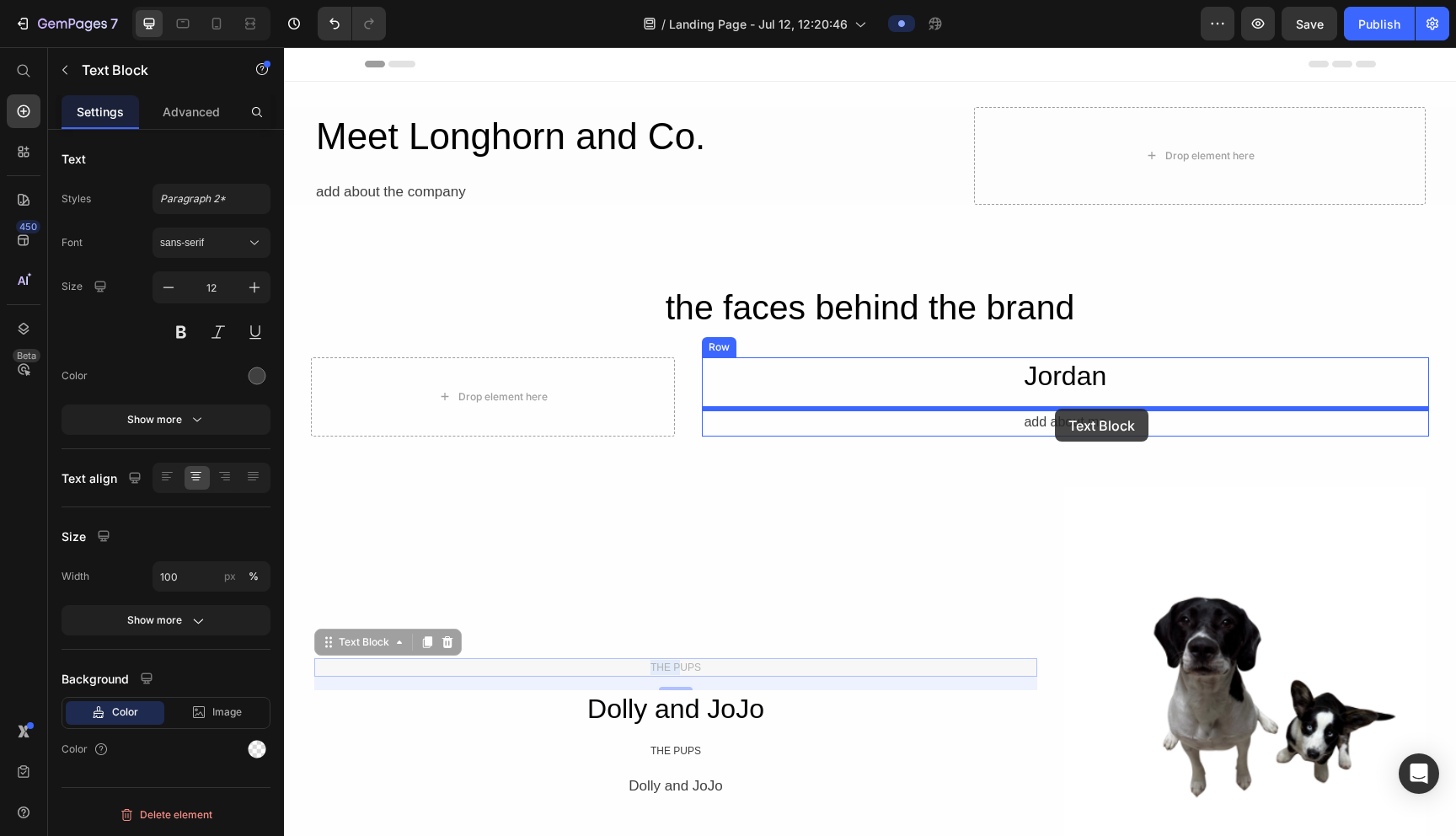 drag, startPoint x: 681, startPoint y: 663, endPoint x: 1055, endPoint y: 409, distance: 452.097 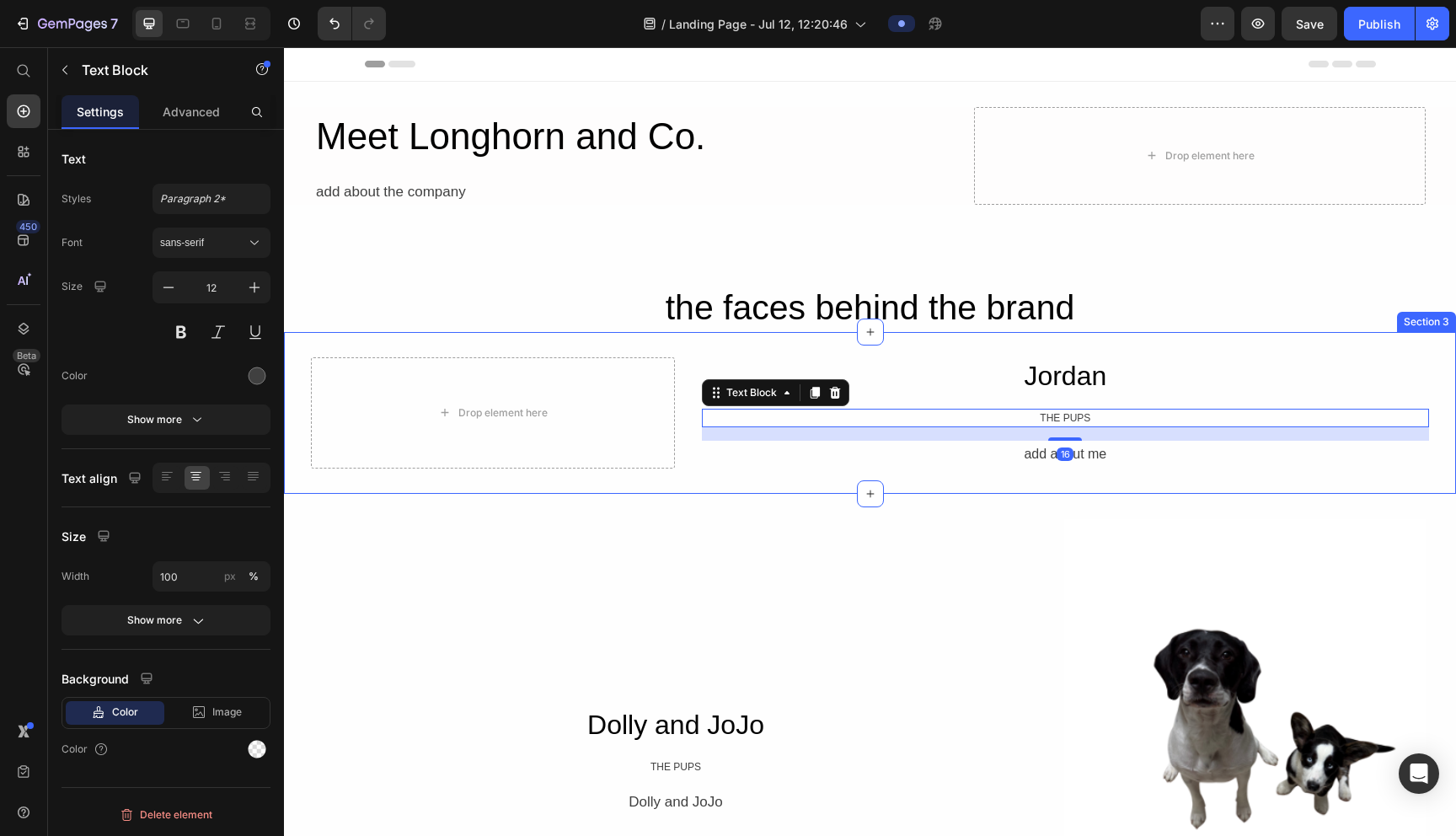 click on "[FIRST] and JoJo Text Block THE PUPS Text Block [FIRST] and JoJo Text Block Row" at bounding box center (676, 760) 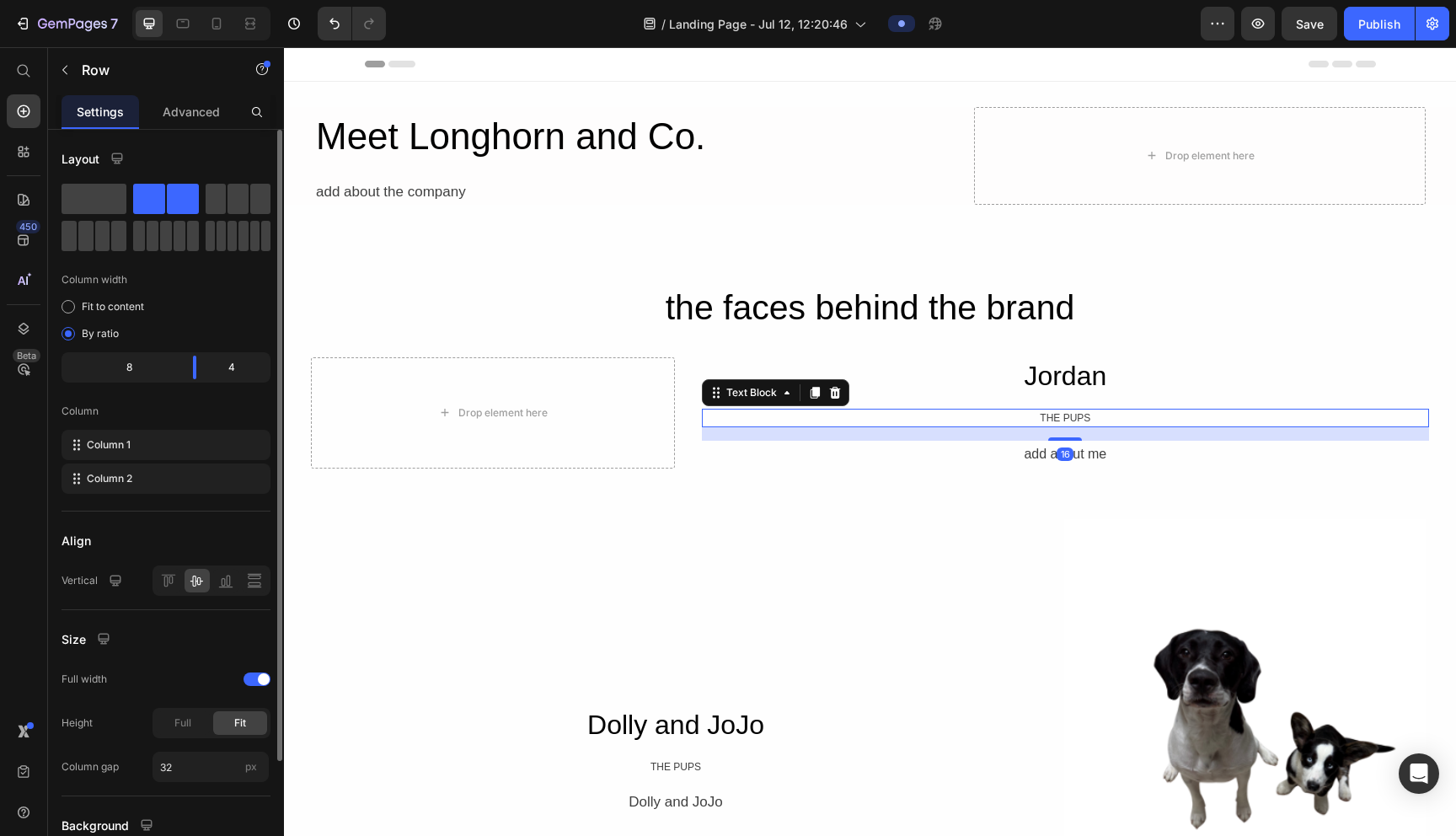 click on "THE PUPS" at bounding box center (1065, 418) 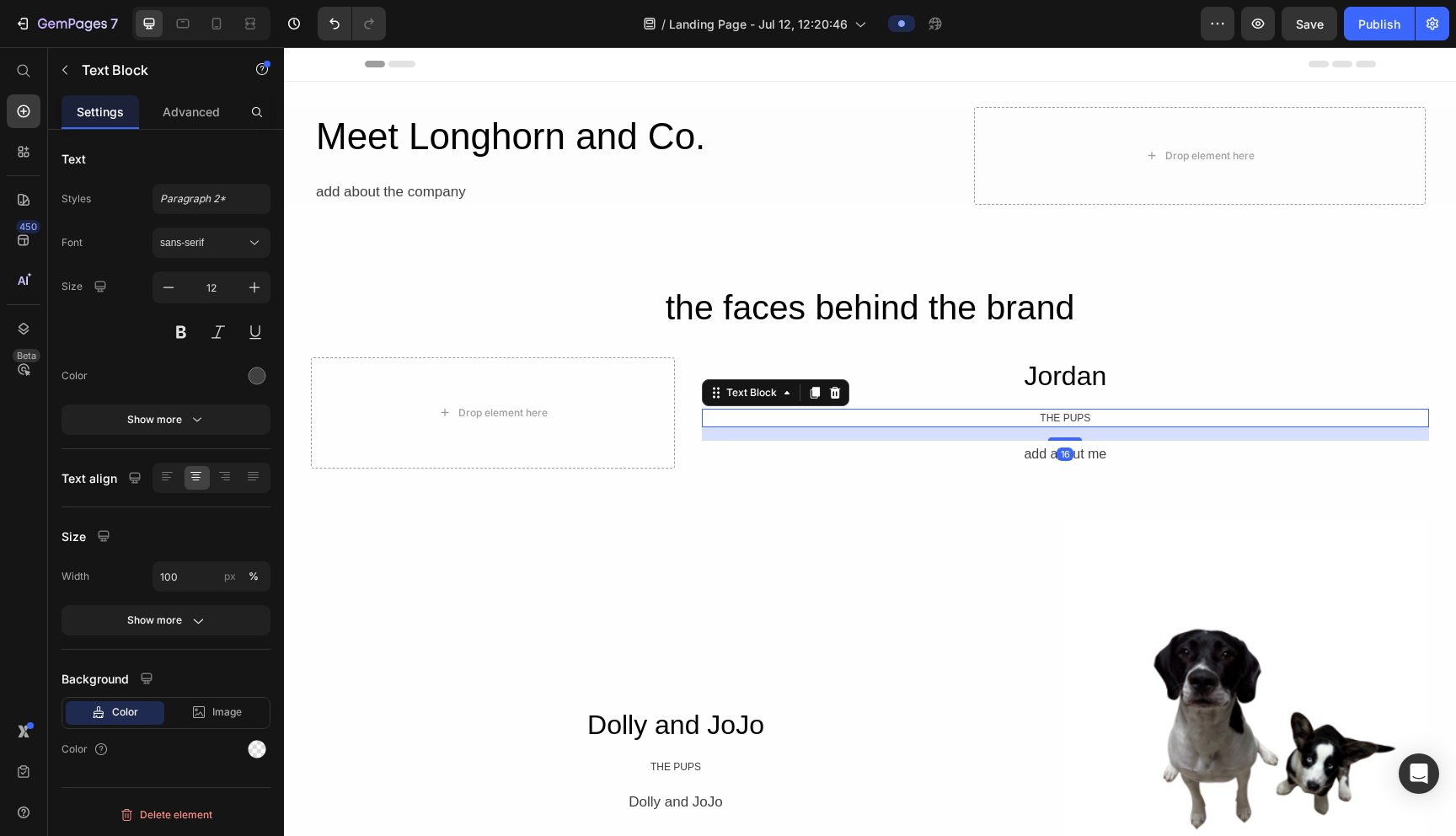click on "THE PUPS" at bounding box center (1065, 418) 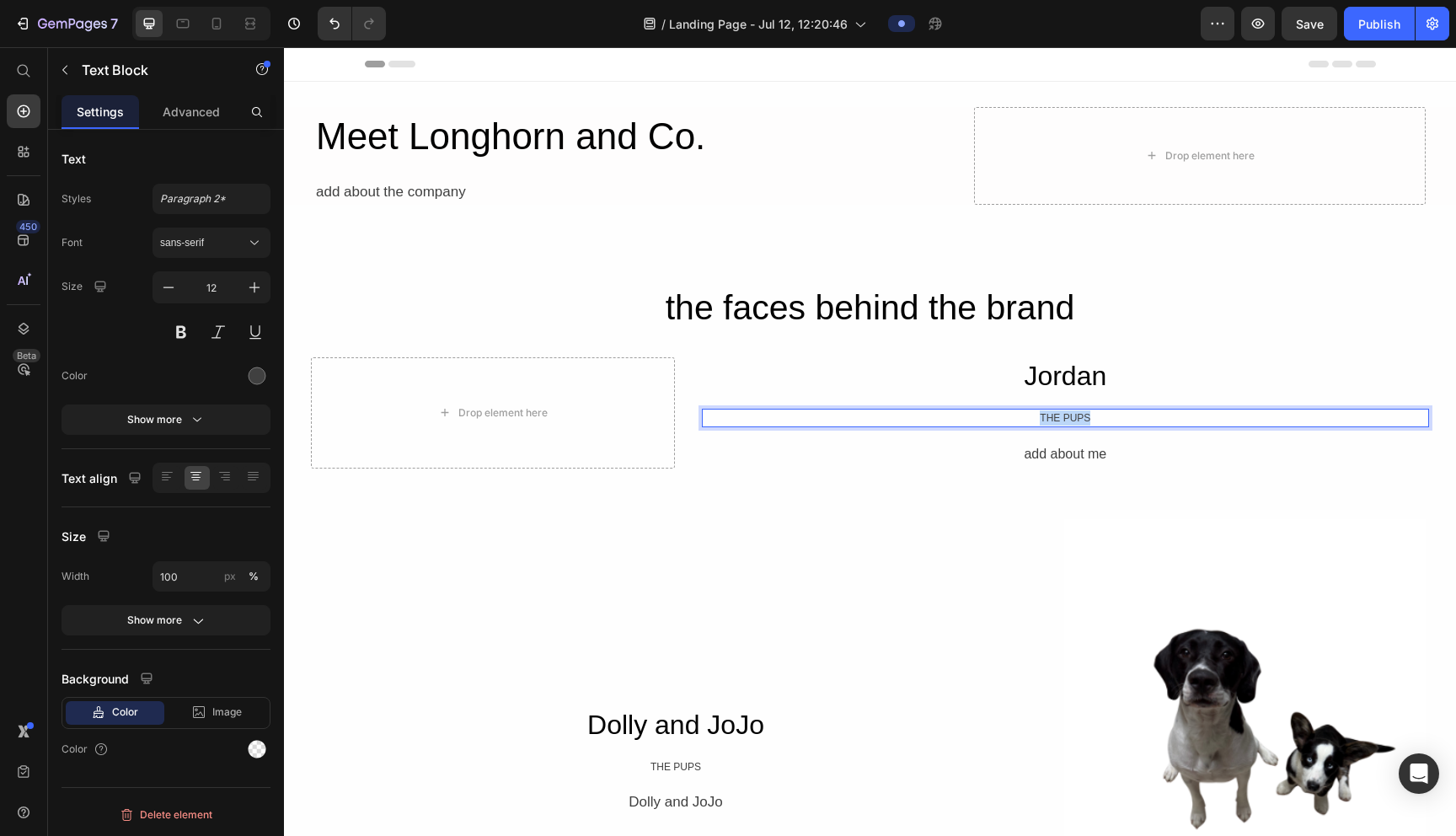 click on "THE PUPS" at bounding box center [1065, 418] 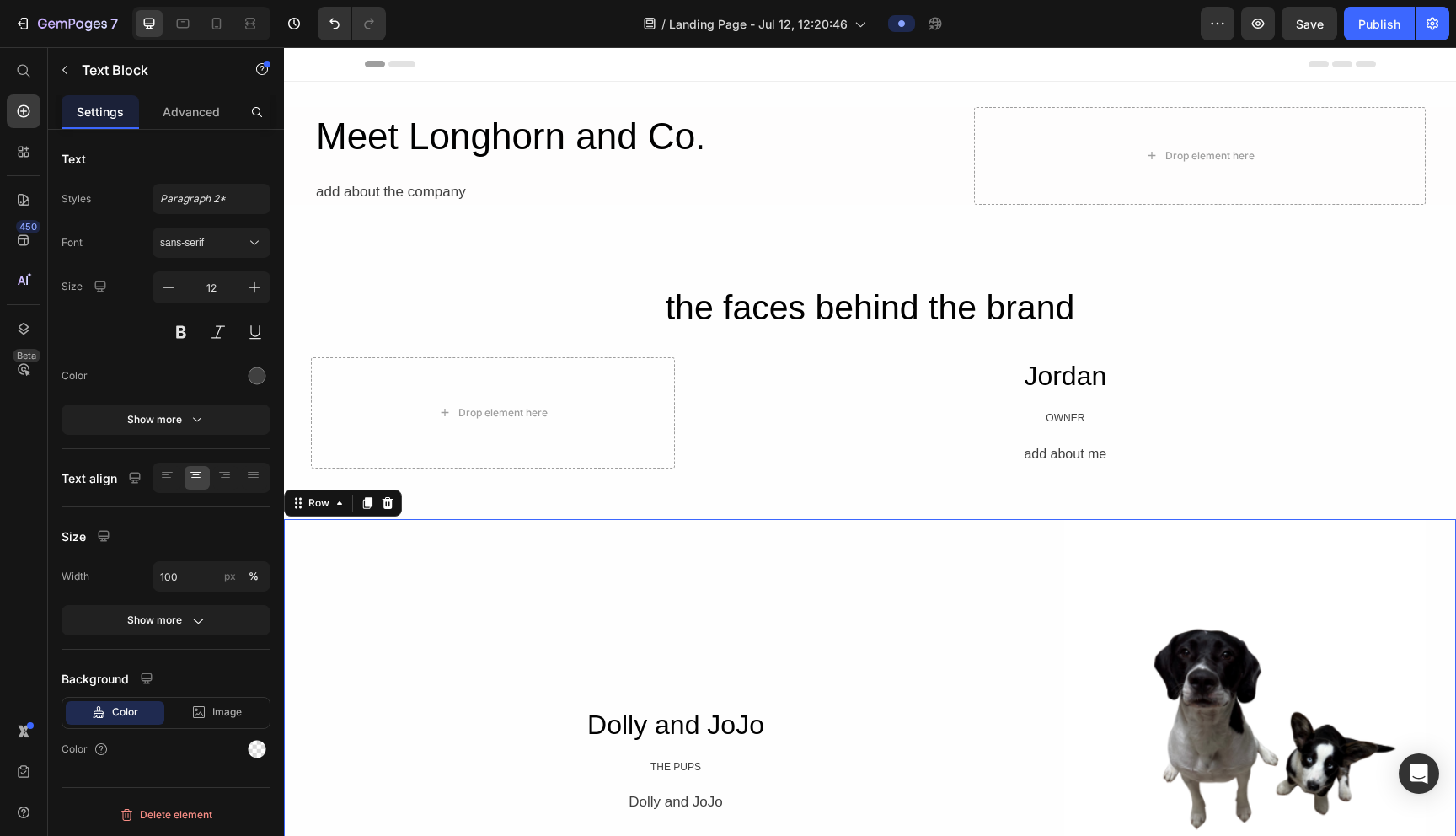 click on "[FIRST] and JoJo Text Block THE PUPS Text Block [FIRST] and JoJo Text Block Row" at bounding box center [676, 760] 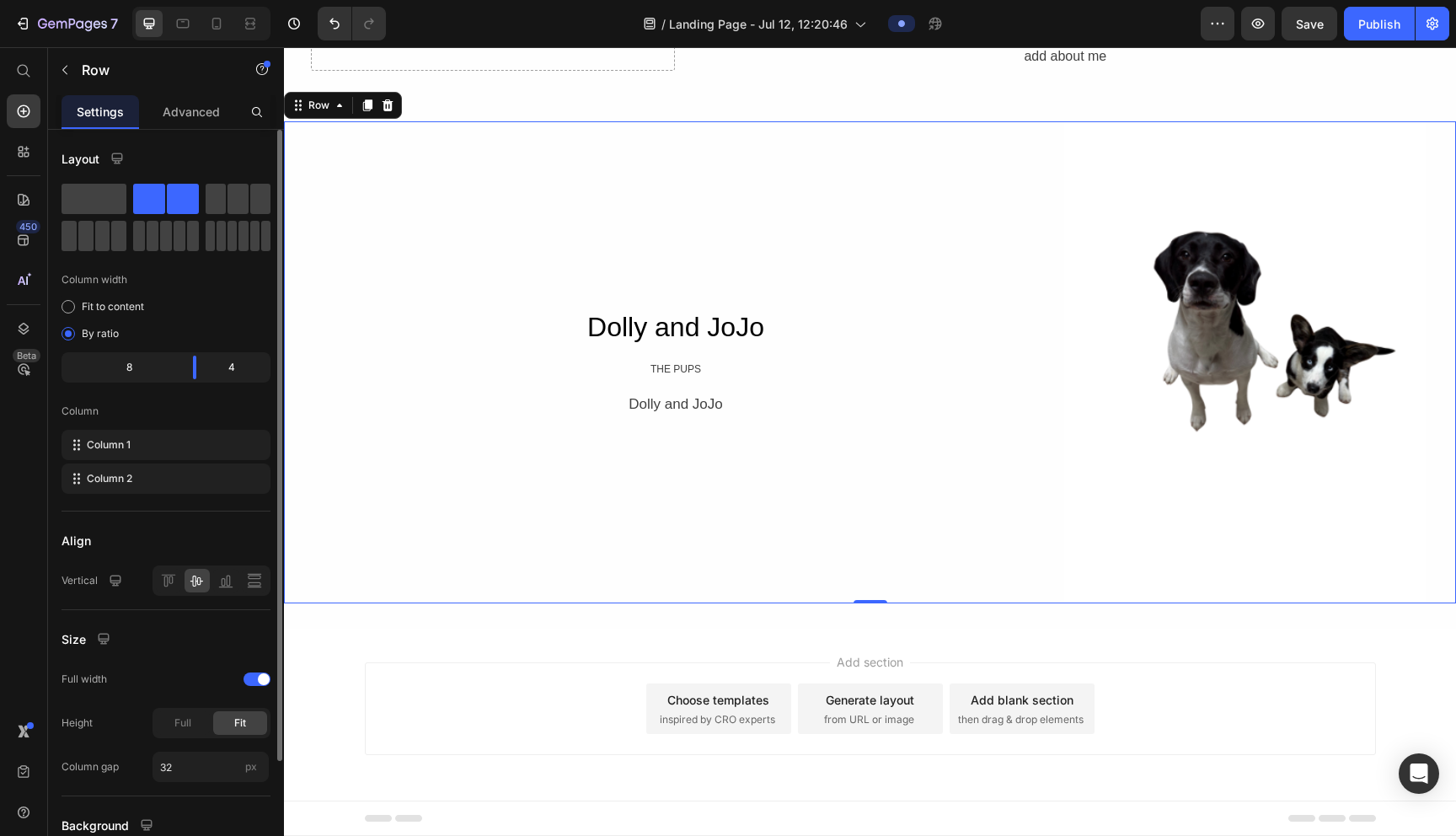 scroll, scrollTop: 0, scrollLeft: 0, axis: both 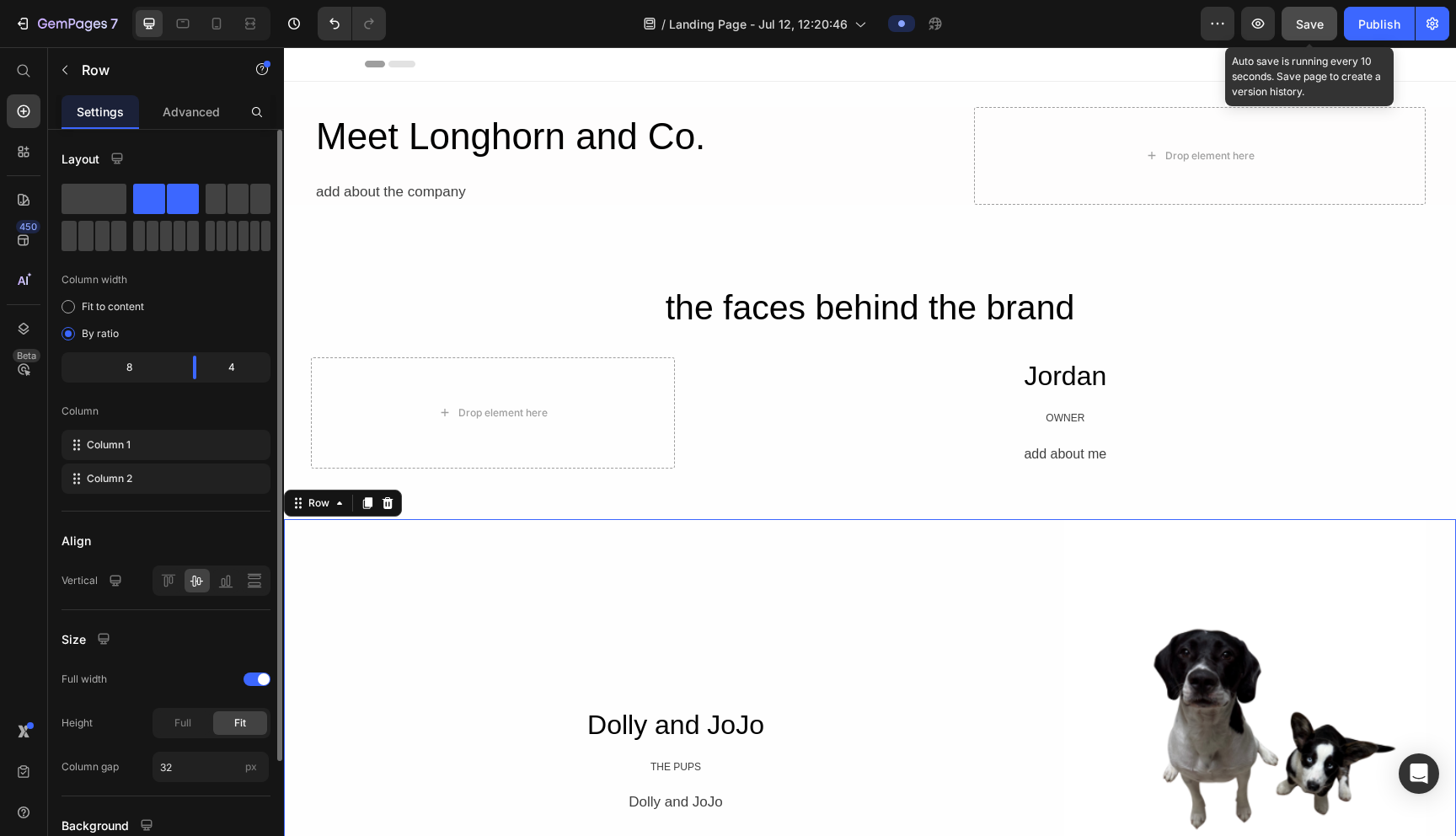 click on "Save" at bounding box center (1309, 24) 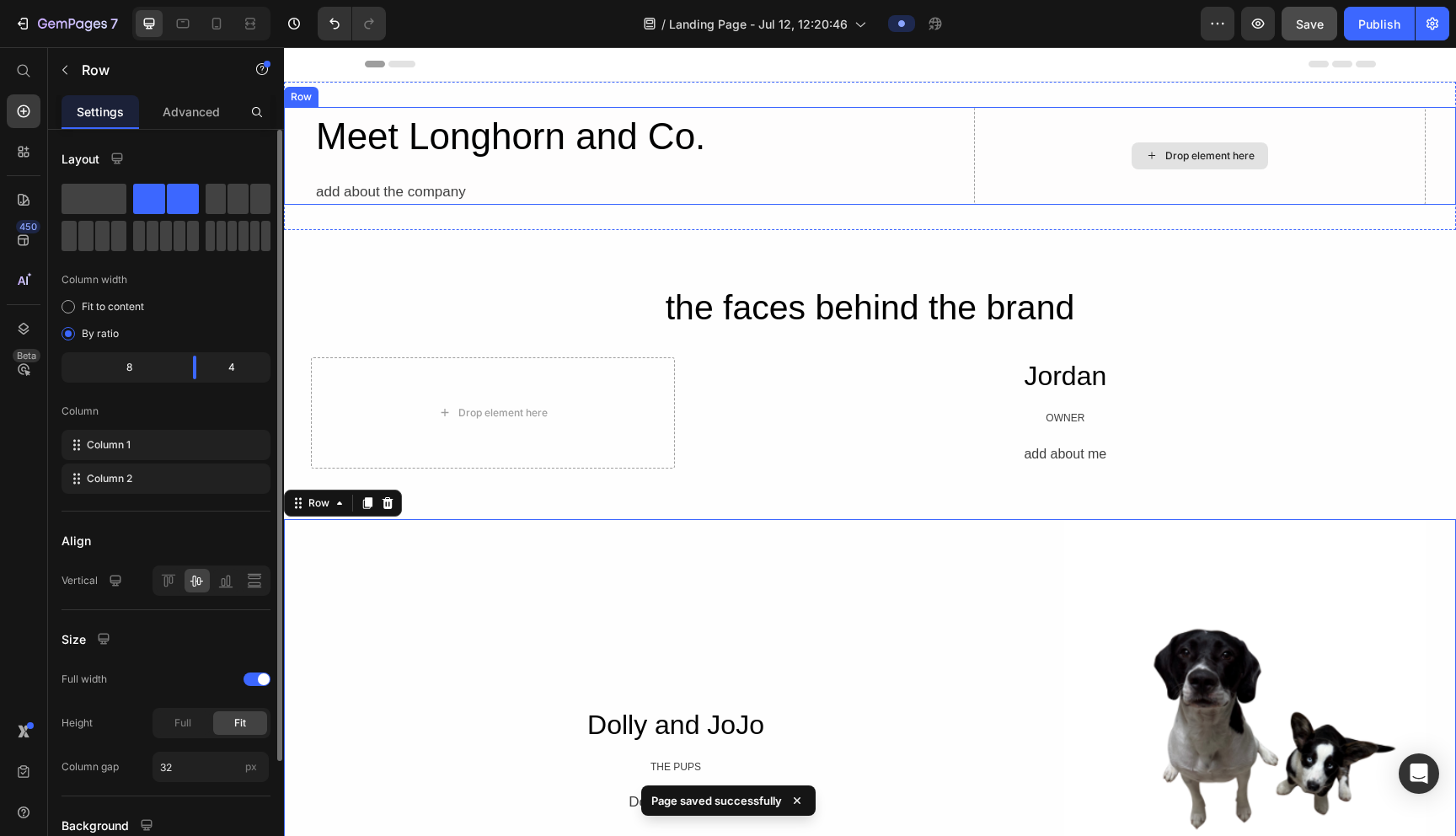click on "Drop element here" at bounding box center (1210, 156) 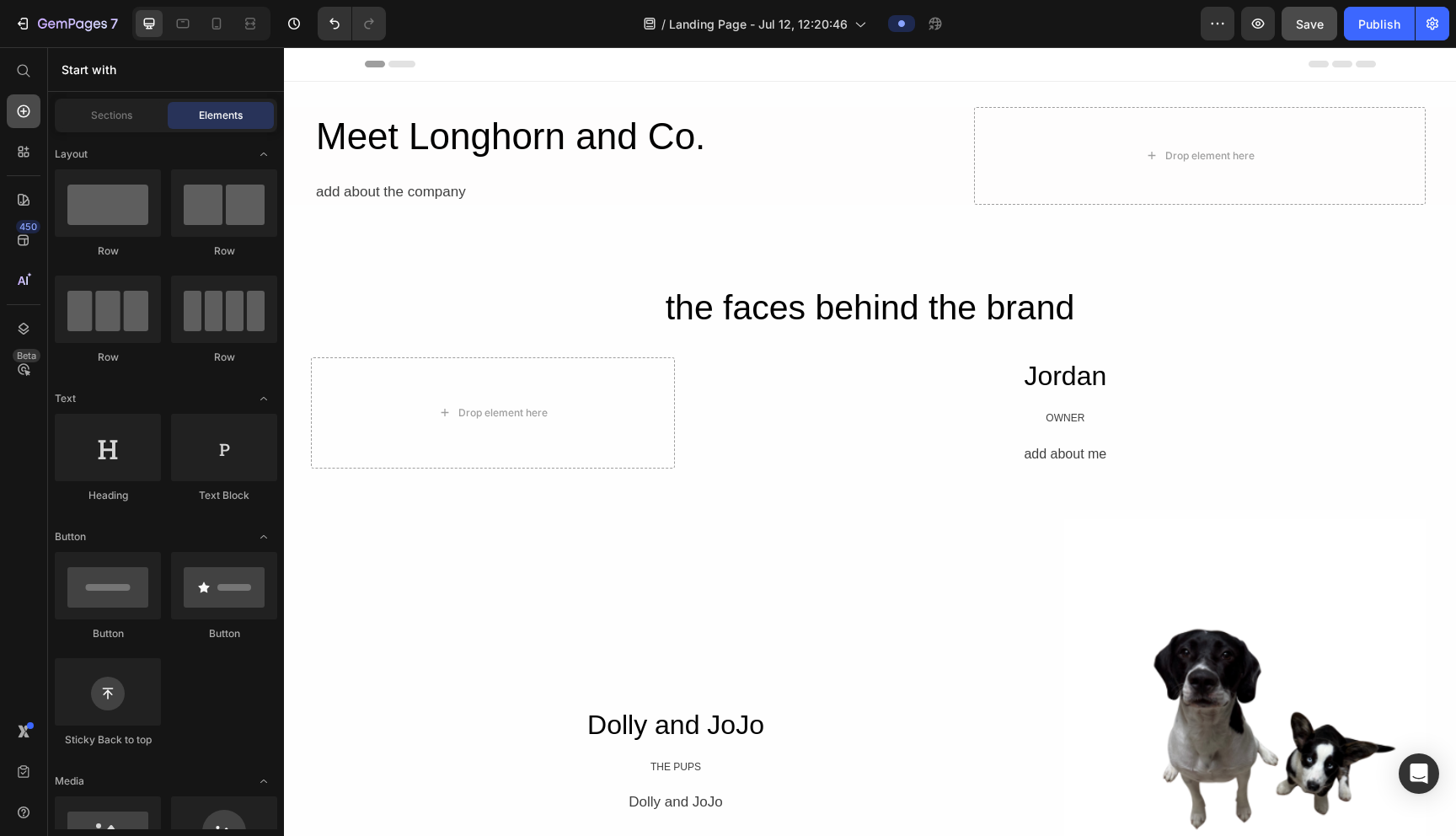 click 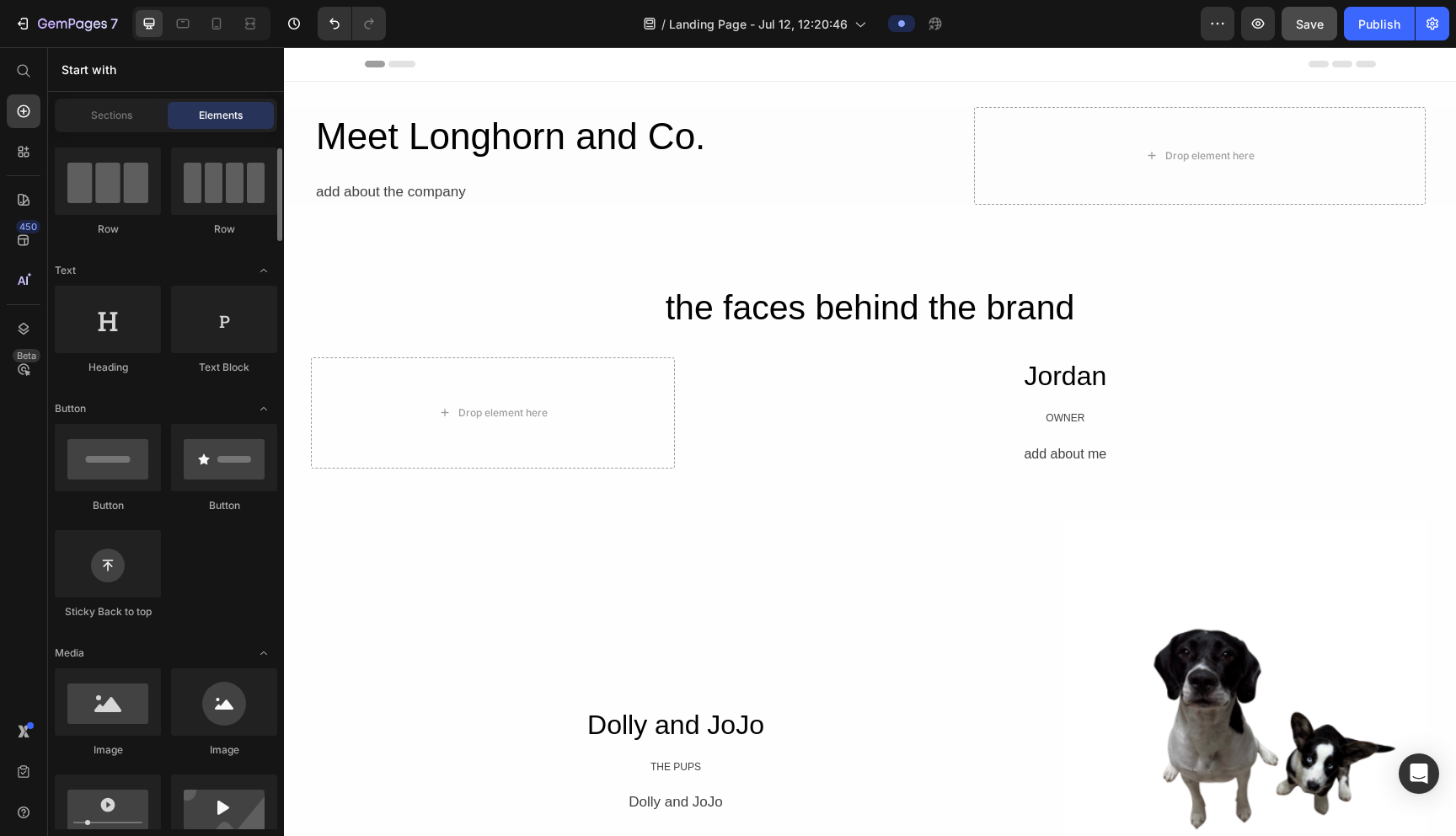 scroll, scrollTop: 146, scrollLeft: 0, axis: vertical 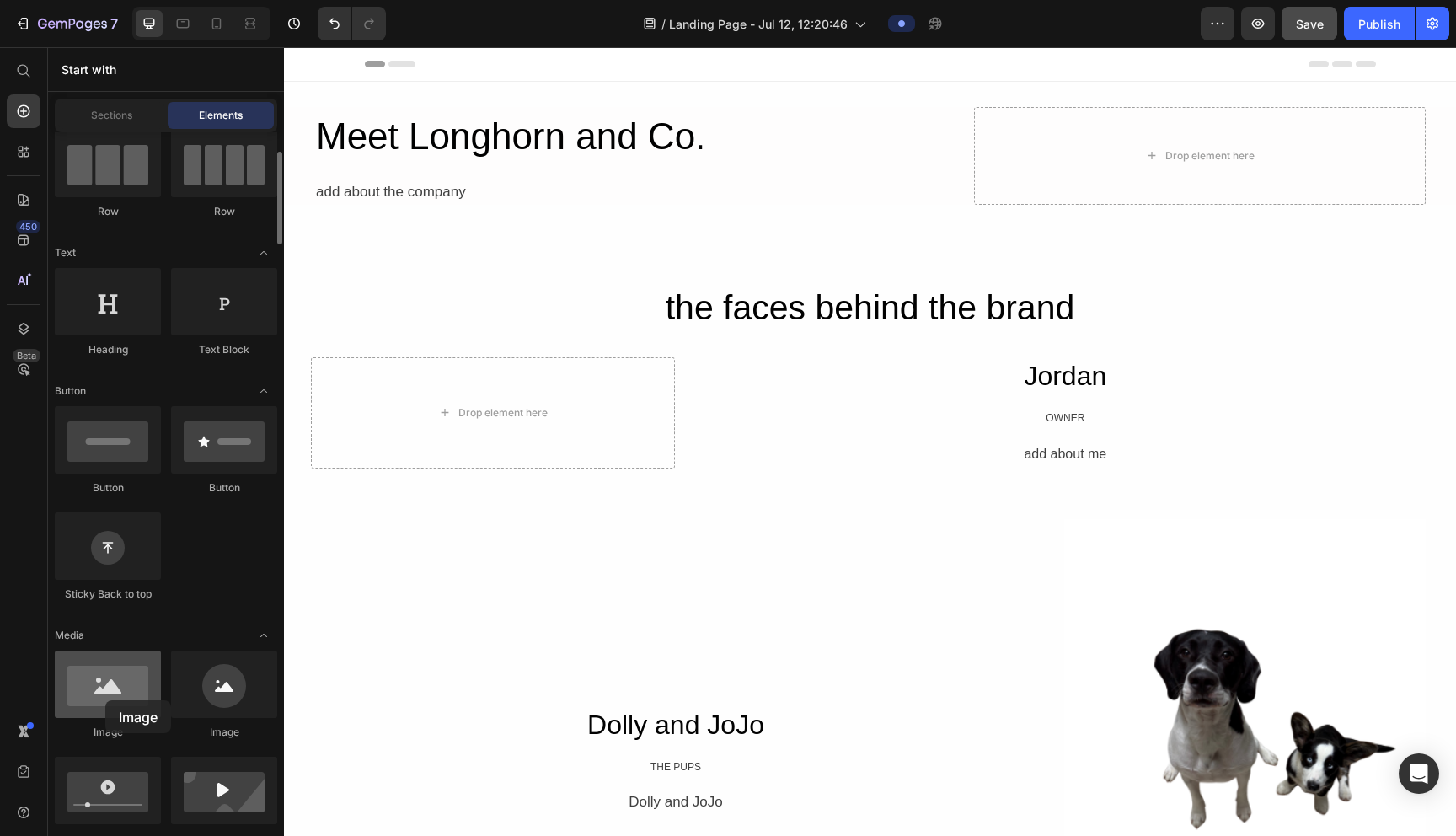 click at bounding box center [108, 684] 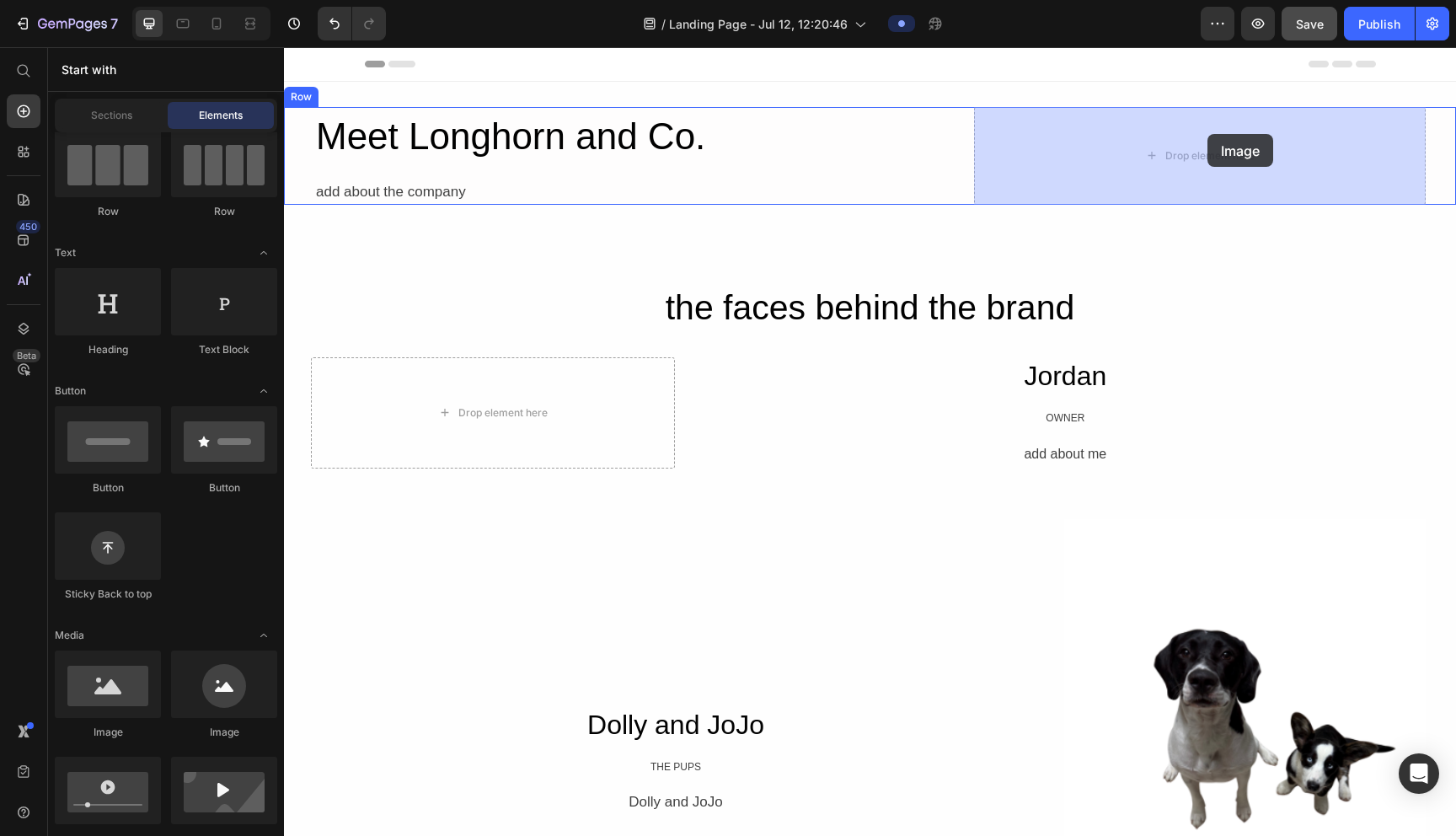 drag, startPoint x: 389, startPoint y: 748, endPoint x: 1207, endPoint y: 132, distance: 1024.002 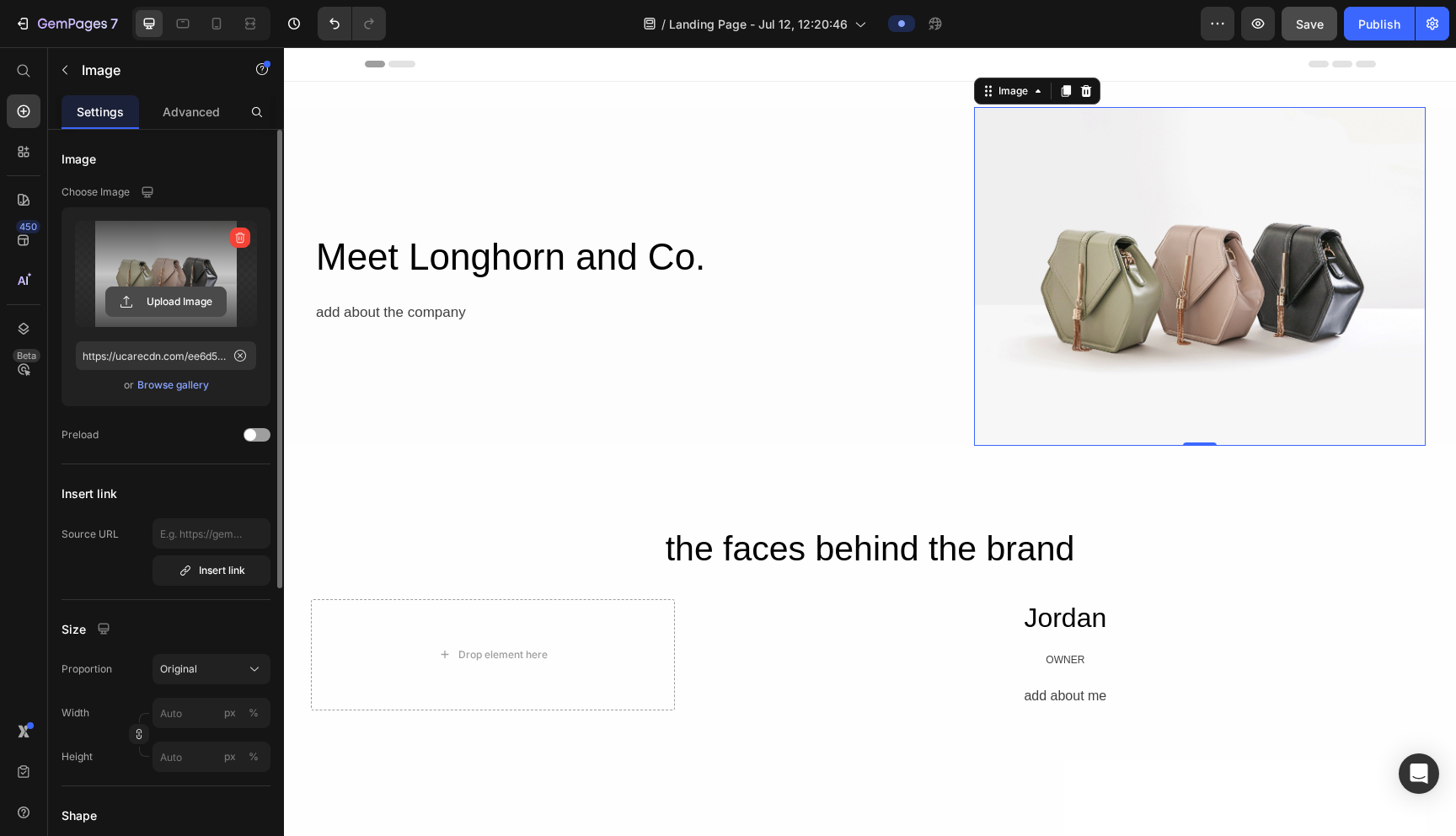 click 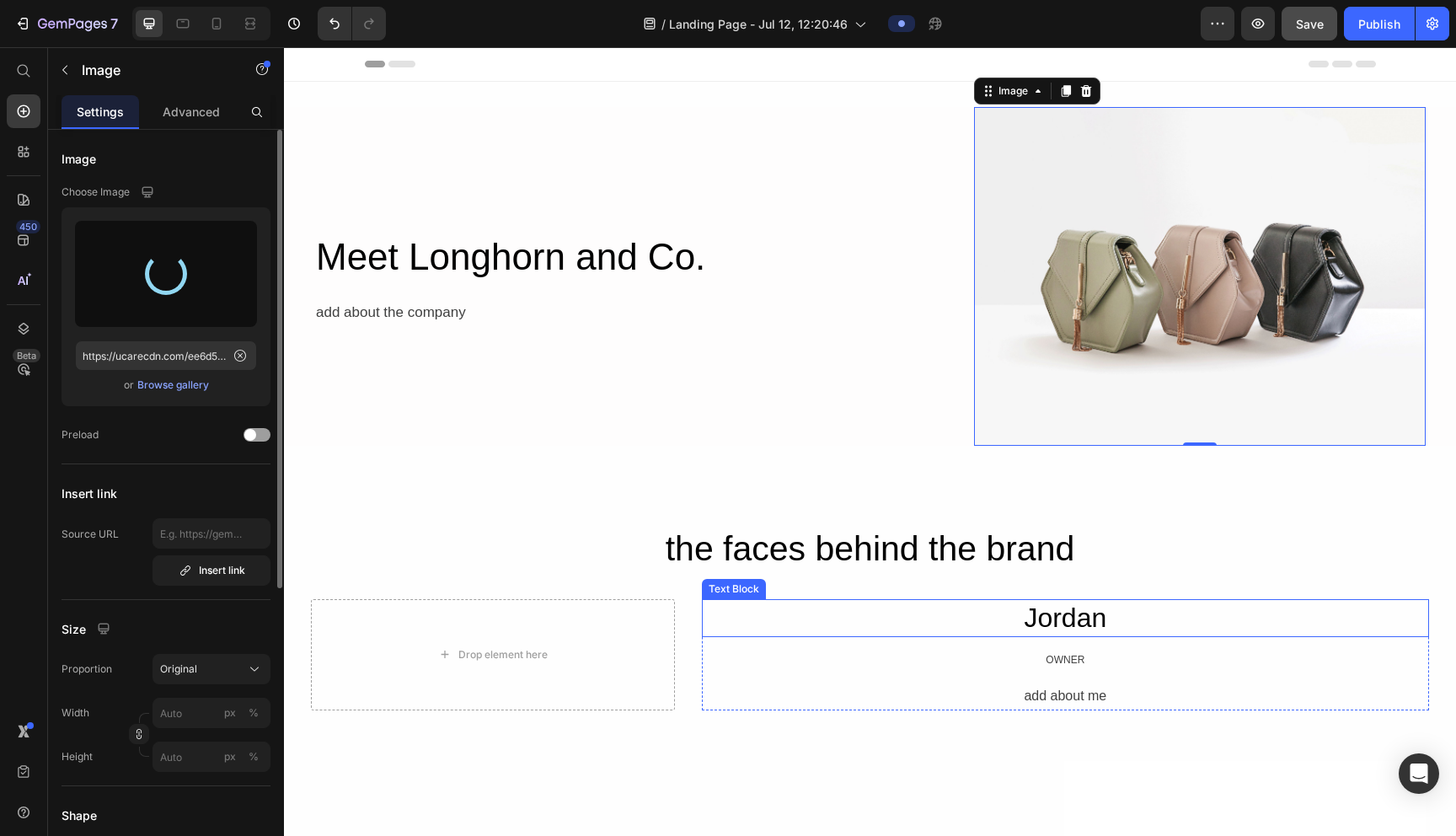 type on "https://cdn.shopify.com/s/files/1/0762/0149/2701/files/gempages_575153682119656223-3ce74b29-a4bf-4e39-b542-eaec6a044553.png" 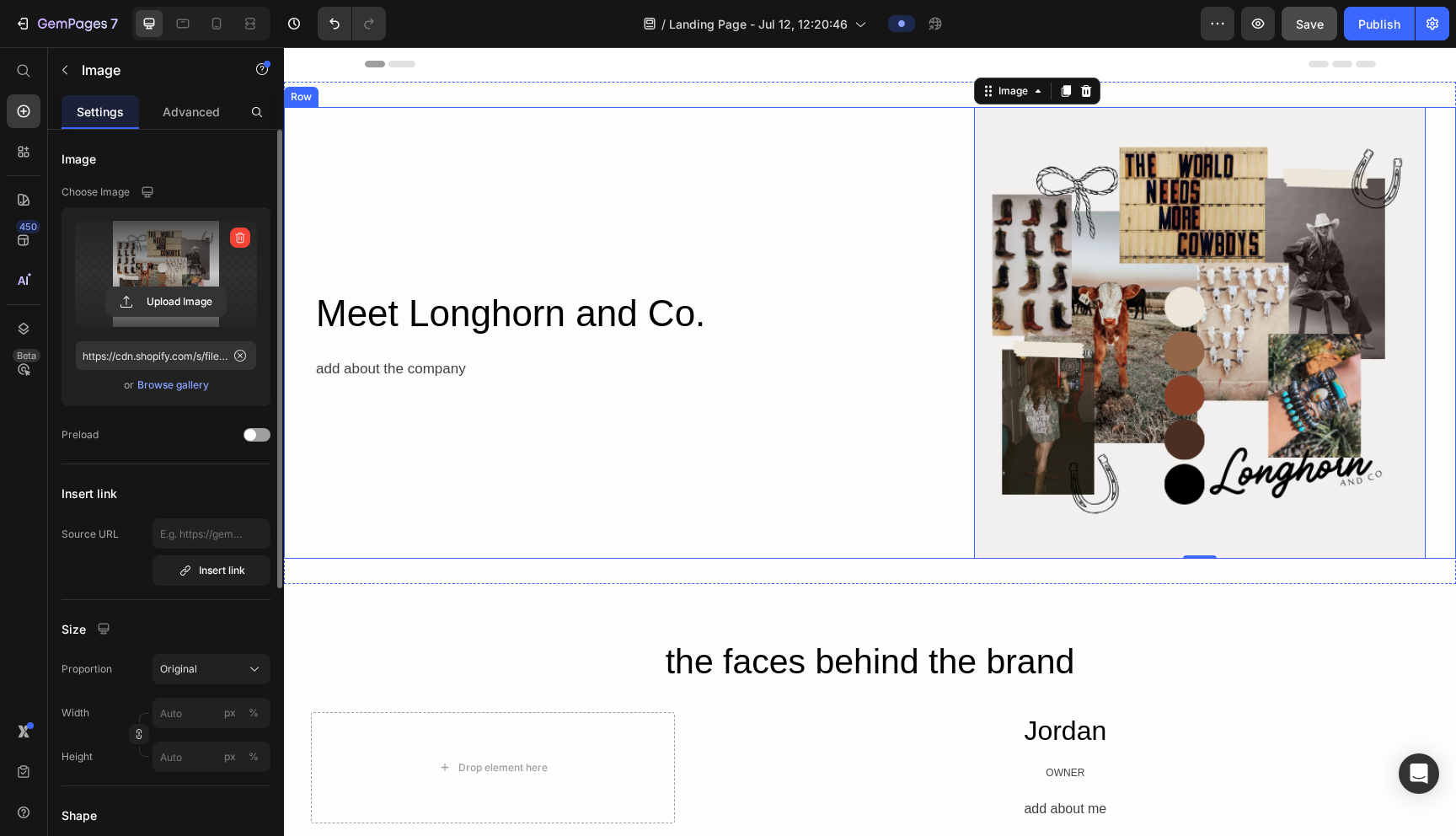 click on "Meet Longhorn and Co. Heading add about the company Text Block Row" at bounding box center (630, 333) 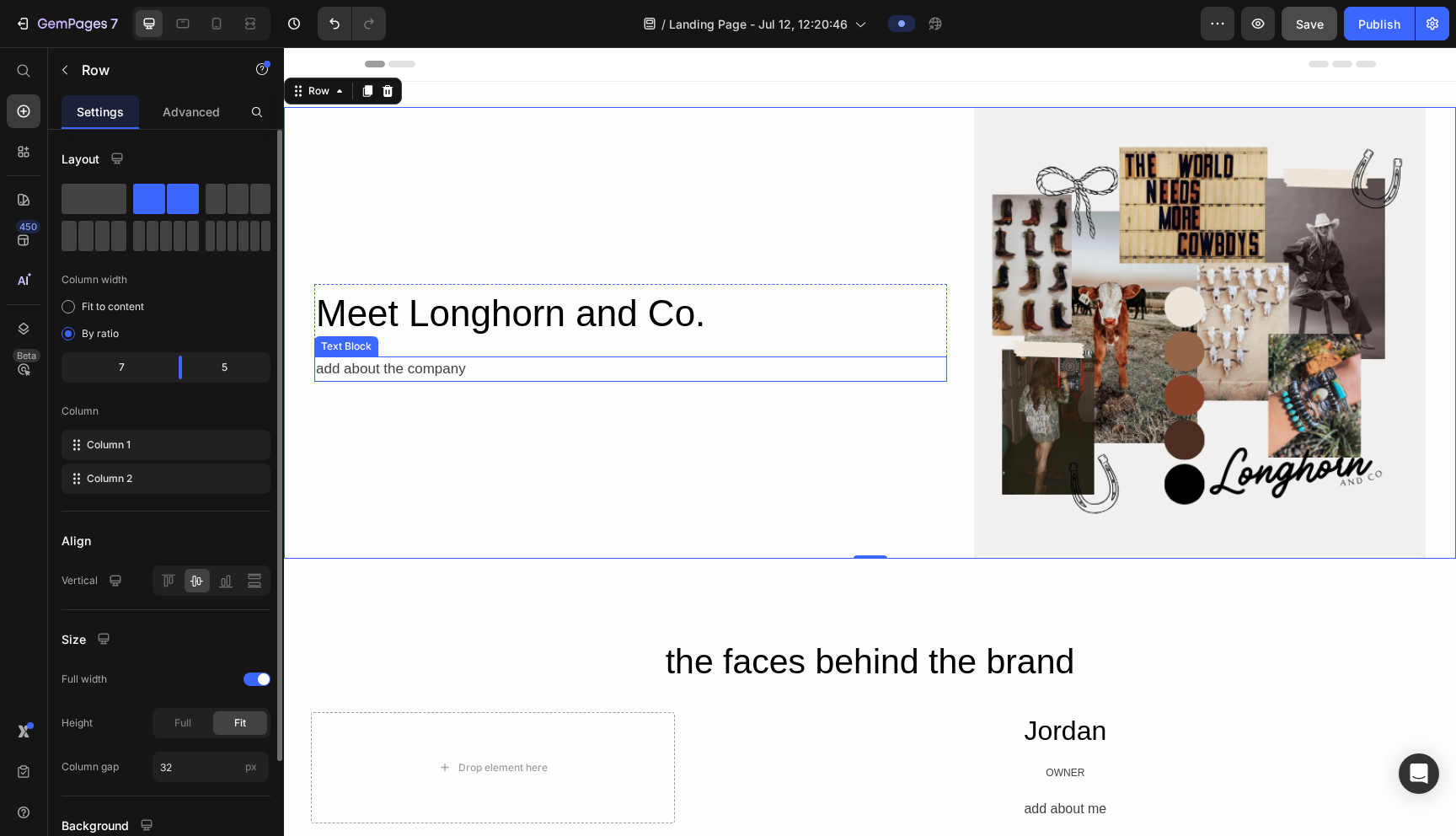 click on "add about the company" at bounding box center (630, 369) 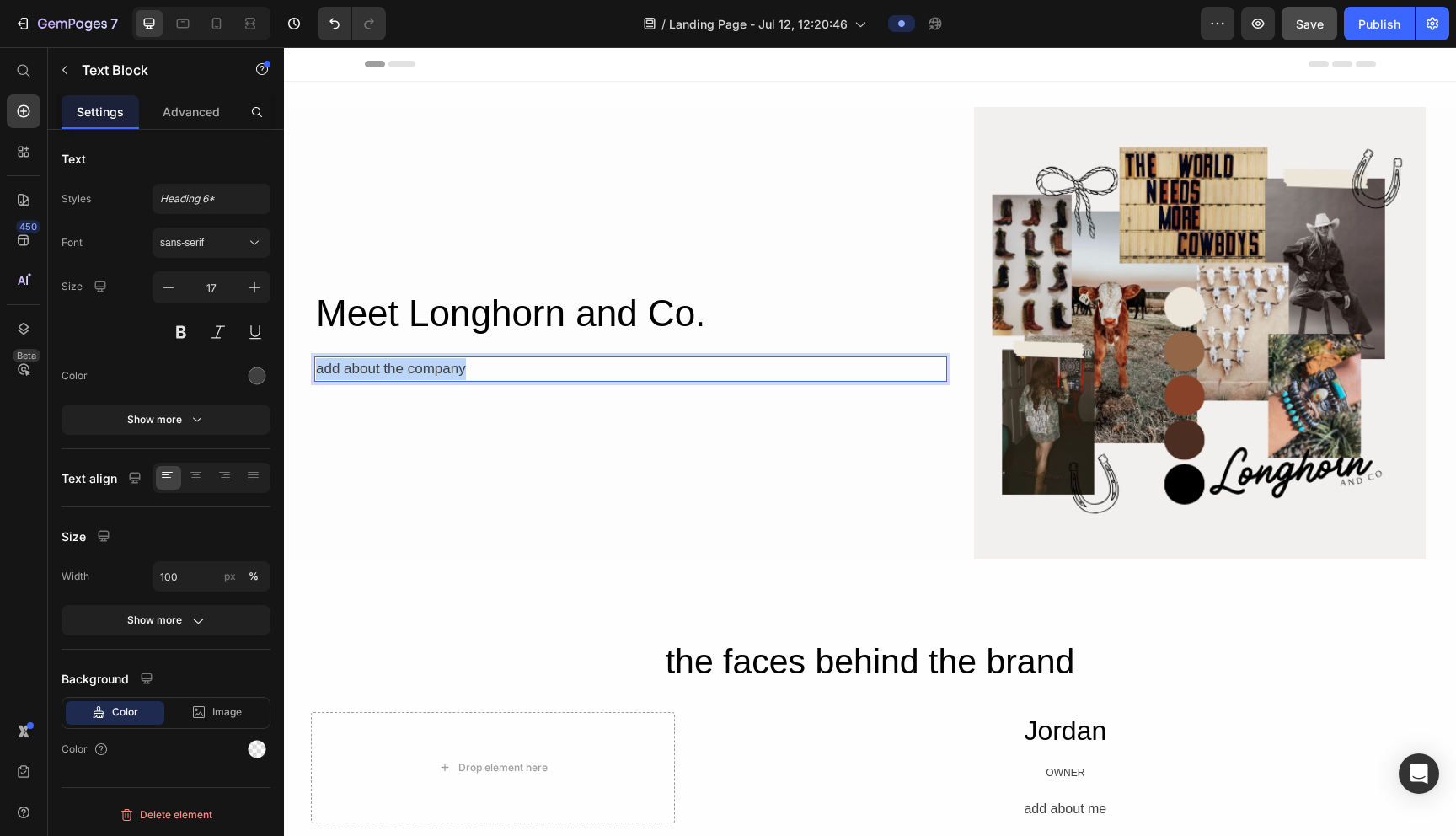 click on "add about the company" at bounding box center [630, 369] 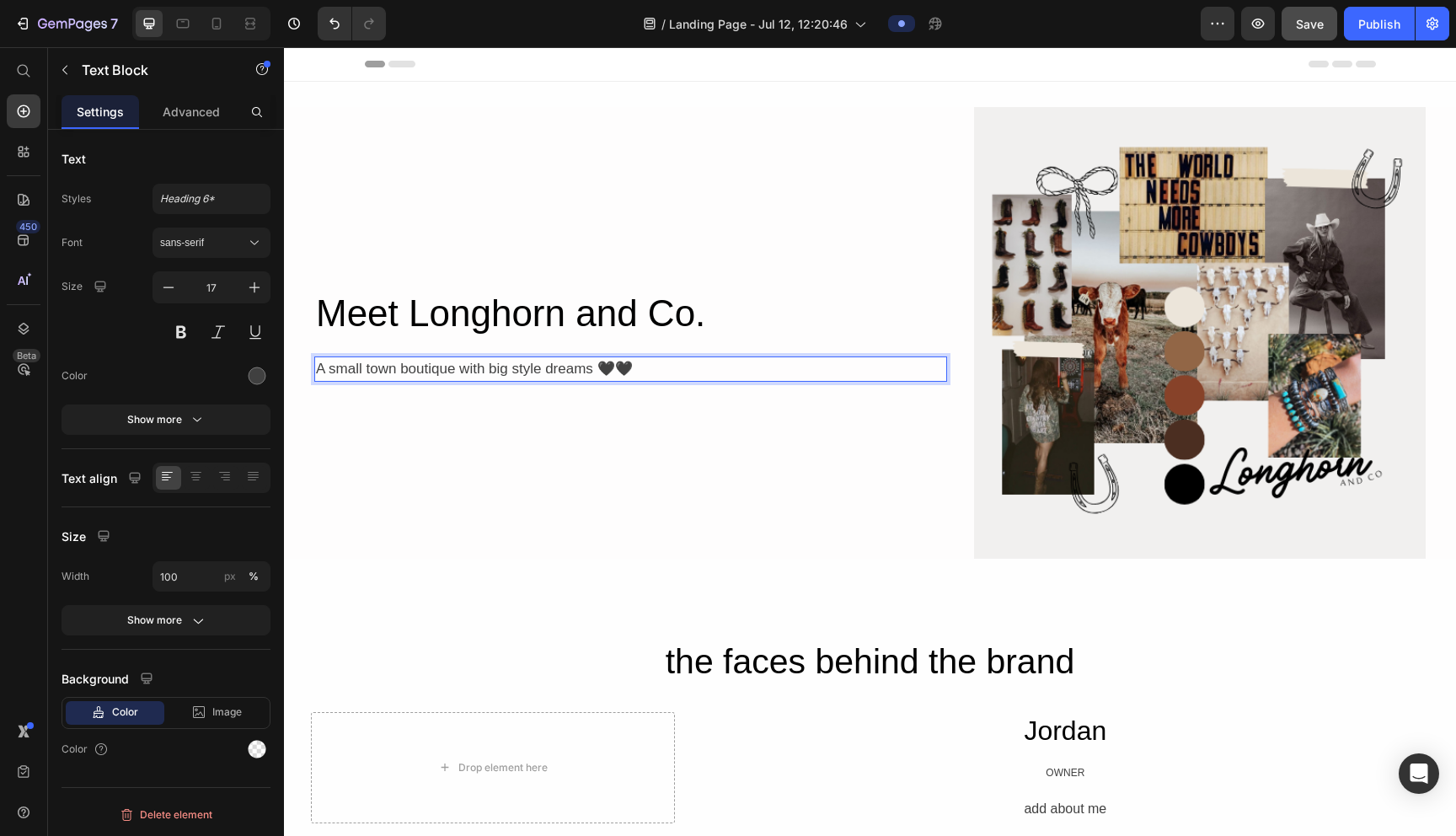 click on "A small town boutique with big style dreams 🖤🖤" at bounding box center [630, 369] 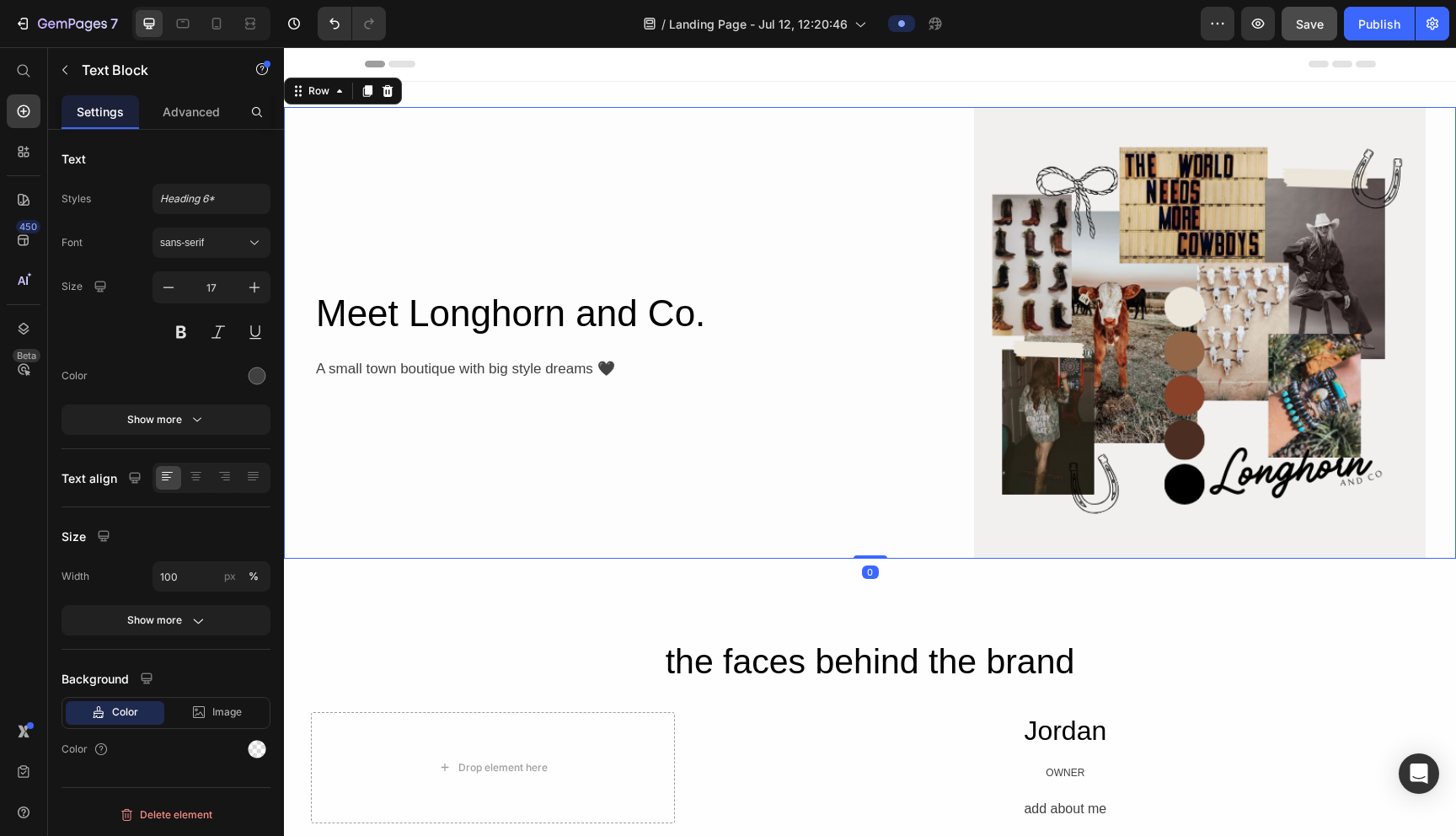 click on "Meet Longhorn and Co. Heading A small town boutique with big style dreams 🖤 Text Block Row" at bounding box center [630, 333] 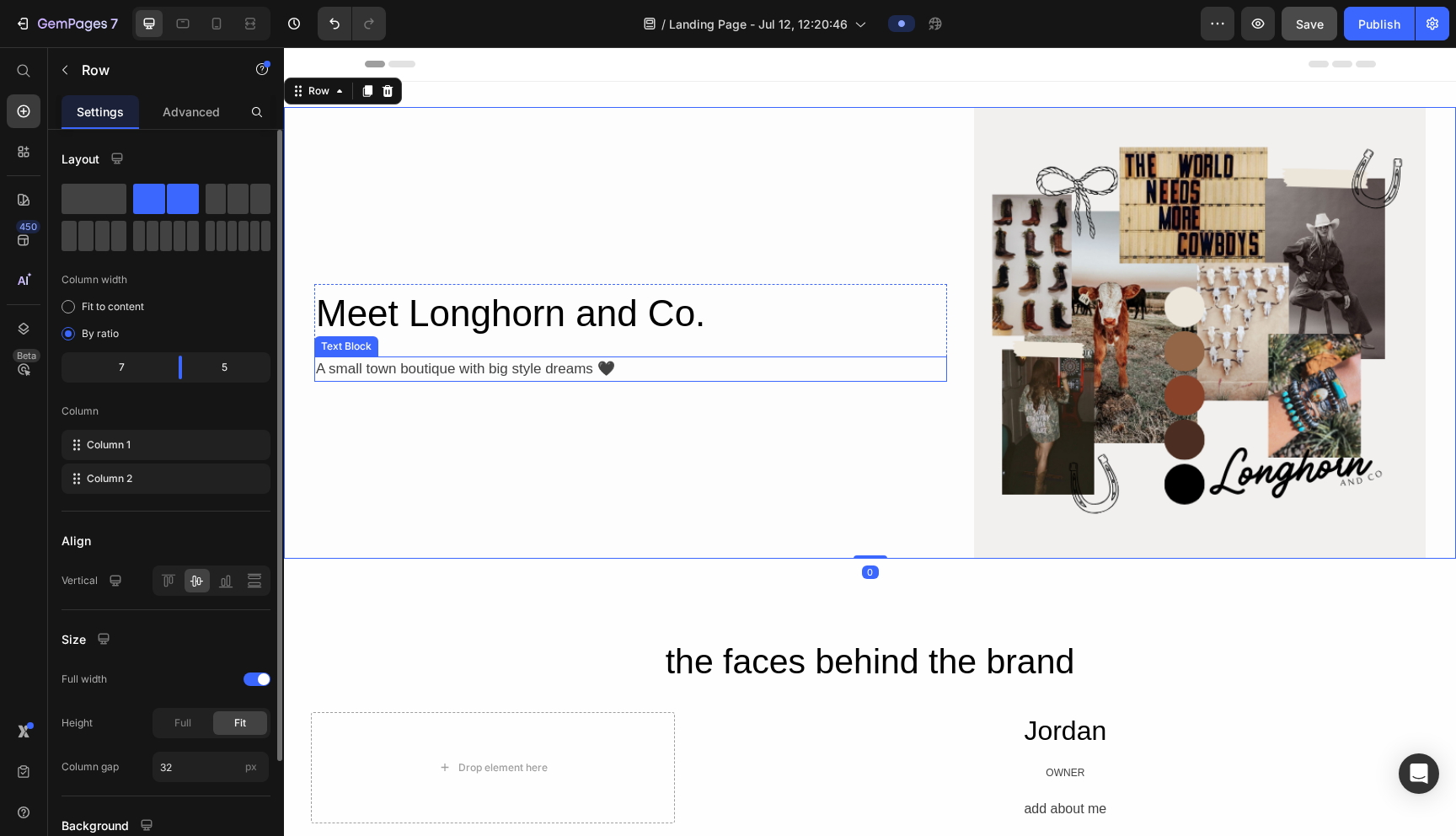 click on "A small town boutique with big style dreams 🖤" at bounding box center [630, 369] 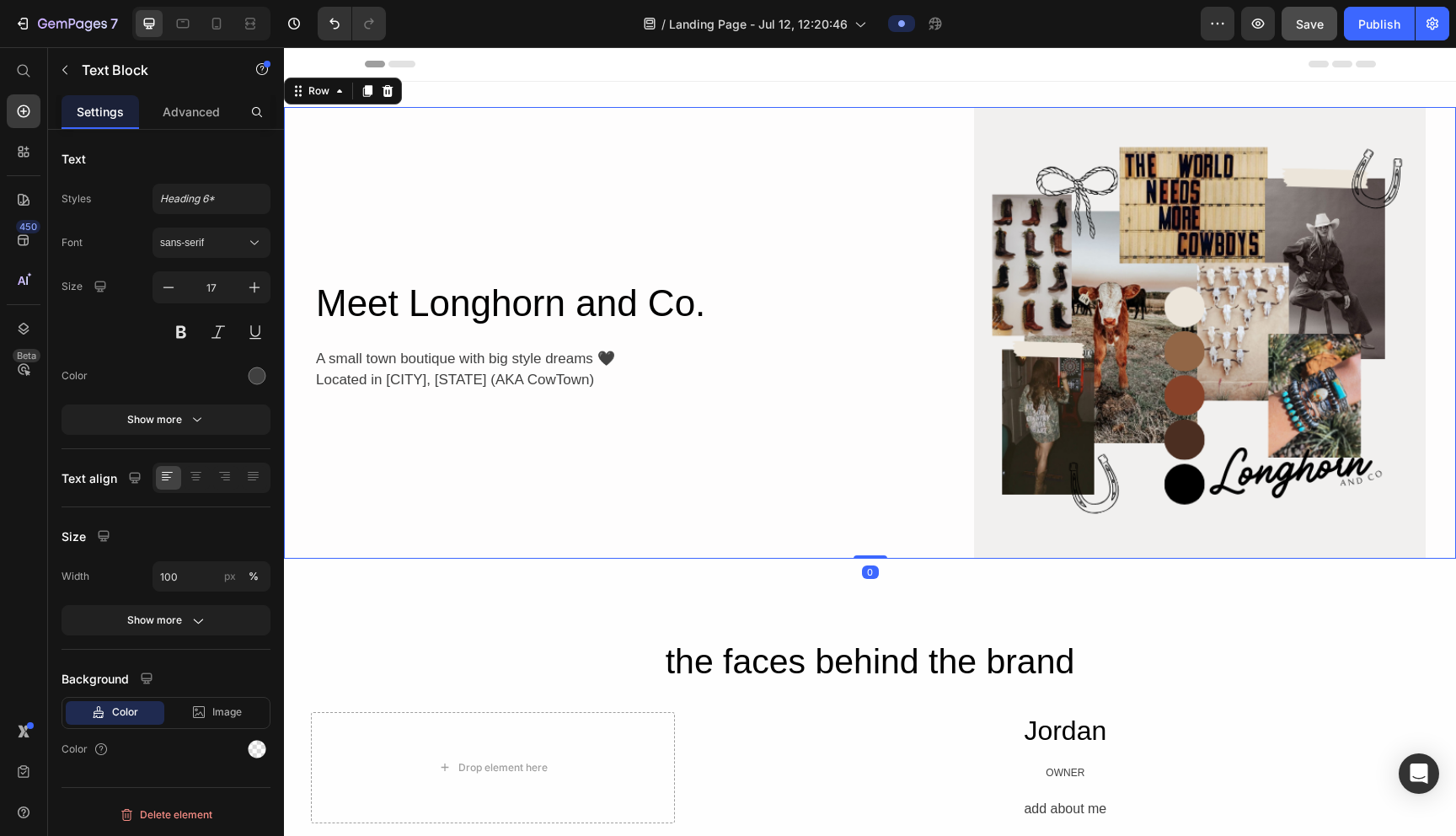 click on "Meet Longhorn and Co. Heading A small town boutique with big style dreams 🖤 Located in [CITY], [STATE] (AKA CowTown) Text Block Row" at bounding box center [630, 333] 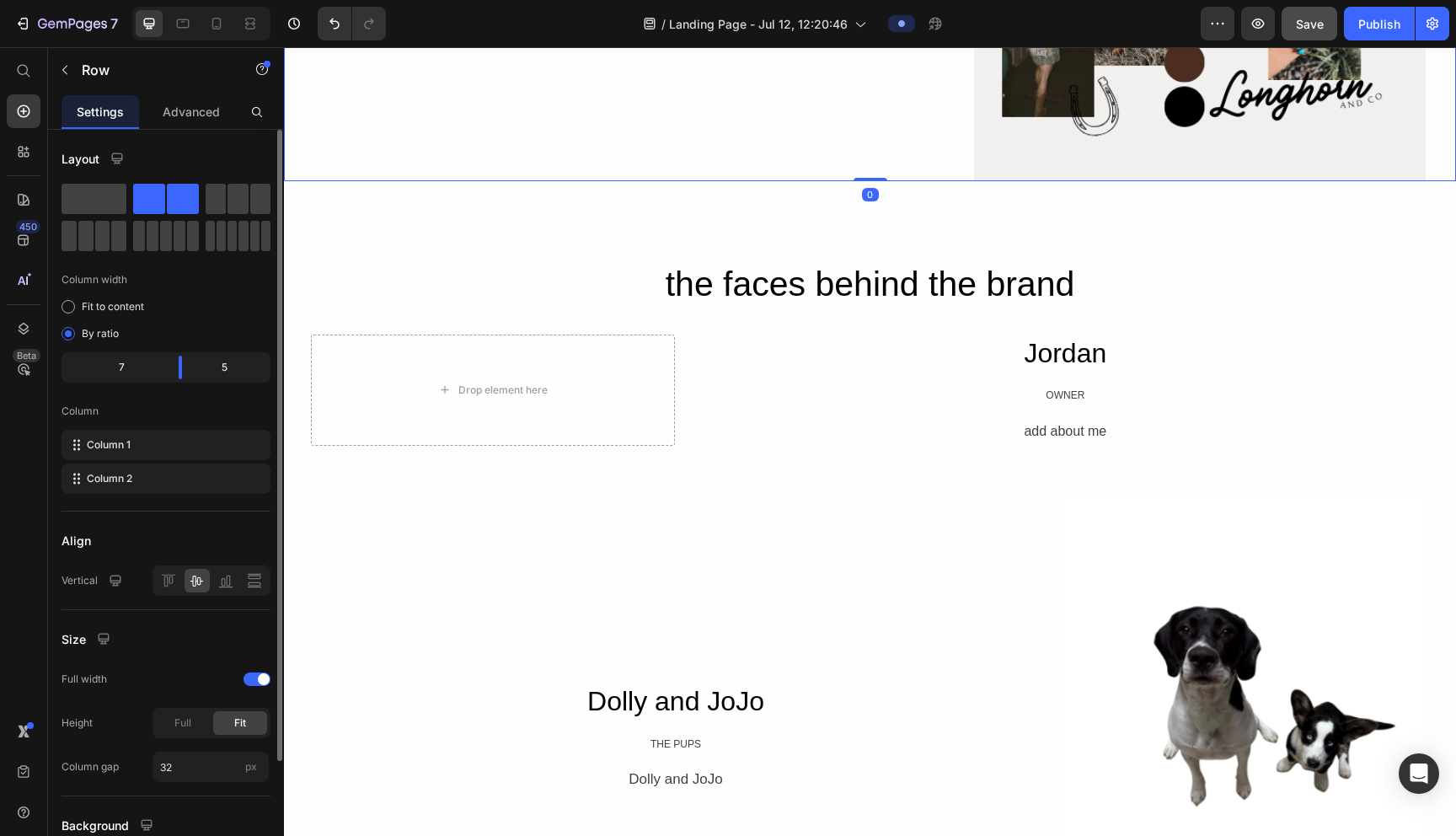 scroll, scrollTop: 380, scrollLeft: 0, axis: vertical 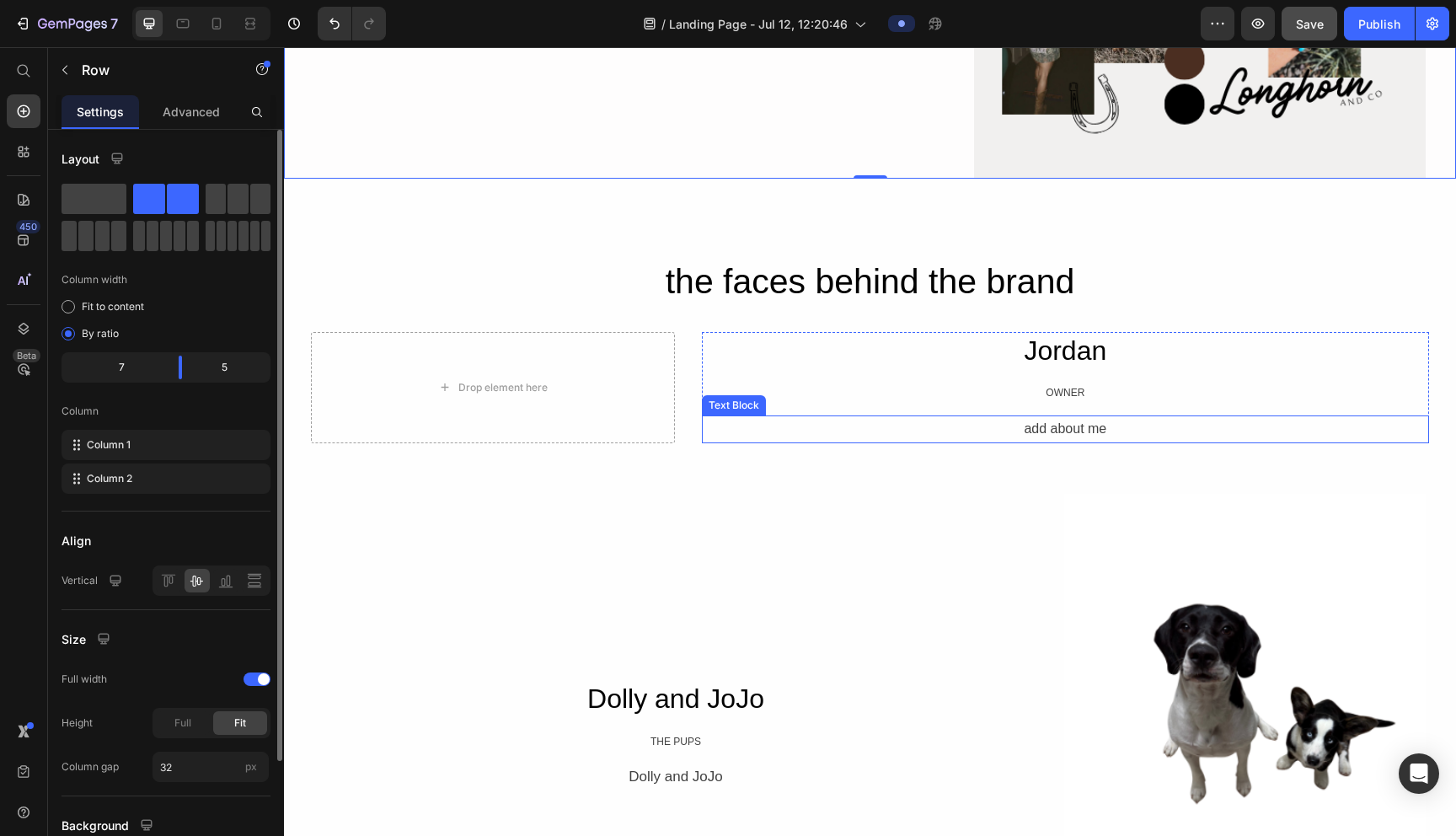 click on "add about me" at bounding box center (1065, 429) 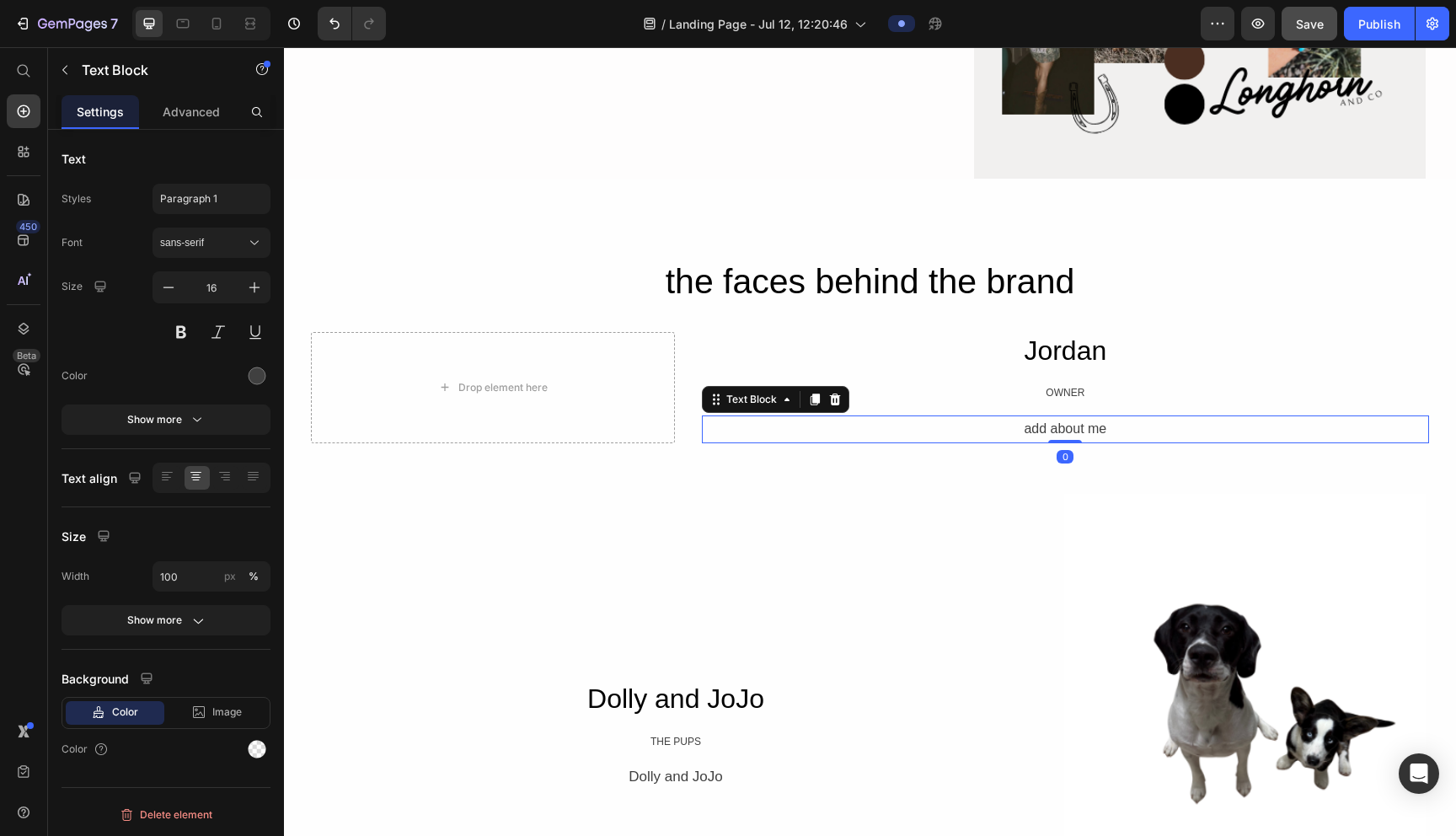 click on "add about me" at bounding box center [1065, 429] 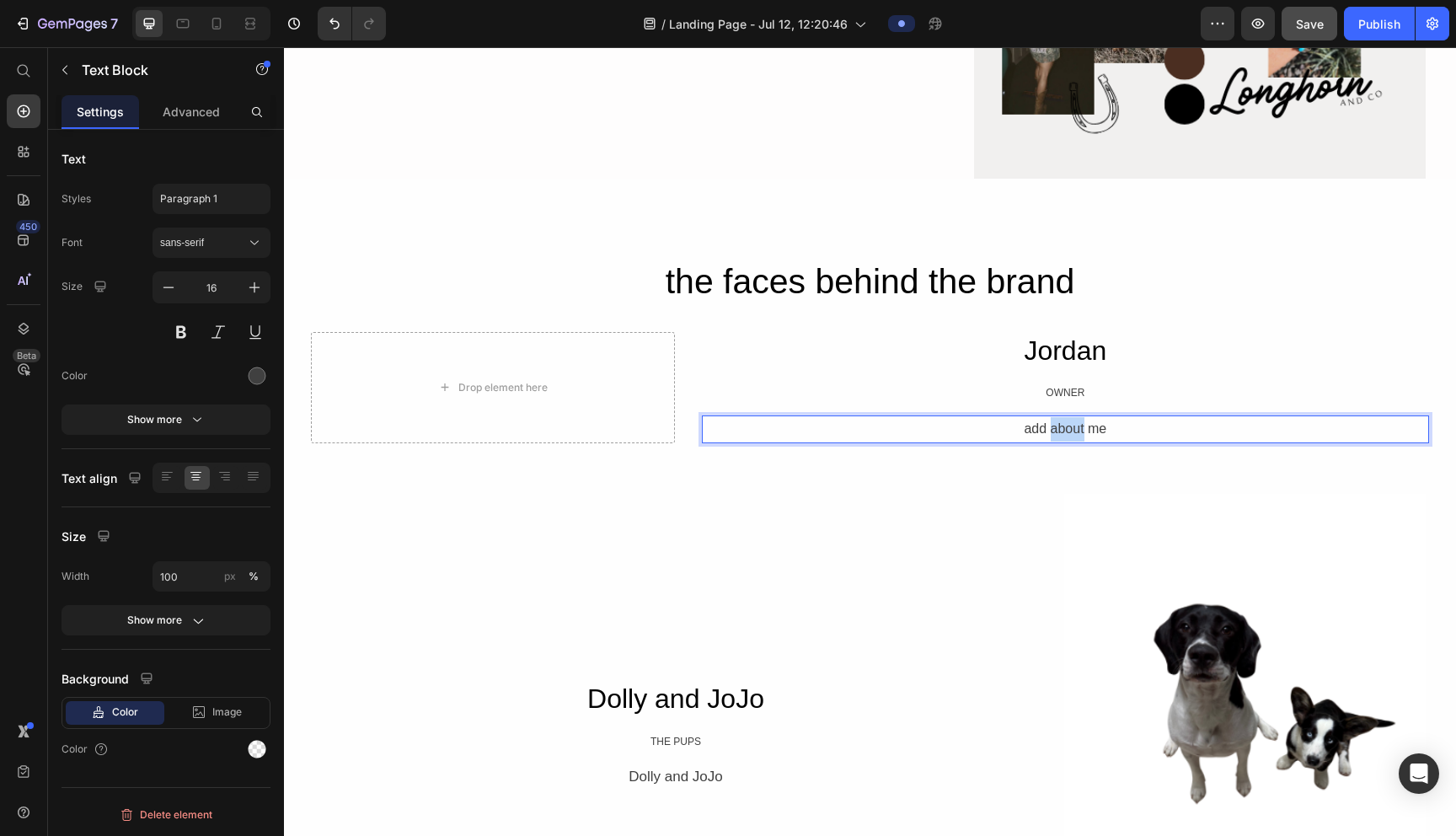 click on "add about me" at bounding box center [1065, 429] 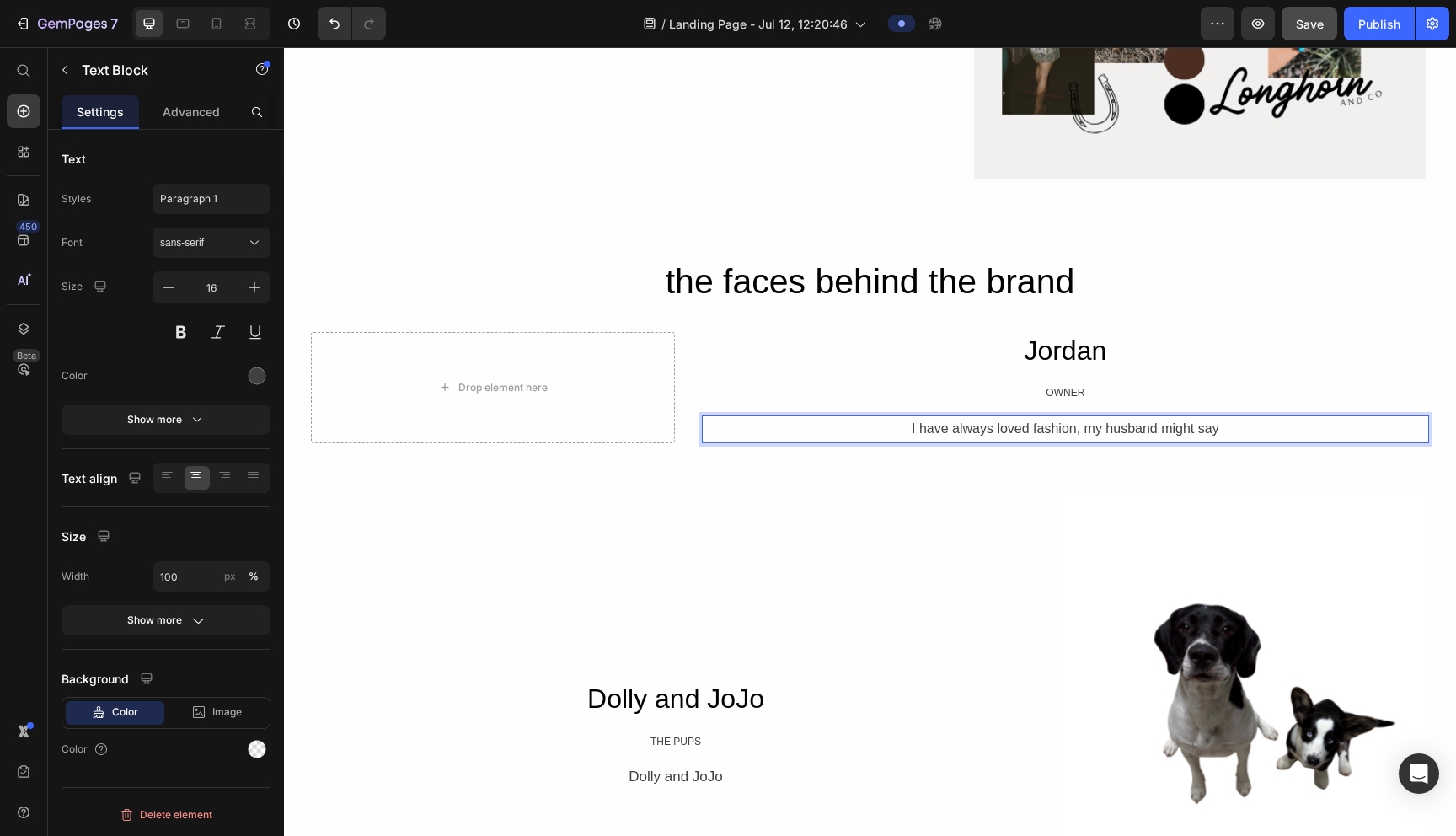 click on "I have always loved fashion, my husband might say" at bounding box center [1065, 429] 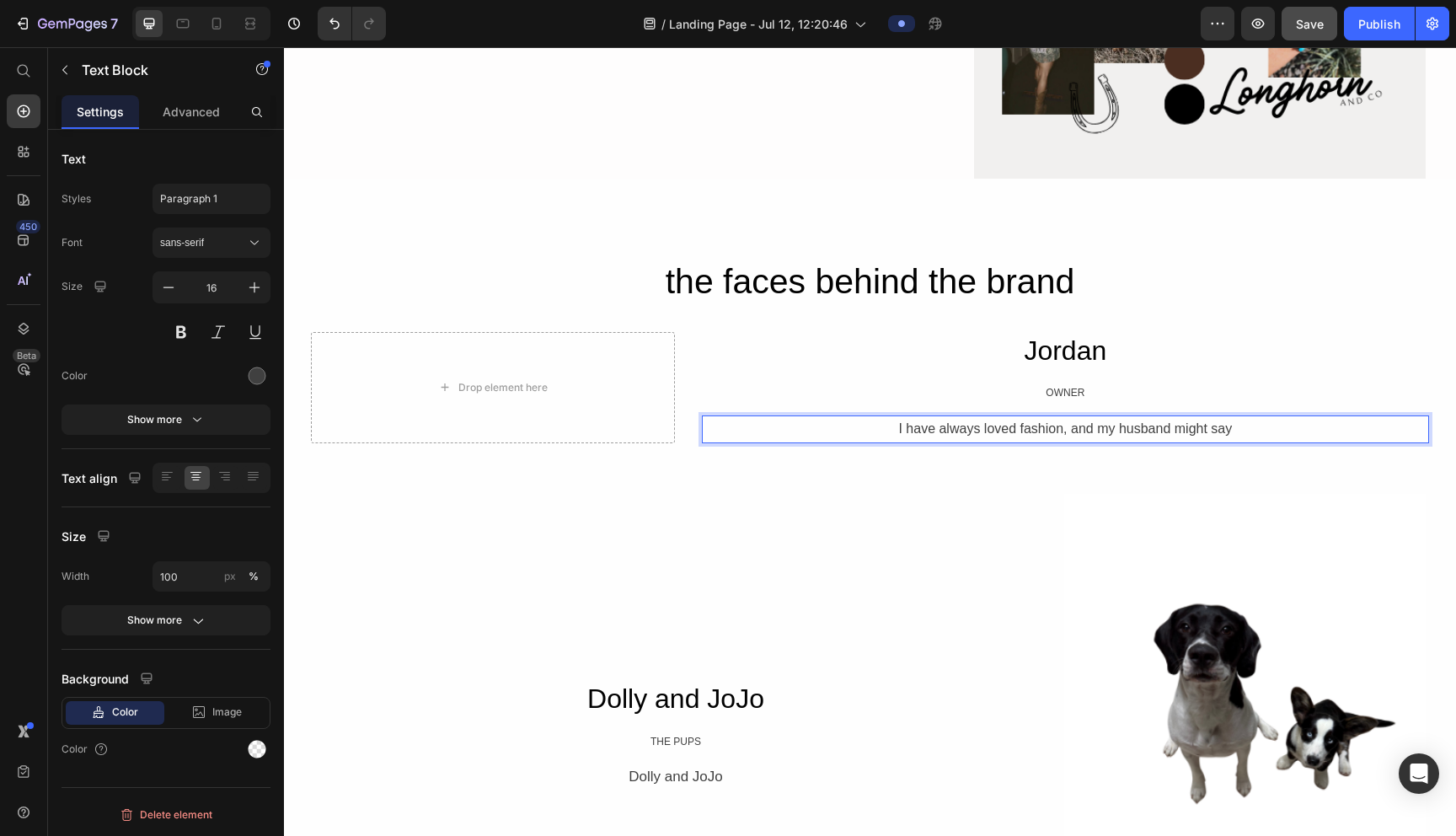click on "I have always loved fashion, and my husband might say" at bounding box center (1065, 429) 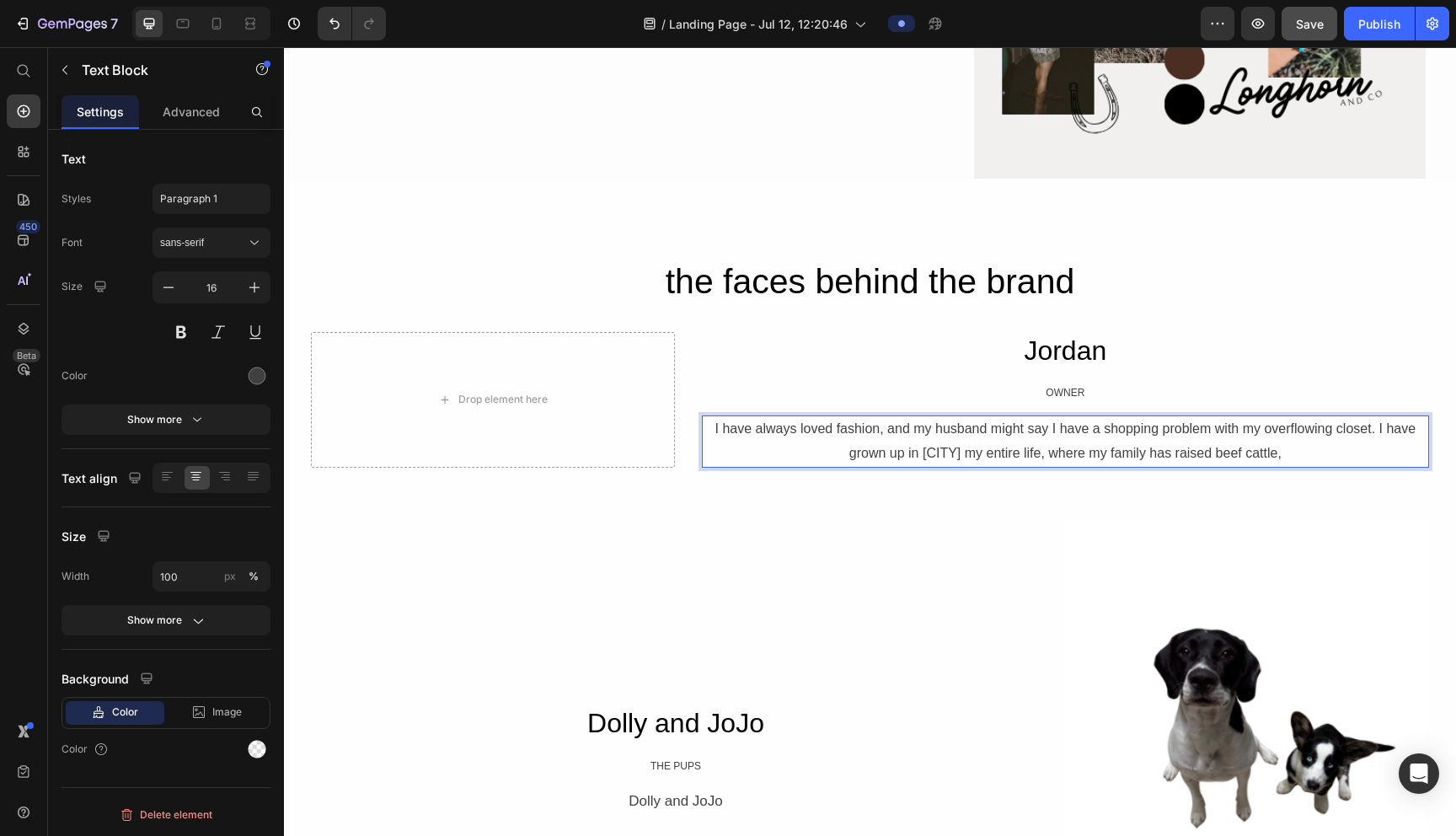 click on "I have always loved fashion, and my husband might say I have a shopping problem with my overflowing closet. I have grown up in [CITY] my entire life, where my family has raised beef cattle," at bounding box center [1065, 442] 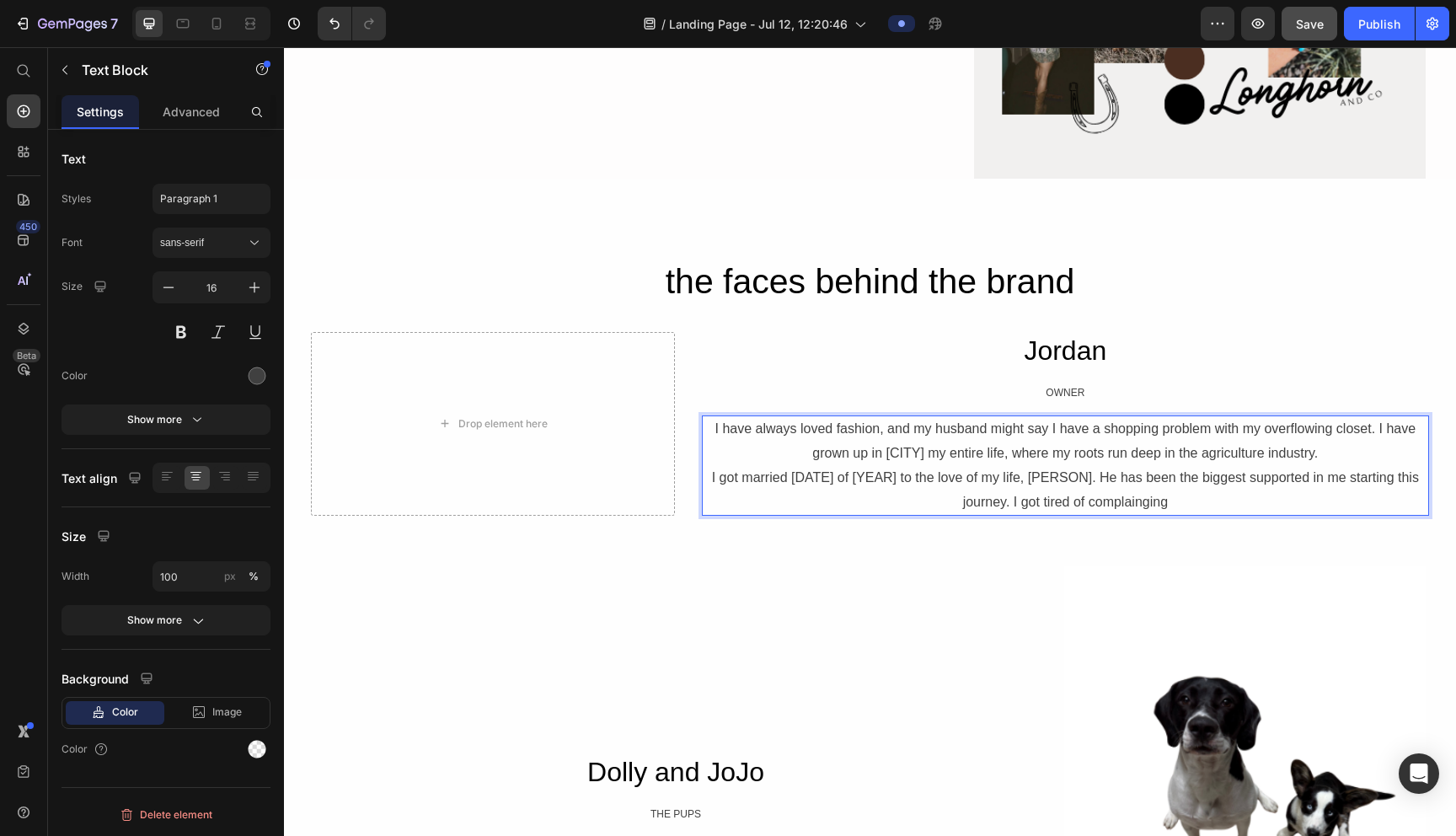 click on "I got married [DATE] of [YEAR] to the love of my life, [PERSON]. He has been the biggest supported in me starting this journey. I got tired of complainging" at bounding box center (1065, 490) 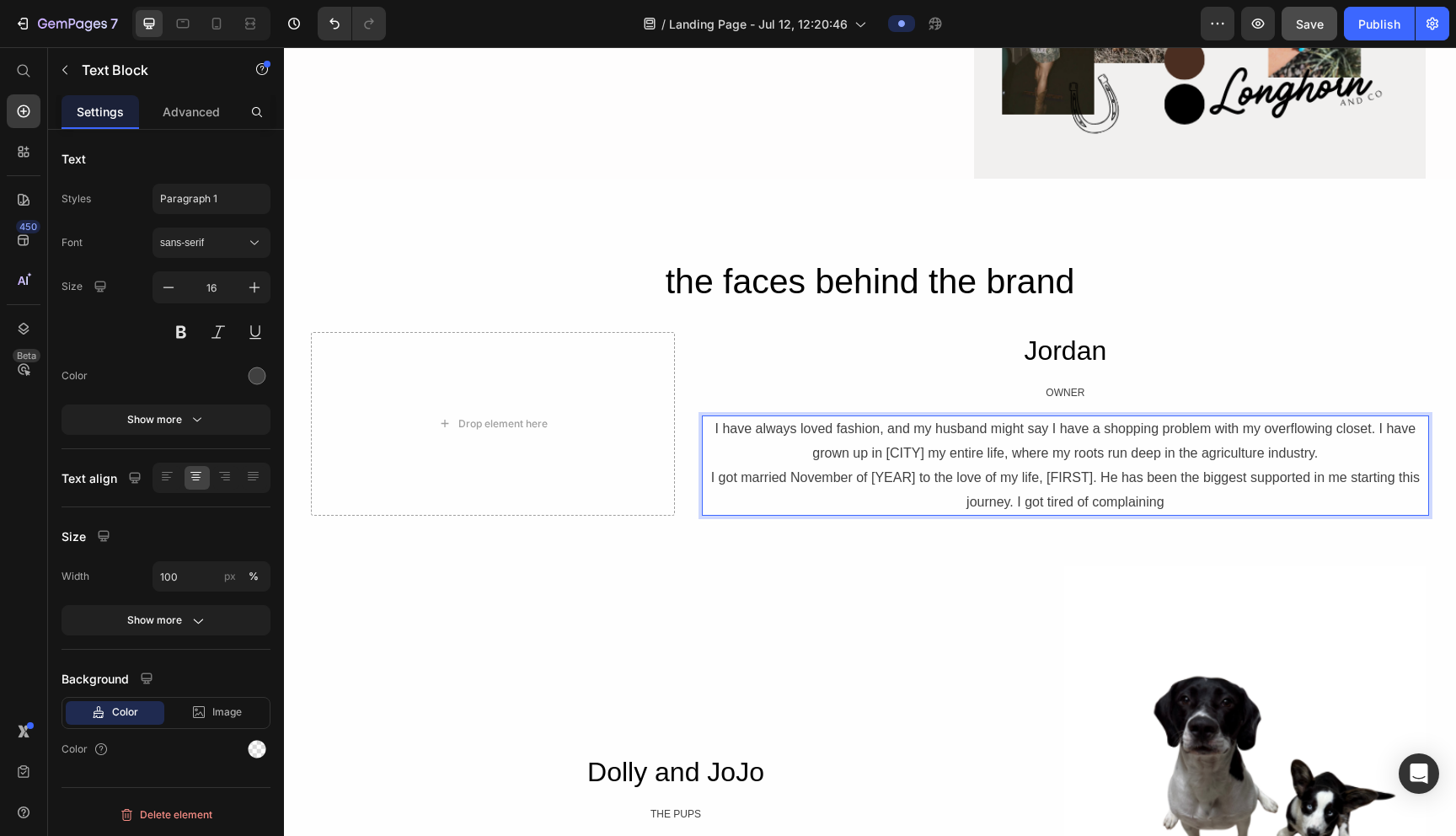 click on "I got married November of [YEAR] to the love of my life, [FIRST]. He has been the biggest supported in me starting this journey. I got tired of complaining" at bounding box center [1065, 490] 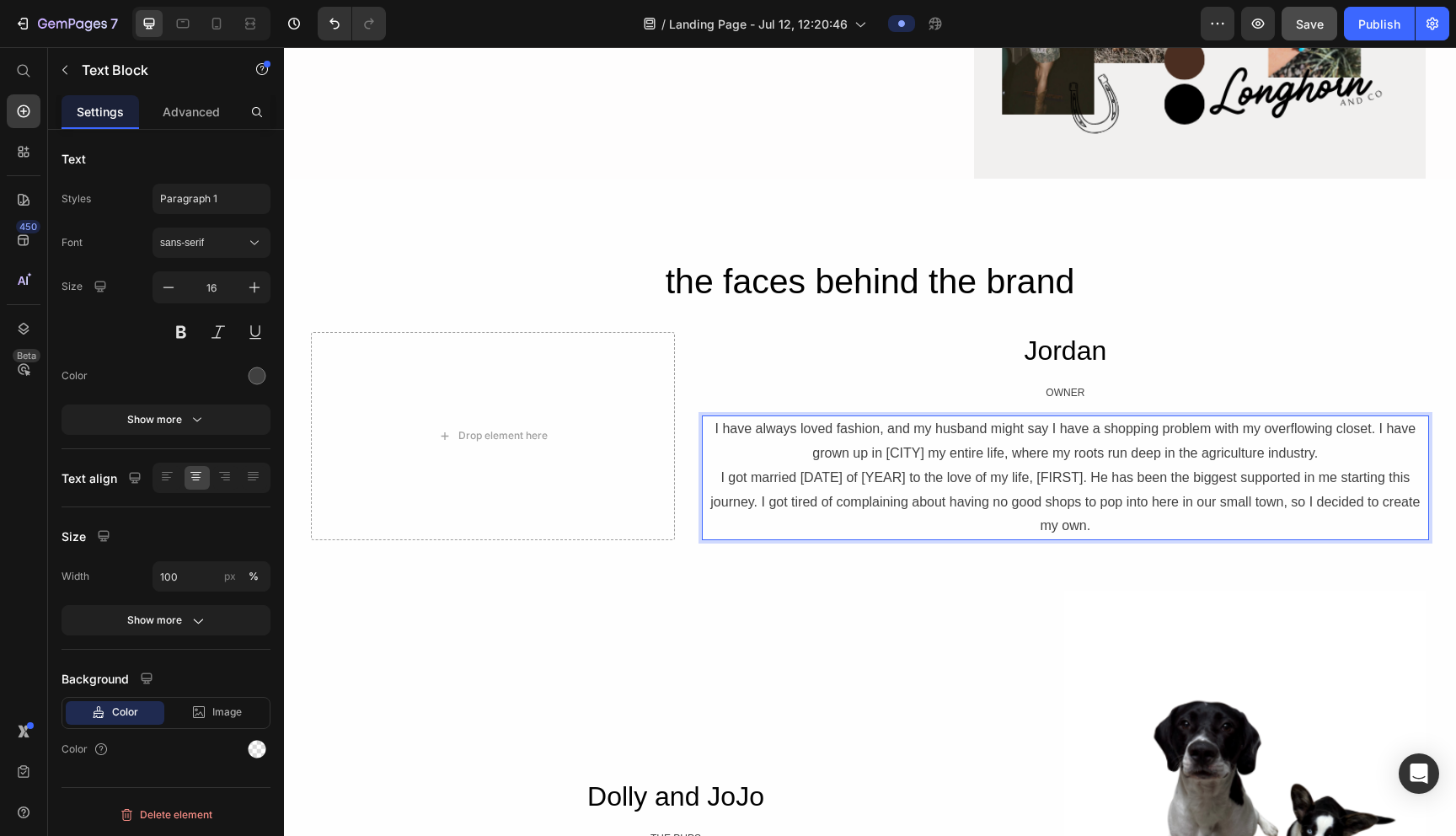 click on "I got married [DATE] of [YEAR] to the love of my life, [FIRST]. He has been the biggest supported in me starting this journey. I got tired of complaining about having no good shops to pop into here in our small town, so I decided to create my own." at bounding box center (1065, 502) 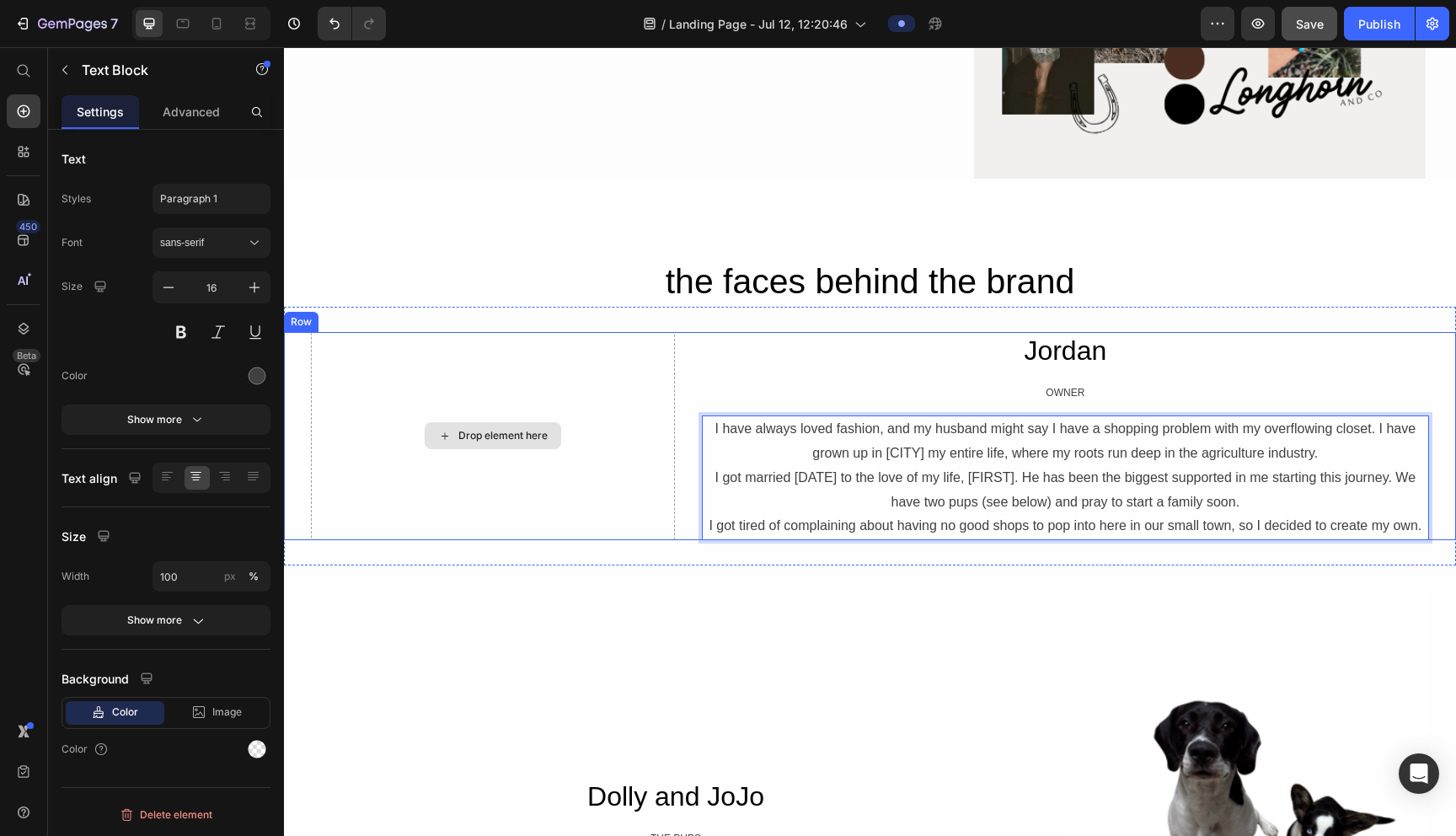 click on "Drop element here" at bounding box center [493, 437] 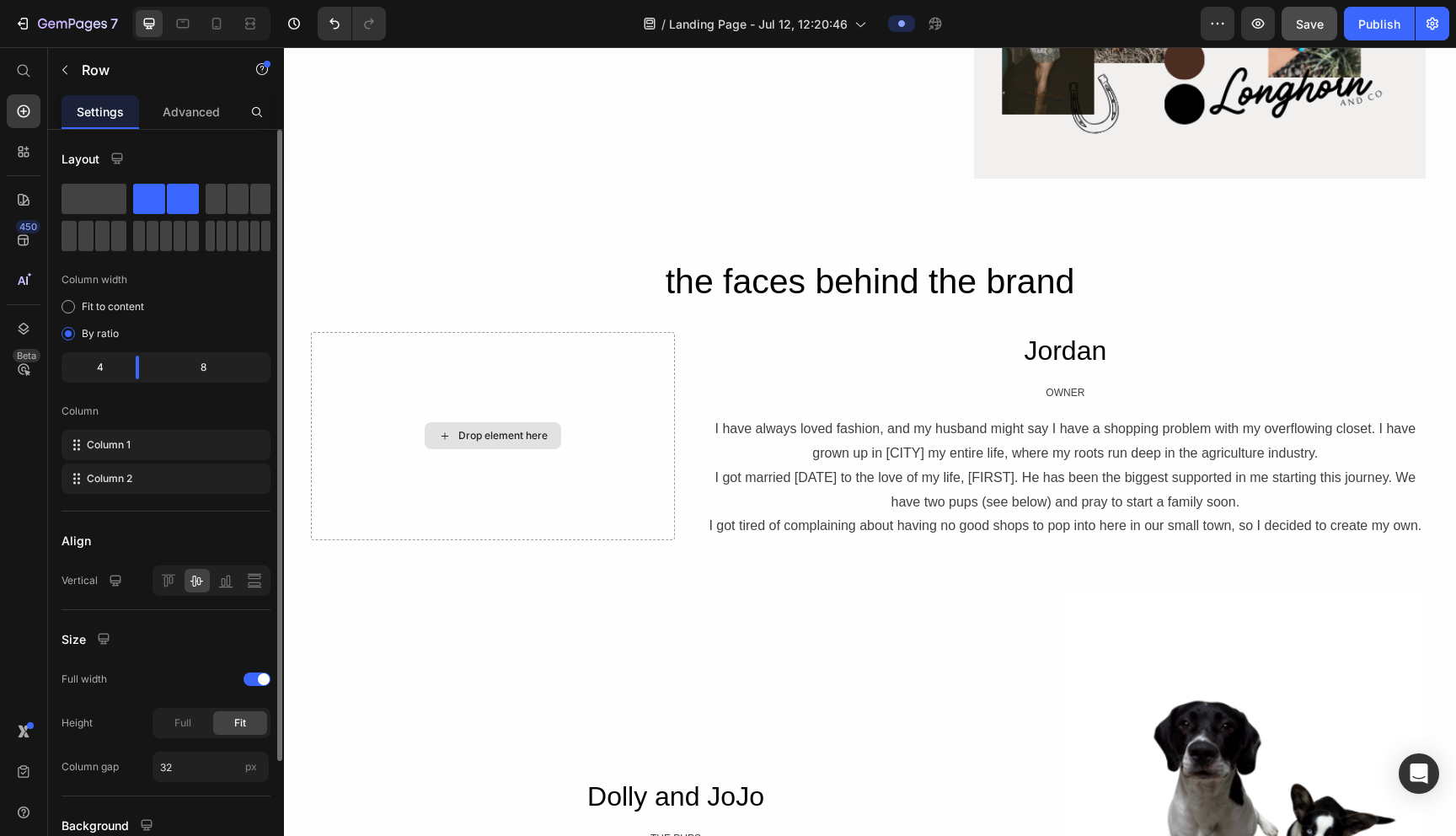 click on "Drop element here" at bounding box center [493, 436] 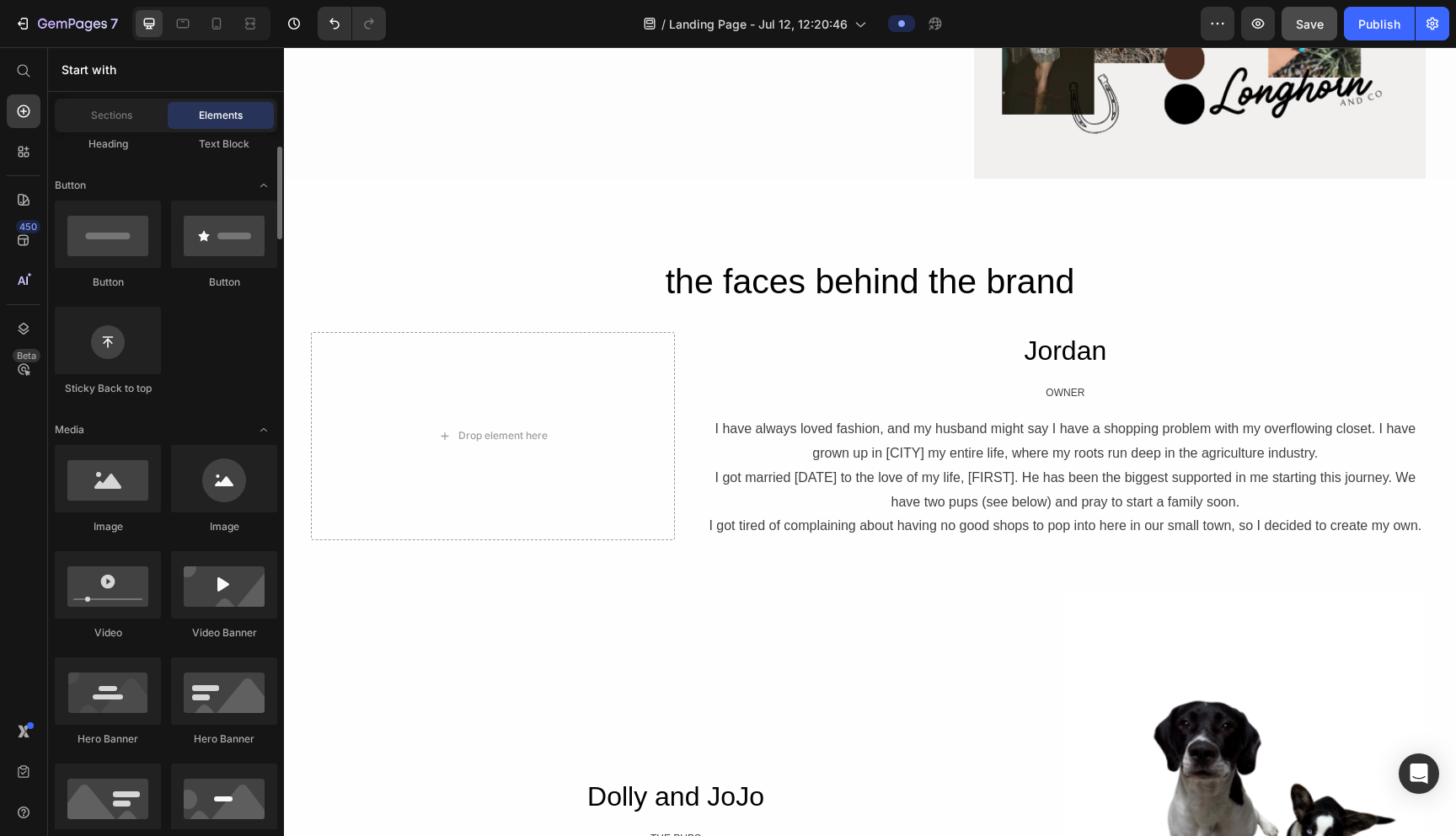 scroll, scrollTop: 360, scrollLeft: 0, axis: vertical 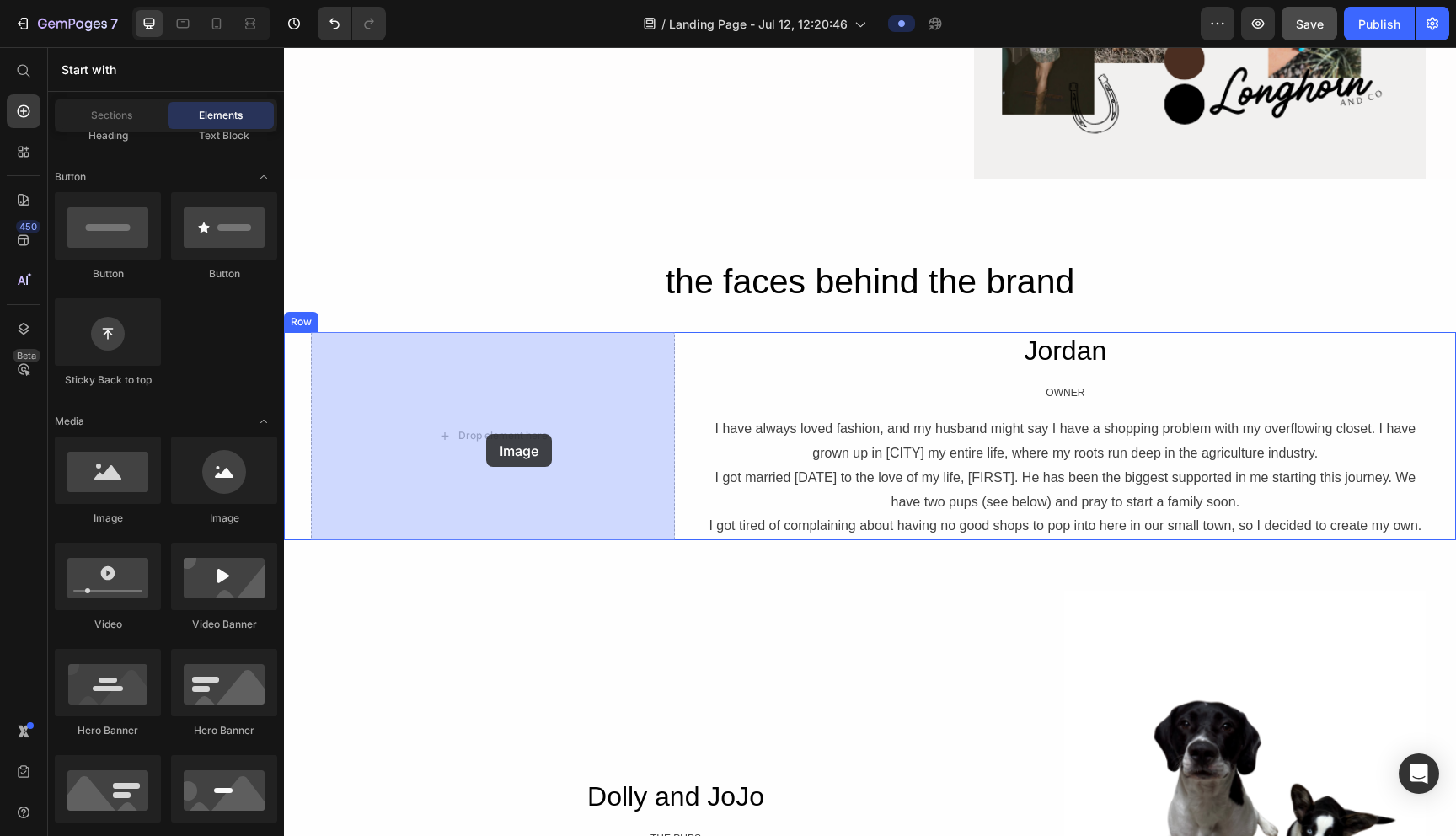 drag, startPoint x: 377, startPoint y: 541, endPoint x: 486, endPoint y: 433, distance: 153.4438 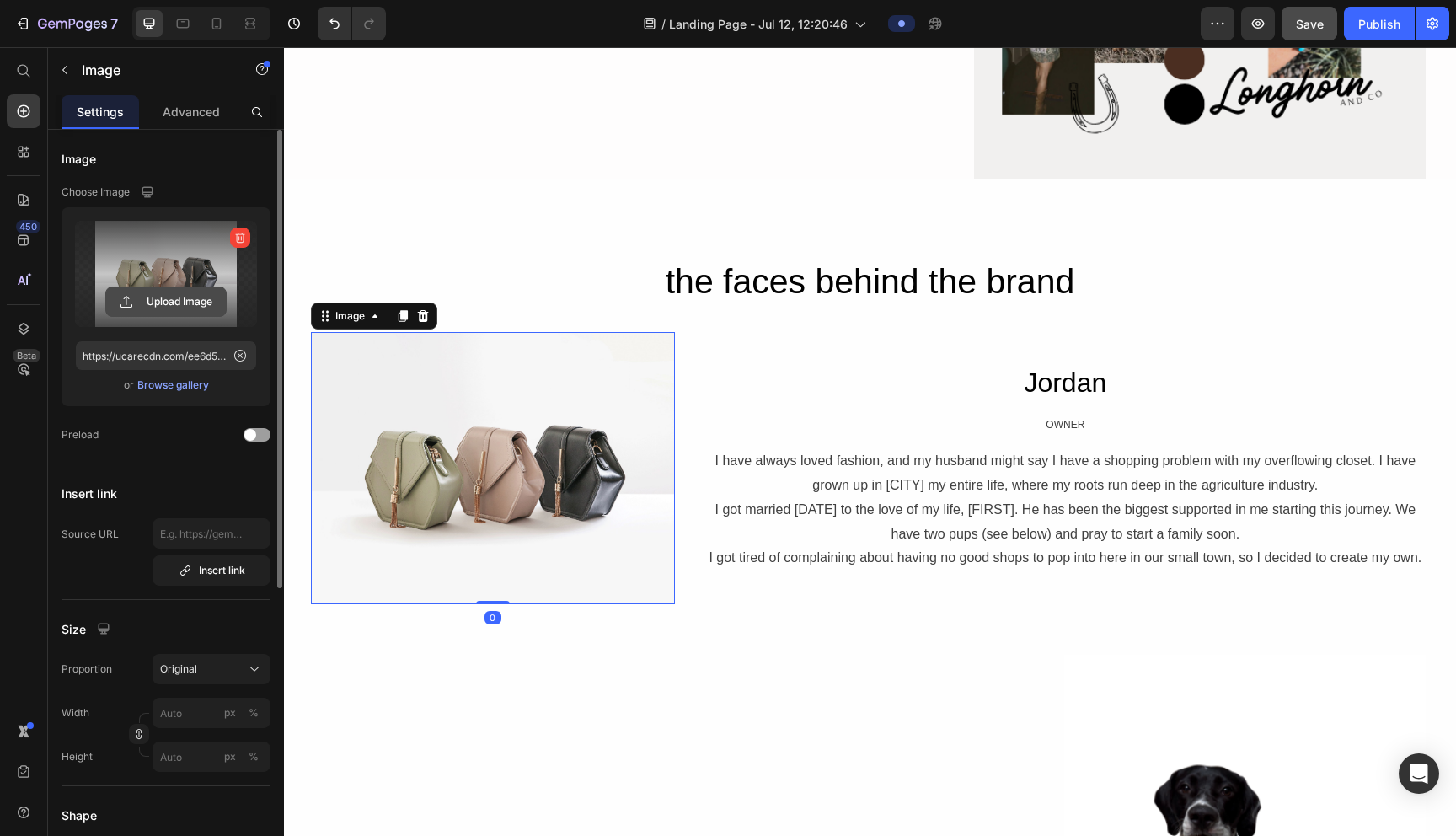click 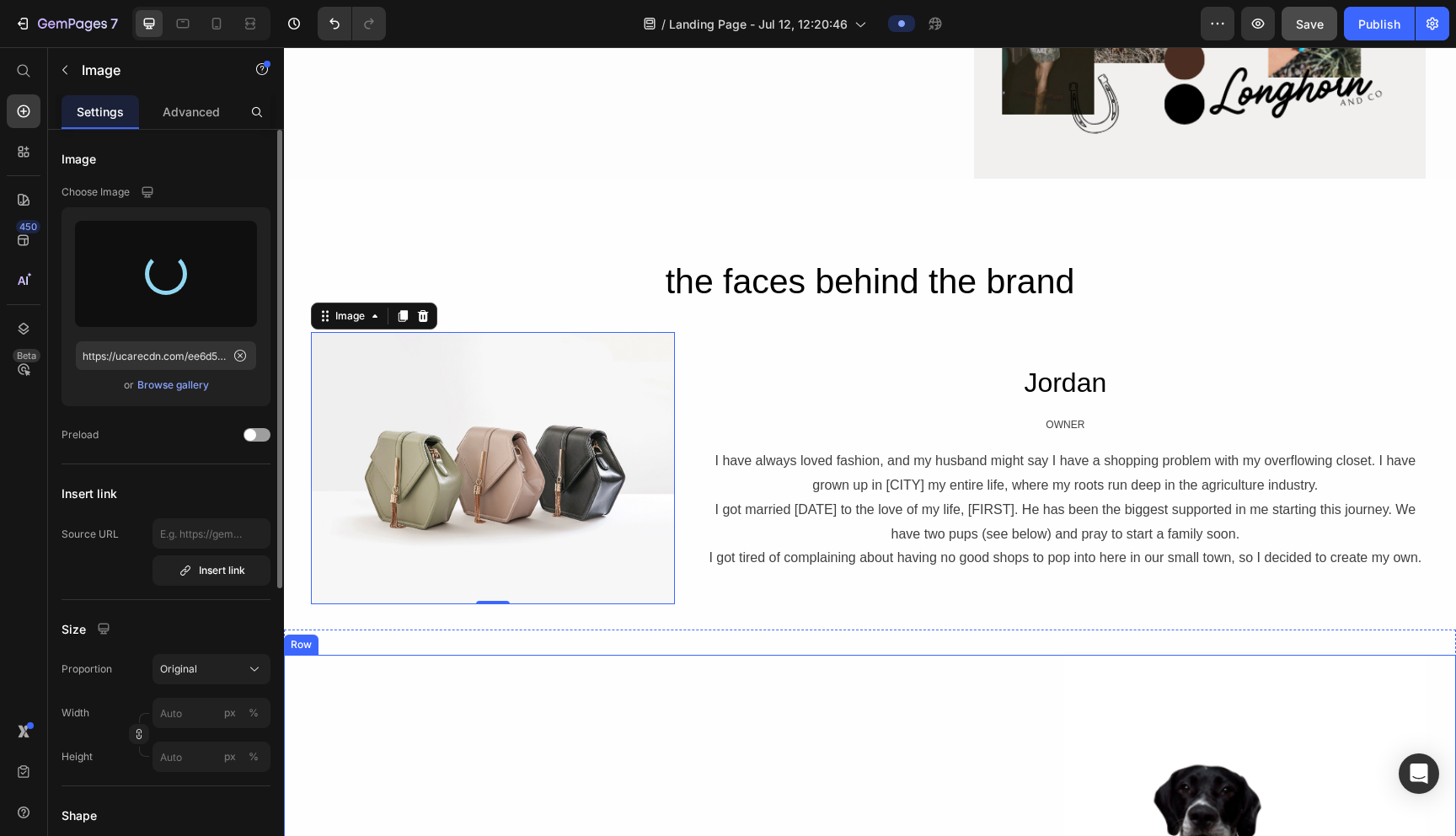 type on "https://cdn.shopify.com/s/files/1/0762/0149/2701/files/gempages_575153682119656223-1b6d3a14-3cc8-416f-b5fa-c978ae626260.jpg" 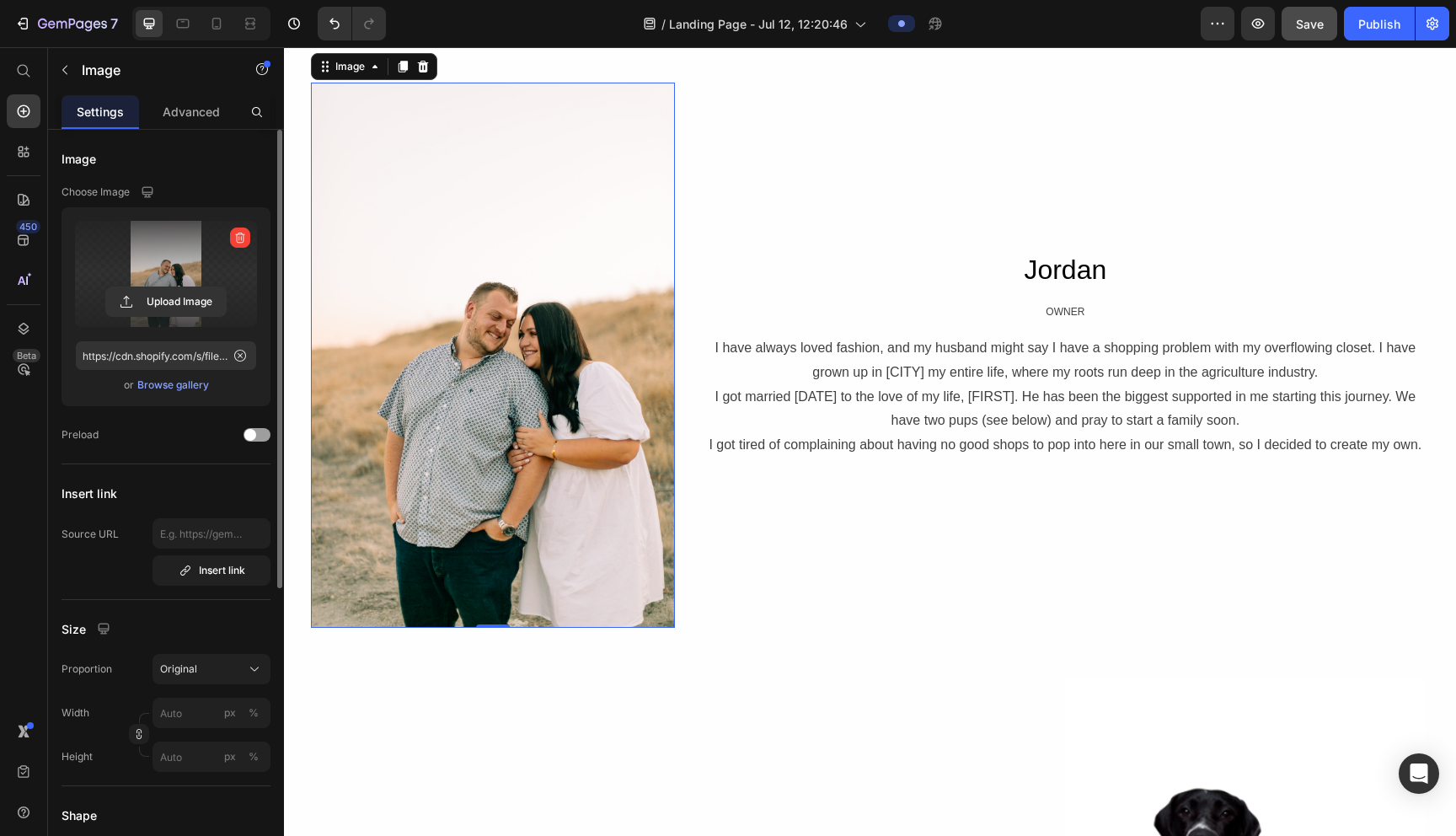 scroll, scrollTop: 473, scrollLeft: 0, axis: vertical 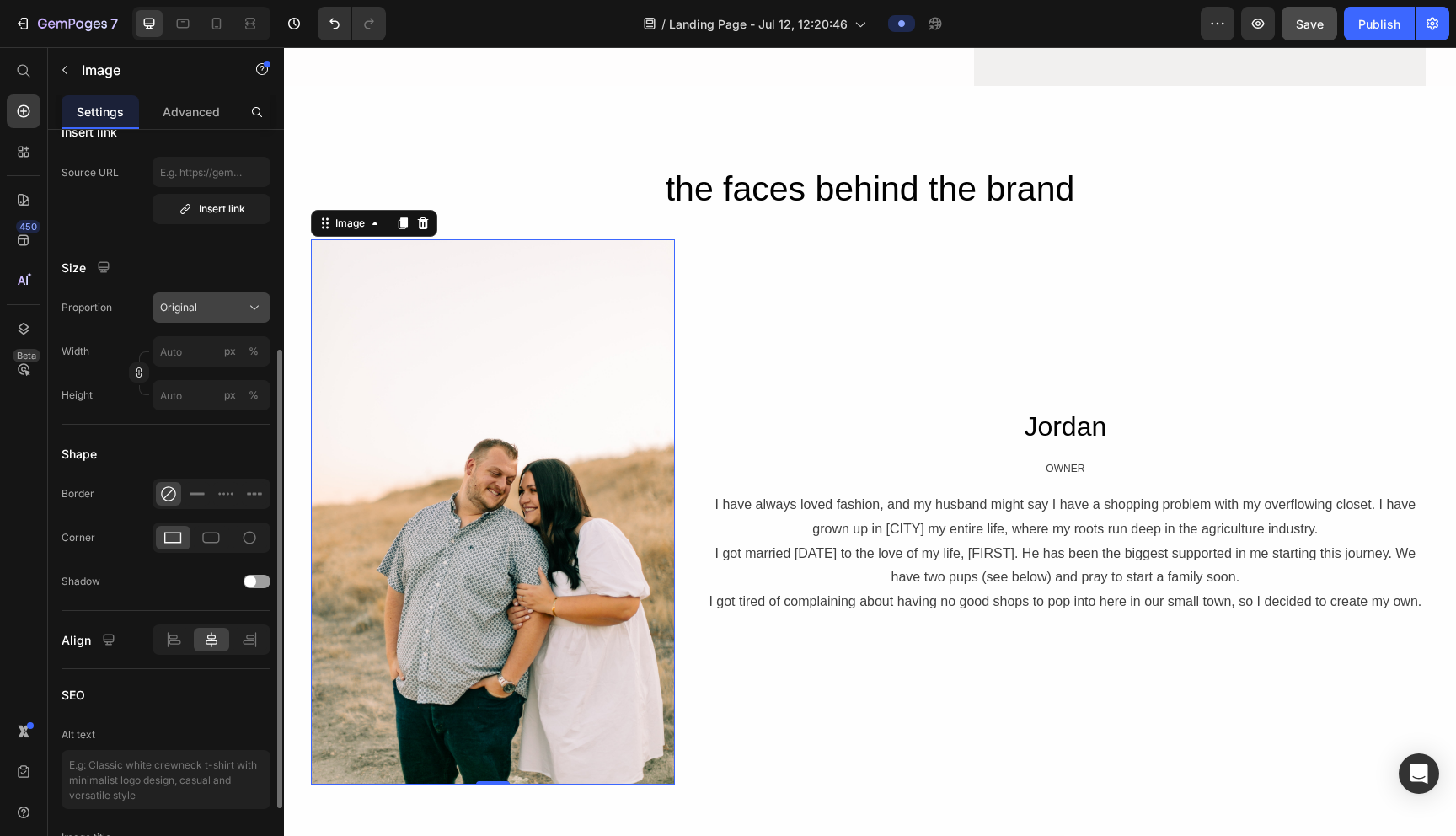 click on "Original" at bounding box center [179, 308] 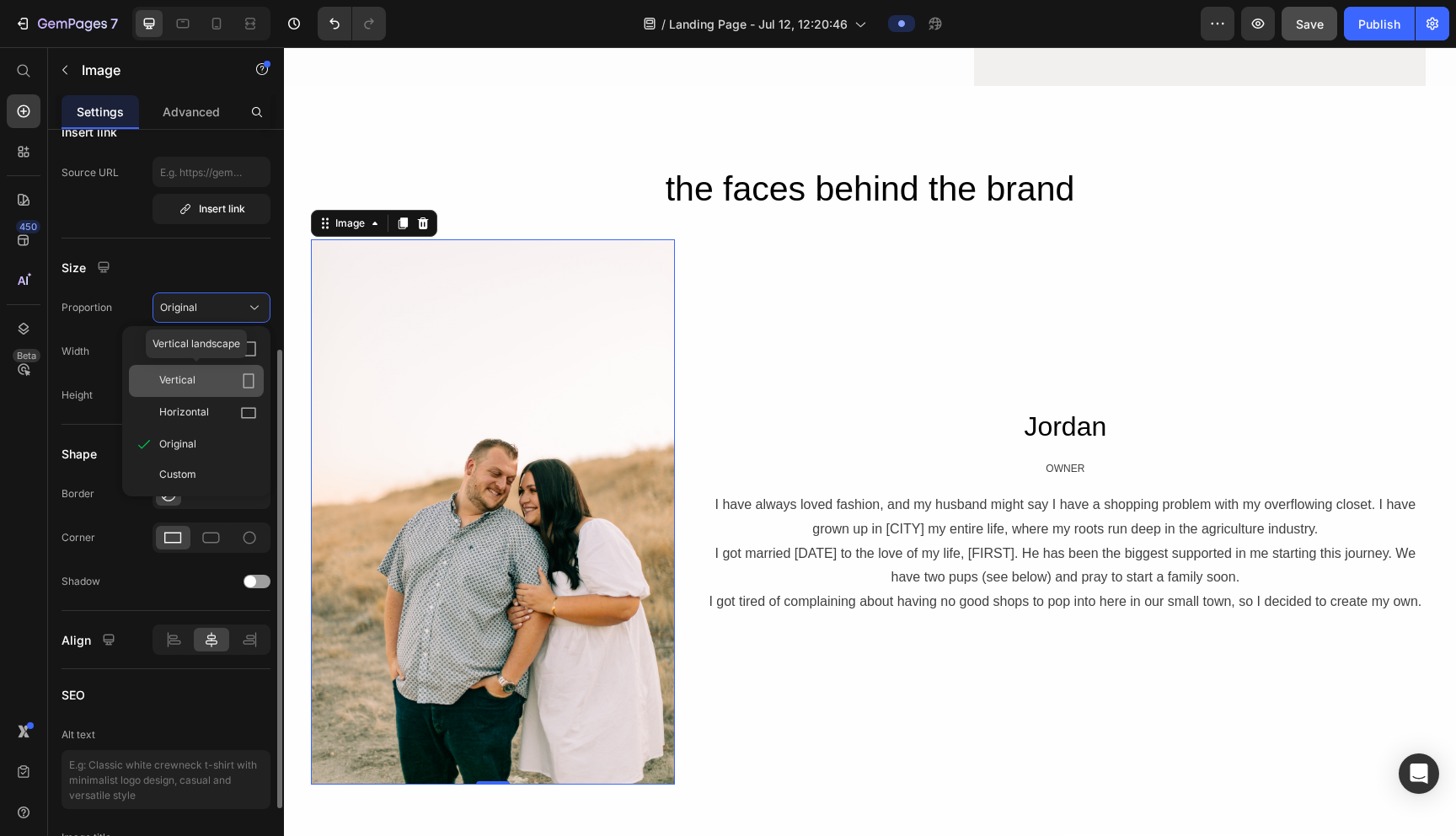 click on "Vertical" at bounding box center (177, 381) 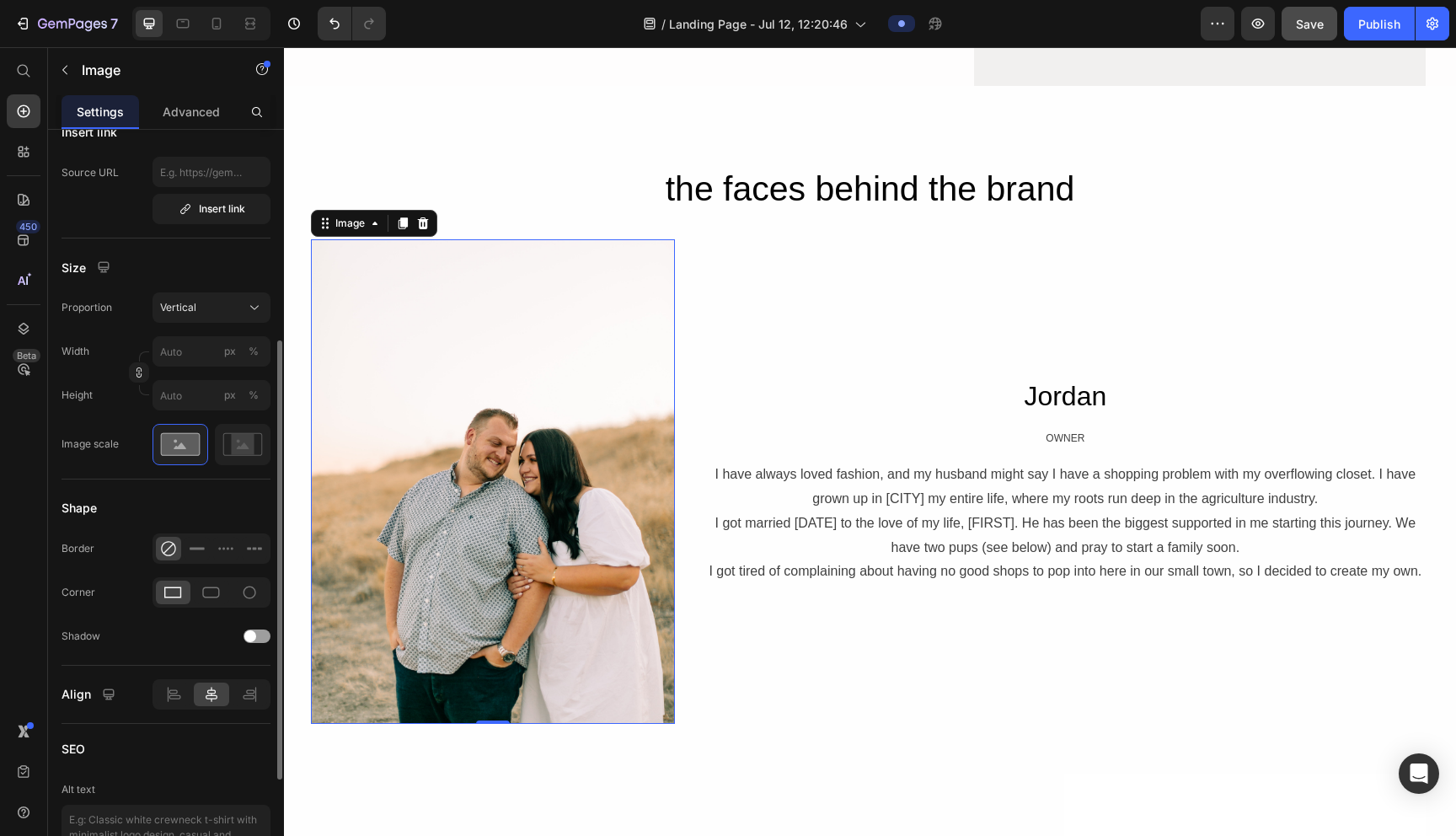 click at bounding box center [493, 482] 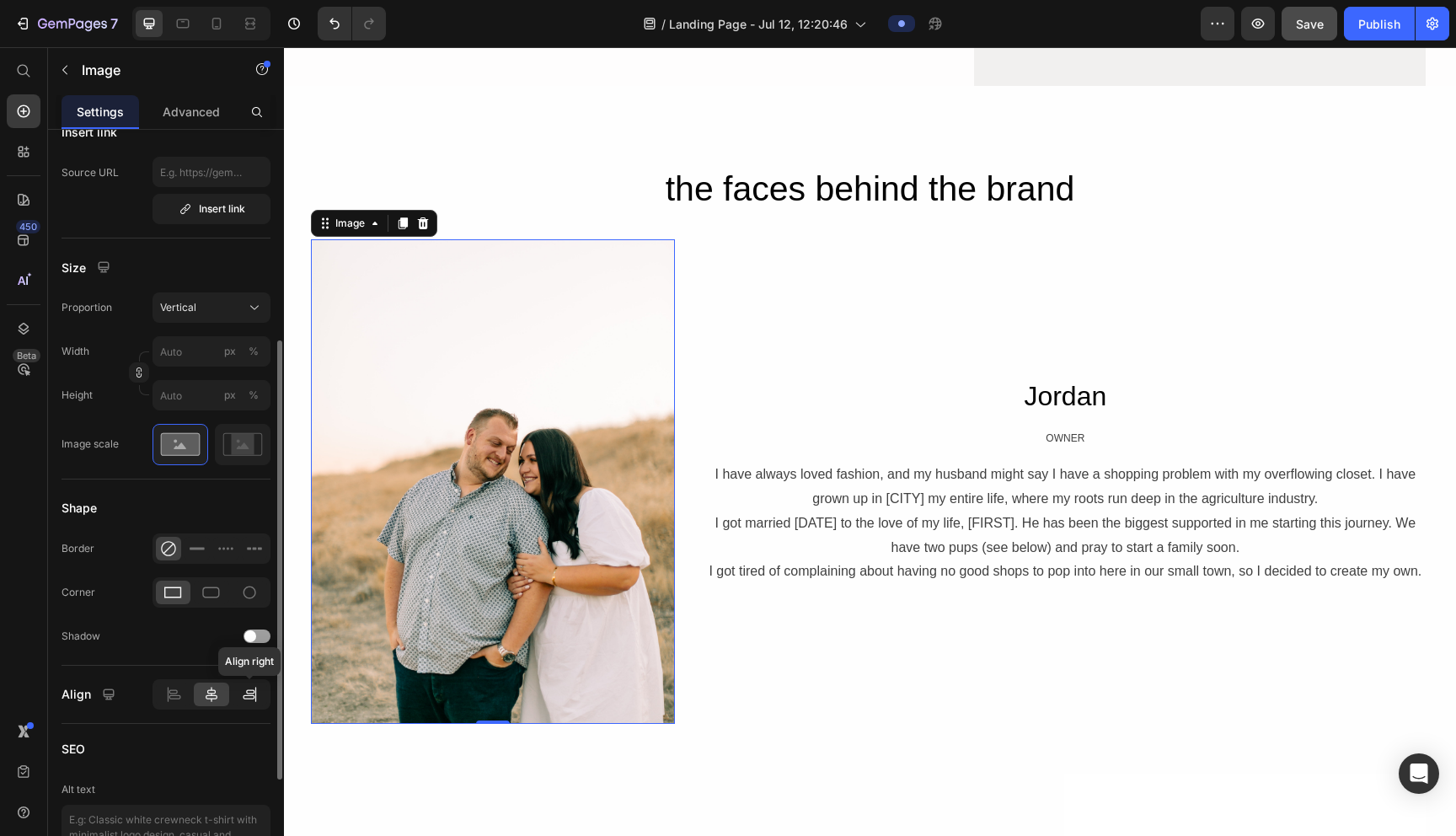 click 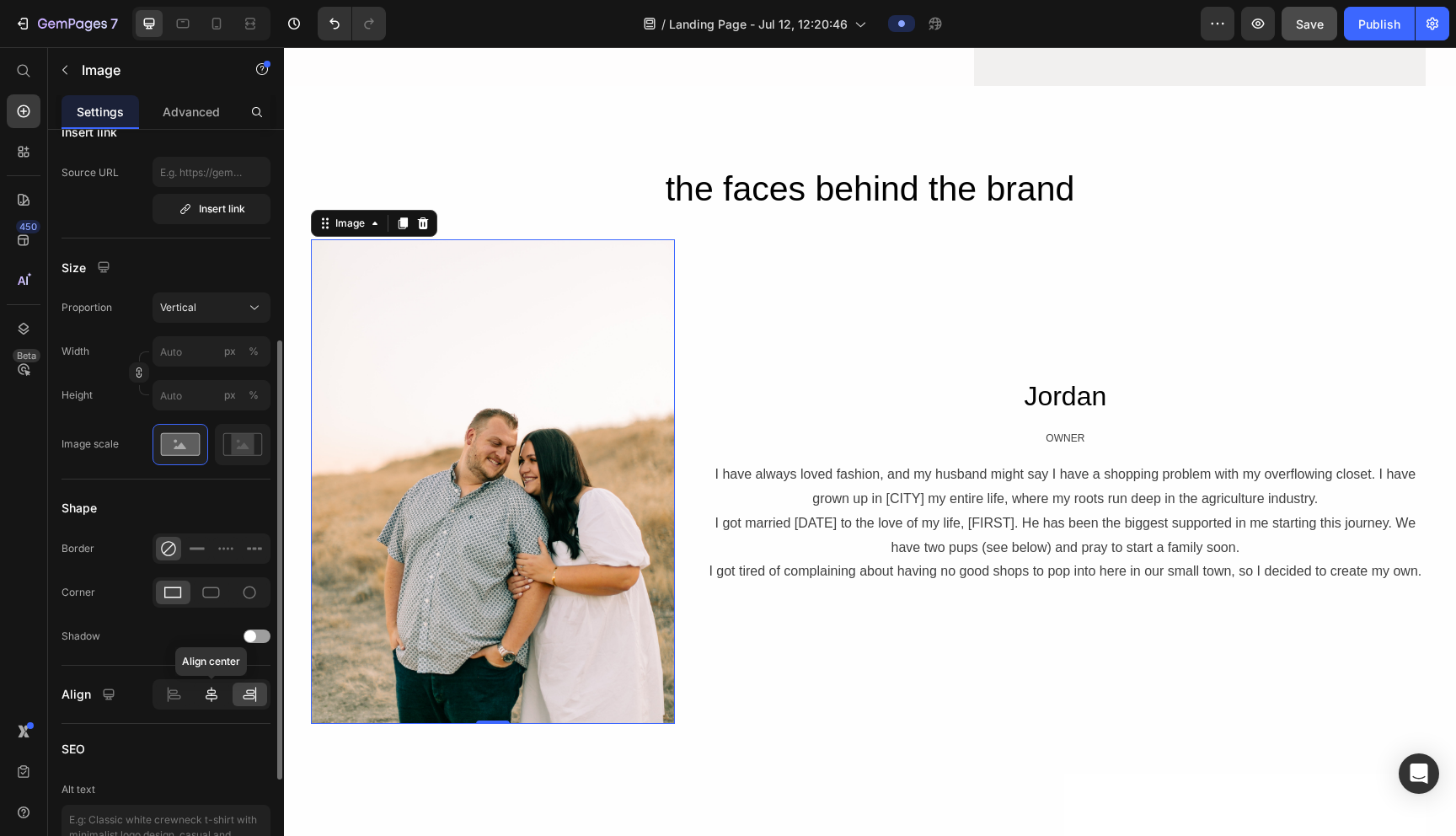 click 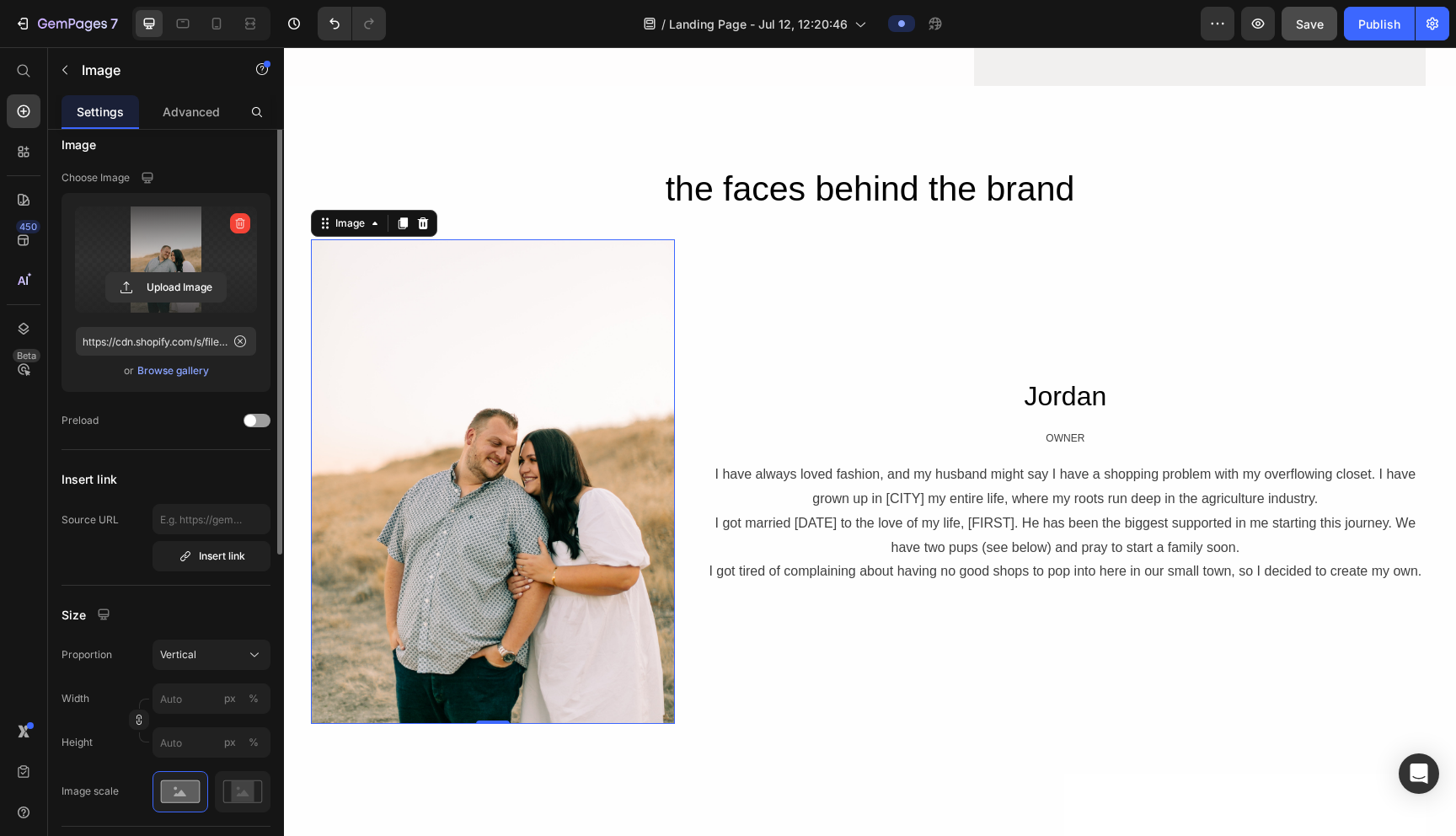 scroll, scrollTop: 0, scrollLeft: 0, axis: both 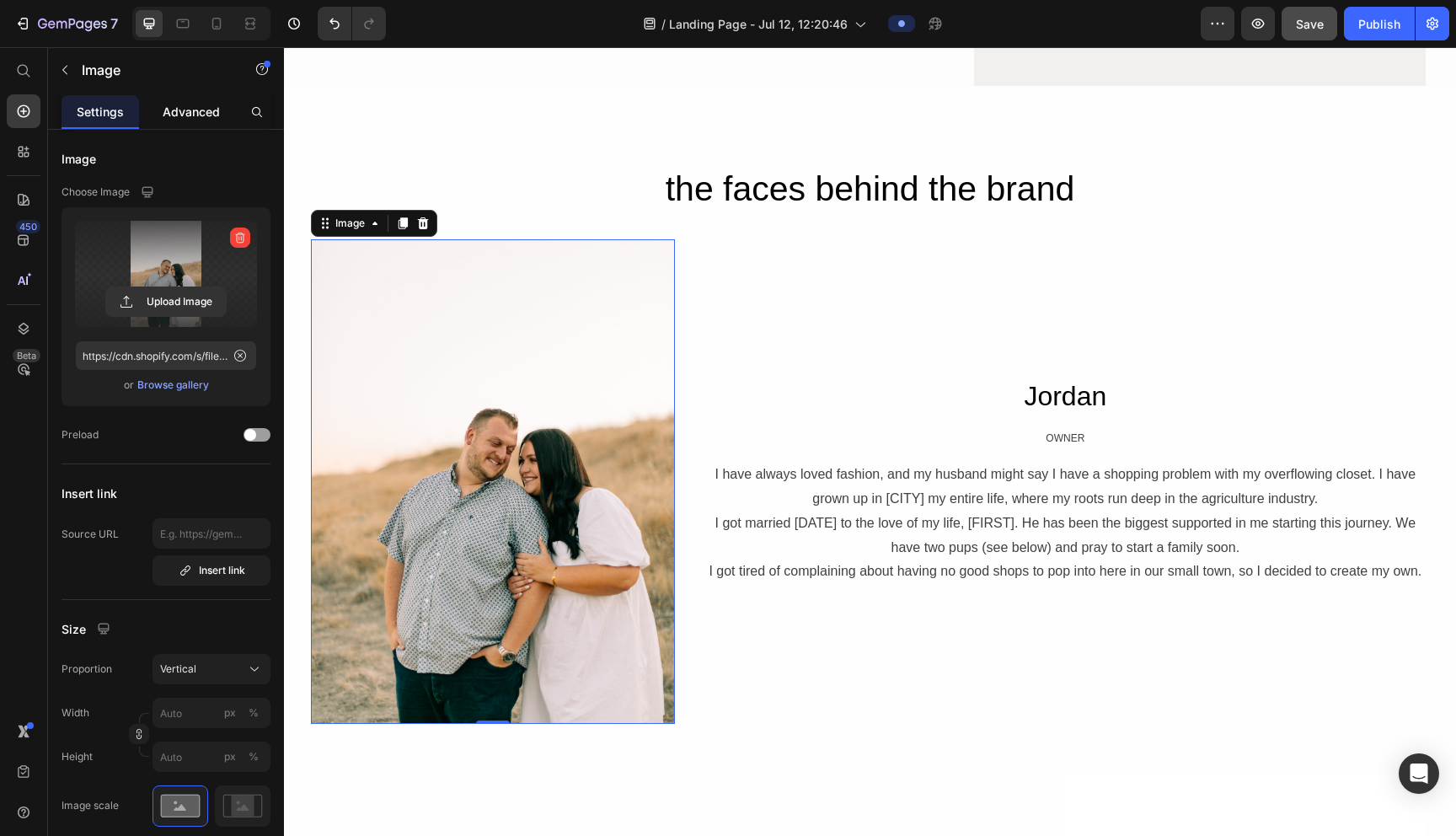 click on "Advanced" 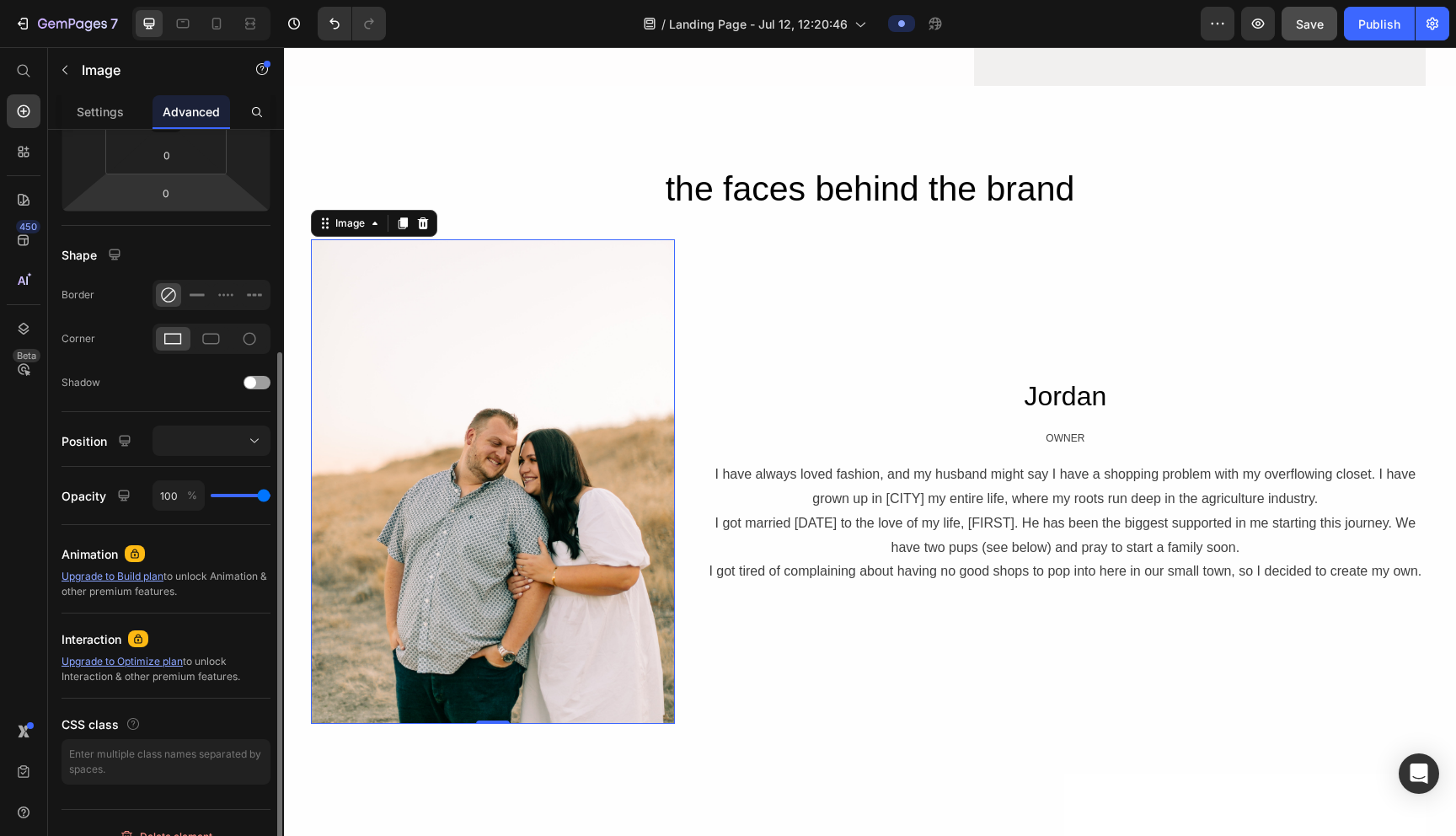 scroll, scrollTop: 346, scrollLeft: 0, axis: vertical 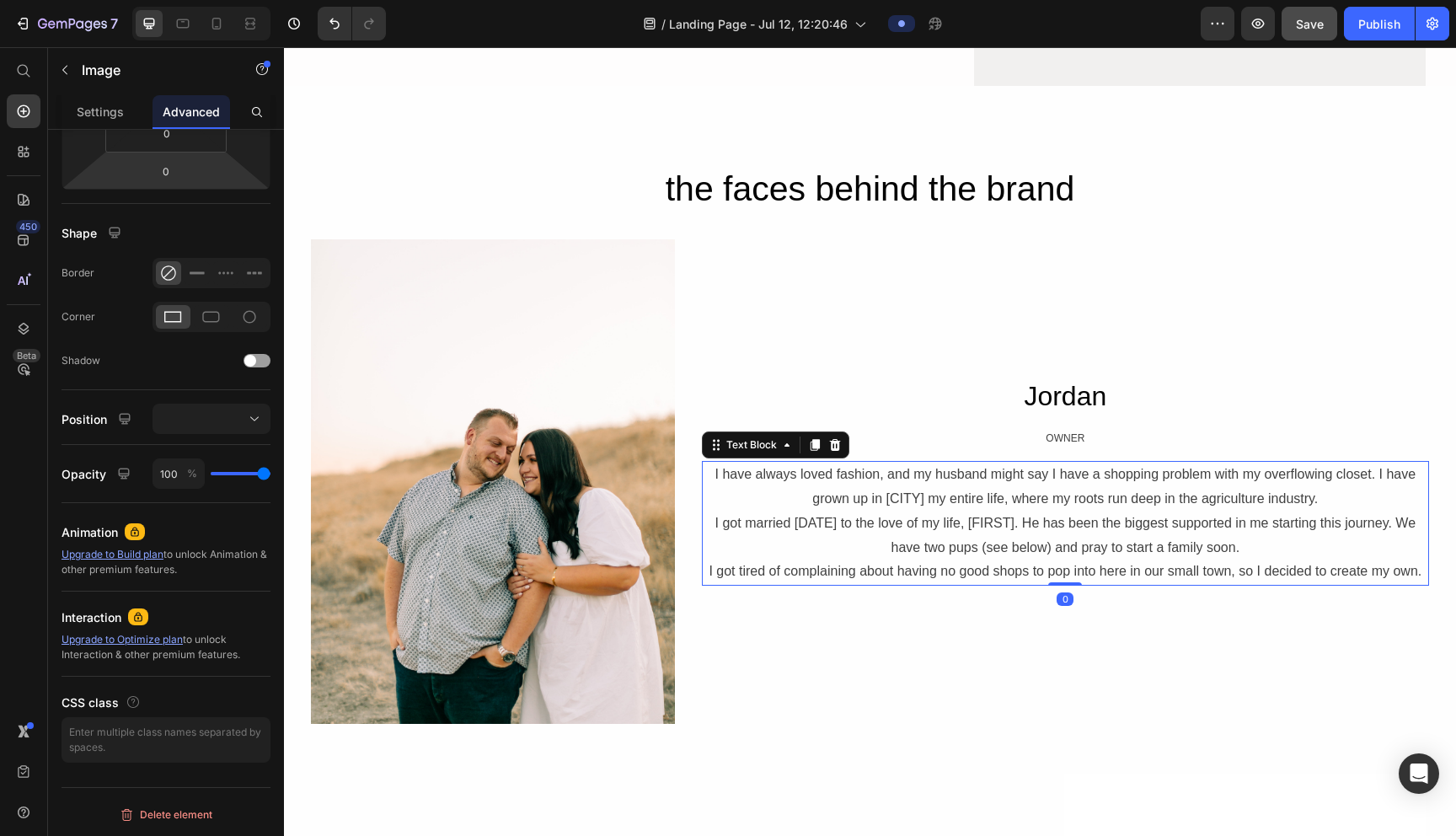 click on "I got married [DATE] to the love of my life, [FIRST]. He has been the biggest supported in me starting this journey. We have two pups (see below) and pray to start a family soon." at bounding box center (1065, 536) 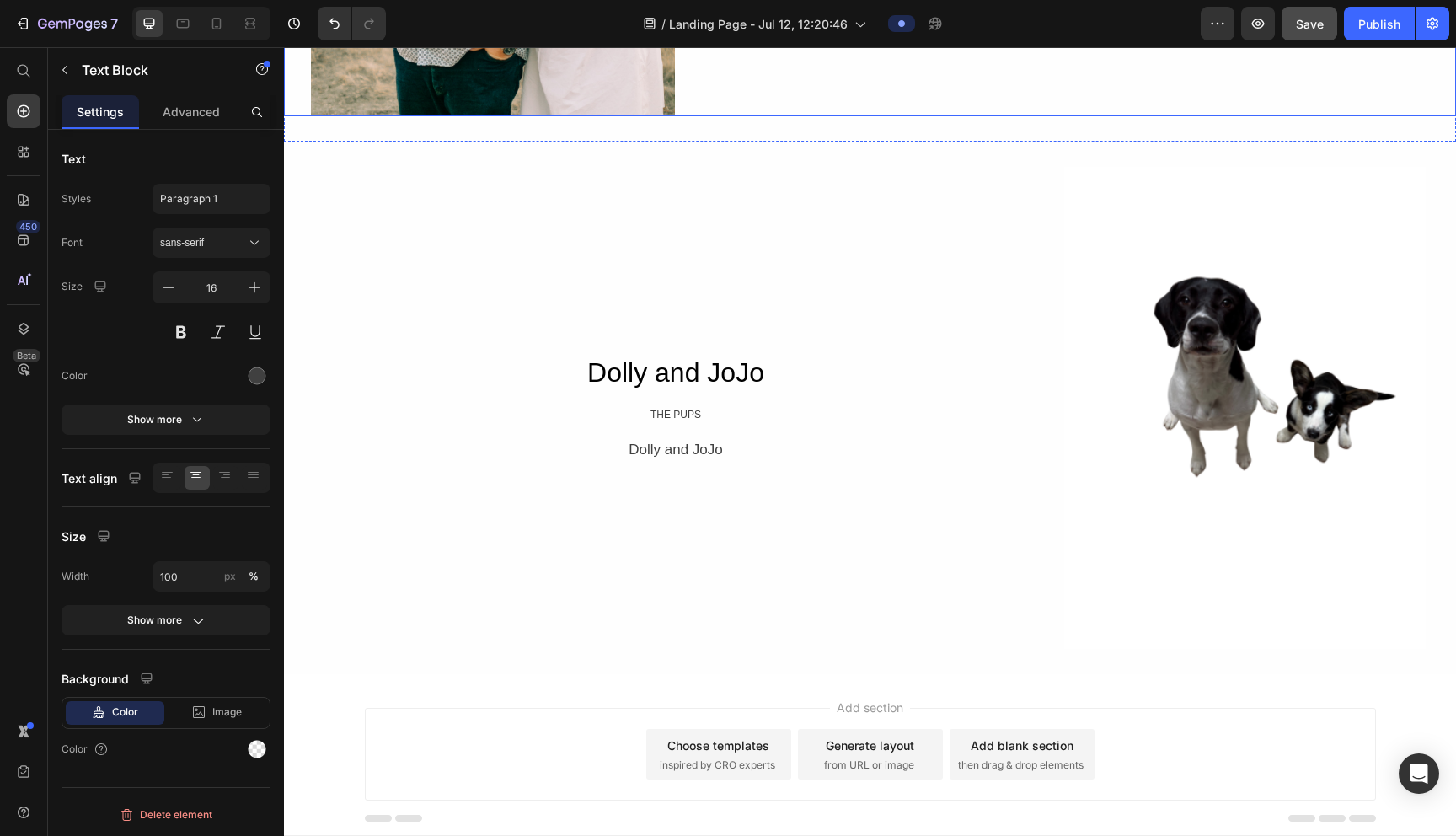 scroll, scrollTop: 1126, scrollLeft: 0, axis: vertical 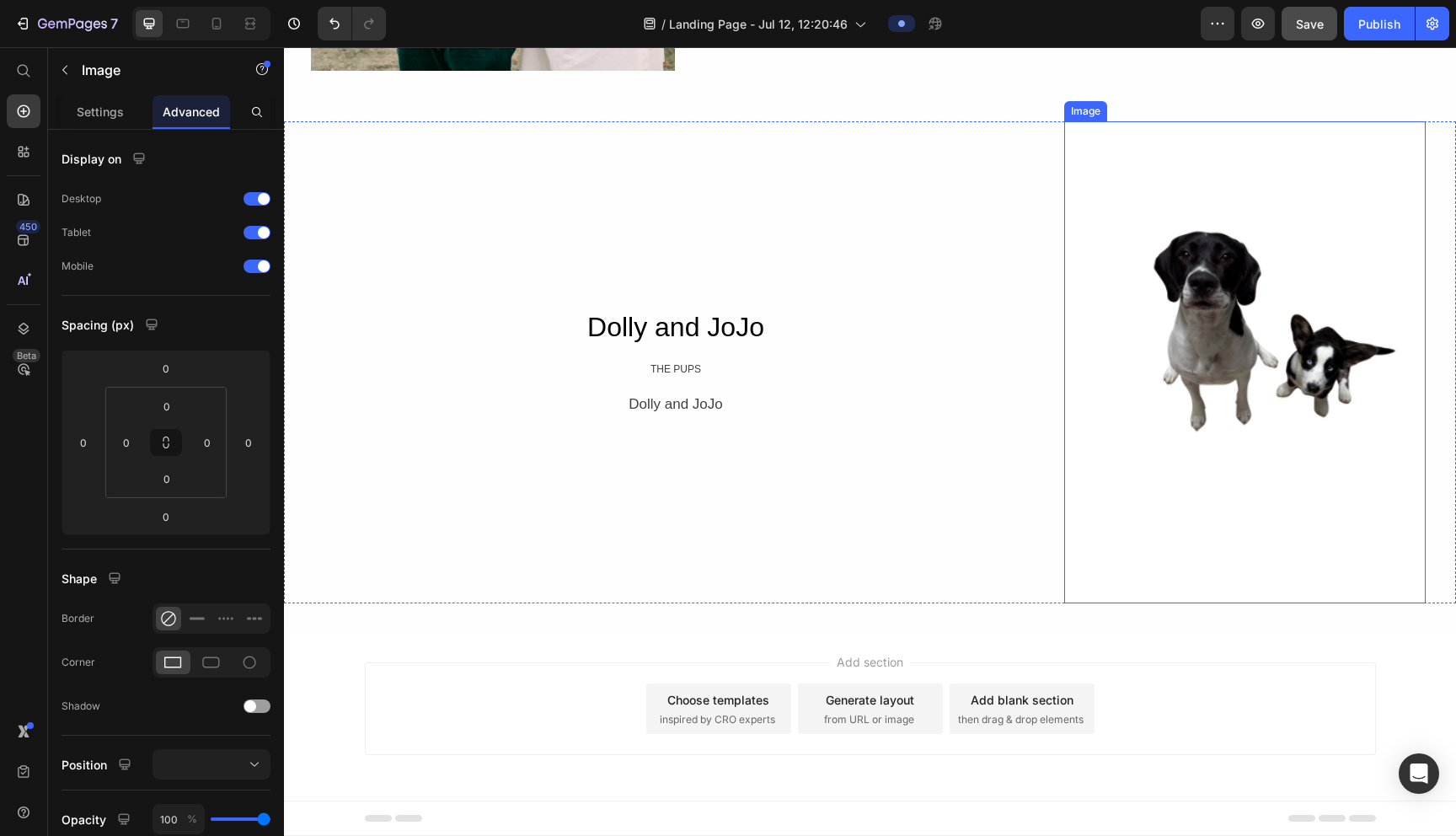 click at bounding box center [1245, 362] 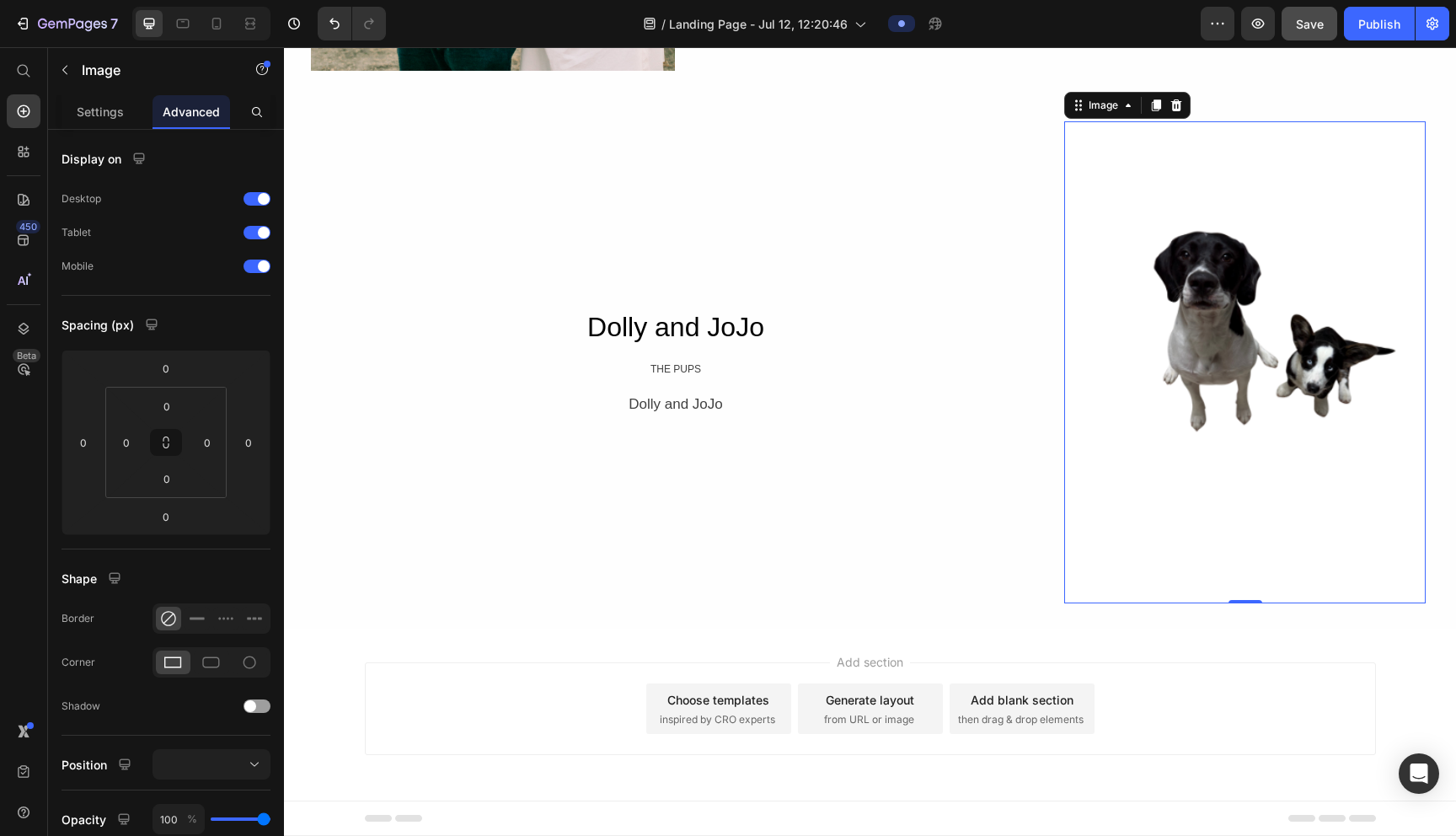 click at bounding box center [1245, 362] 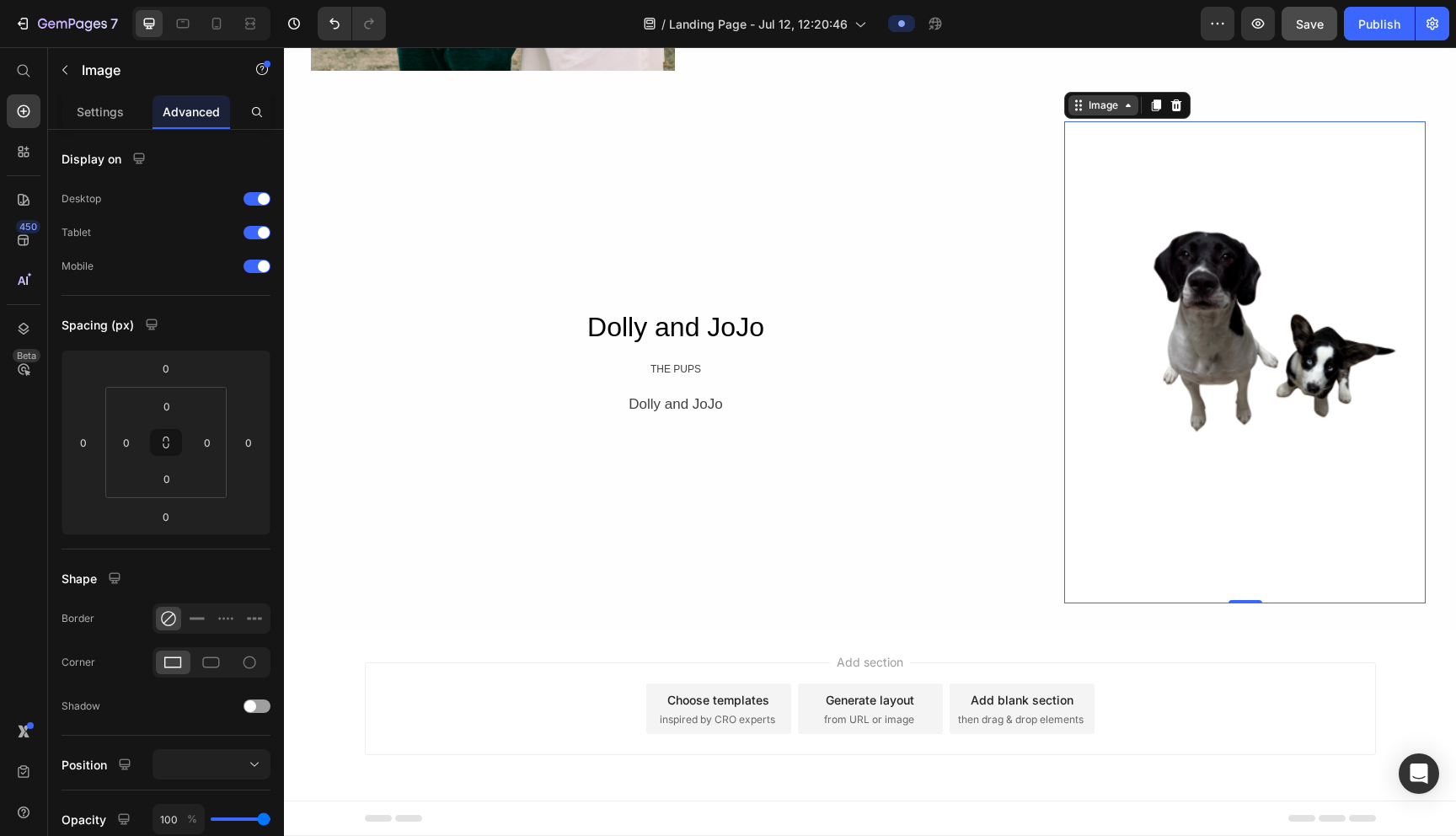 click on "Image" at bounding box center (1103, 105) 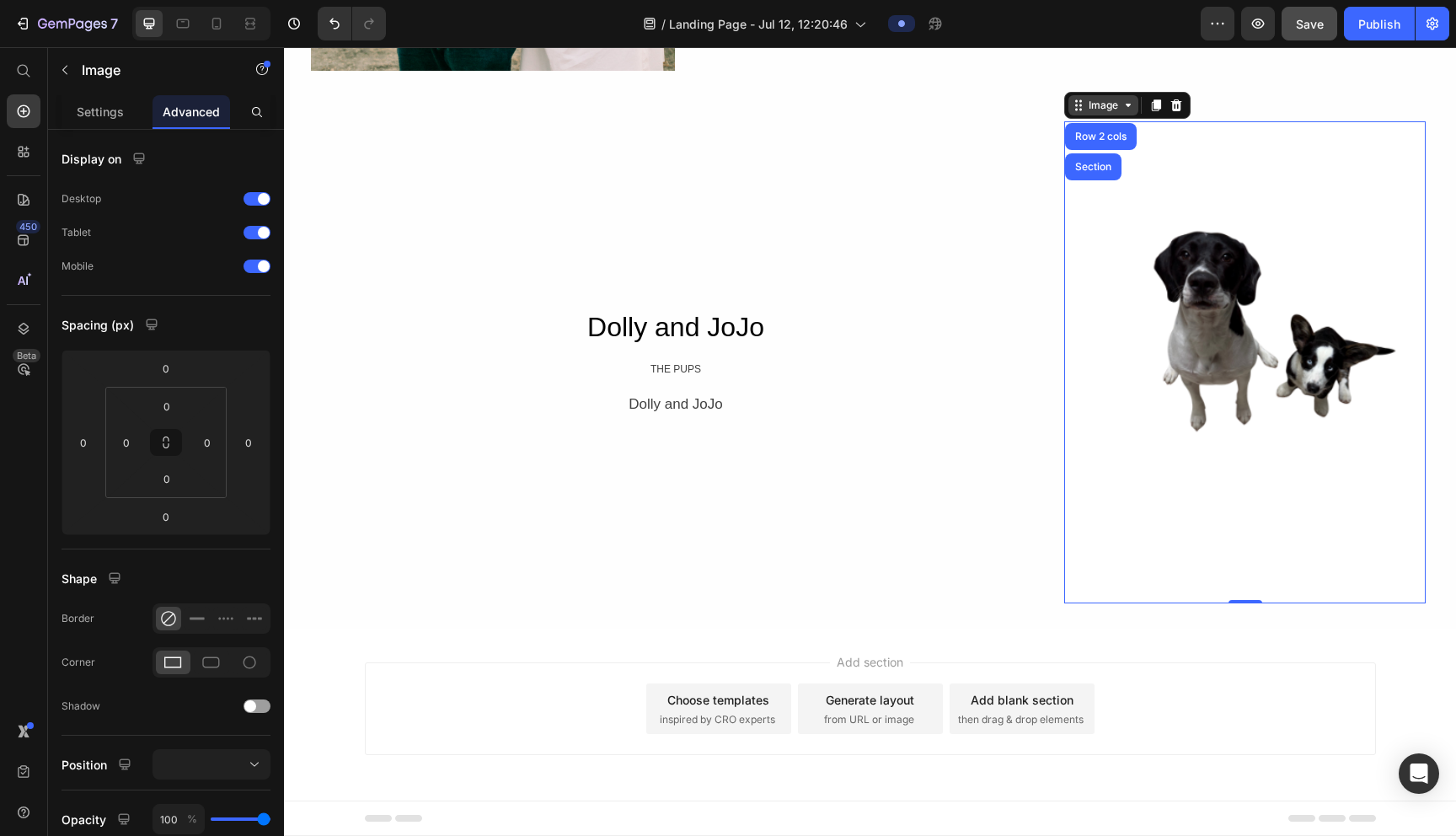 click on "Image" at bounding box center [1103, 105] 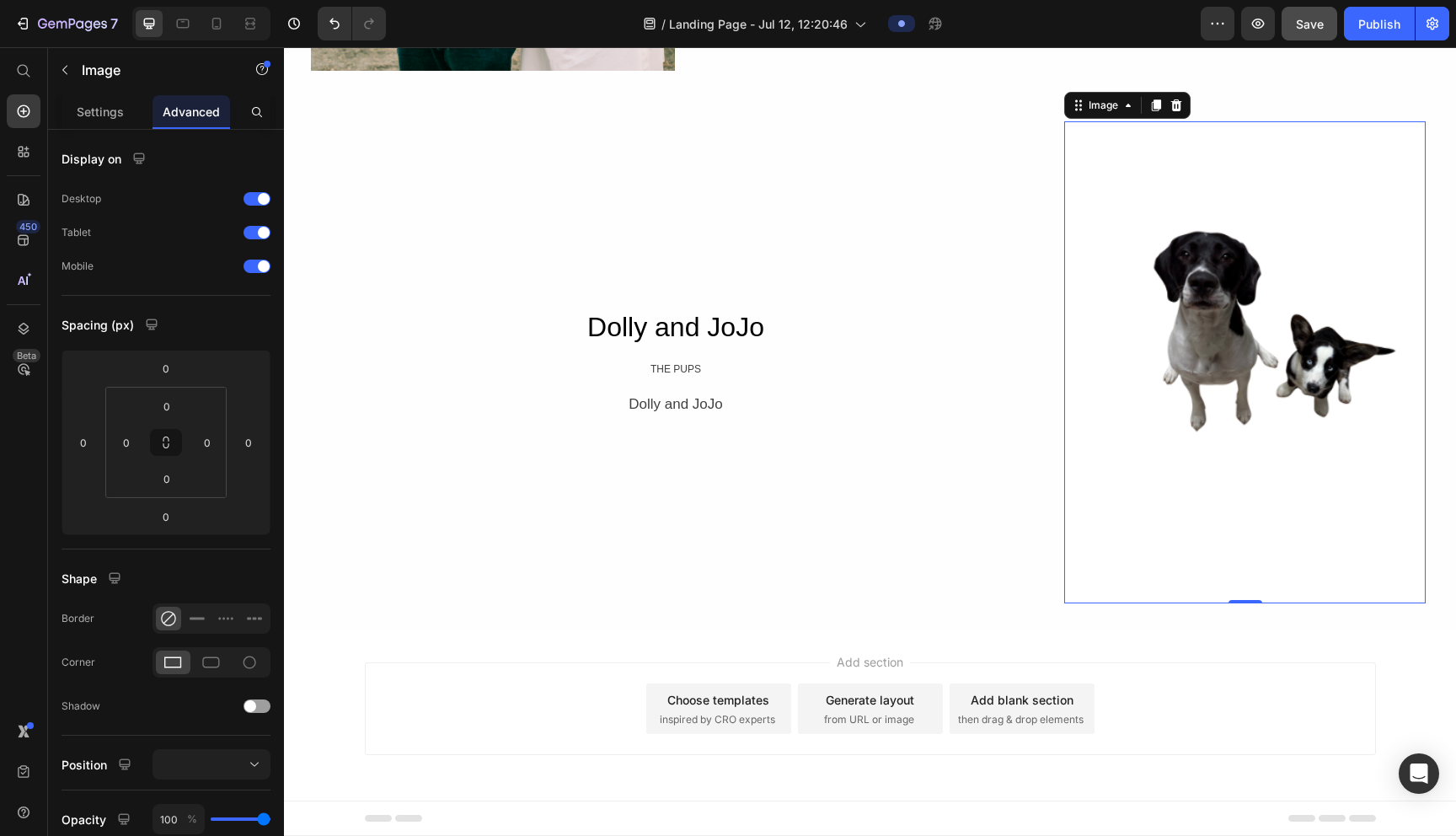 click at bounding box center [1245, 362] 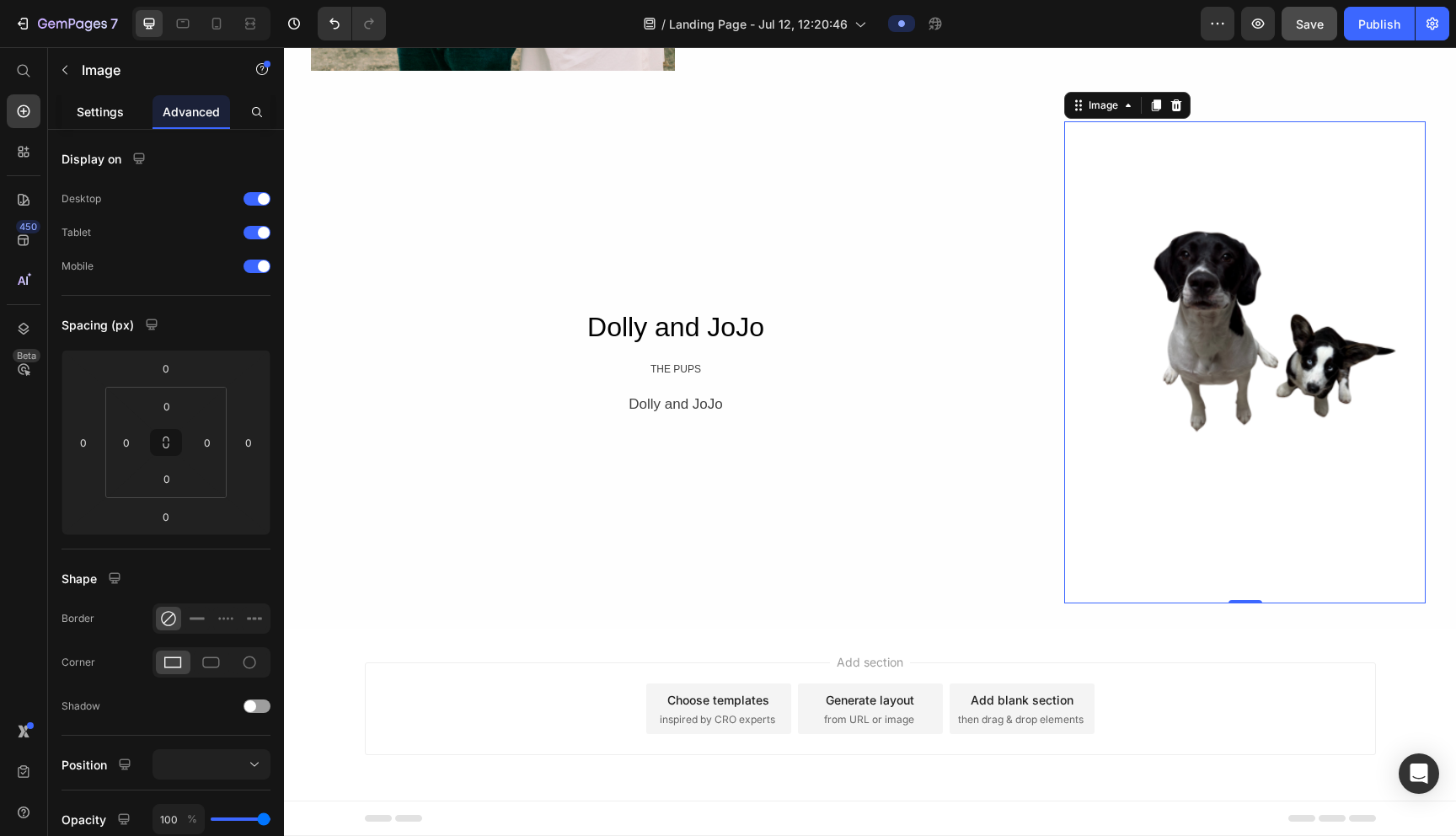 click on "Settings" at bounding box center (100, 111) 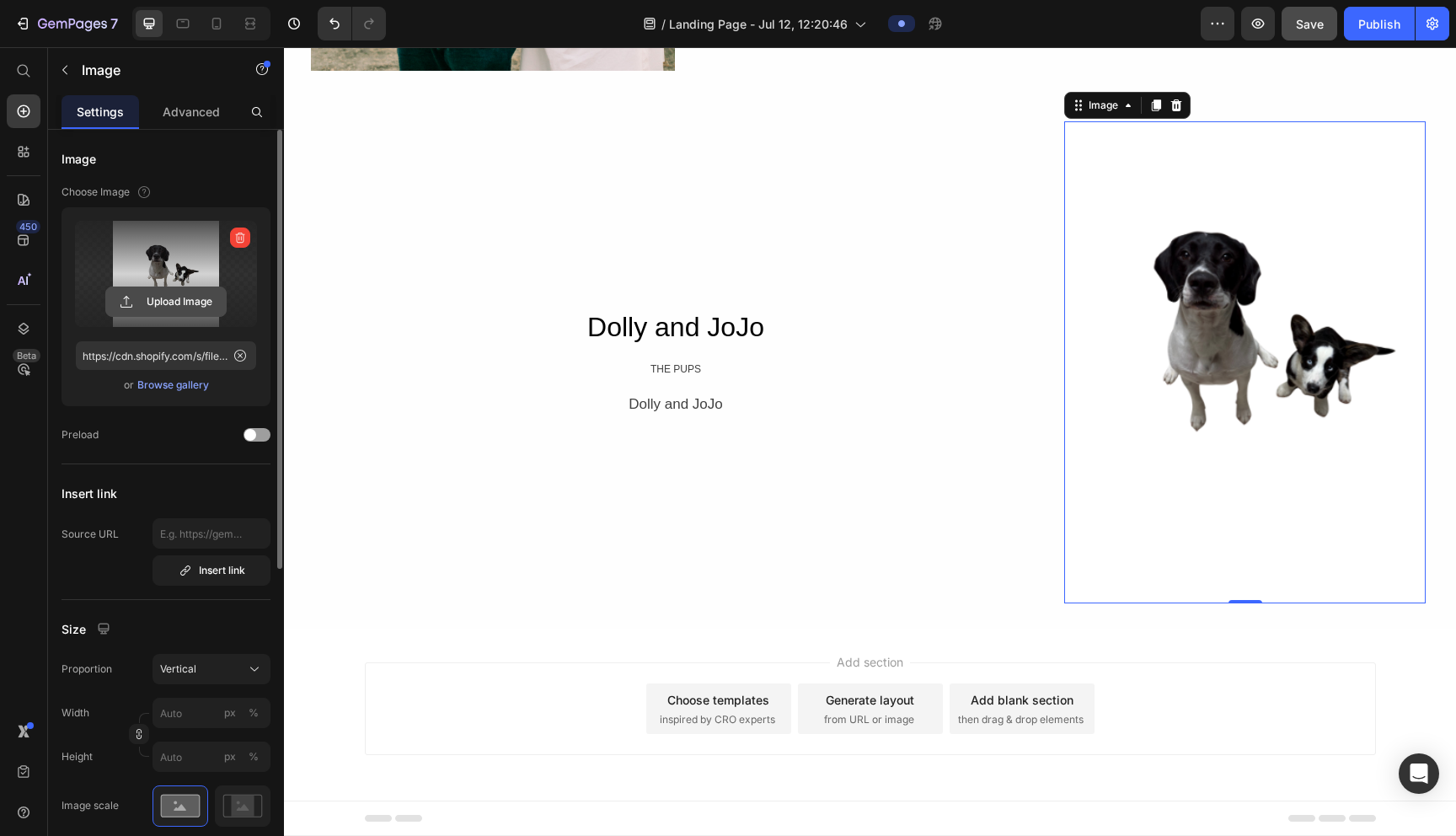 click 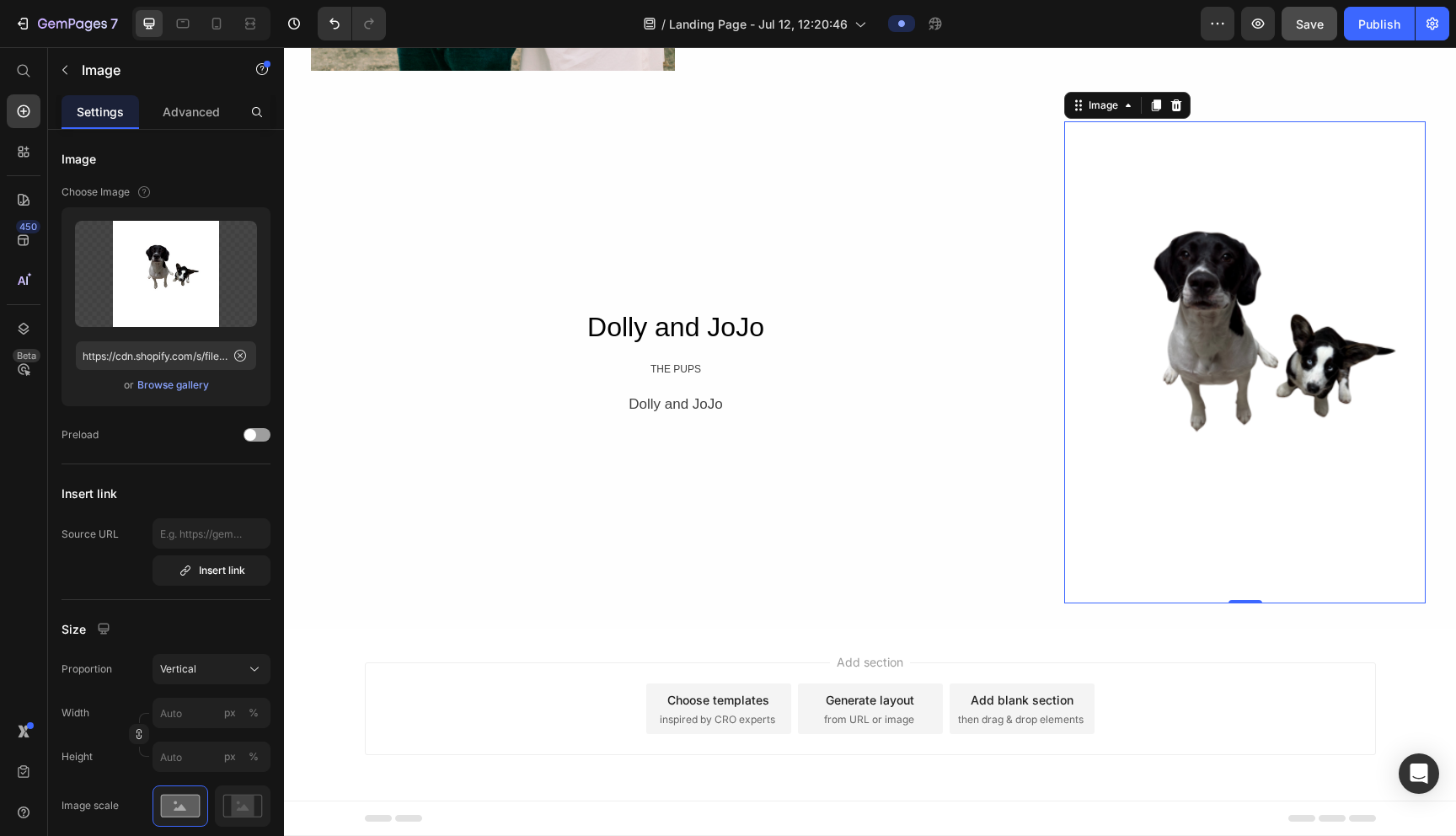 type on "C:\fakepath\IMG_9470.HEIC" 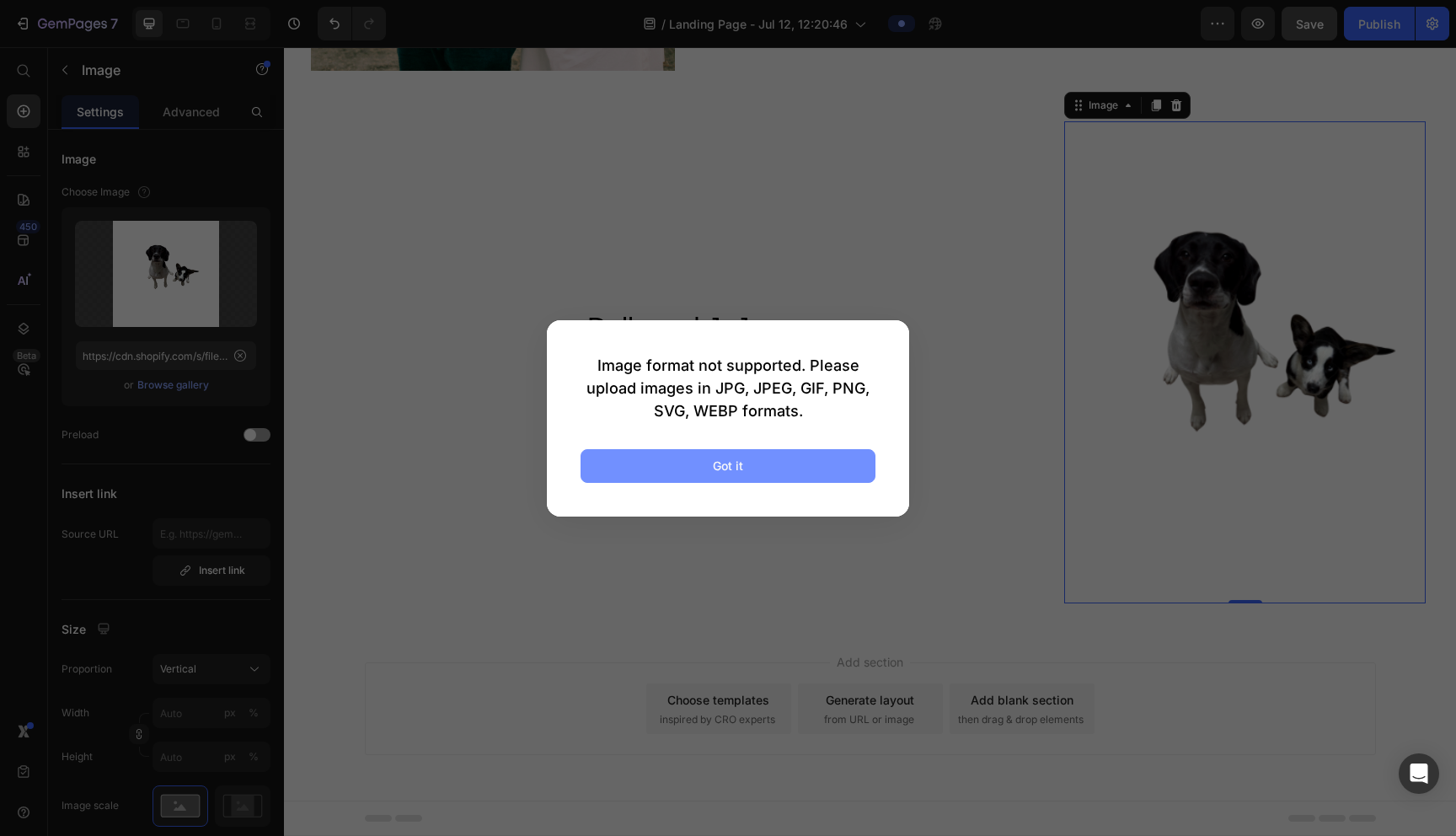 click on "Got it" at bounding box center (728, 466) 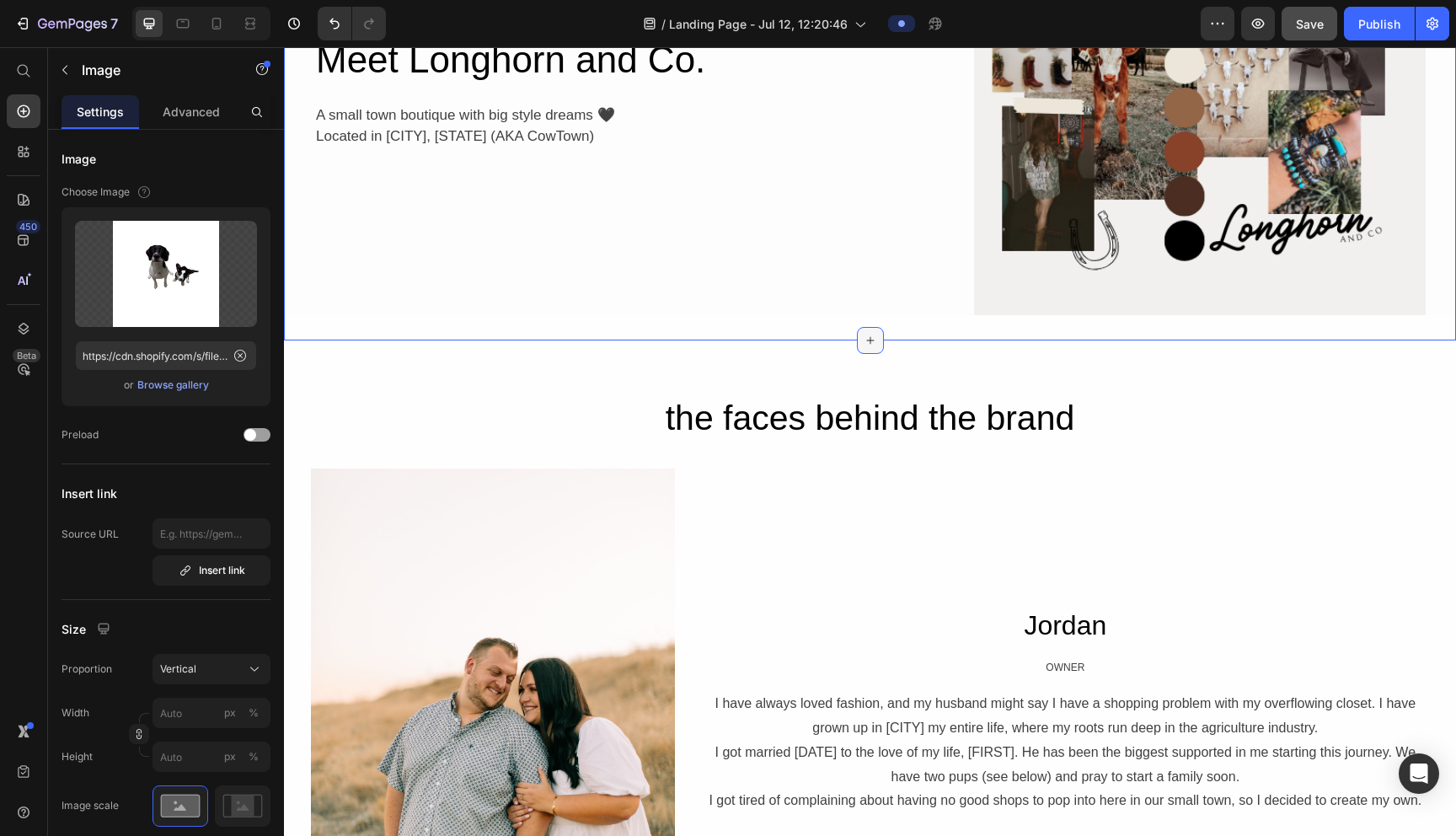 scroll, scrollTop: 248, scrollLeft: 0, axis: vertical 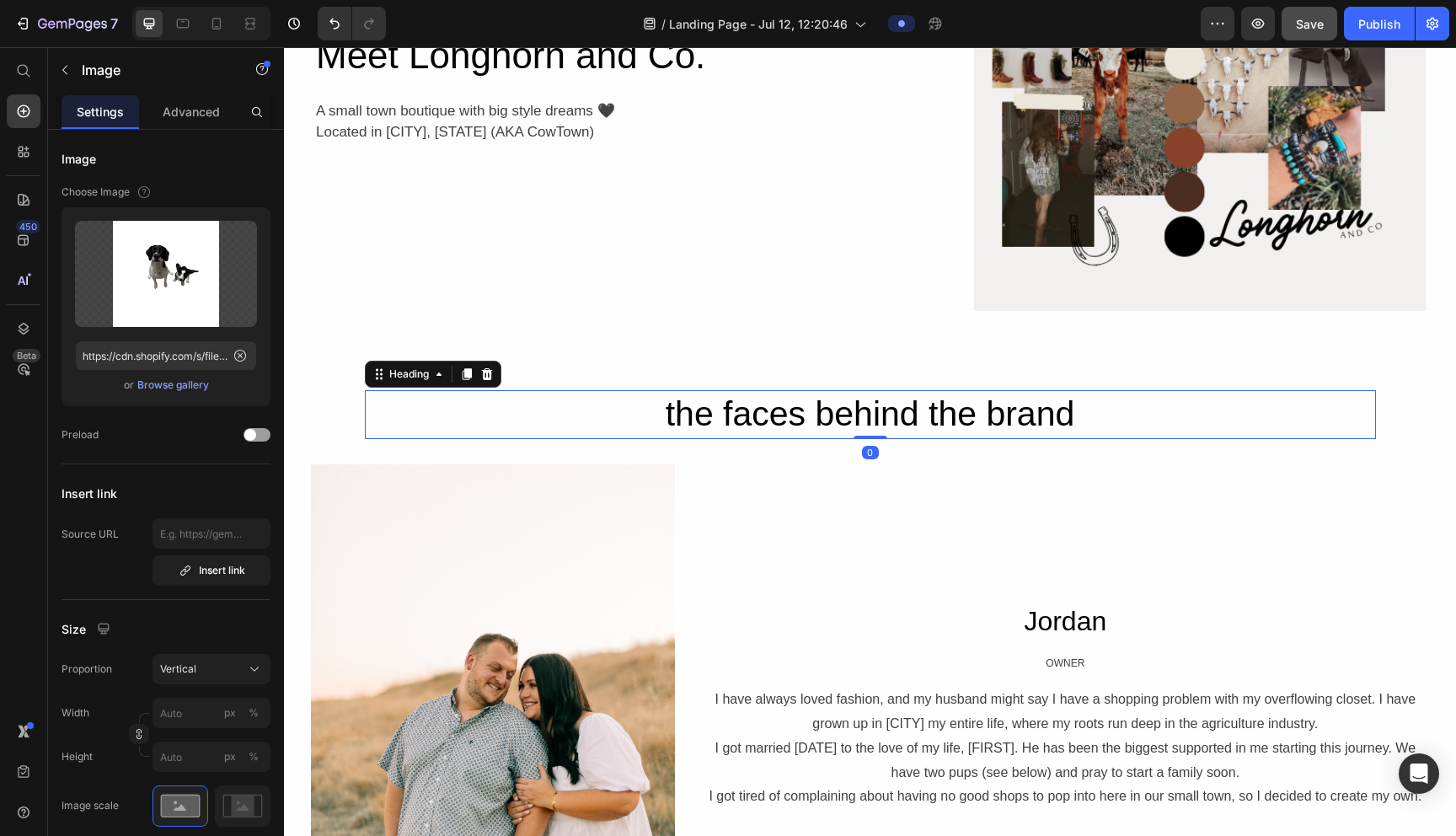 click on "the faces behind the brand" at bounding box center (870, 414) 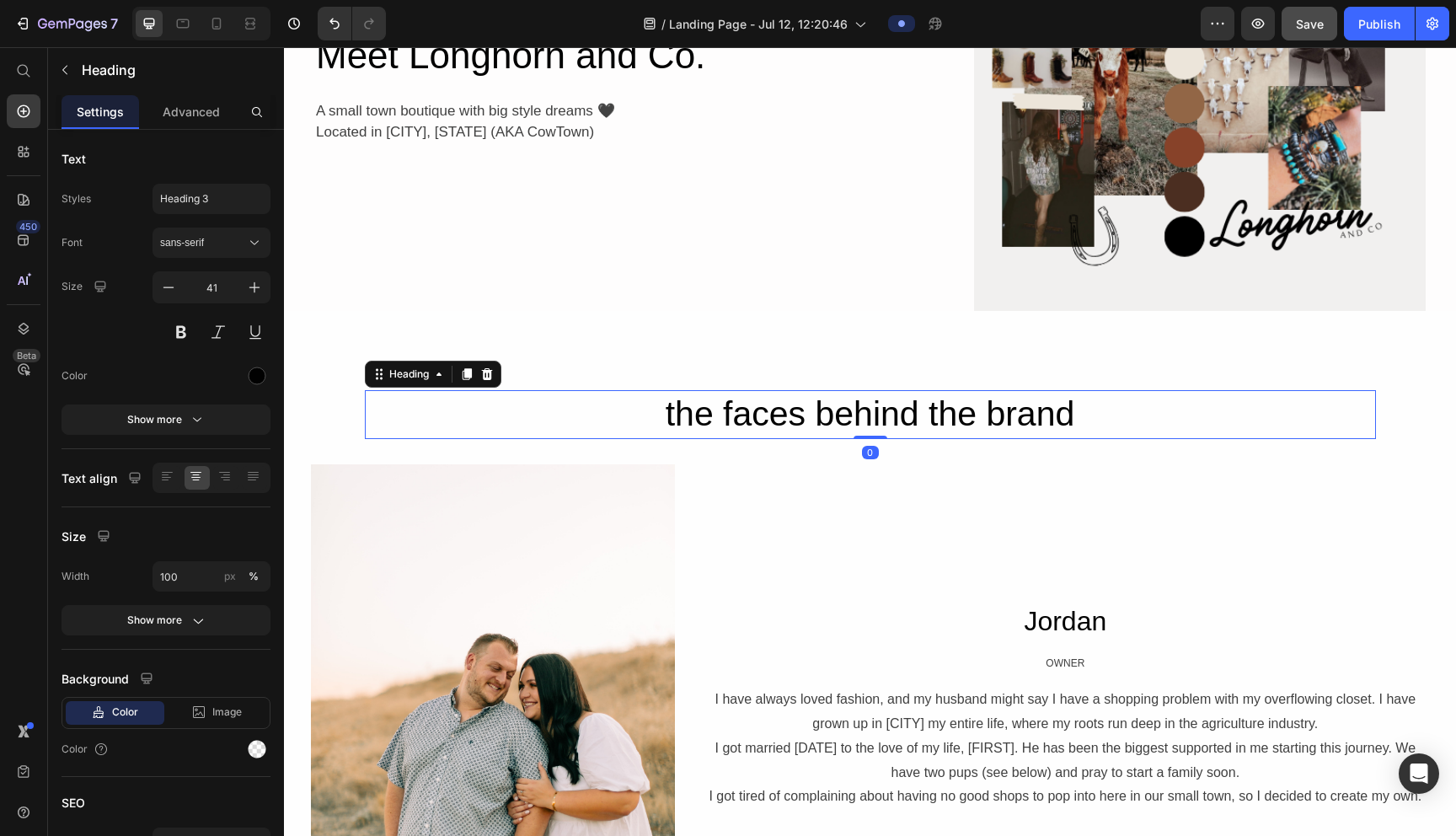 click on "the faces behind the brand" at bounding box center [870, 414] 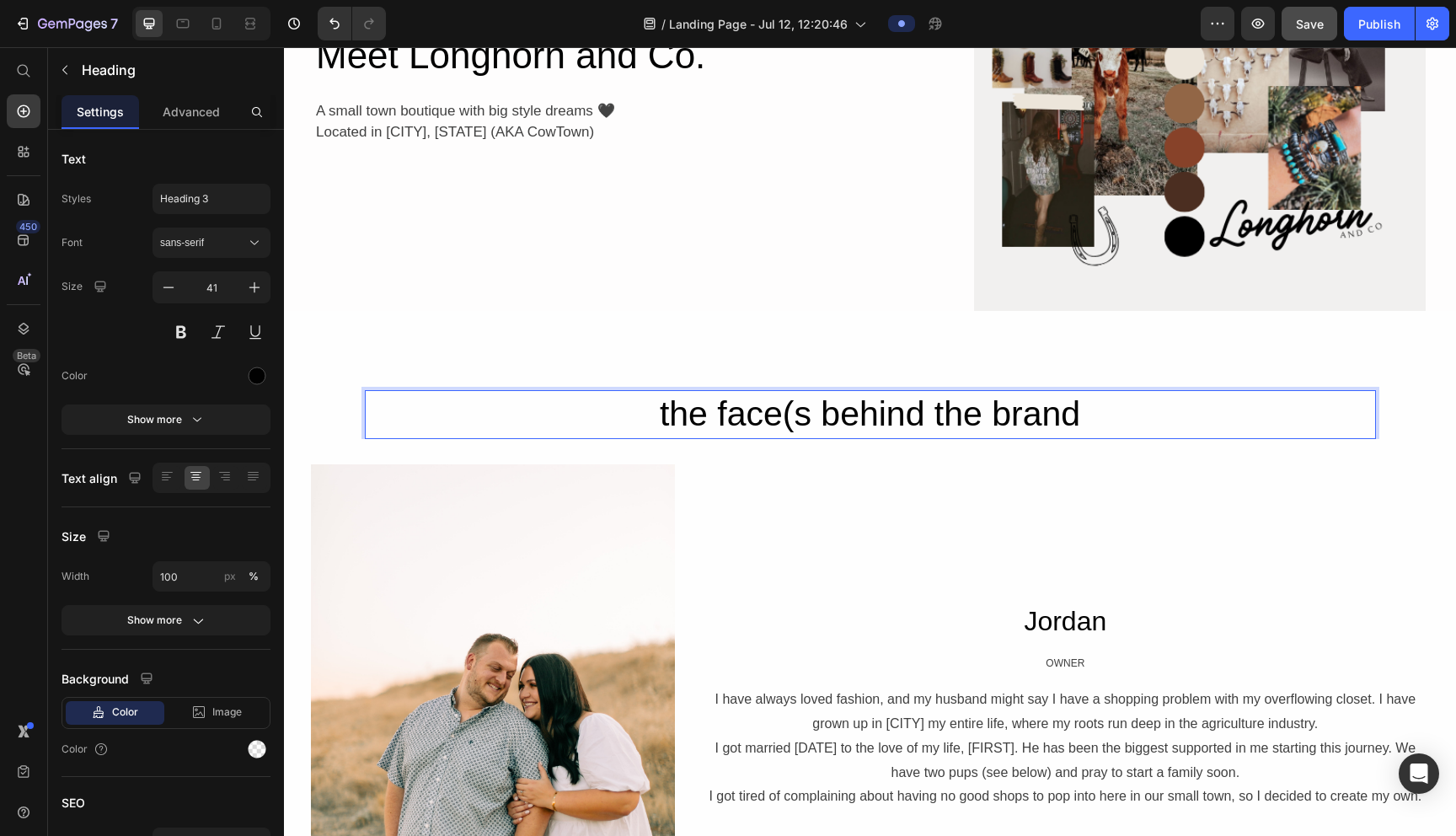 click on "the face(s behind the brand" at bounding box center [870, 414] 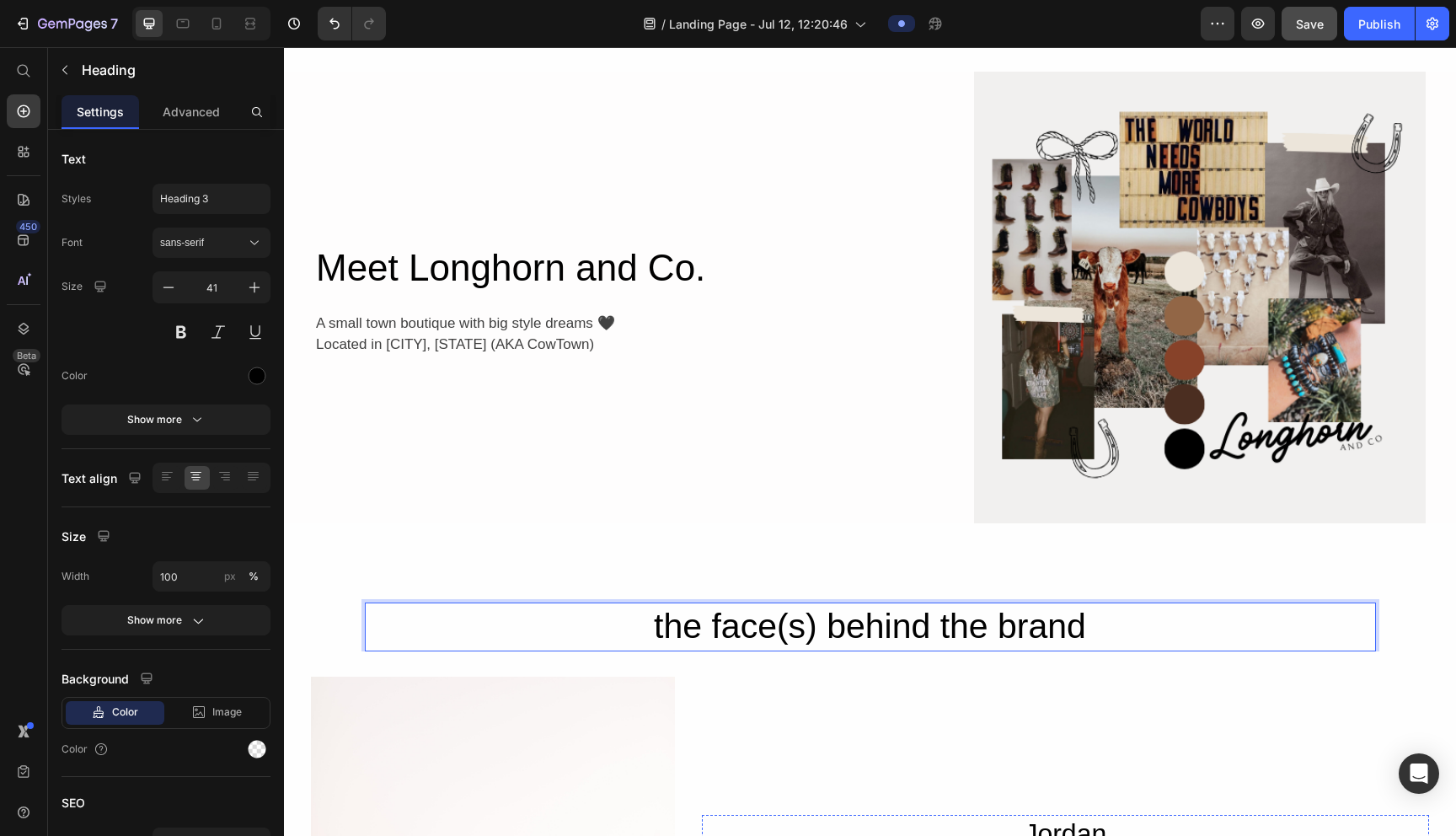 scroll, scrollTop: 0, scrollLeft: 0, axis: both 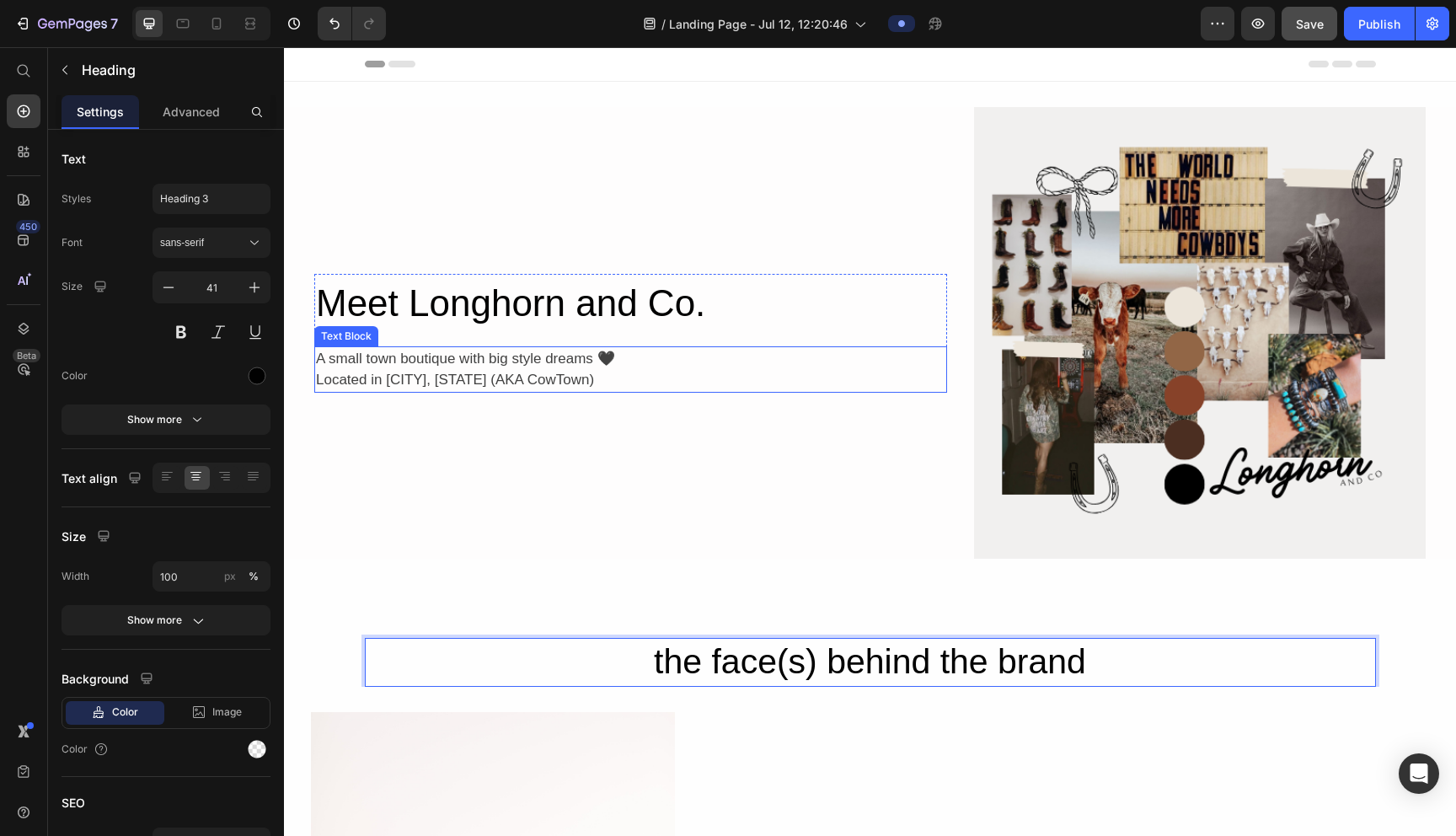 click on "Located in [CITY], [STATE] (AKA CowTown)" at bounding box center [630, 380] 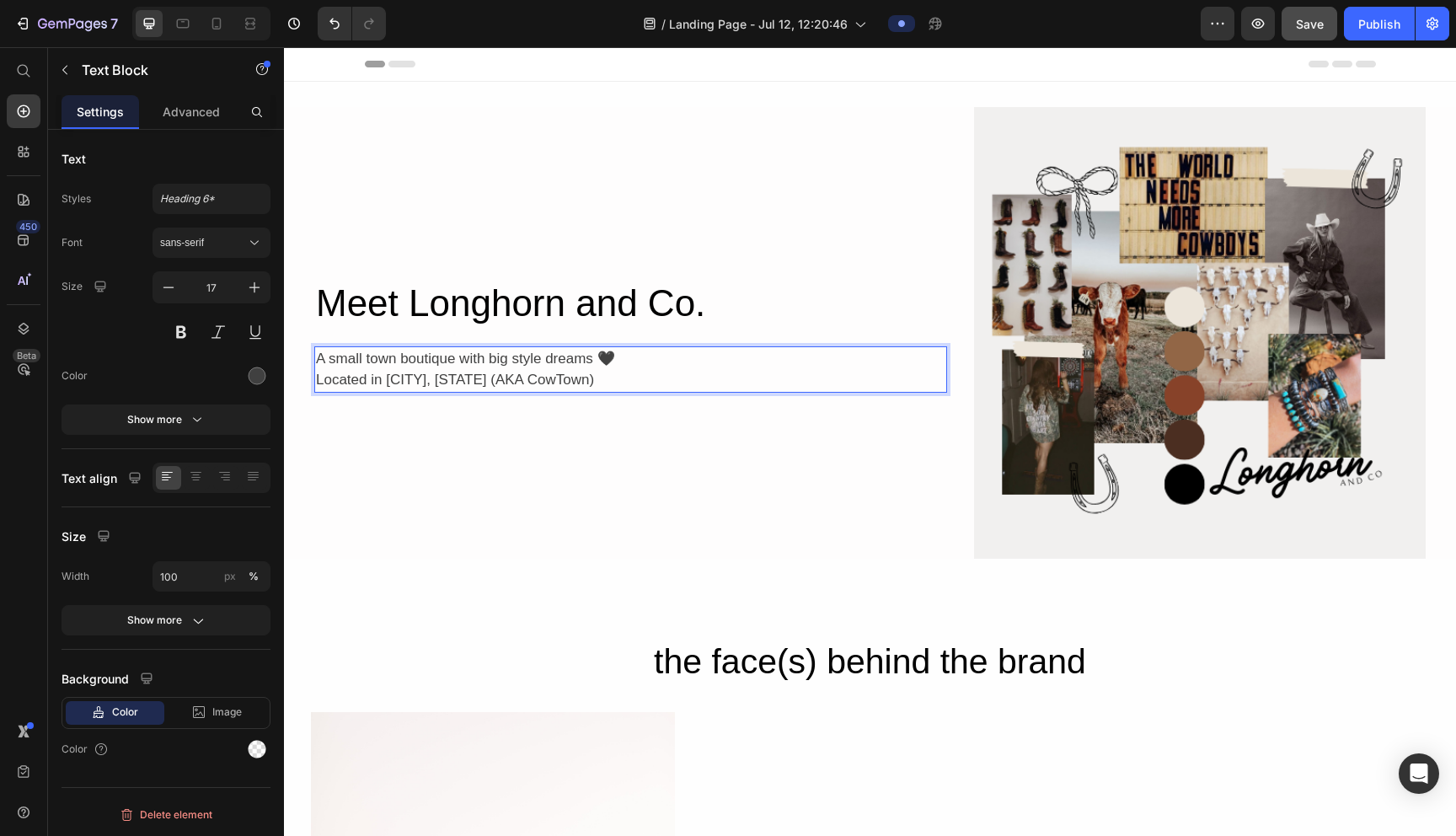 click on "Located in [CITY], [STATE] (AKA CowTown)" at bounding box center (630, 380) 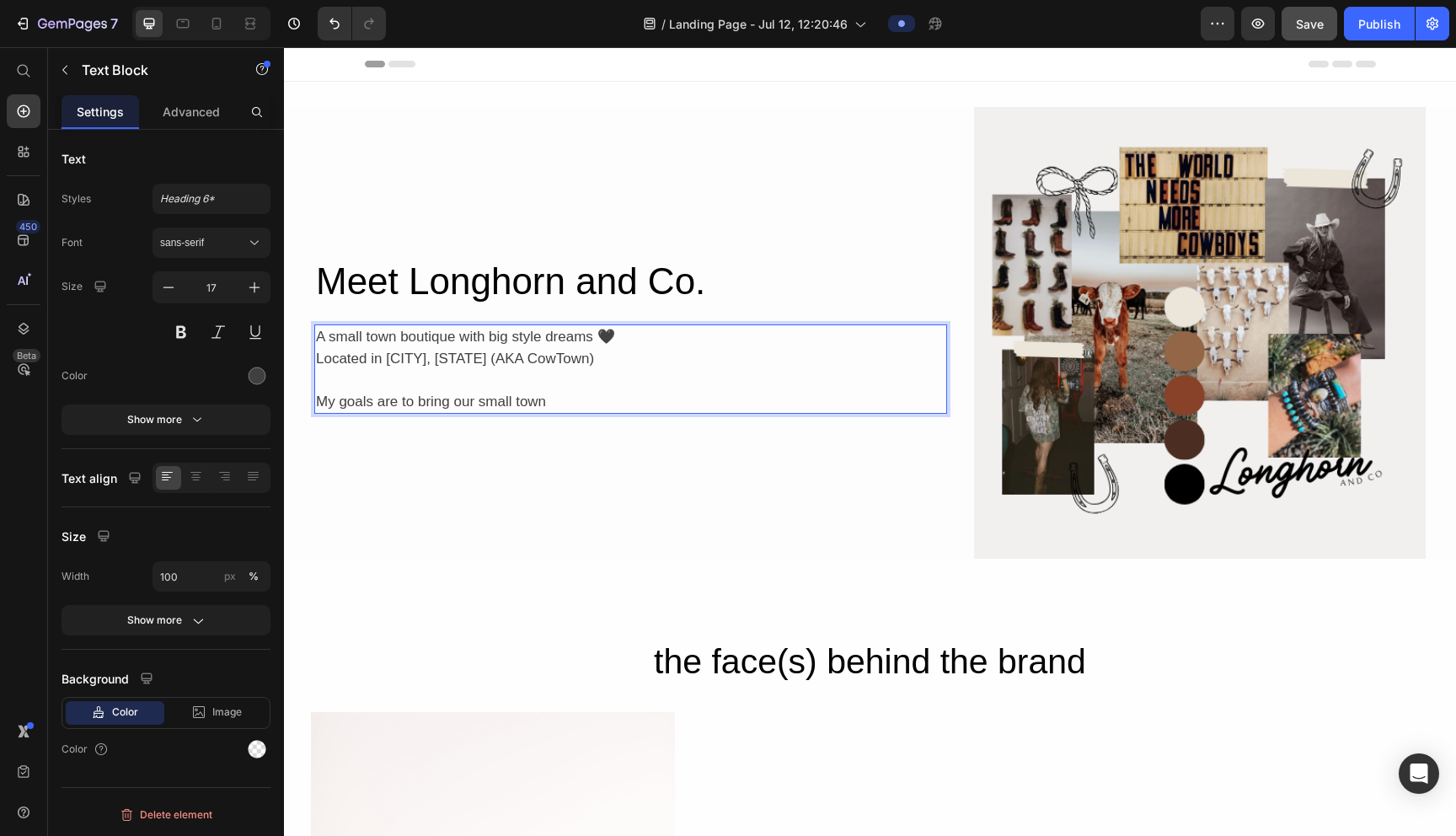 click on "My goals are to bring our small town" at bounding box center [630, 402] 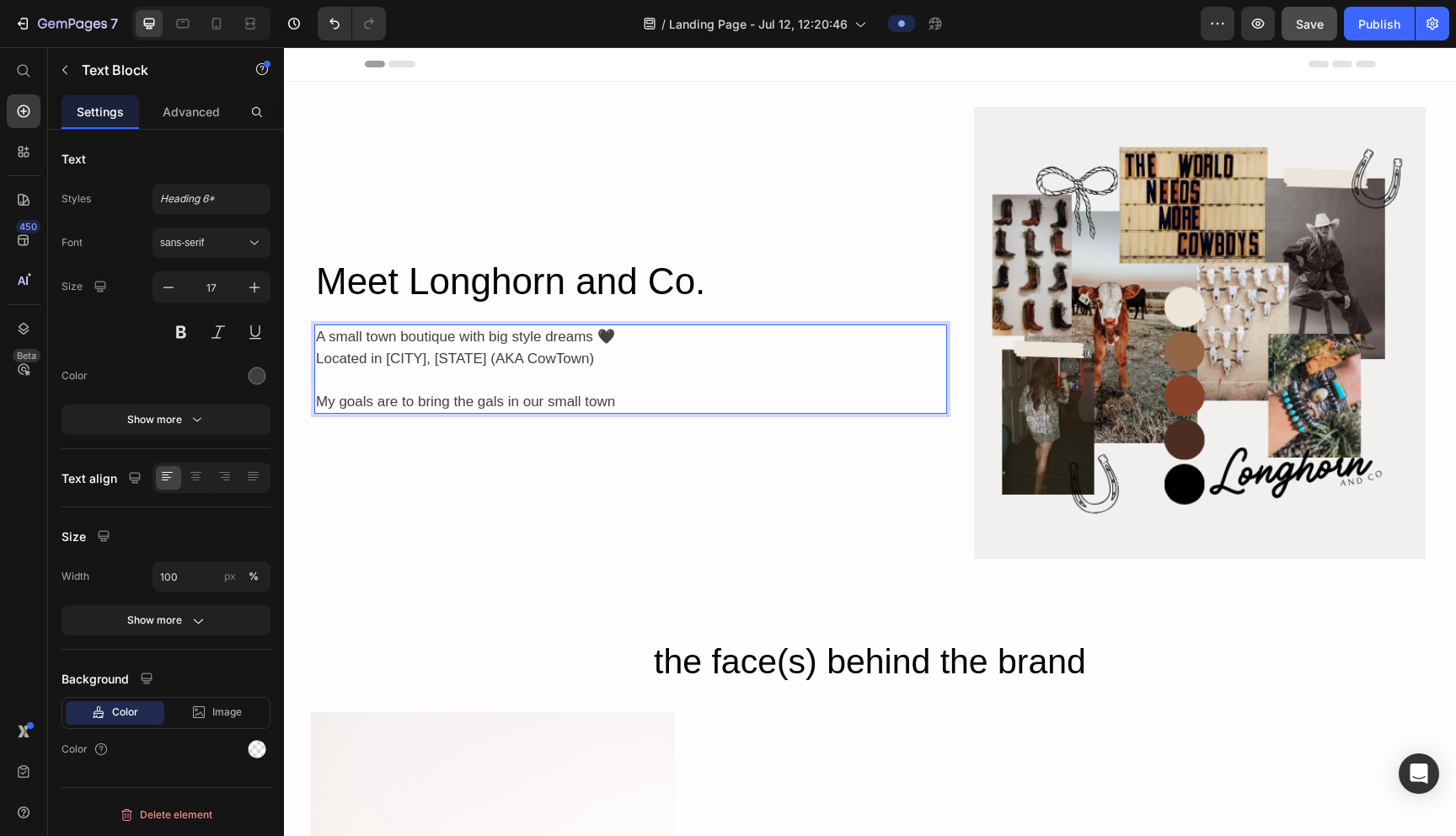 click on "My goals are to bring the gals in our small town" at bounding box center (630, 402) 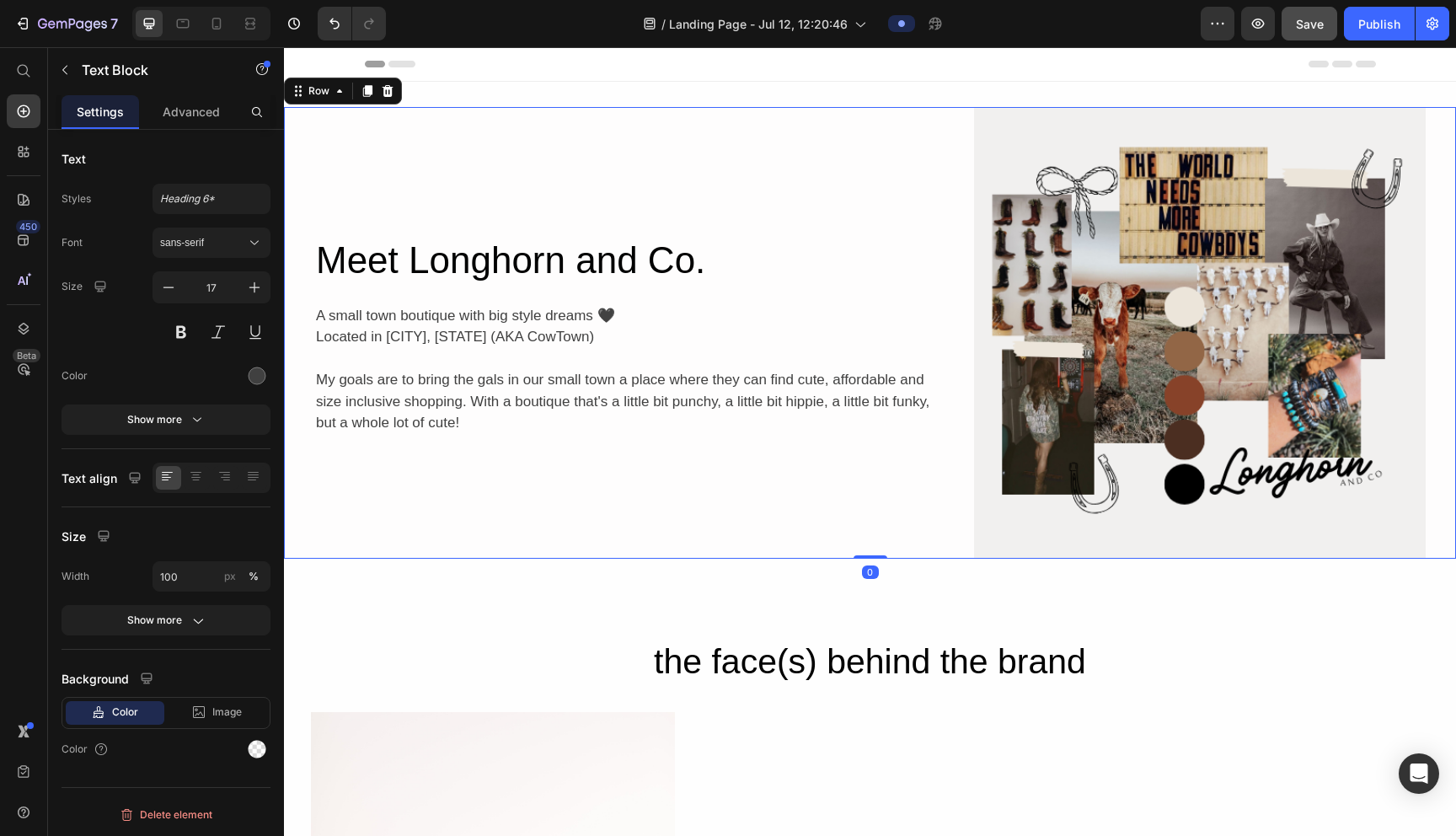 click on "Meet the Longhorn and Co. Heading A small town boutique with big style dreams 🖤 Located in [CITY], [STATE] (AKA CowTown) My goals are to bring the gals in our small town a place where they can find cute, affordable and size inclusive shopping. With a boutique that's a little bit punchy, a little bit hippie, a little bit funky, but a whole lot of cute! Text Block Row" at bounding box center (630, 333) 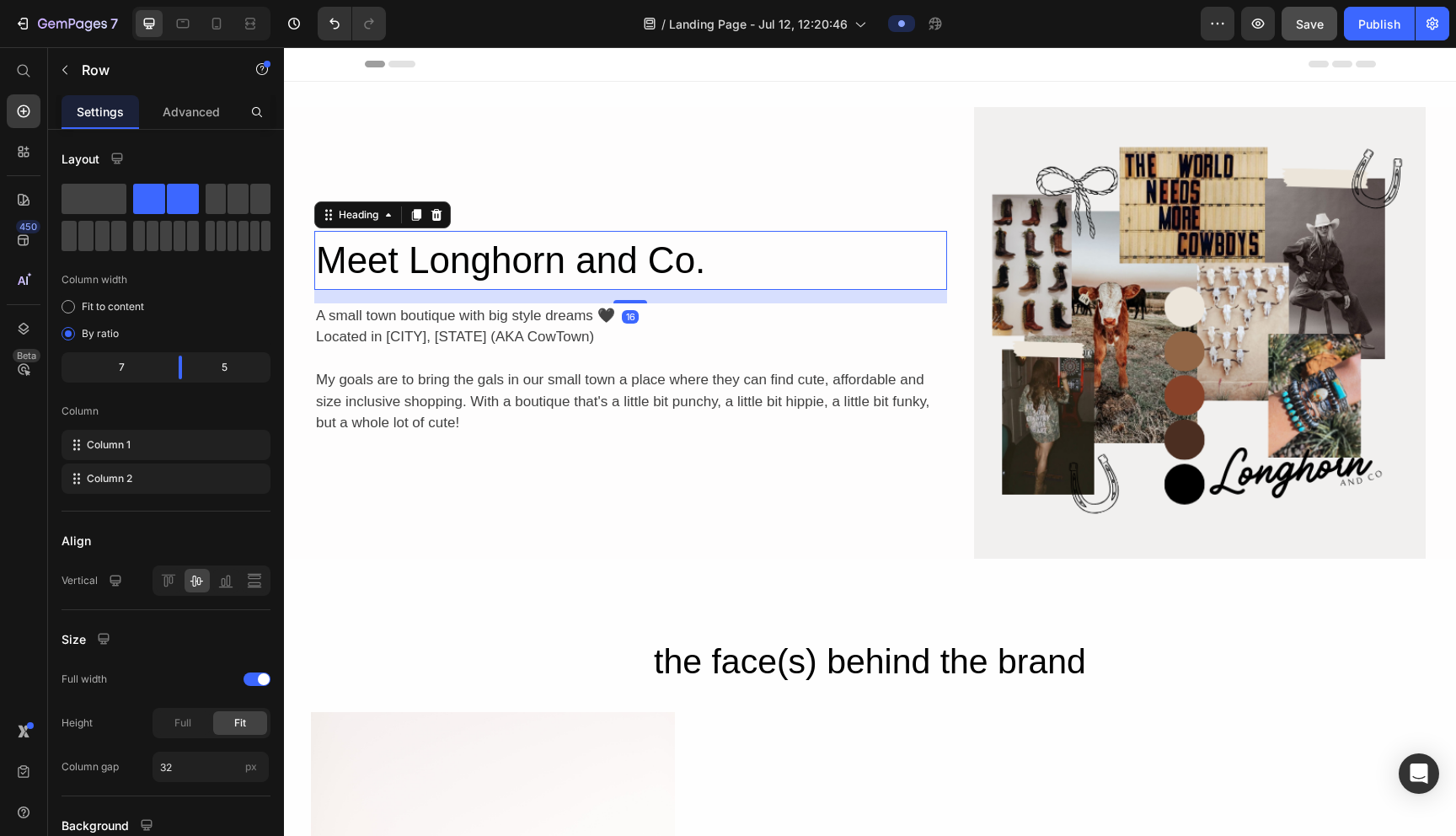 click on "Meet Longhorn and Co." at bounding box center (630, 260) 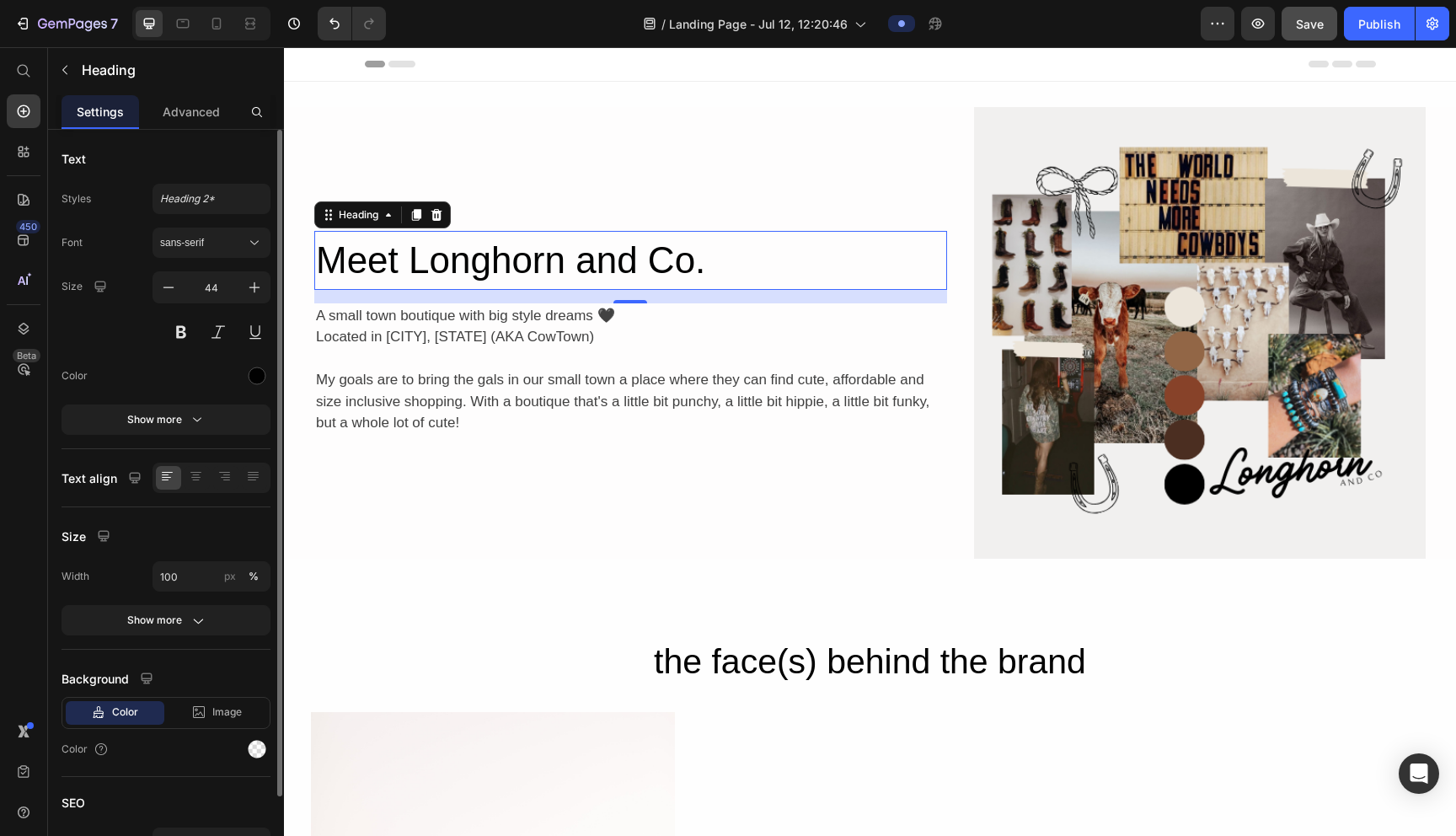 click on "Color" 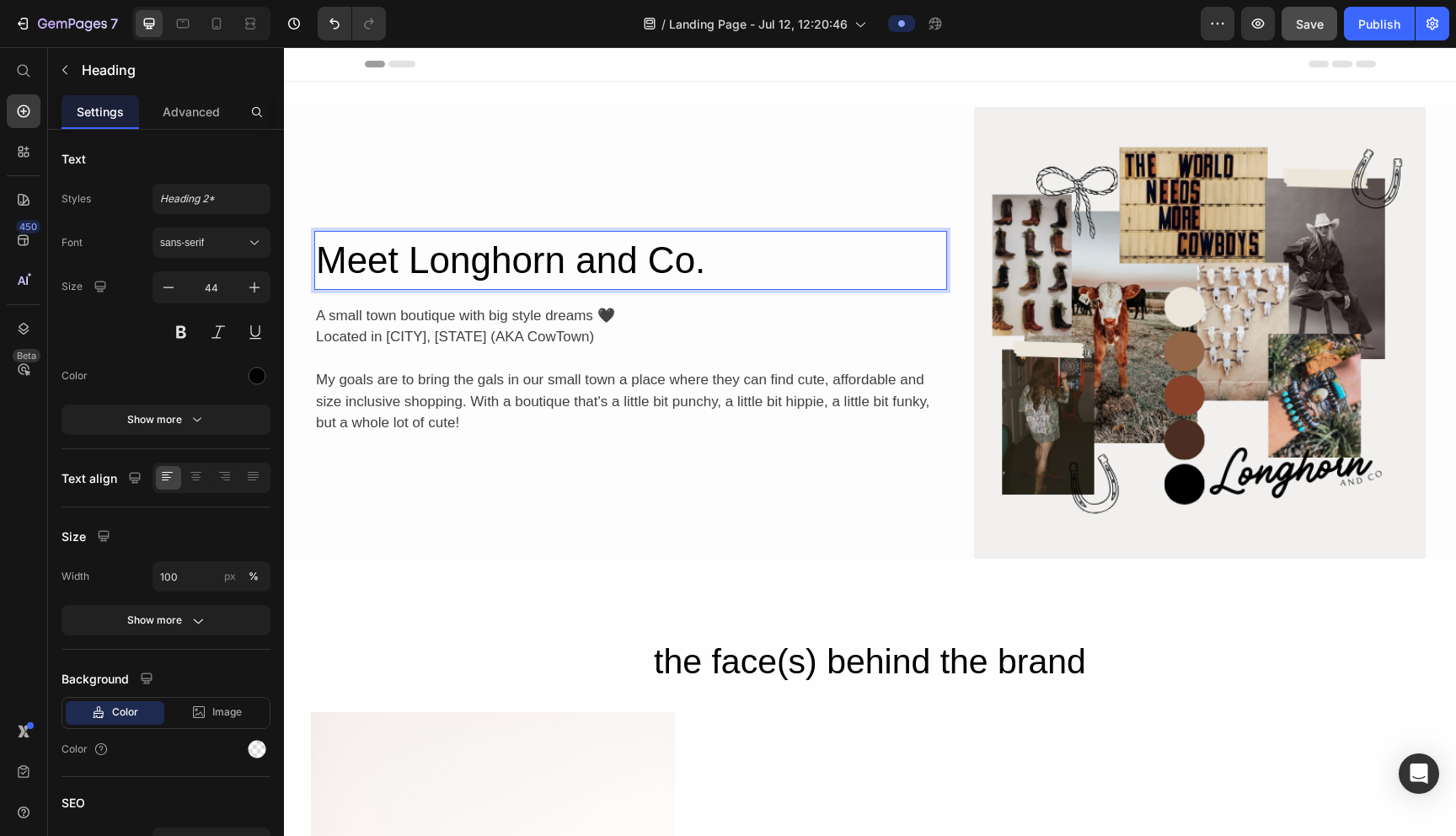 click on "Meet Longhorn and Co." at bounding box center [630, 260] 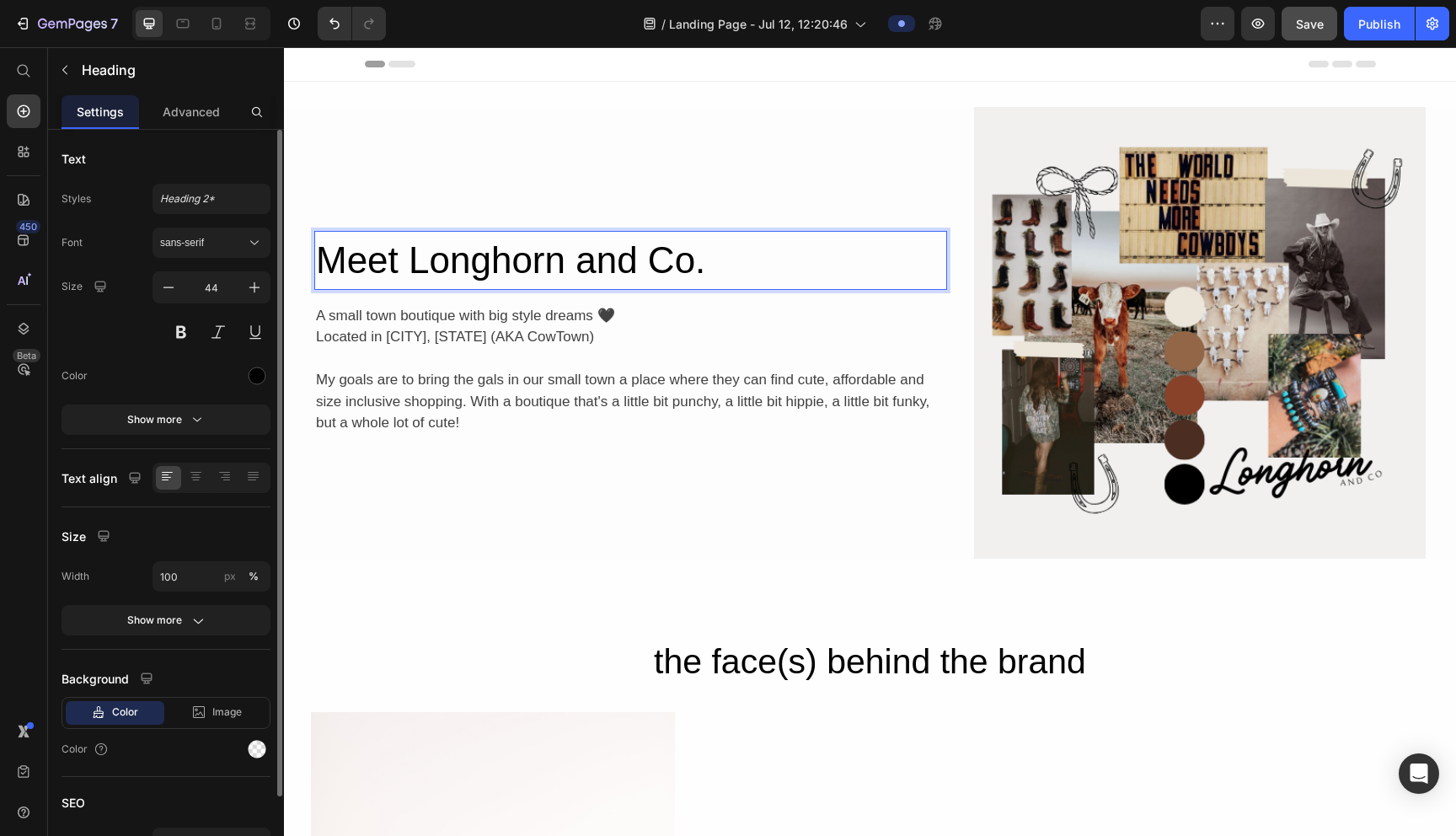 scroll, scrollTop: 99, scrollLeft: 0, axis: vertical 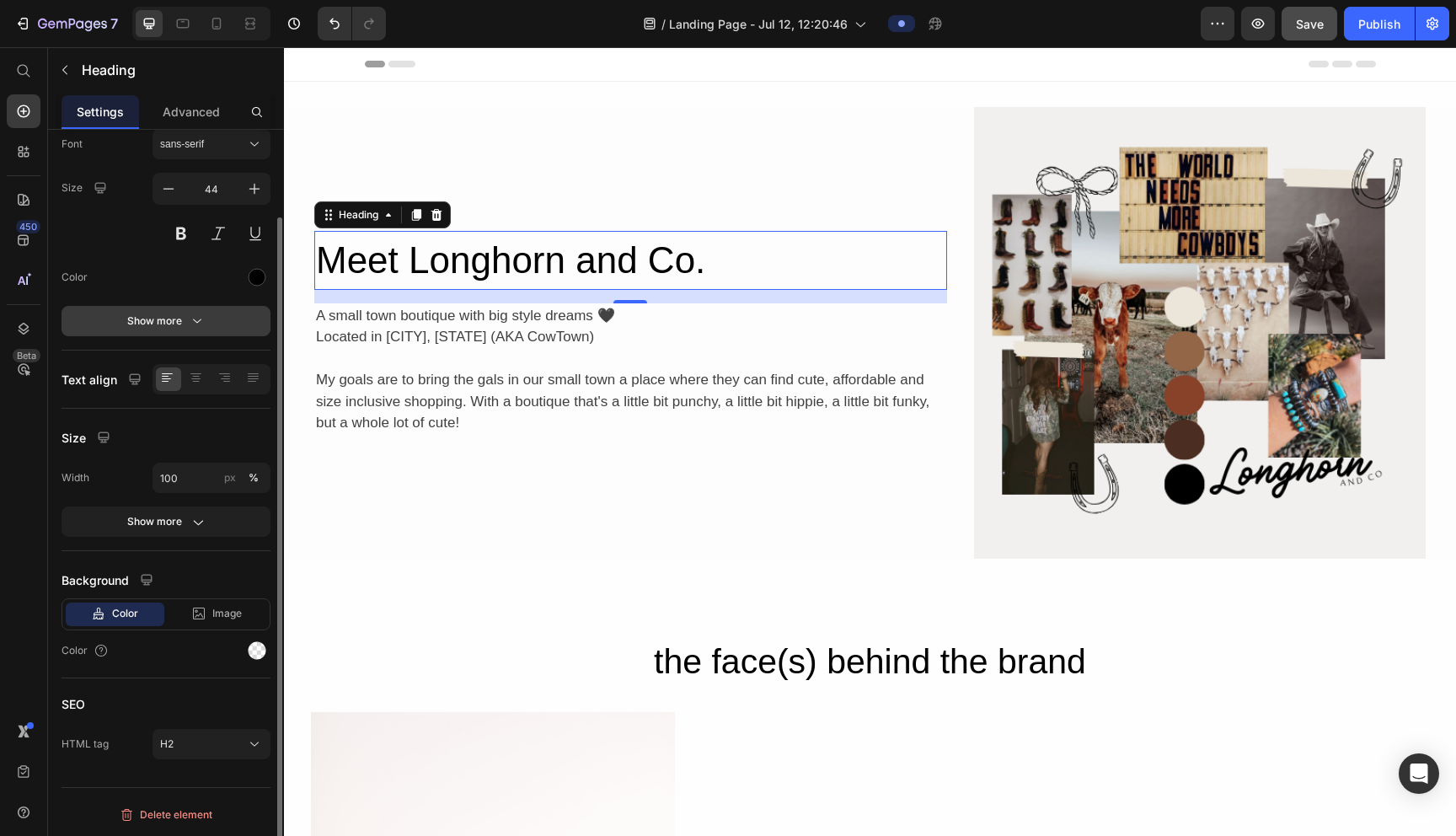 click on "Show more" at bounding box center (166, 321) 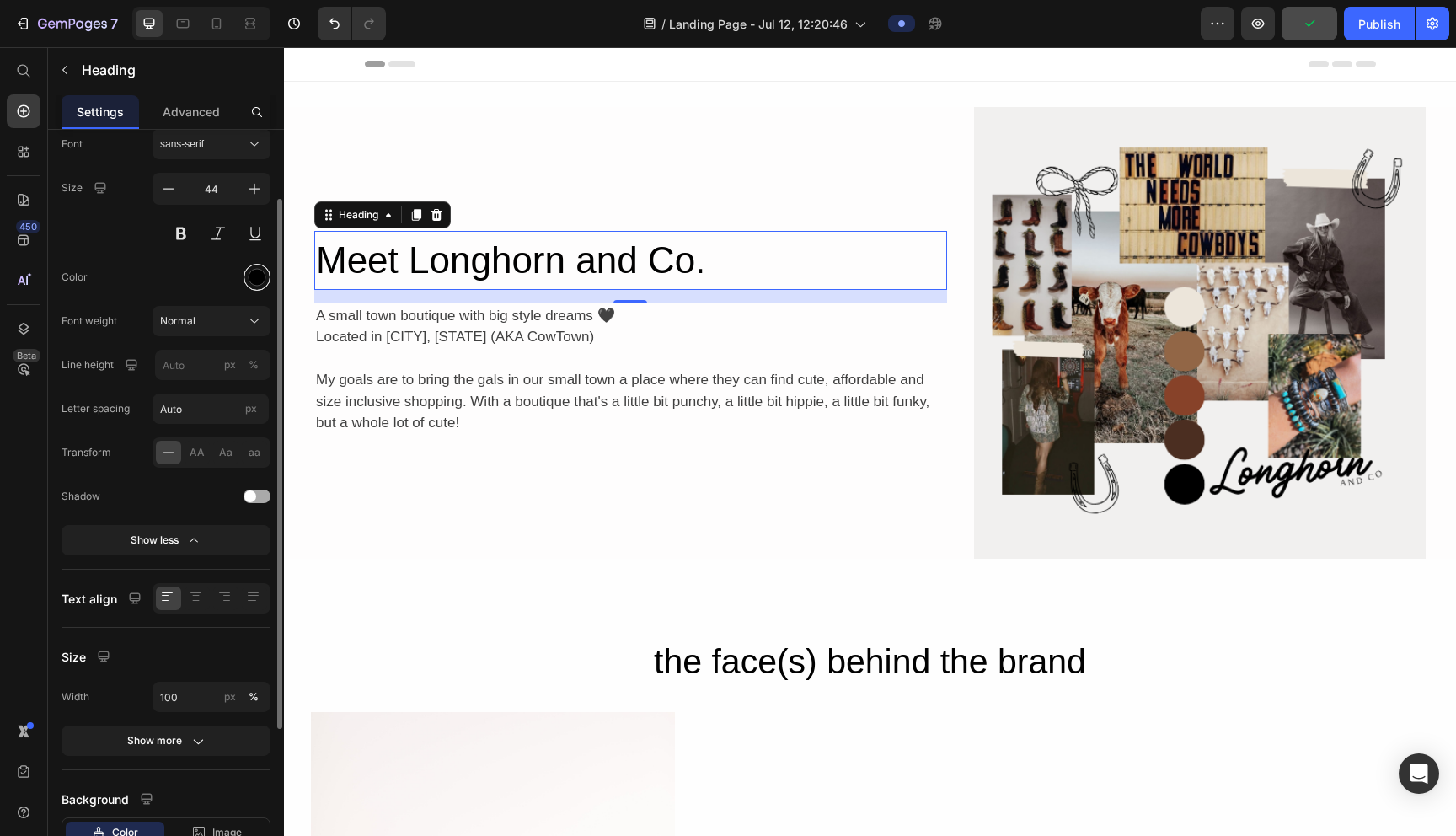 click at bounding box center [257, 277] 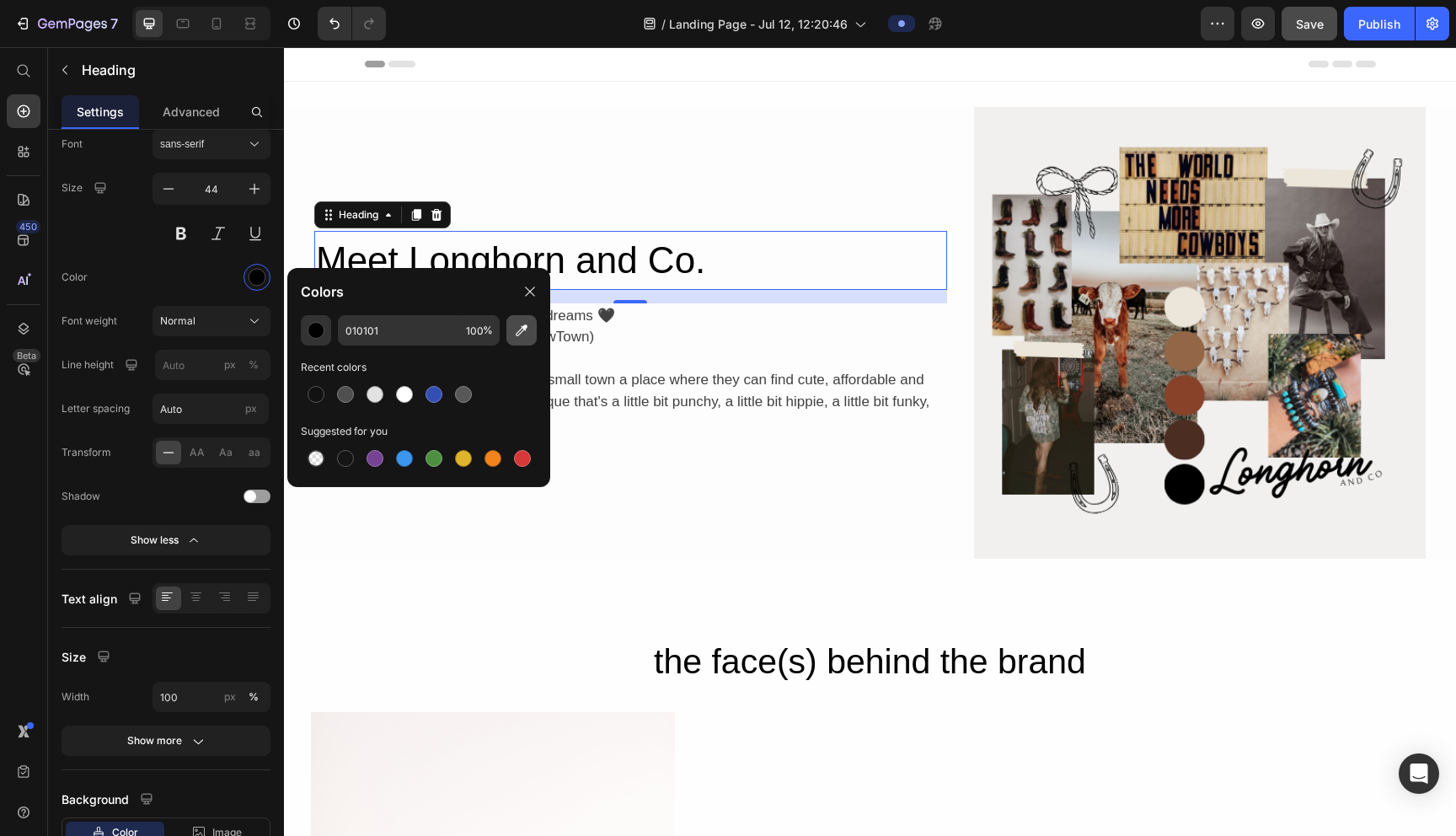 click at bounding box center (522, 330) 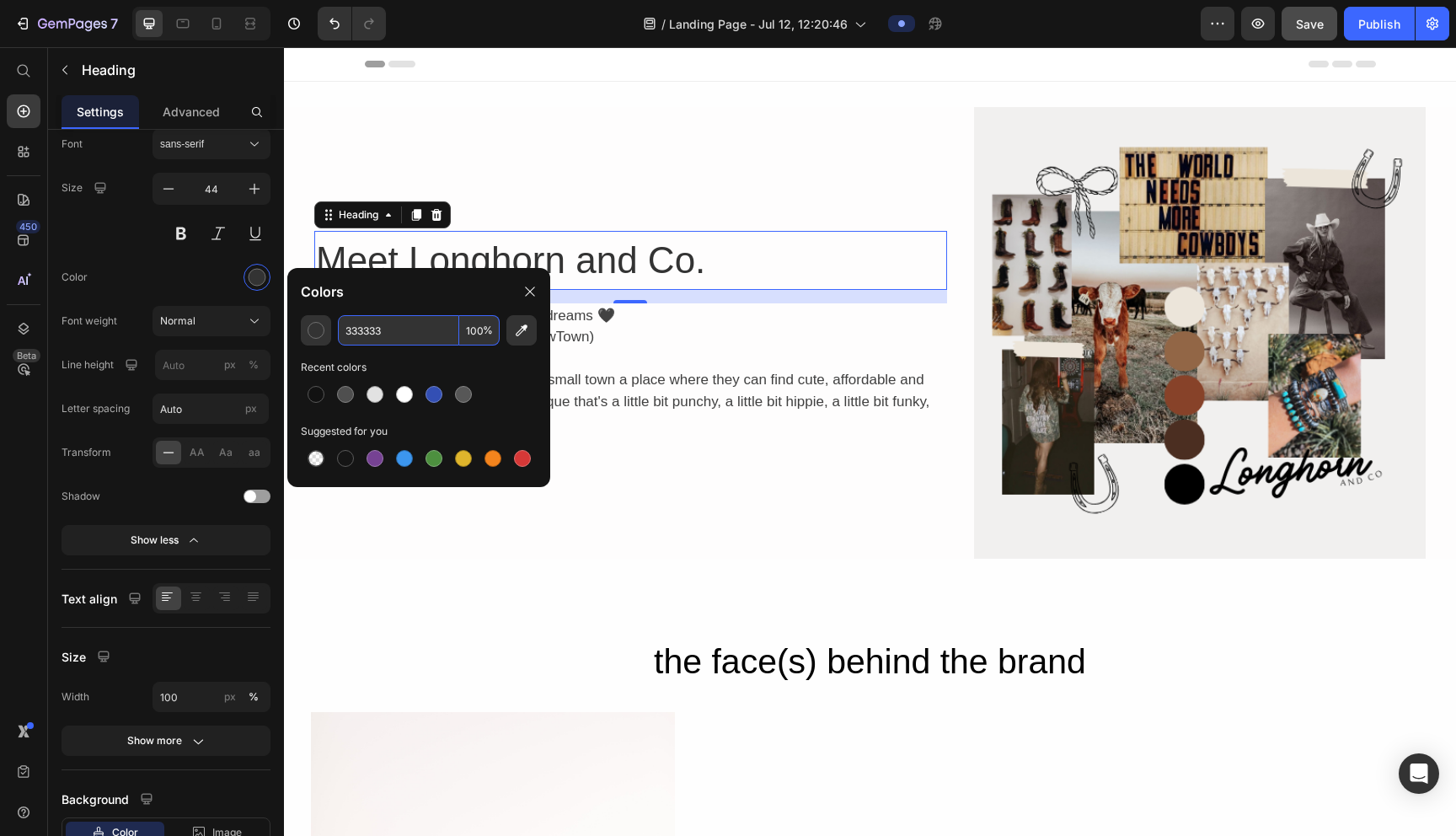 click on "333333" at bounding box center (399, 330) 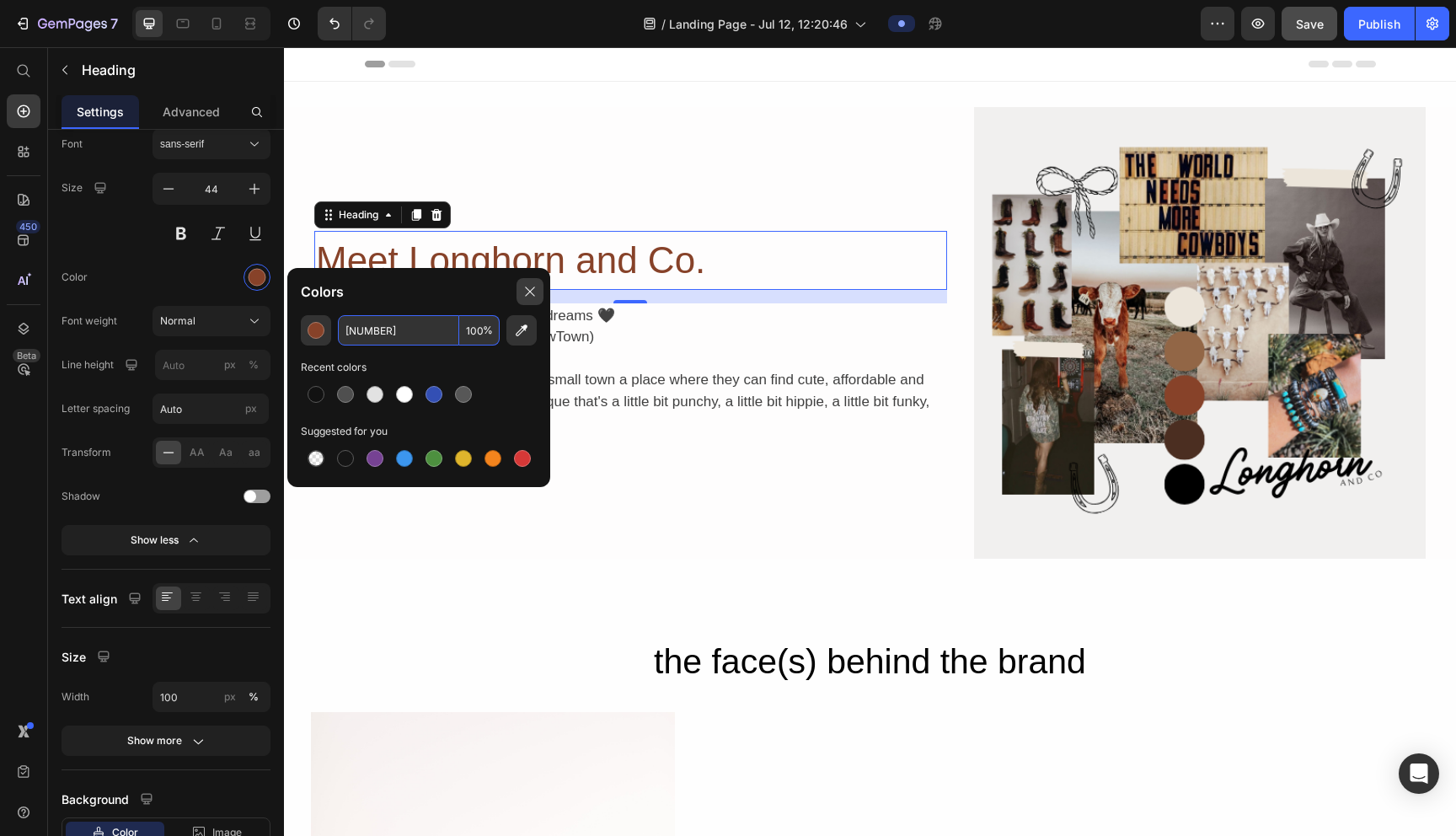 type on "[NUMBER]" 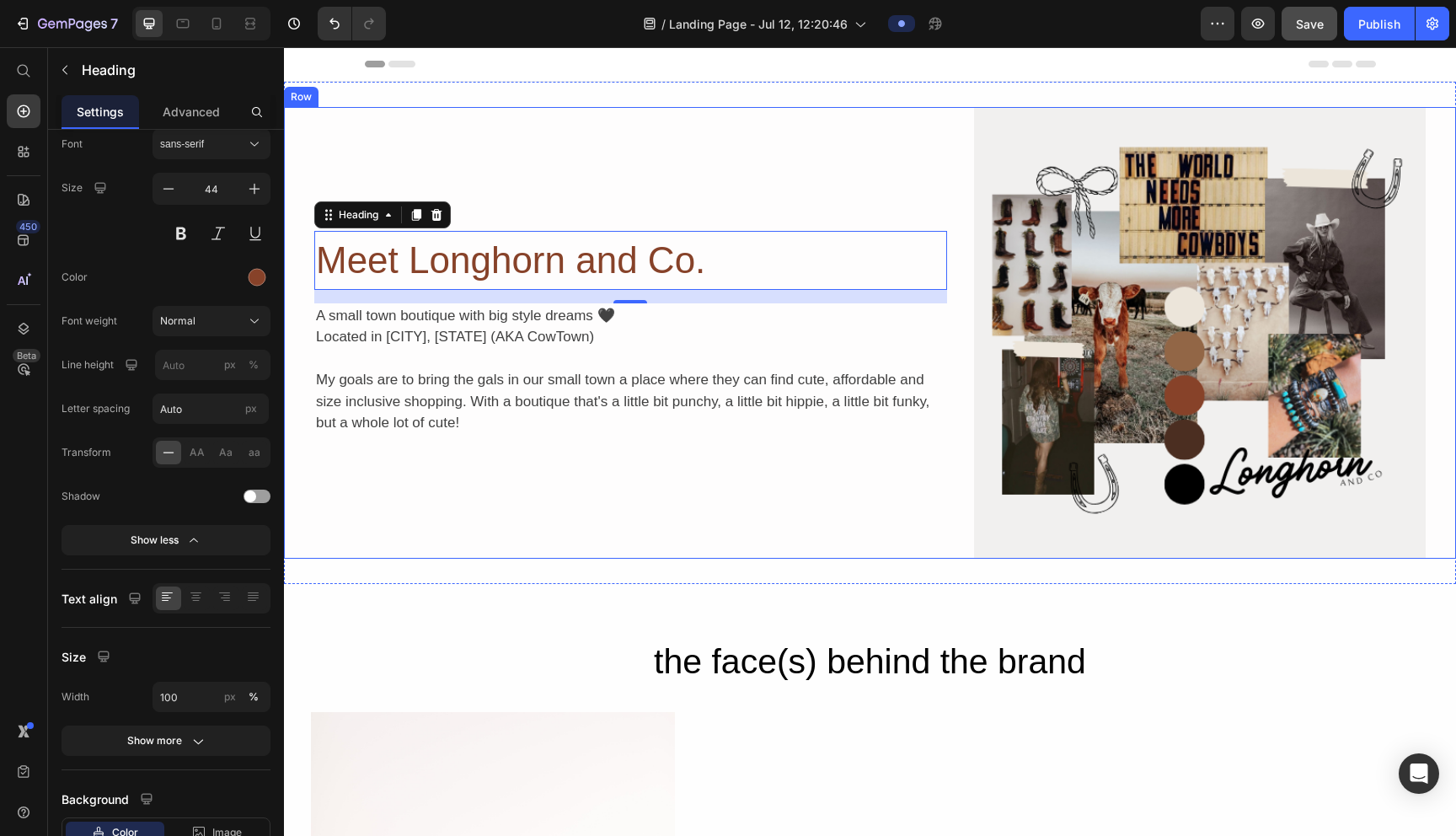 click on "Meet [BRAND] and Co. Heading   16 A small town boutique with big style dreams 🖤 Located in [CITY], [STATE] (AKA CowTown) My goals are to bring the gals in our small town a place where they can find cute, affordable and size inclusive shopping. With a boutique that's a little bit punchy, a little bit hippie, a little bit funky, but a whole lot of cute! Text Block Row" at bounding box center (630, 333) 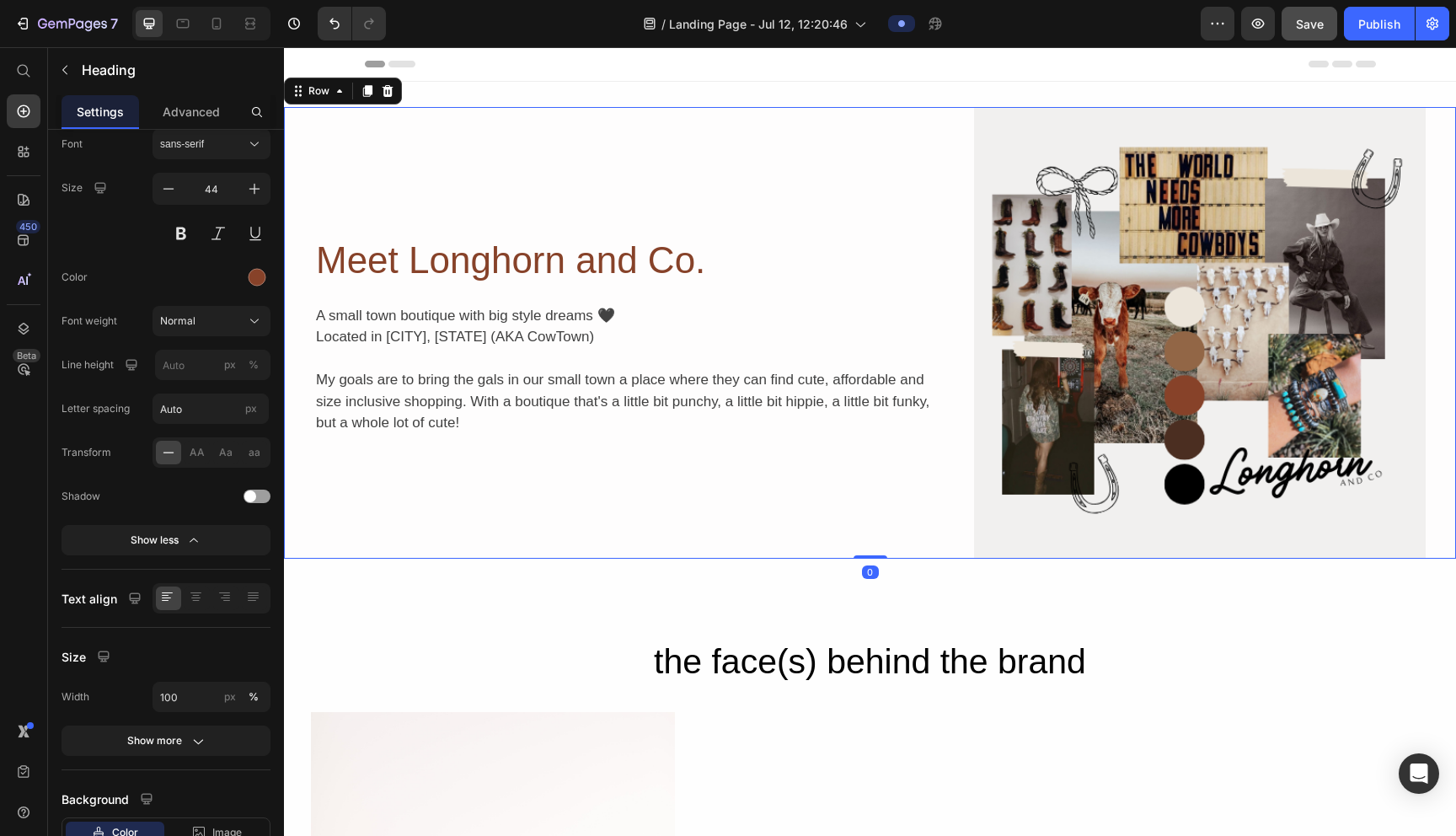 scroll, scrollTop: 0, scrollLeft: 0, axis: both 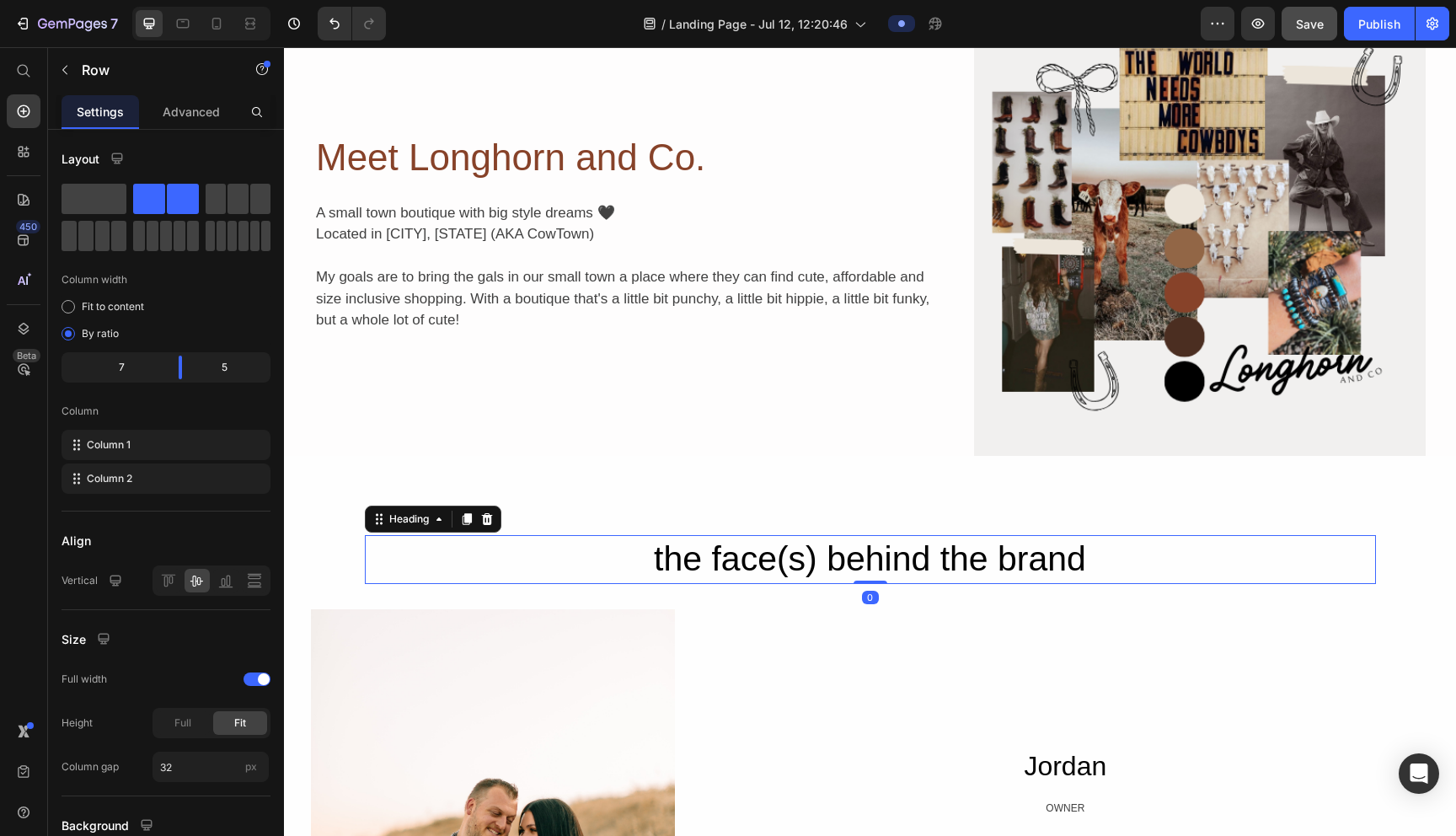 click on "the face(s) behind the brand" at bounding box center [870, 559] 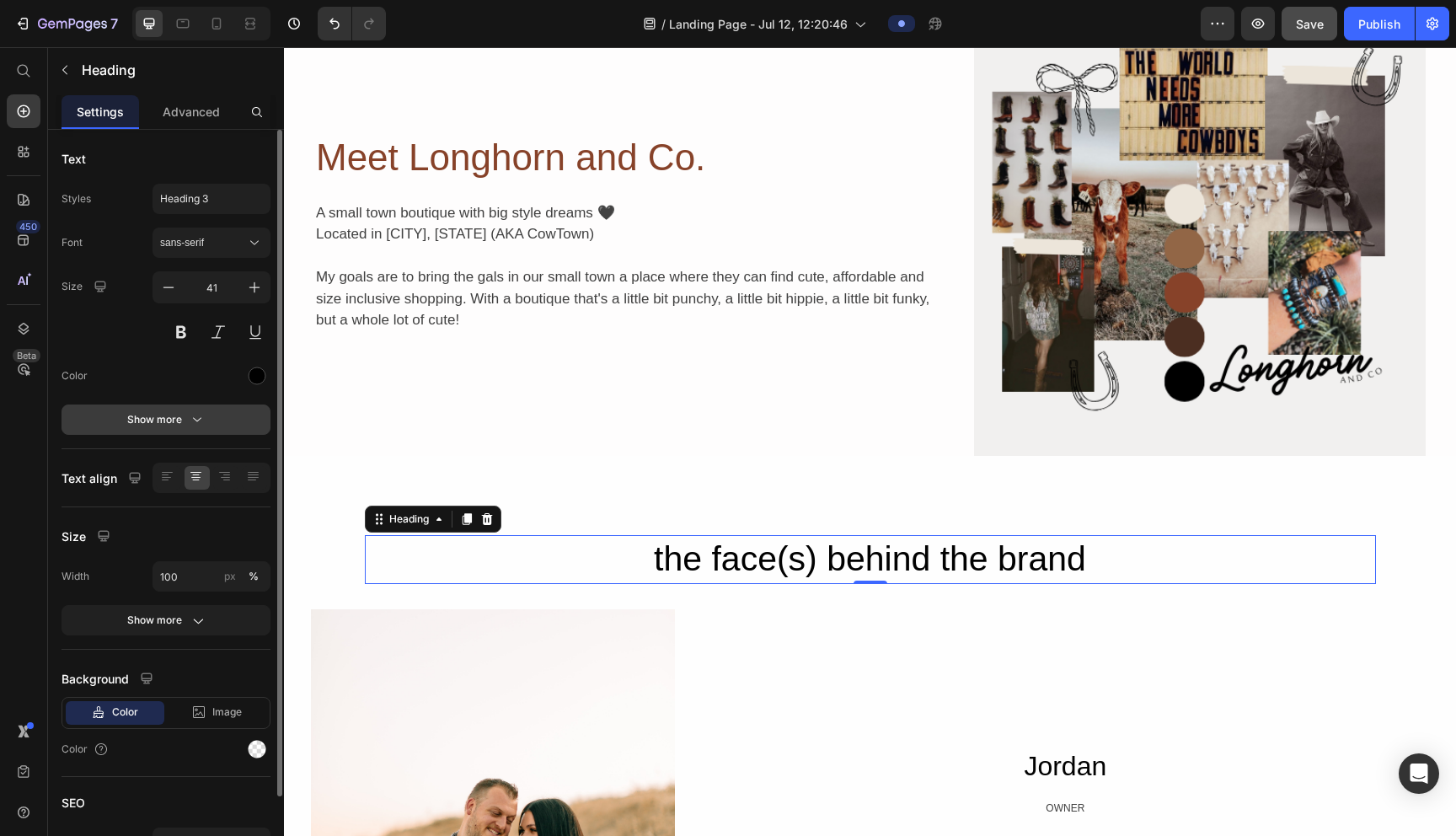 click on "Show more" at bounding box center (166, 420) 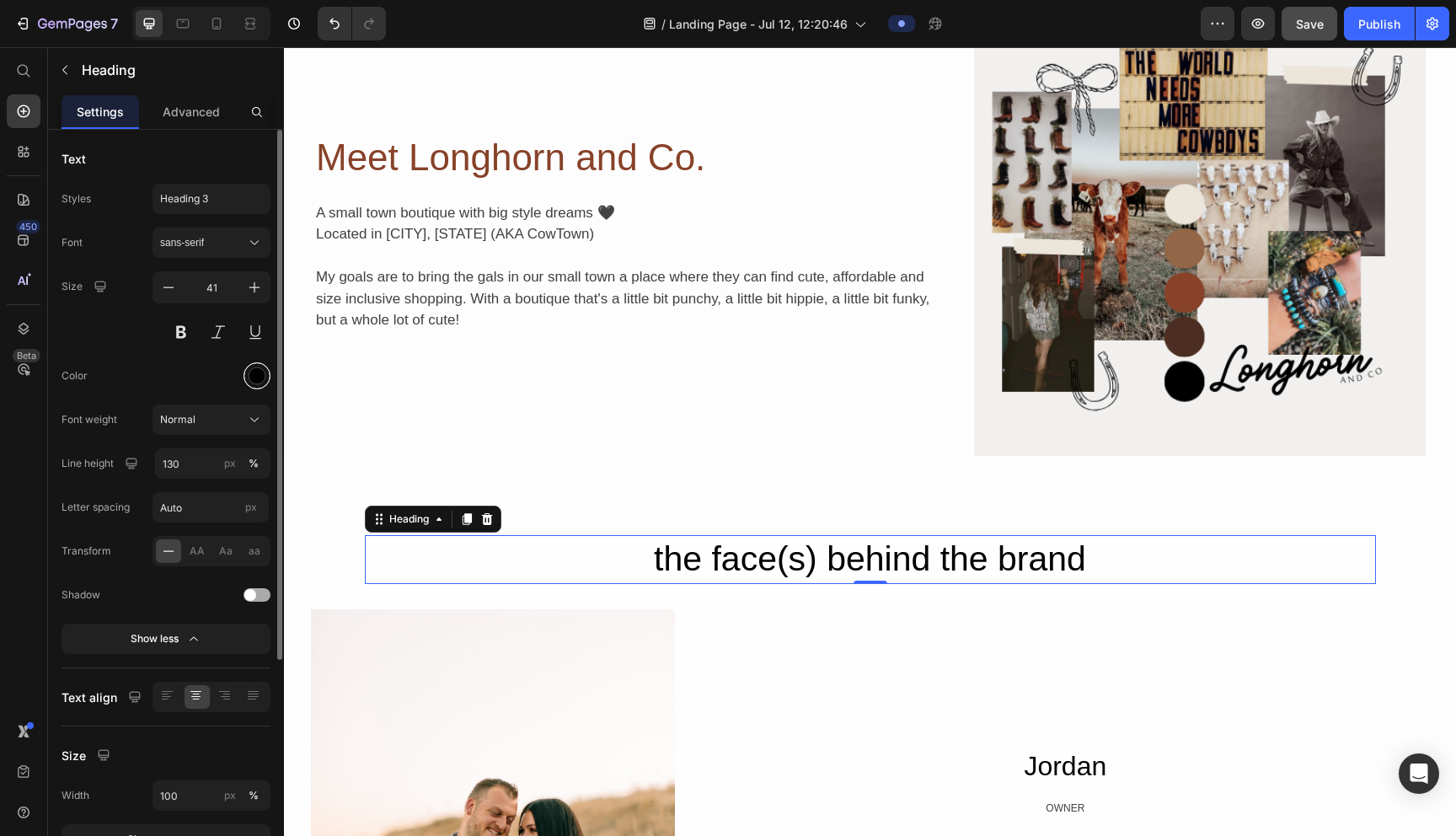 click at bounding box center (257, 376) 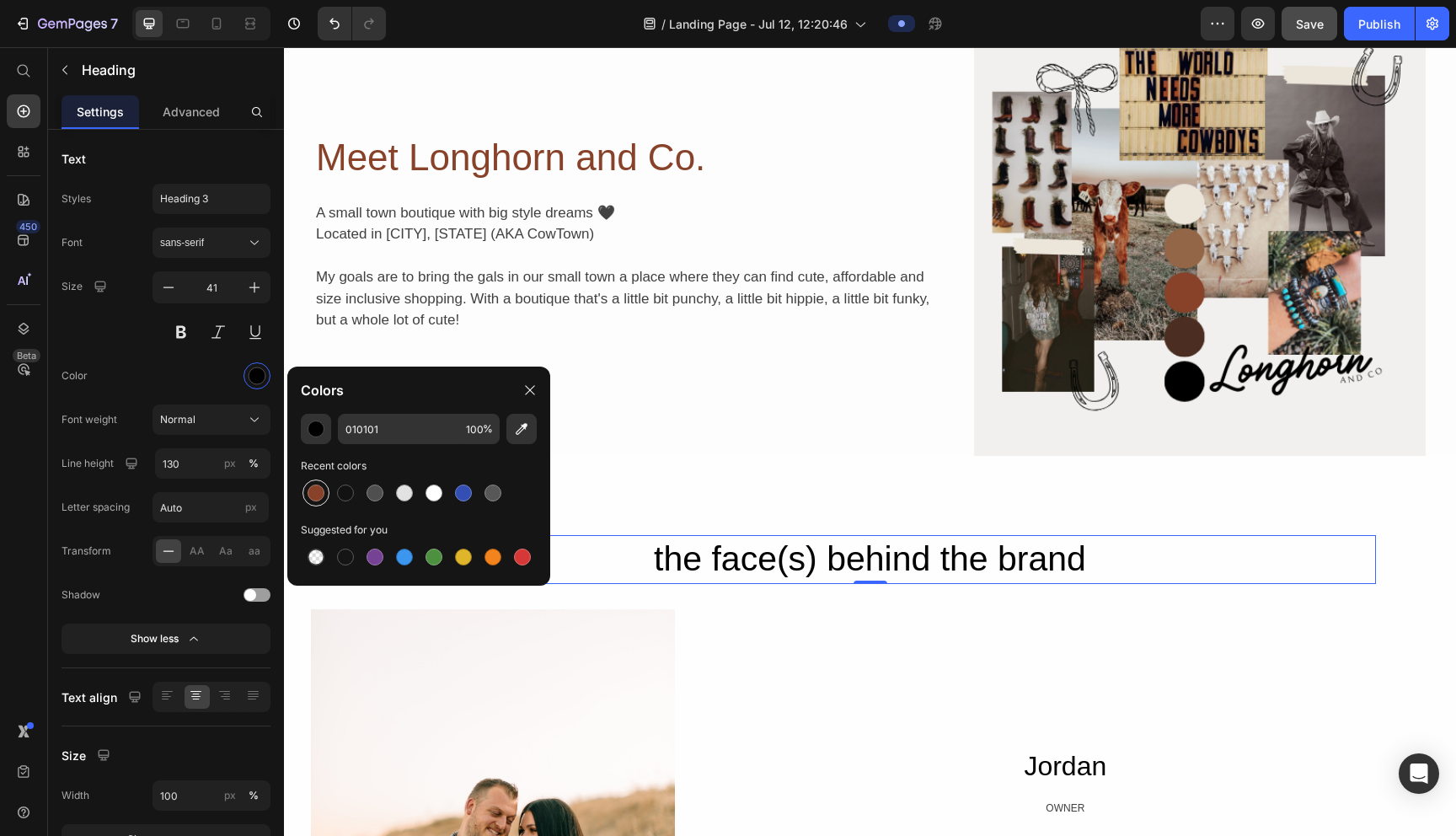 click at bounding box center (316, 493) 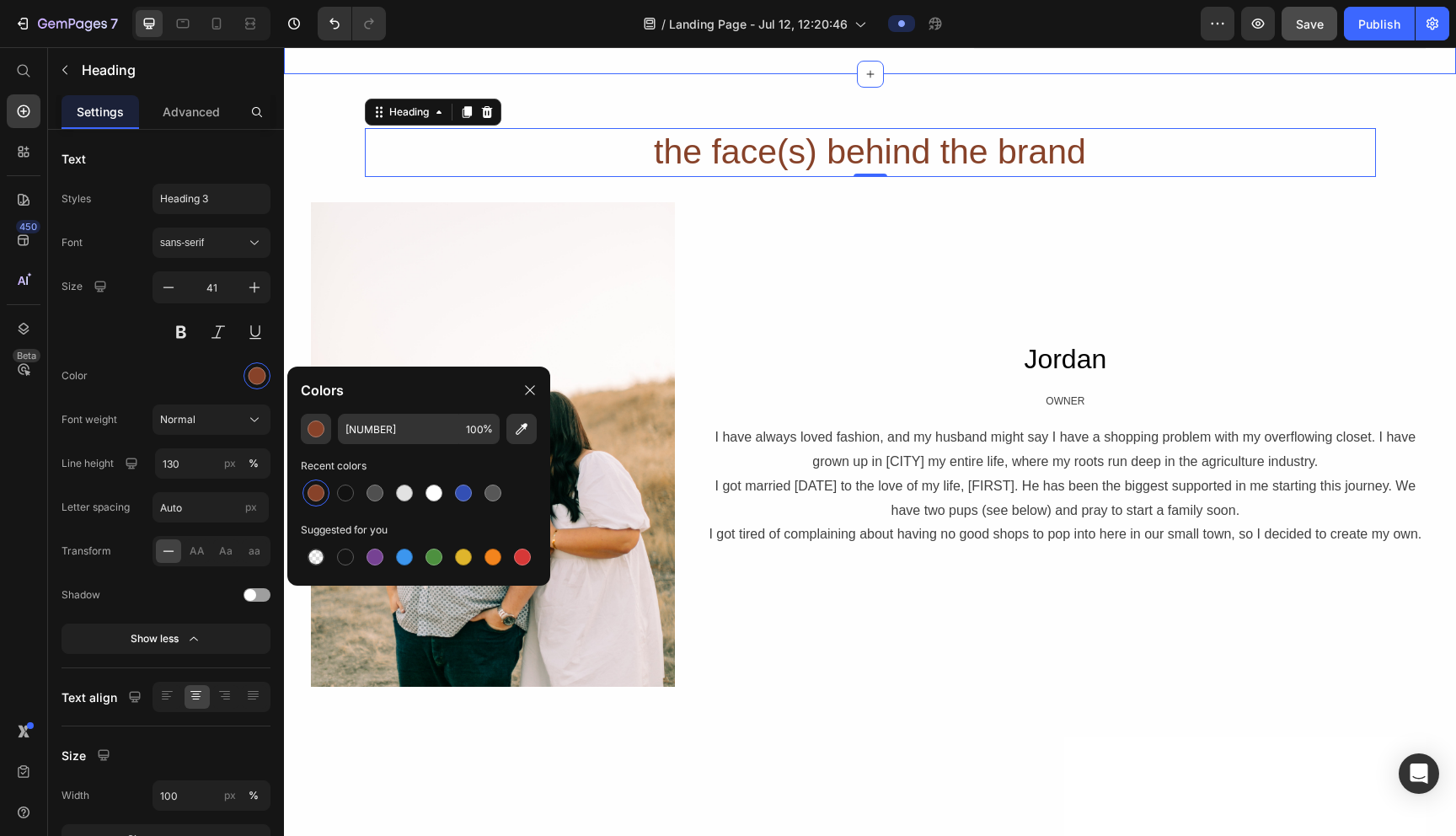 scroll, scrollTop: 590, scrollLeft: 0, axis: vertical 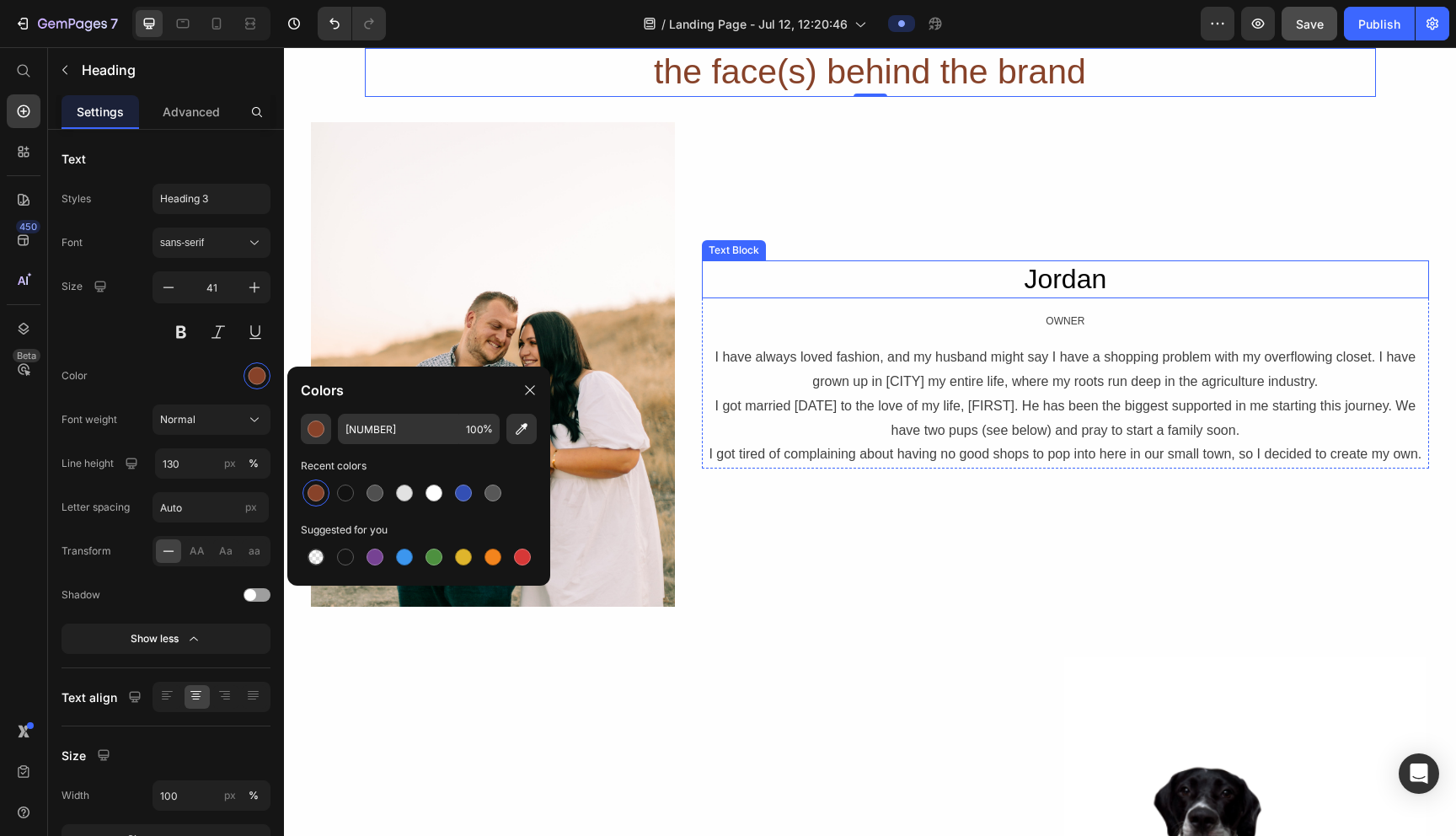 click on "Jordan" at bounding box center [1065, 280] 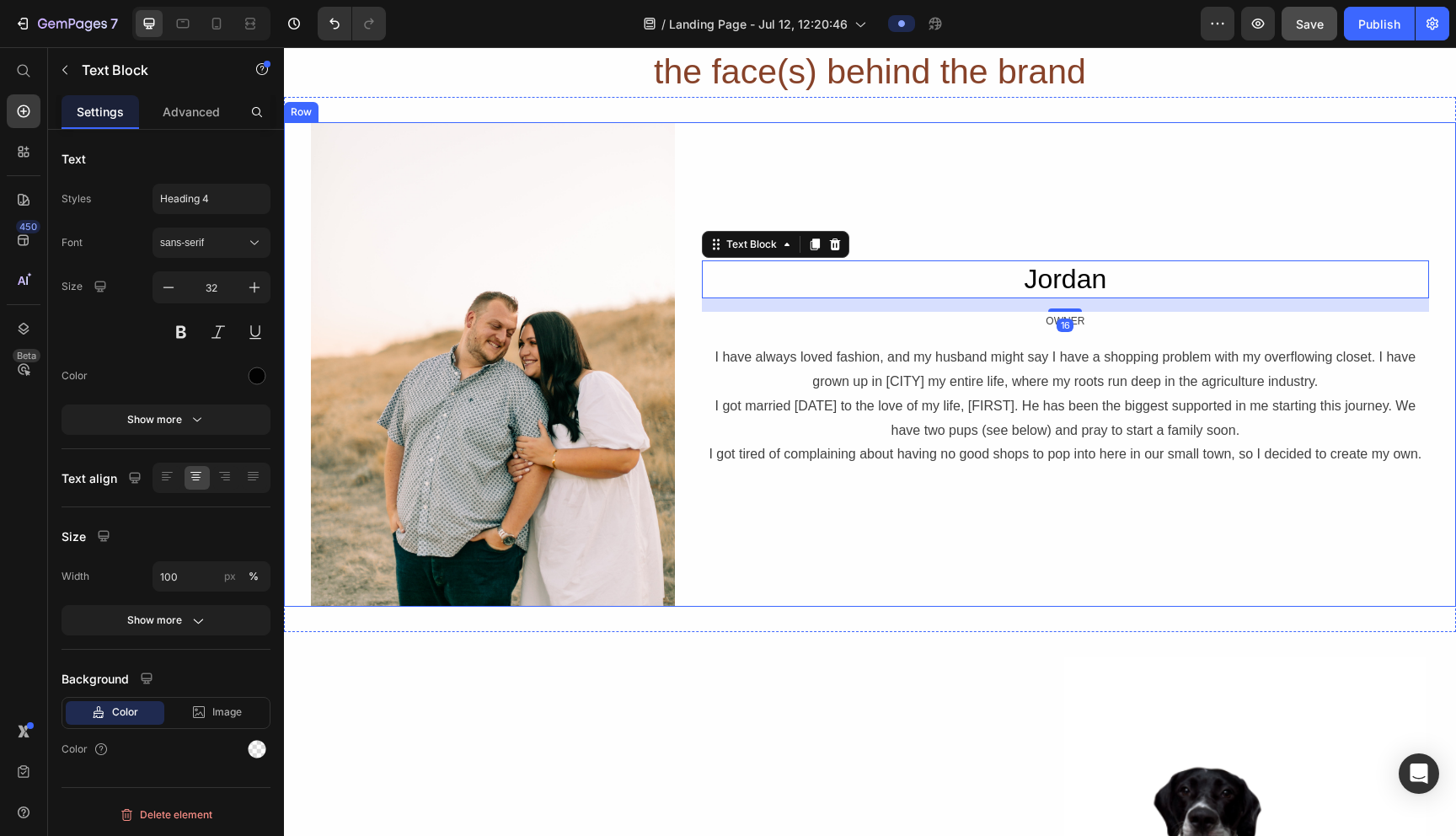 click on "[FIRST] Text Block   16 OWNER Text Block I have always loved fashion, and my husband might say I have a shopping problem with my overflowing closet. I have grown up in [CITY] my entire life, where my roots run deep in the agriculture industry.  I got married [DATE] of [YEAR] to the love of my life, [FIRST]. He has been the biggest supported in me starting this journey. We have two pups (see below) and pray to start a family soon.  I got tired of complaining about having no good shops to pop into here in our small town, so I decided to create my own. Text Block Row" at bounding box center (1065, 365) 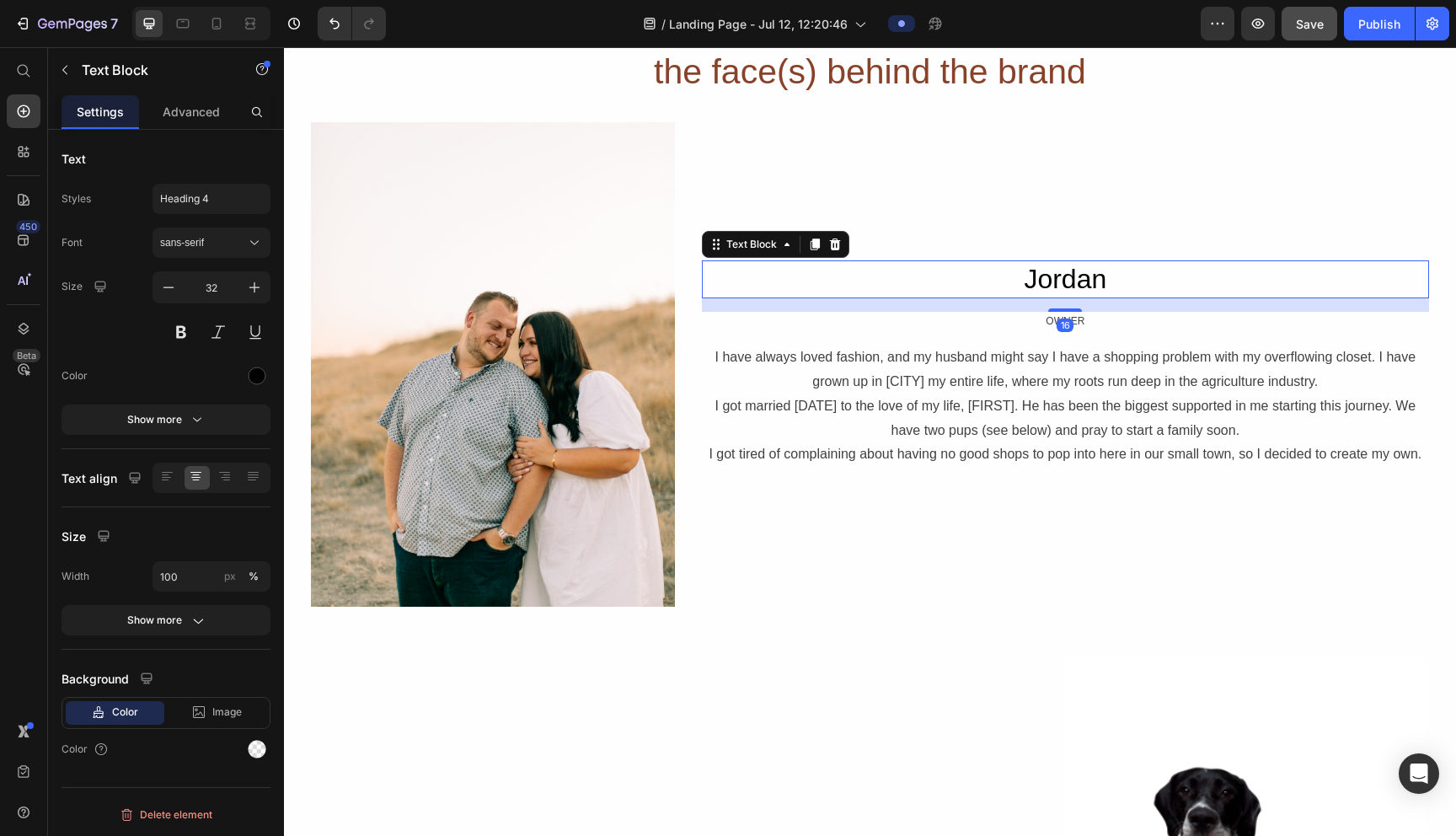click on "Jordan" at bounding box center [1065, 280] 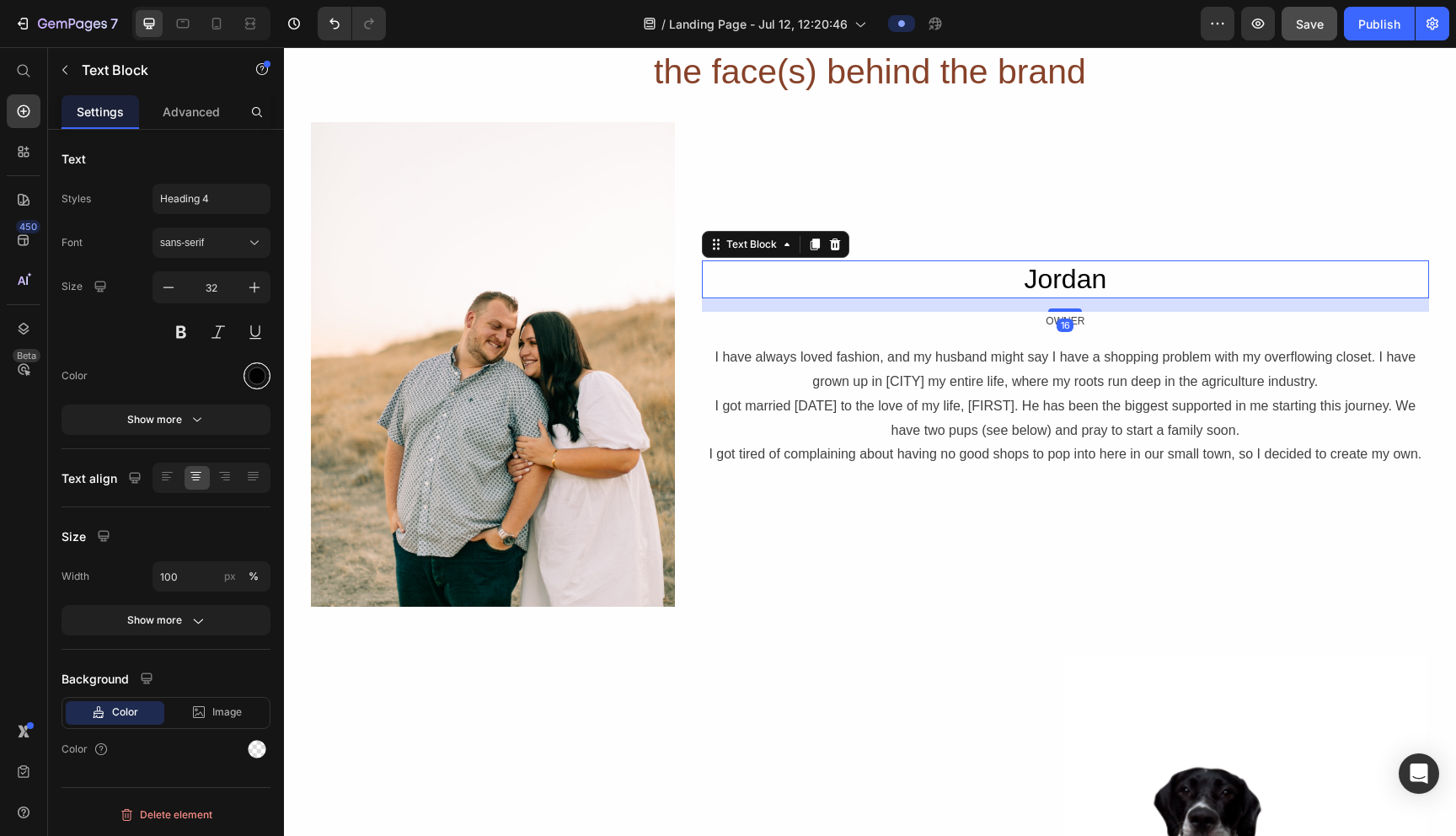 click at bounding box center (257, 376) 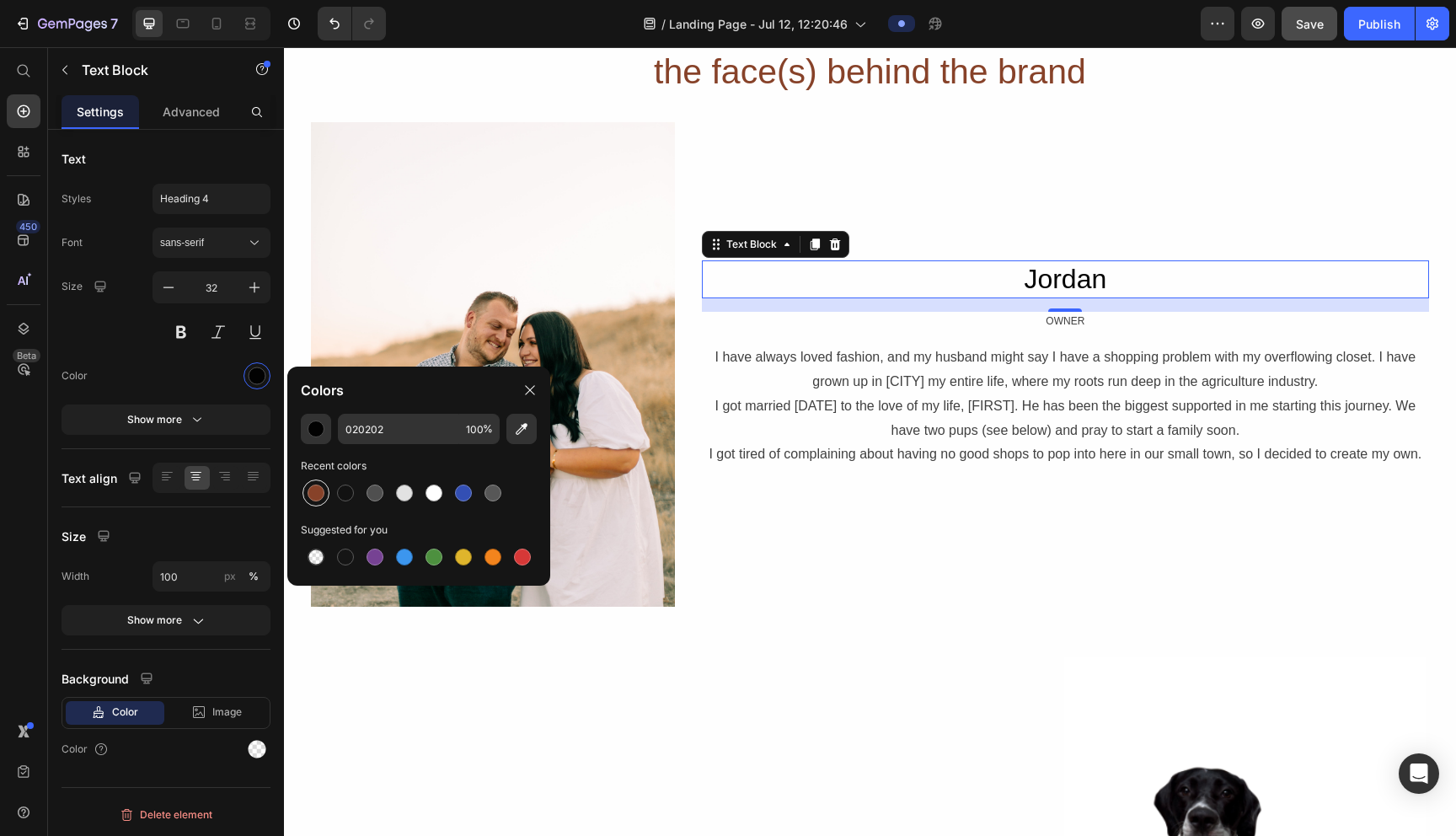 click at bounding box center [316, 493] 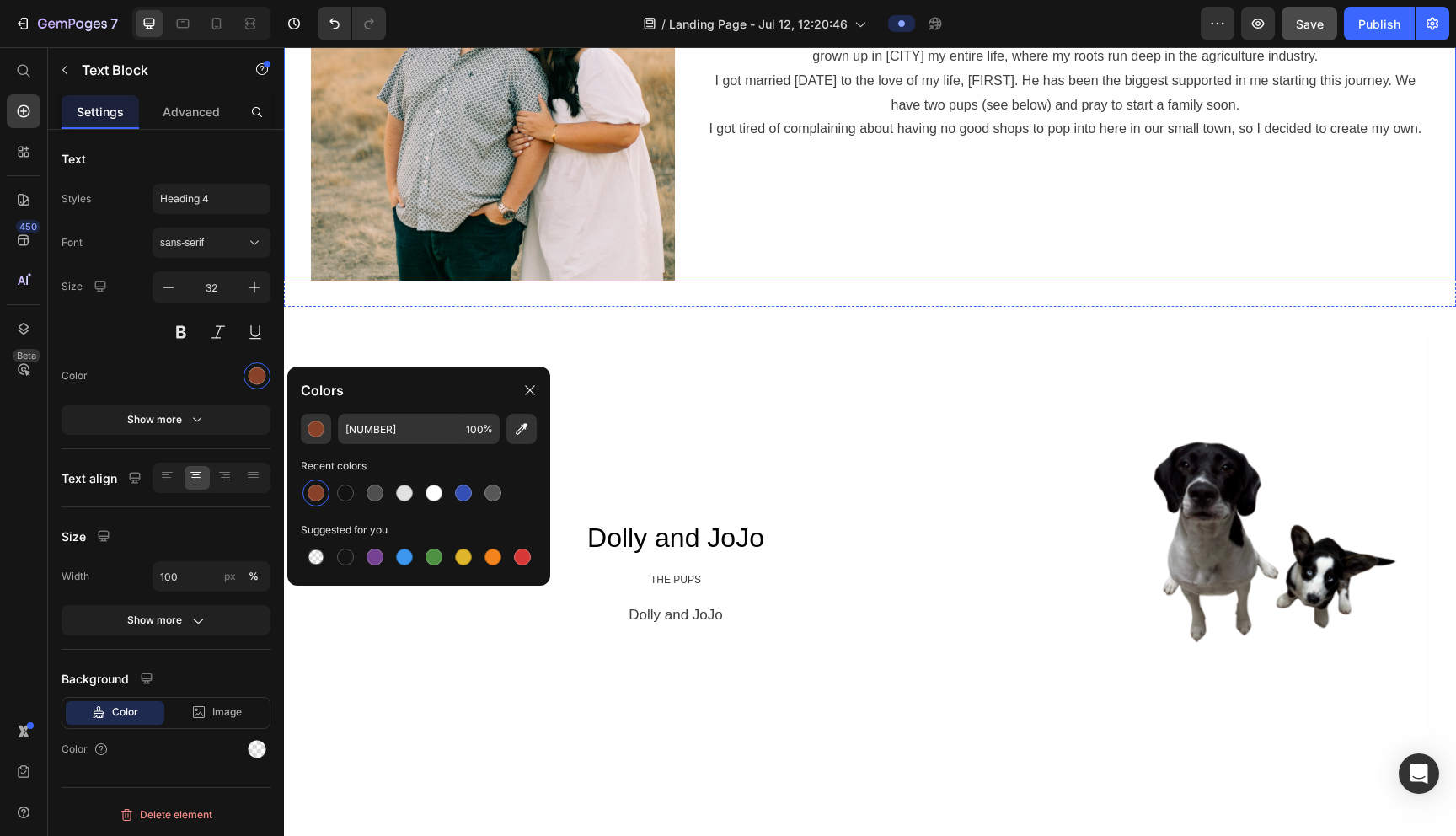 scroll, scrollTop: 918, scrollLeft: 0, axis: vertical 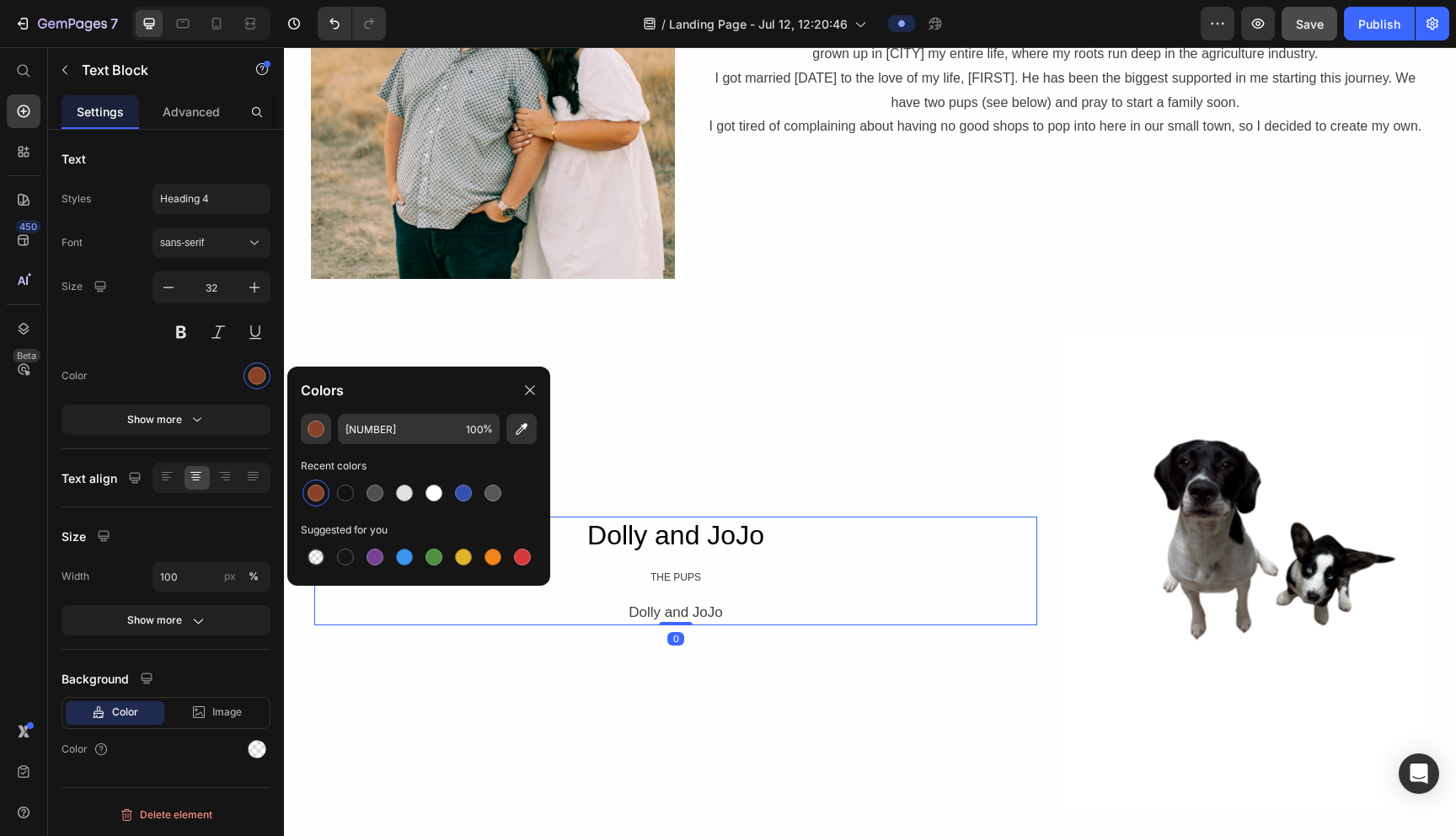 click on "[FIRST] and [FIRST] Text Block THE PUPS Text Block [FIRST] and [FIRST] Text Block" at bounding box center [676, 571] 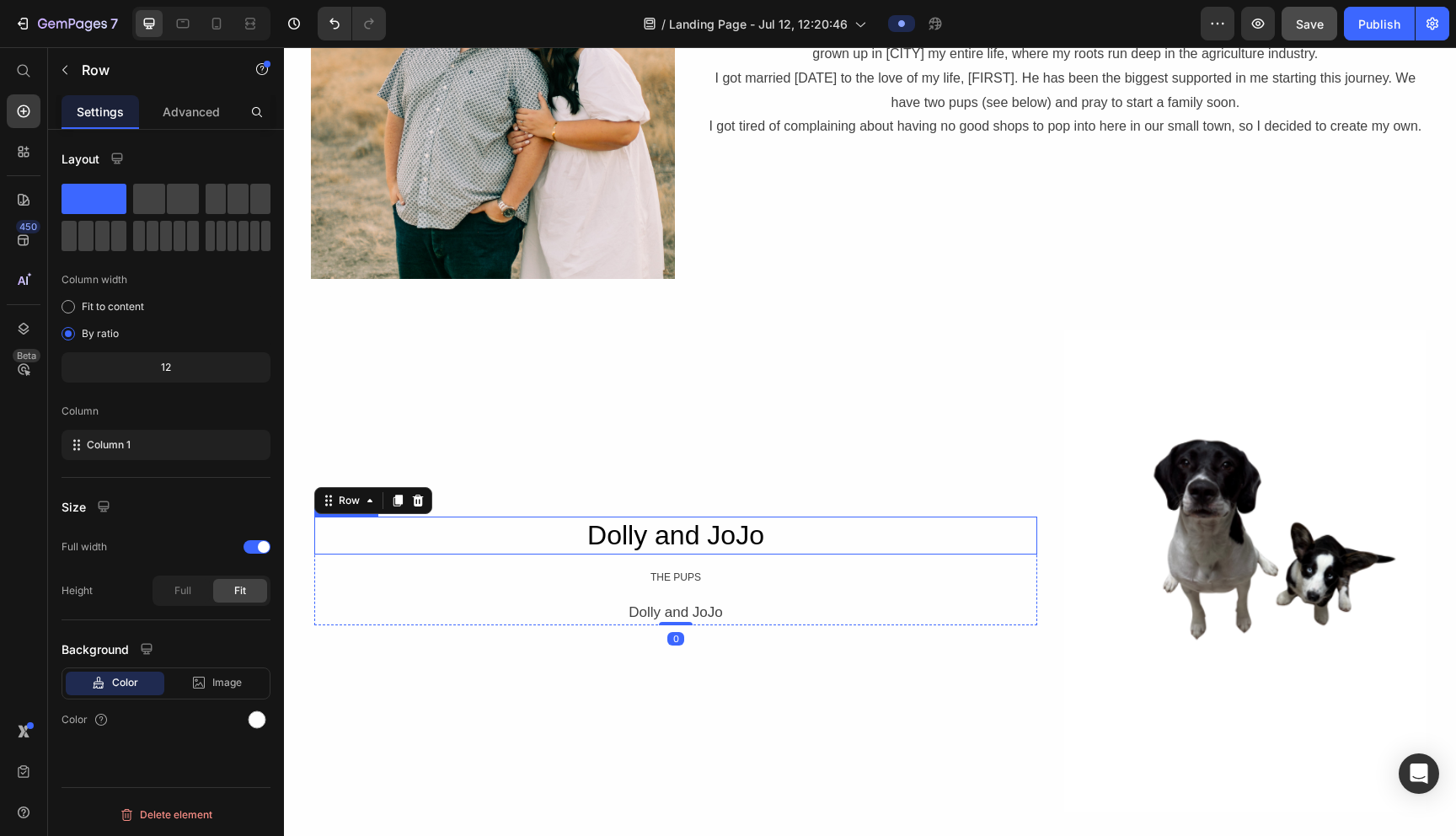 click on "Dolly and JoJo" at bounding box center [676, 536] 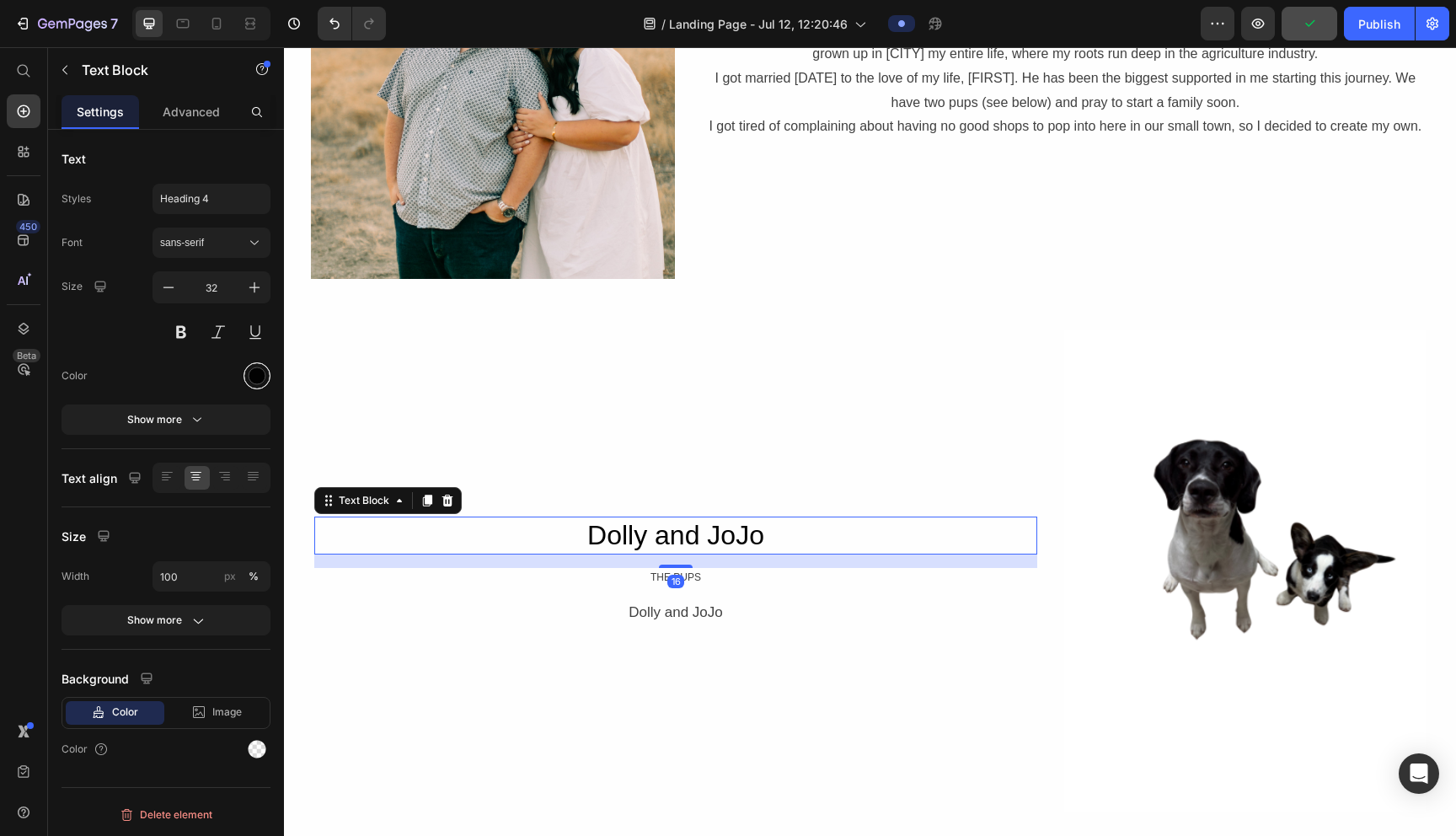 click at bounding box center [257, 376] 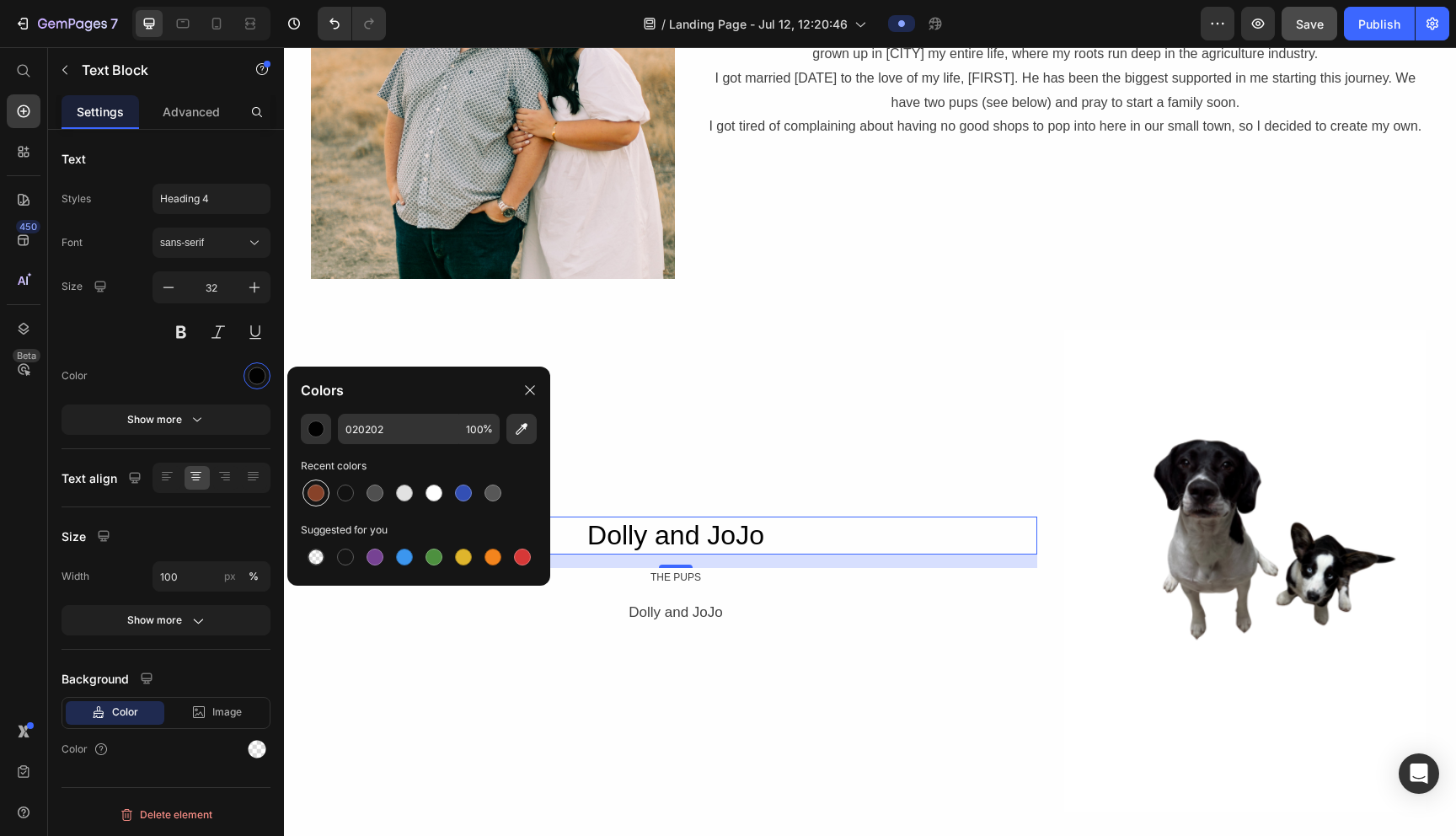 click at bounding box center [316, 493] 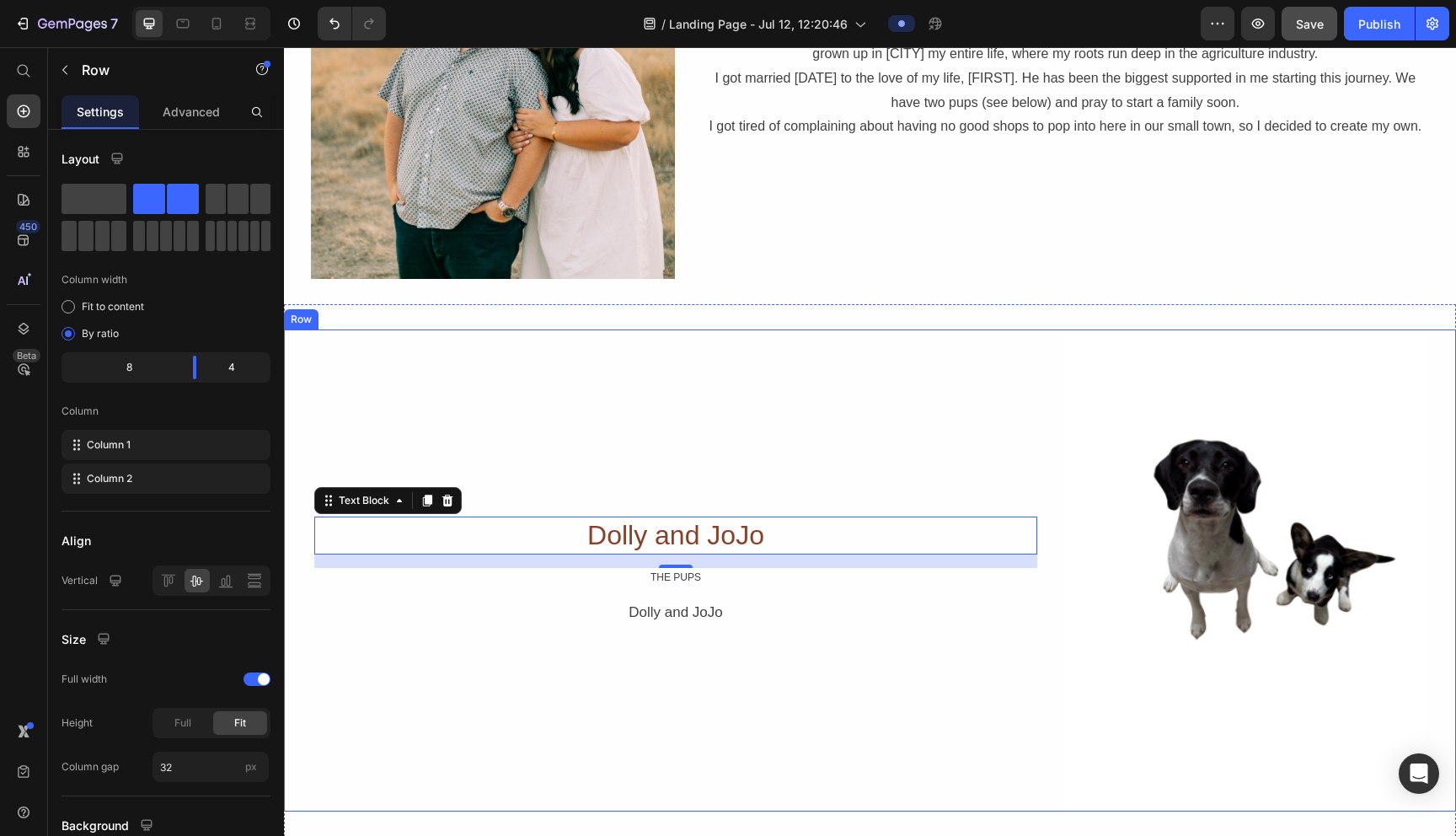 click on "[FIRST] and JoJo Text Block   16 THE PUPS Text Block [FIRST] and JoJo Text Block Row" at bounding box center (676, 571) 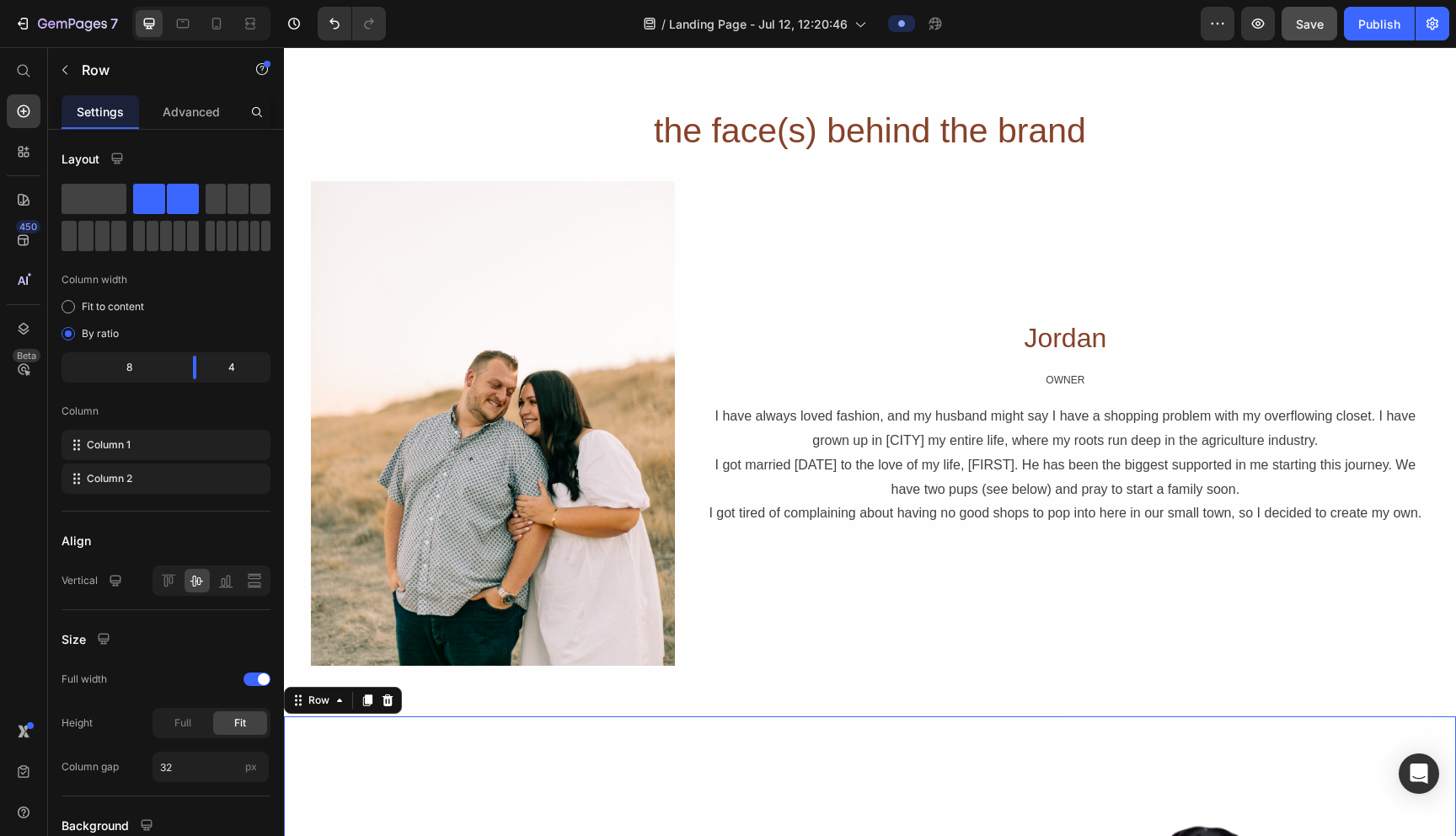 scroll, scrollTop: 457, scrollLeft: 0, axis: vertical 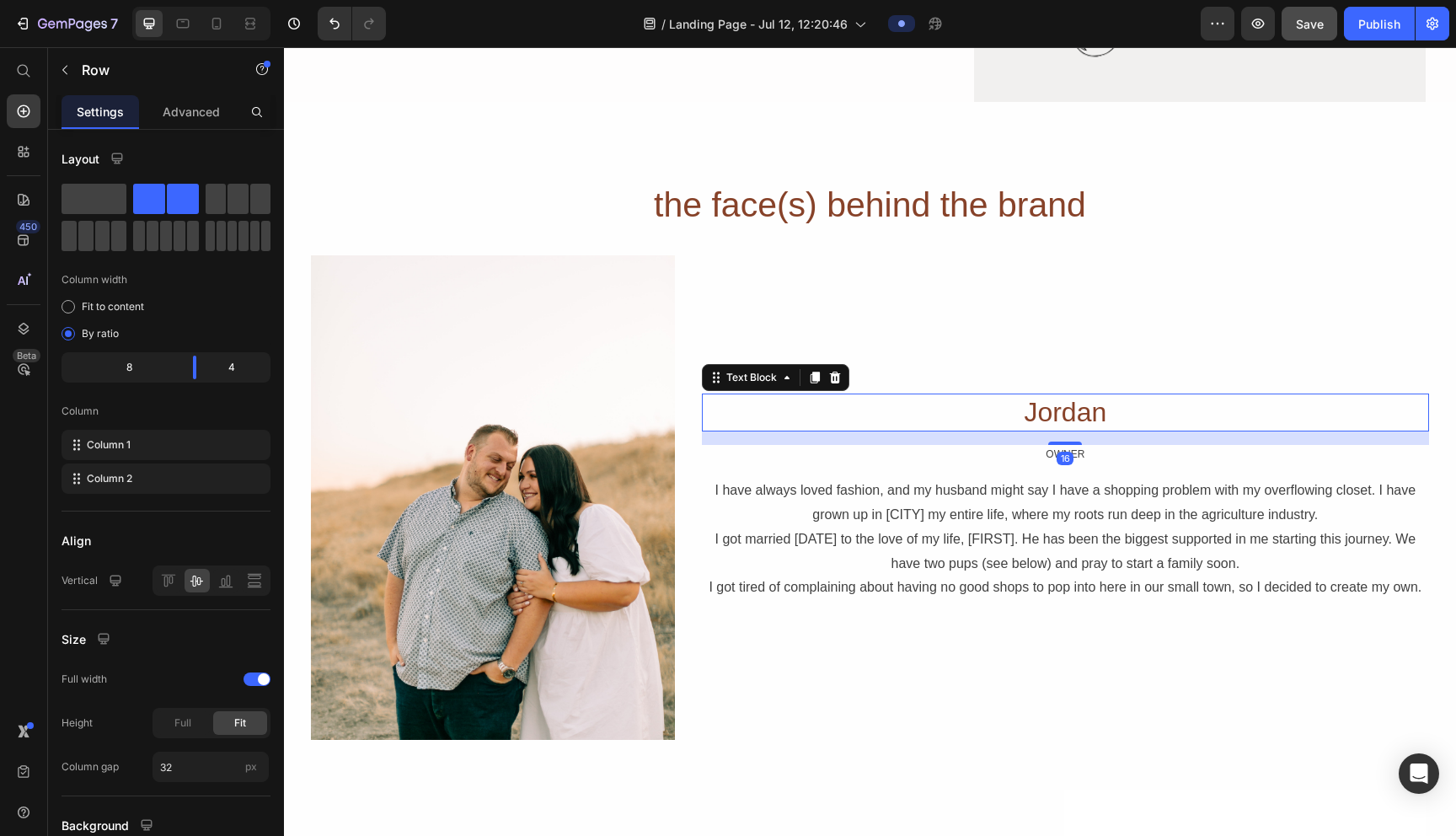 click on "Jordan" at bounding box center (1065, 413) 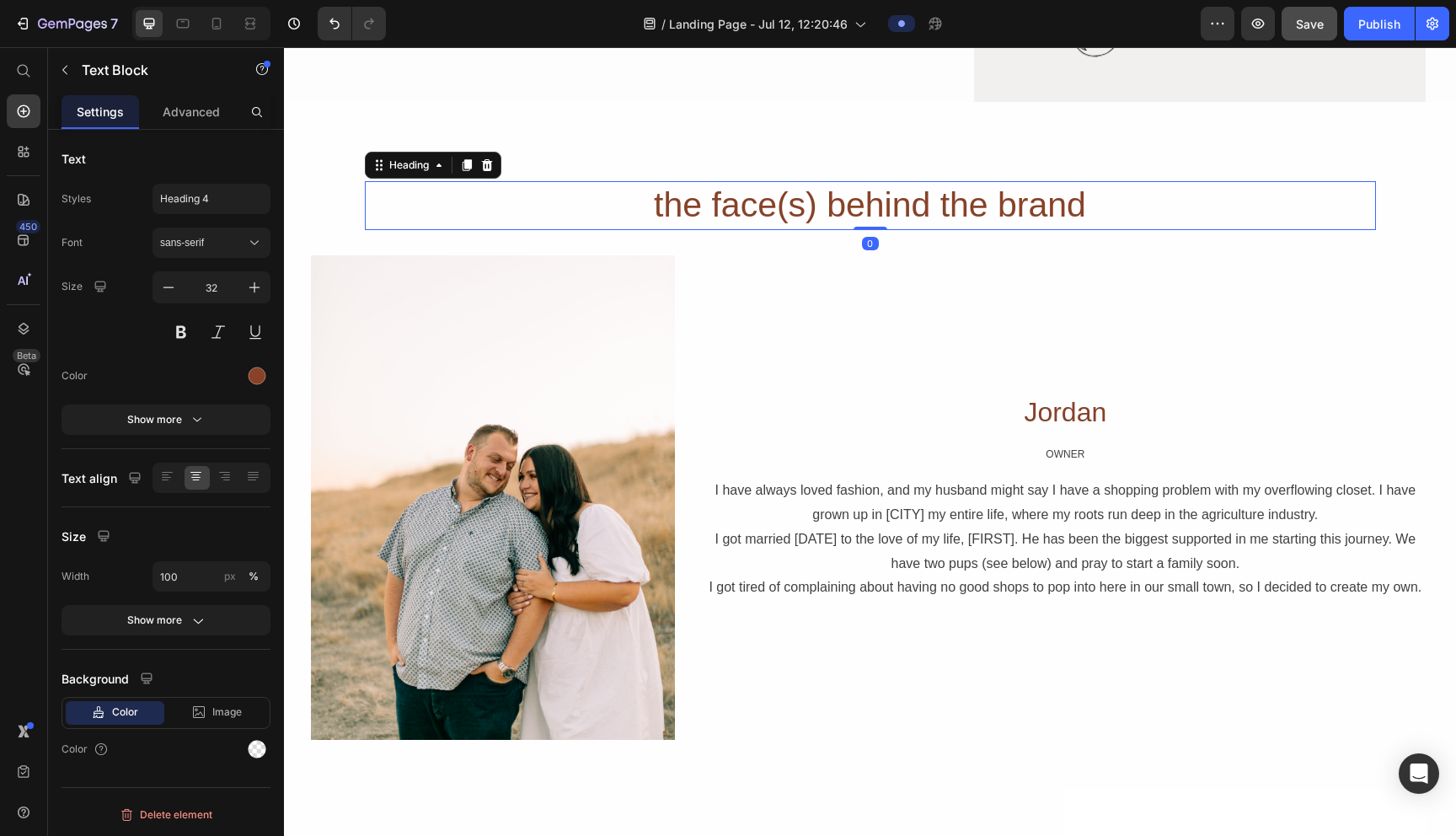 click on "the face(s) behind the brand" at bounding box center [870, 205] 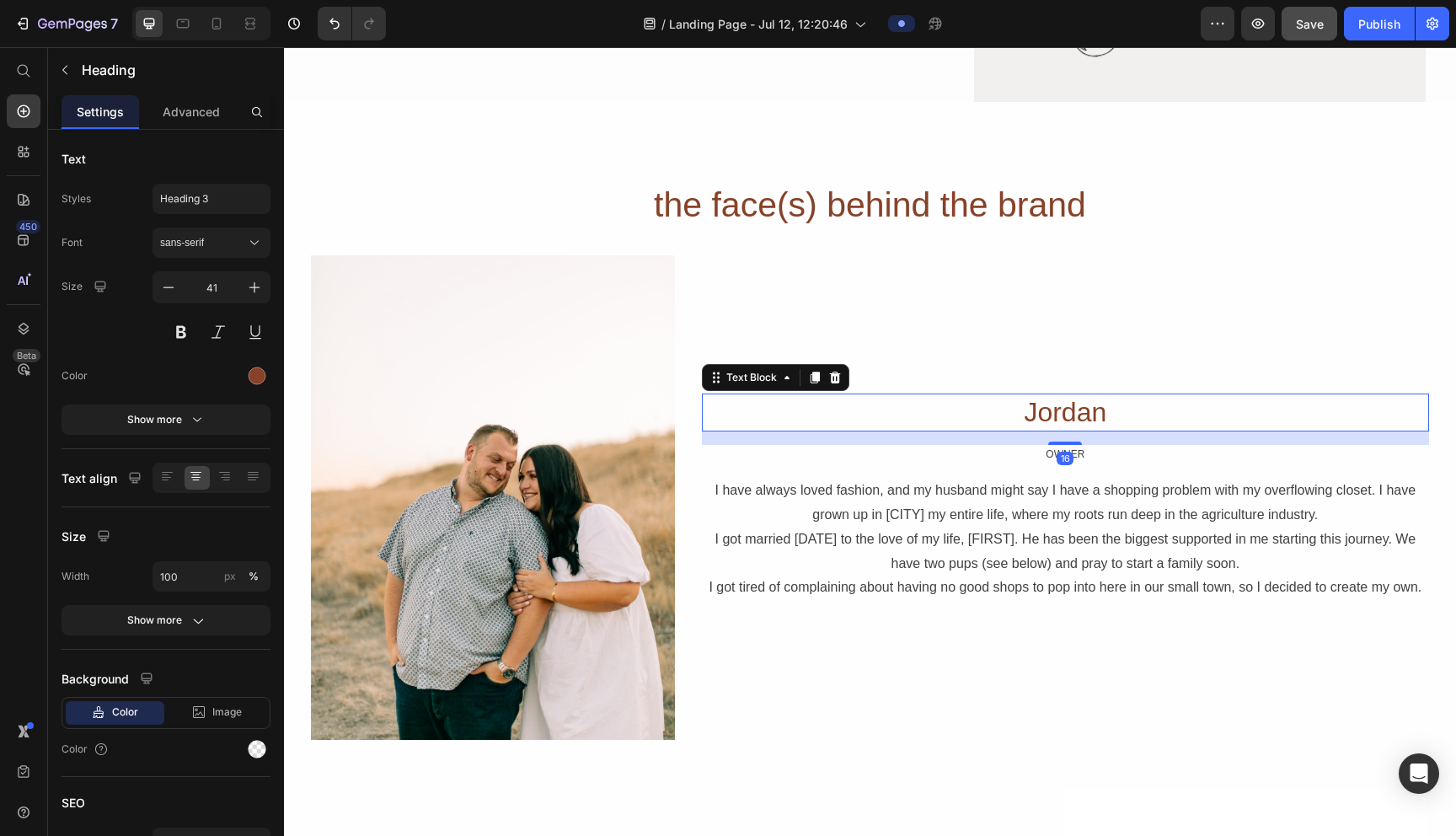 click on "Jordan" at bounding box center [1065, 413] 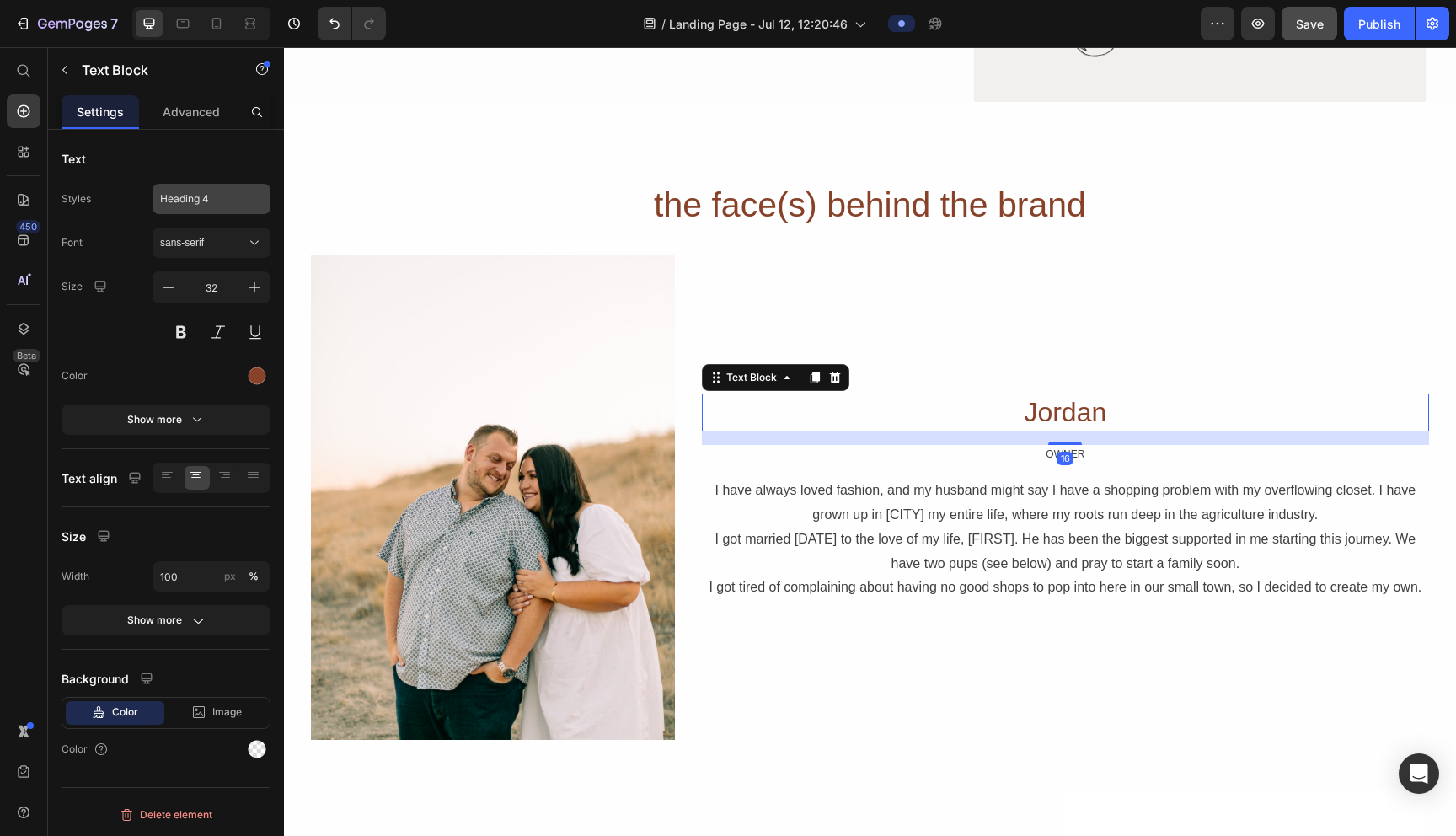 click on "Heading 4" at bounding box center [201, 199] 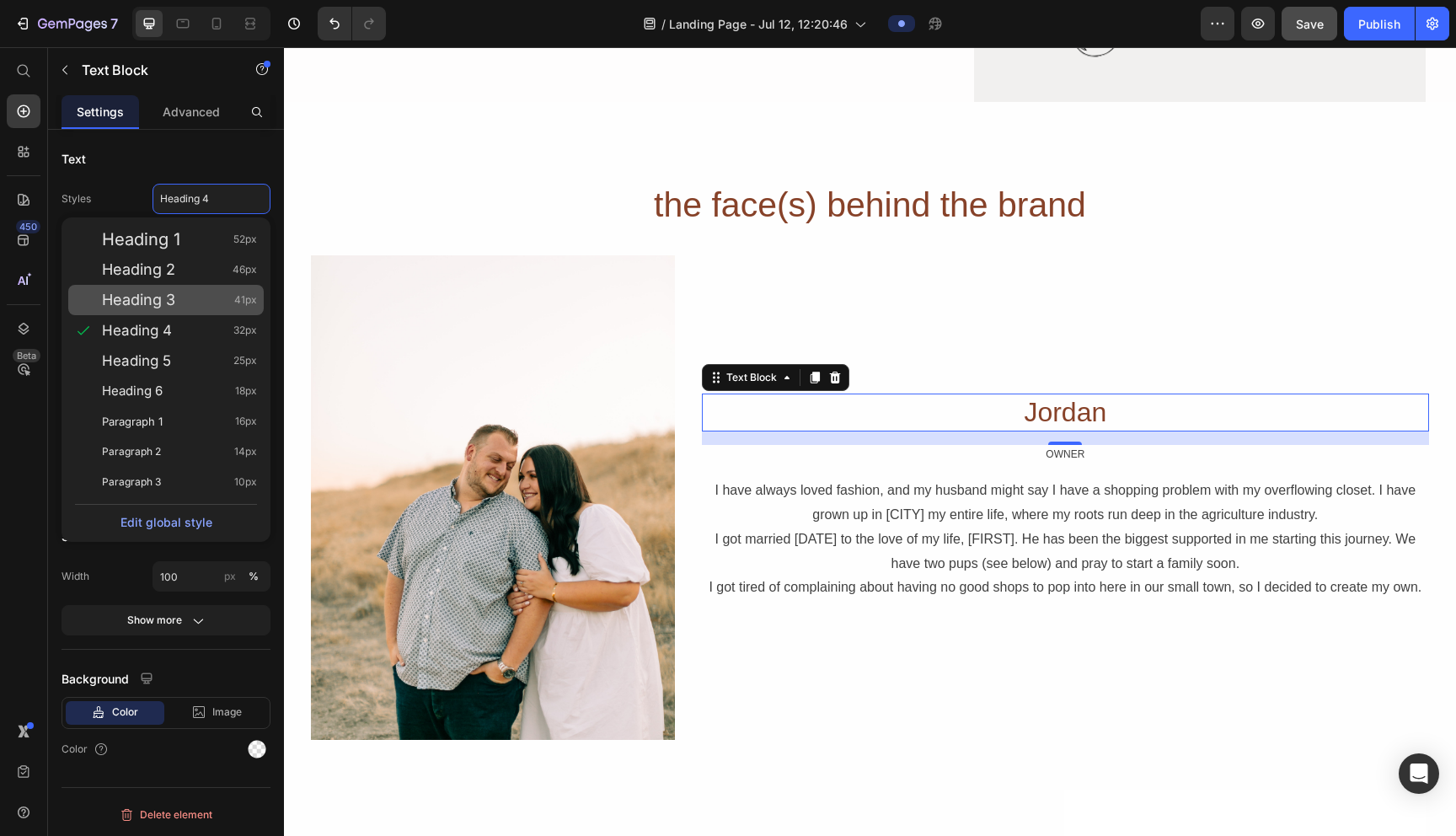 click on "Heading 3 41px" at bounding box center (179, 300) 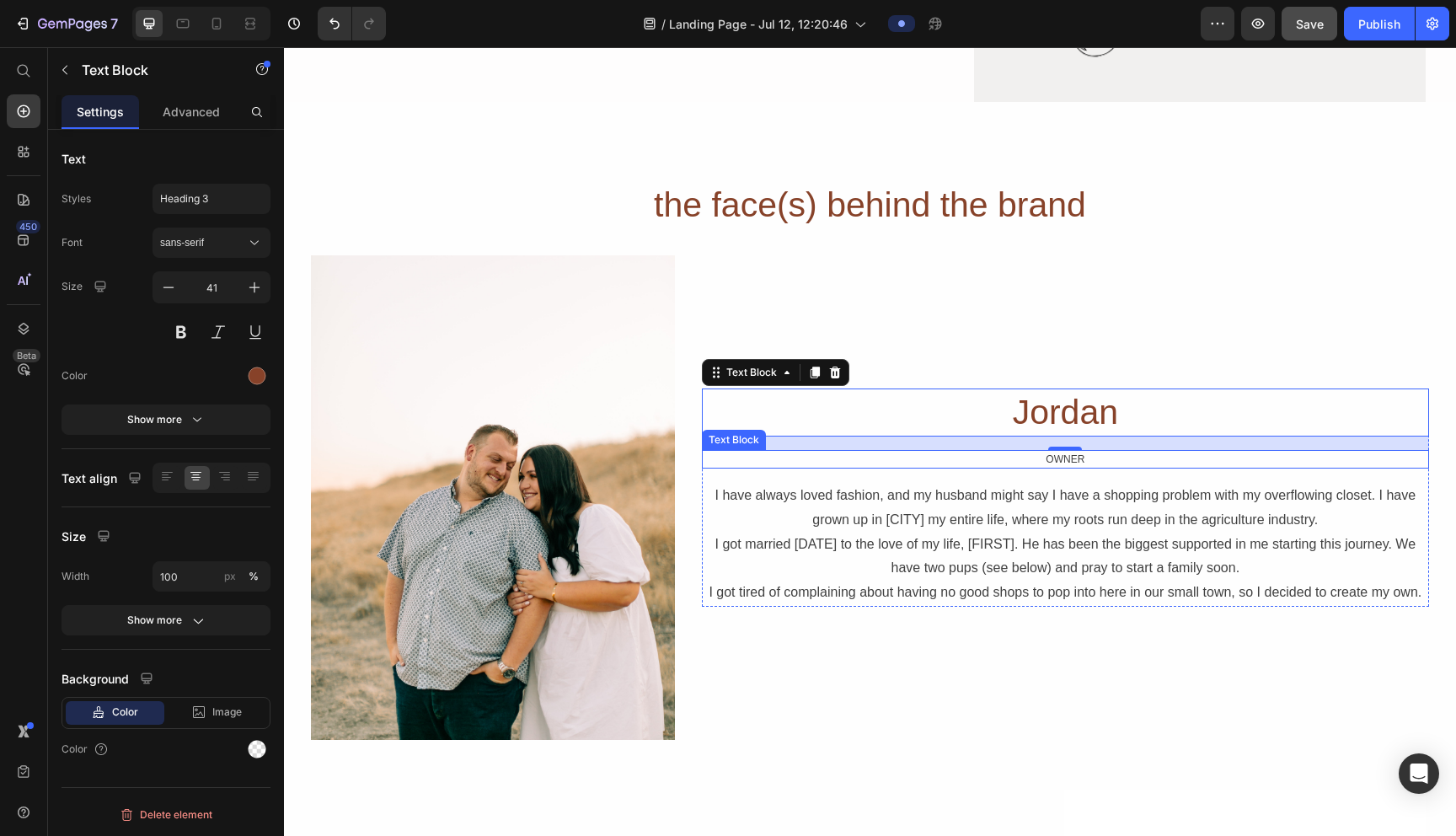 click on "OWNER" at bounding box center (1065, 459) 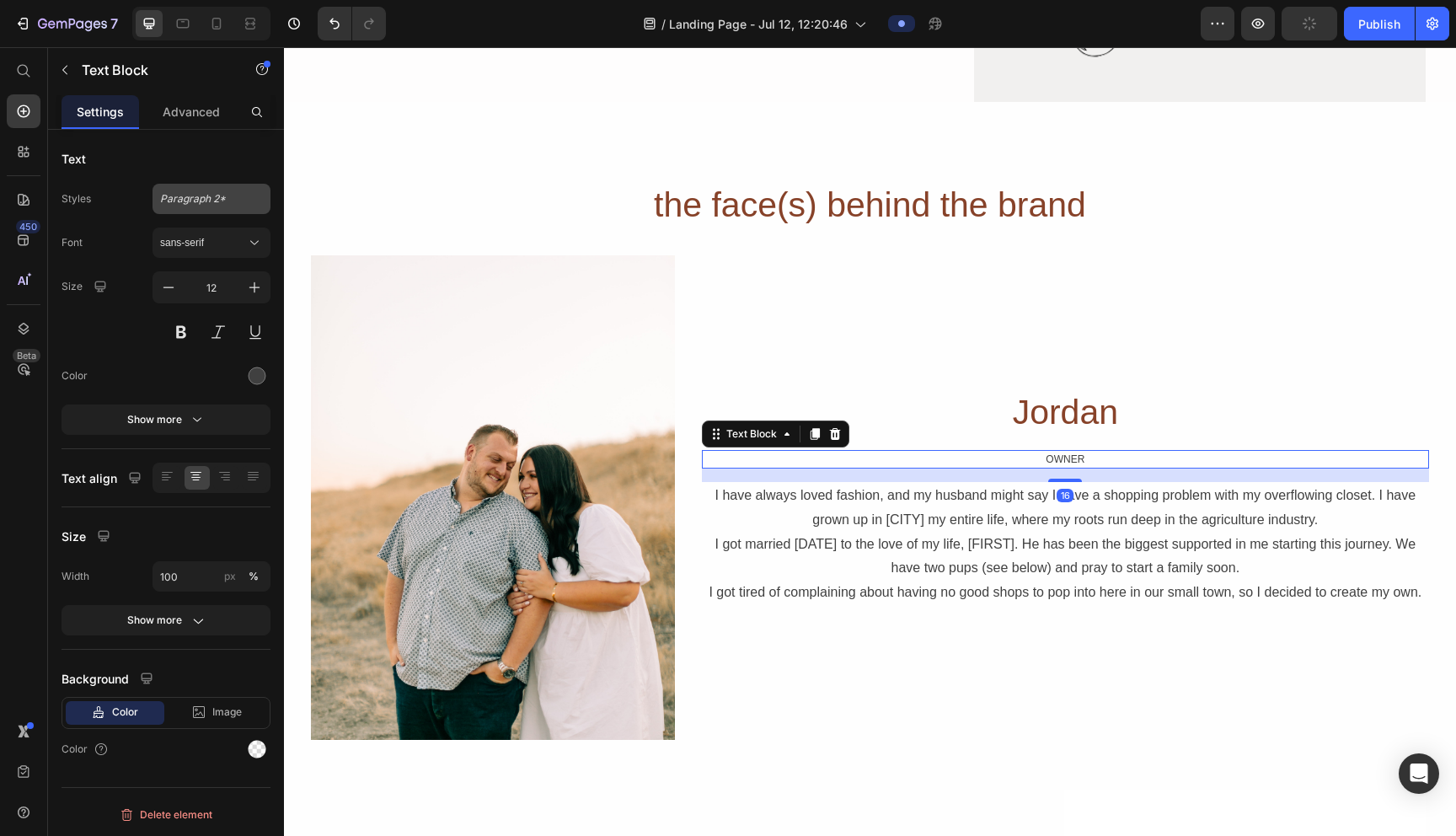 click on "Paragraph 2*" 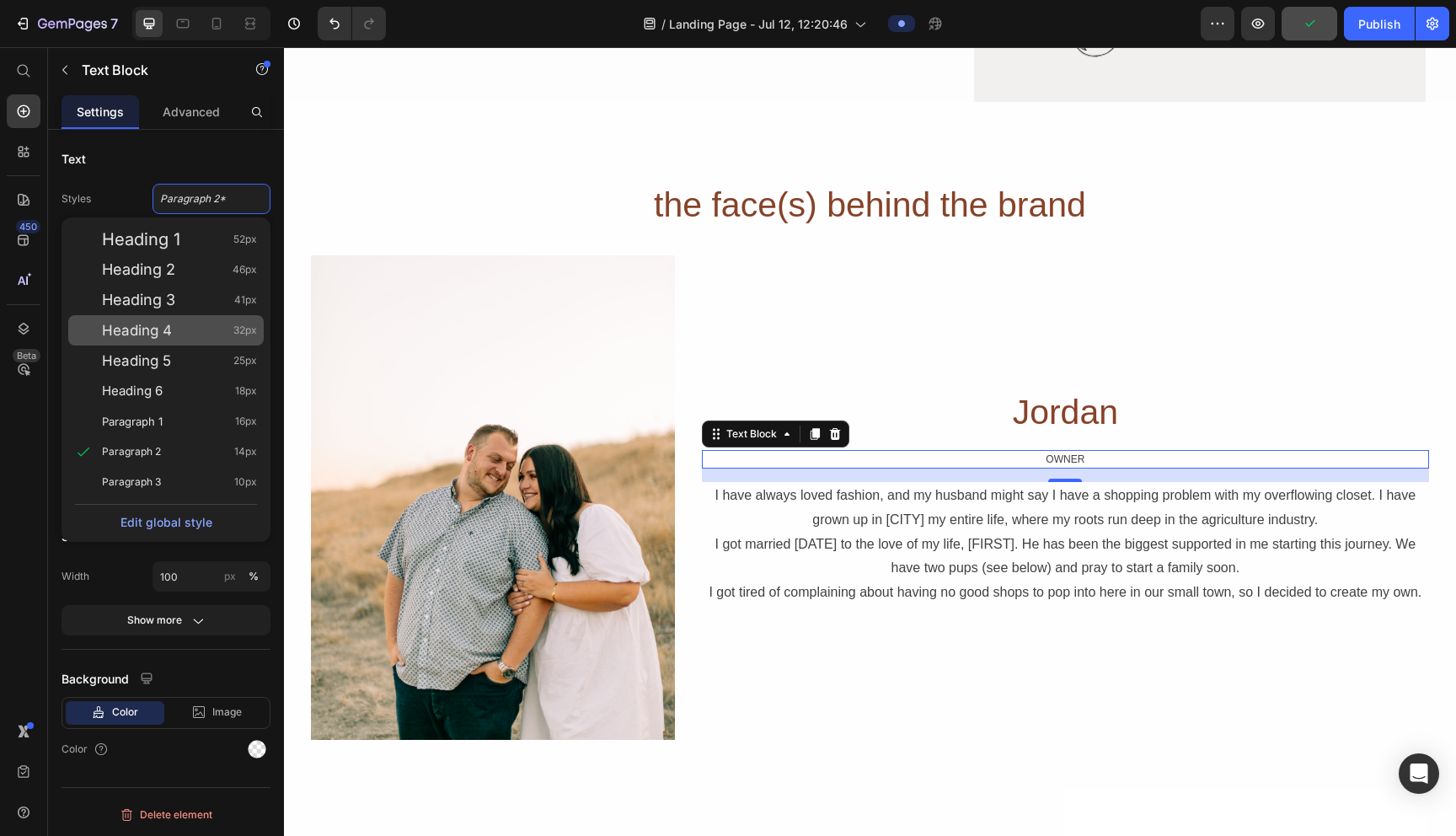 click on "Heading 4 32px" at bounding box center [179, 330] 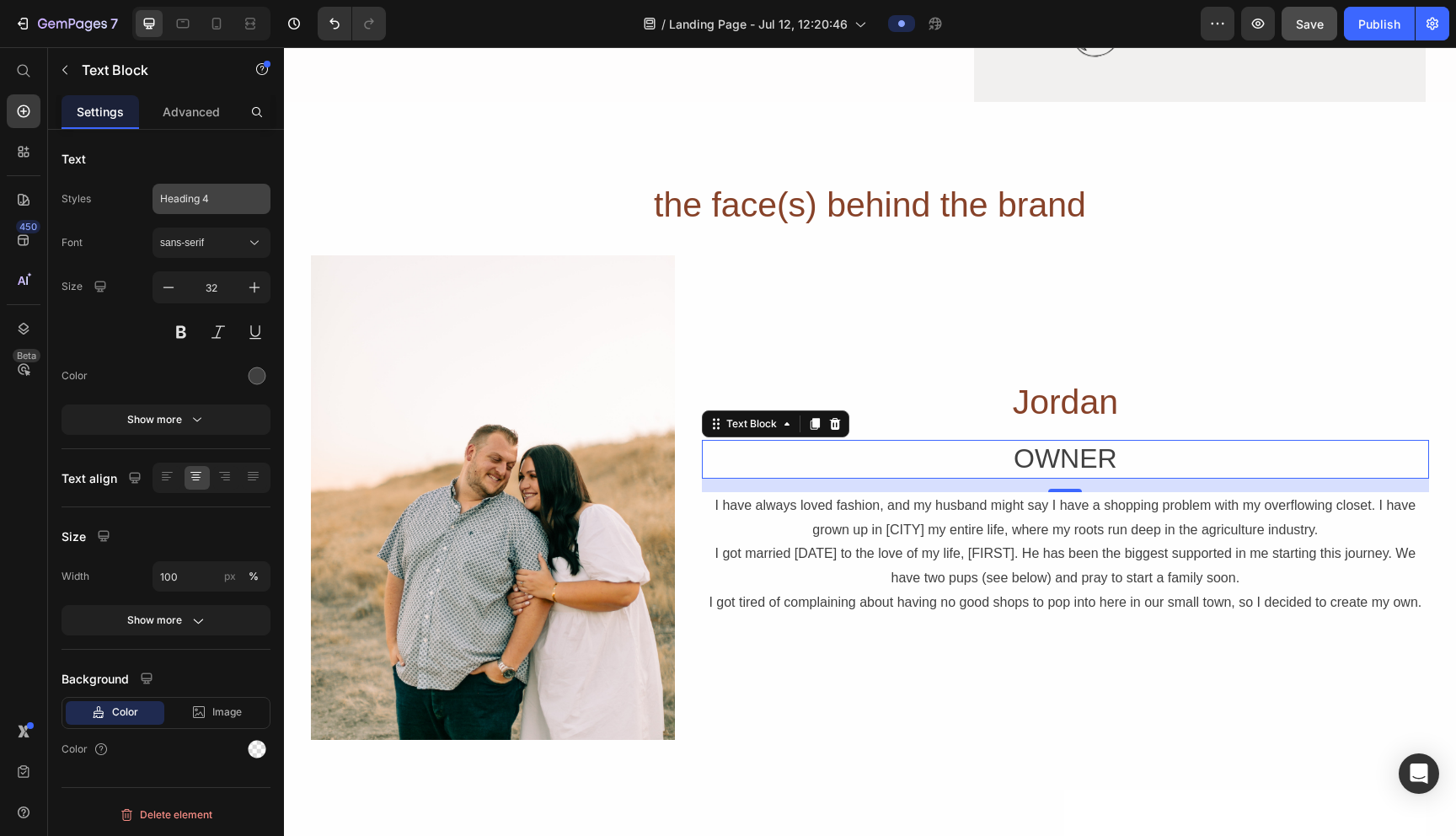 click on "Heading 4" at bounding box center (201, 199) 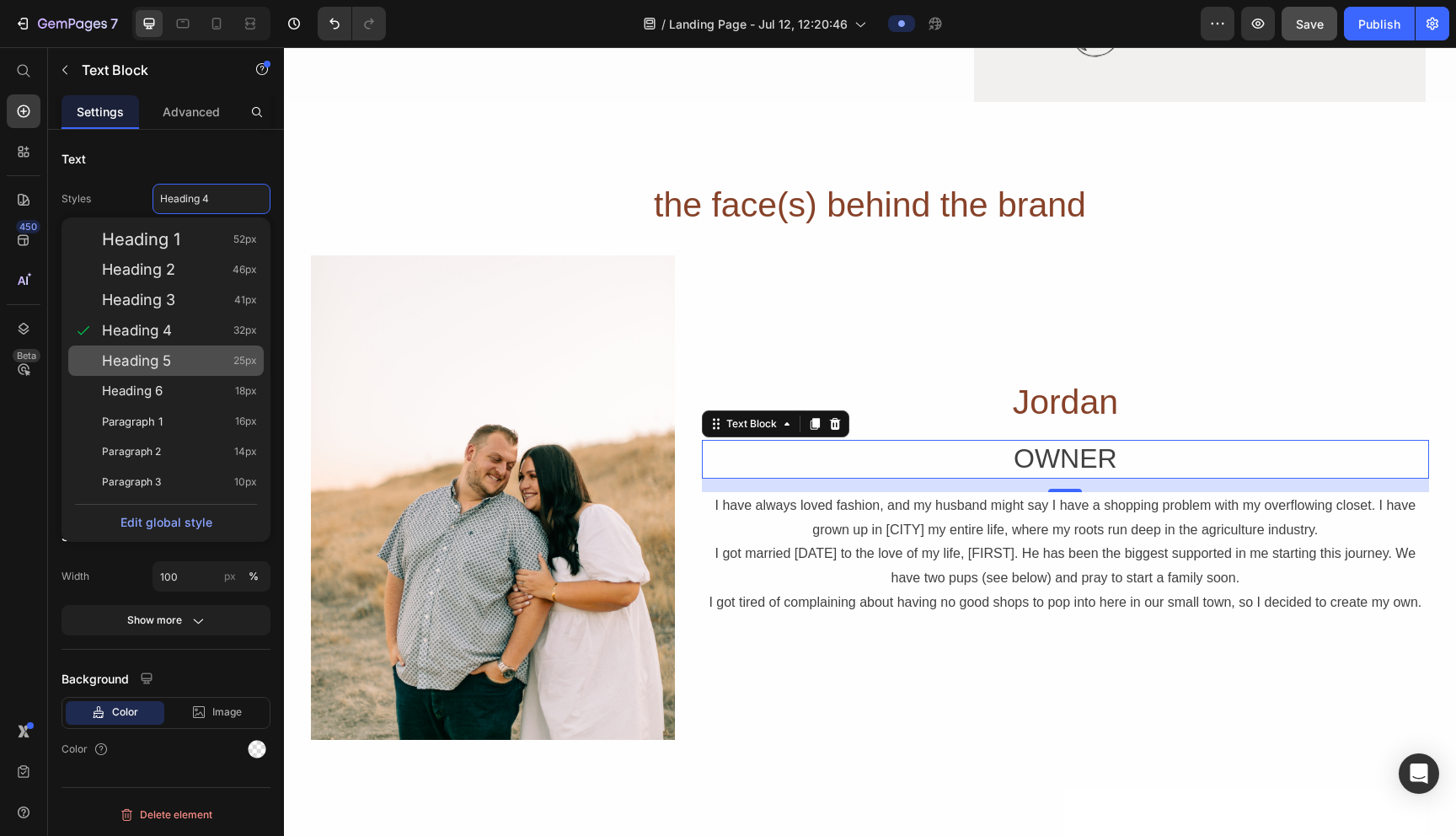 click on "Heading 5 25px" at bounding box center (179, 361) 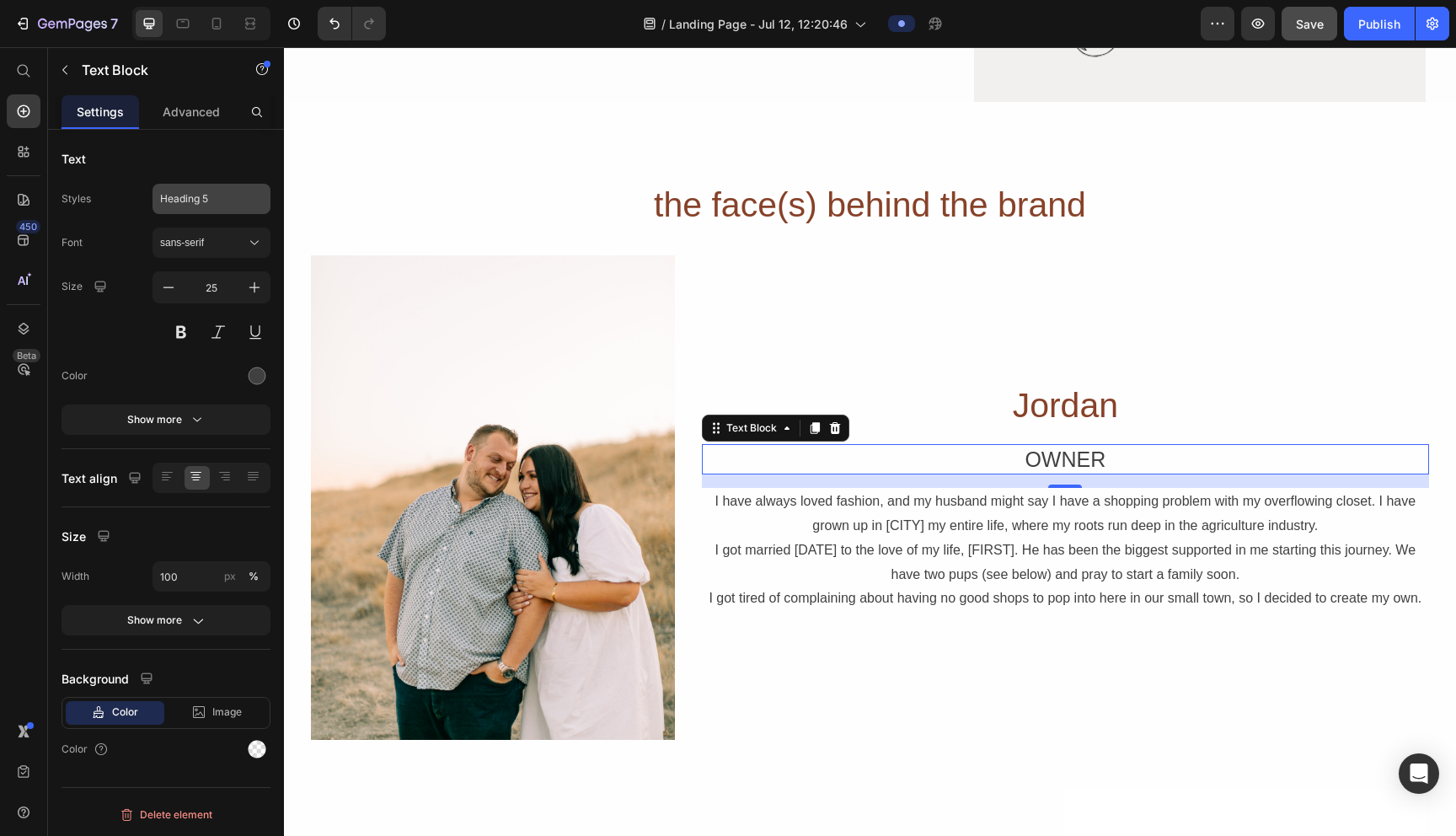 click on "Heading 5" 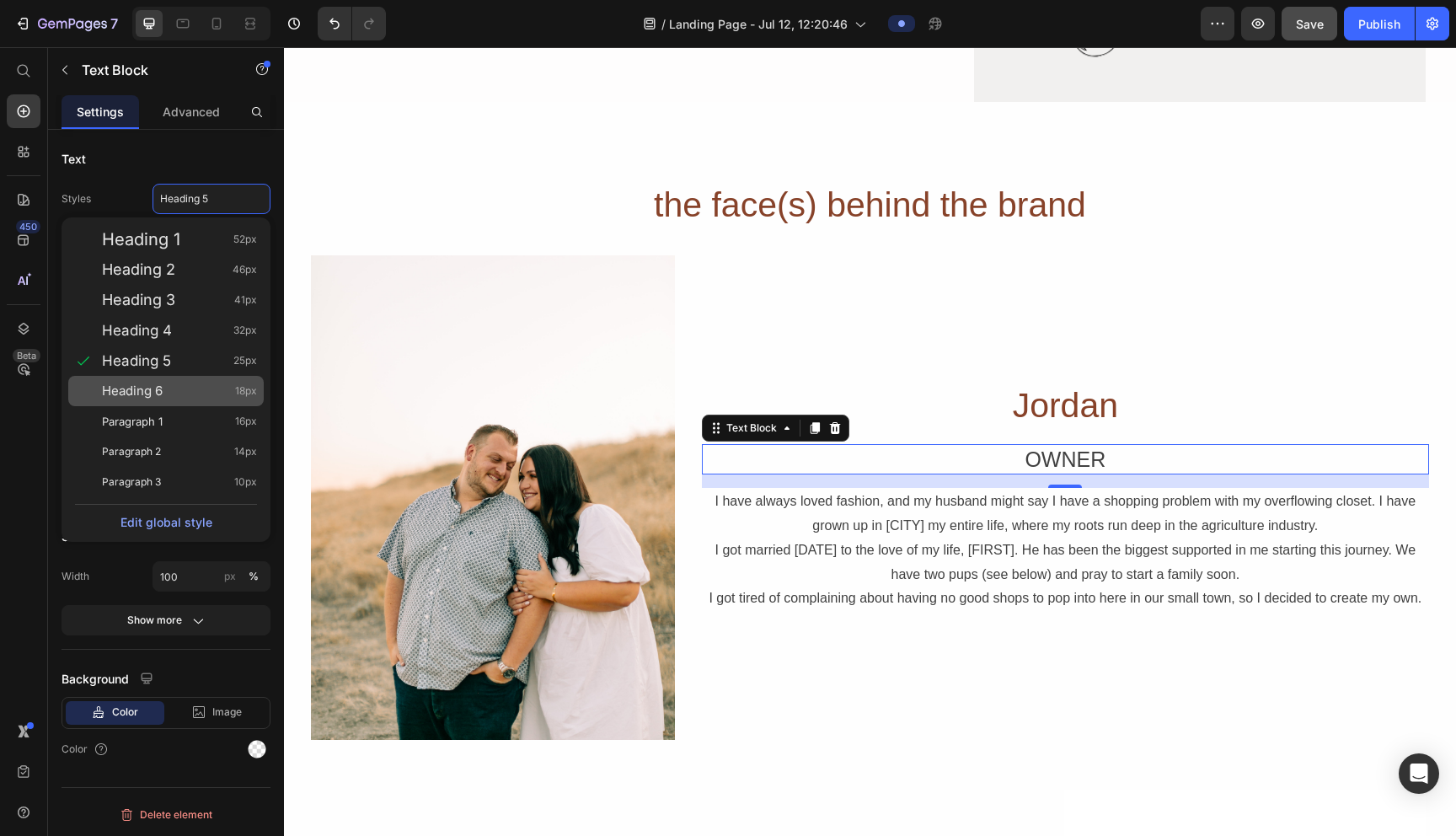 click on "Heading 6 18px" at bounding box center [179, 391] 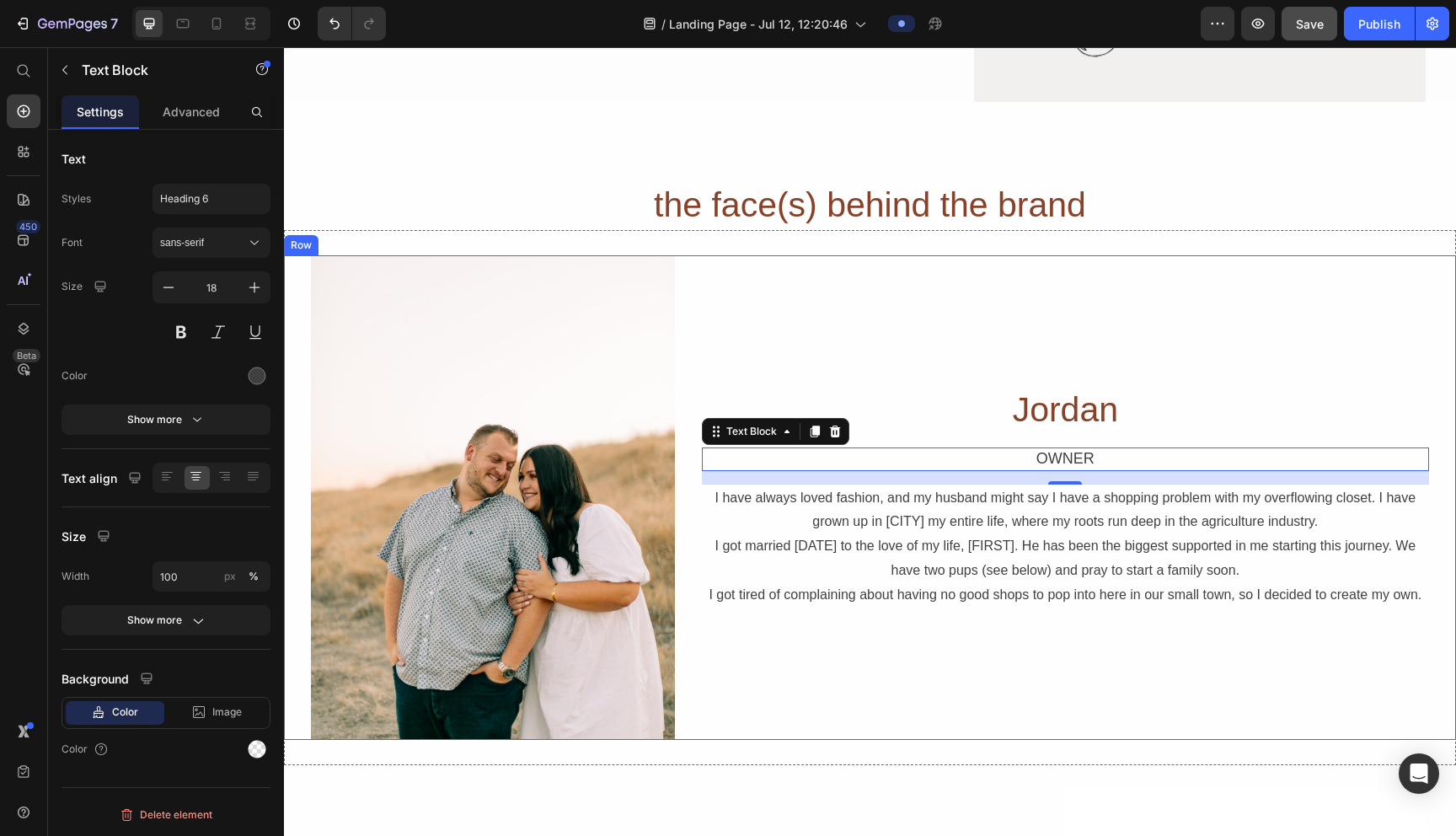 click on "[PERSON] Text Block OWNER Text Block   16 I have always loved fashion, and my husband might say I have a shopping problem with my overflowing closet. I have grown up in [CITY] my entire life, where my roots run deep in the agriculture industry.  I got married [DATE] to the love of my life, [FIRST]. He has been the biggest supported in me starting this journey. We have two pups (see below) and pray to start a family soon.  I got tired of complaining about having no good shops to pop into here in our small town, so I decided to create my own. Text Block Row" at bounding box center [1065, 498] 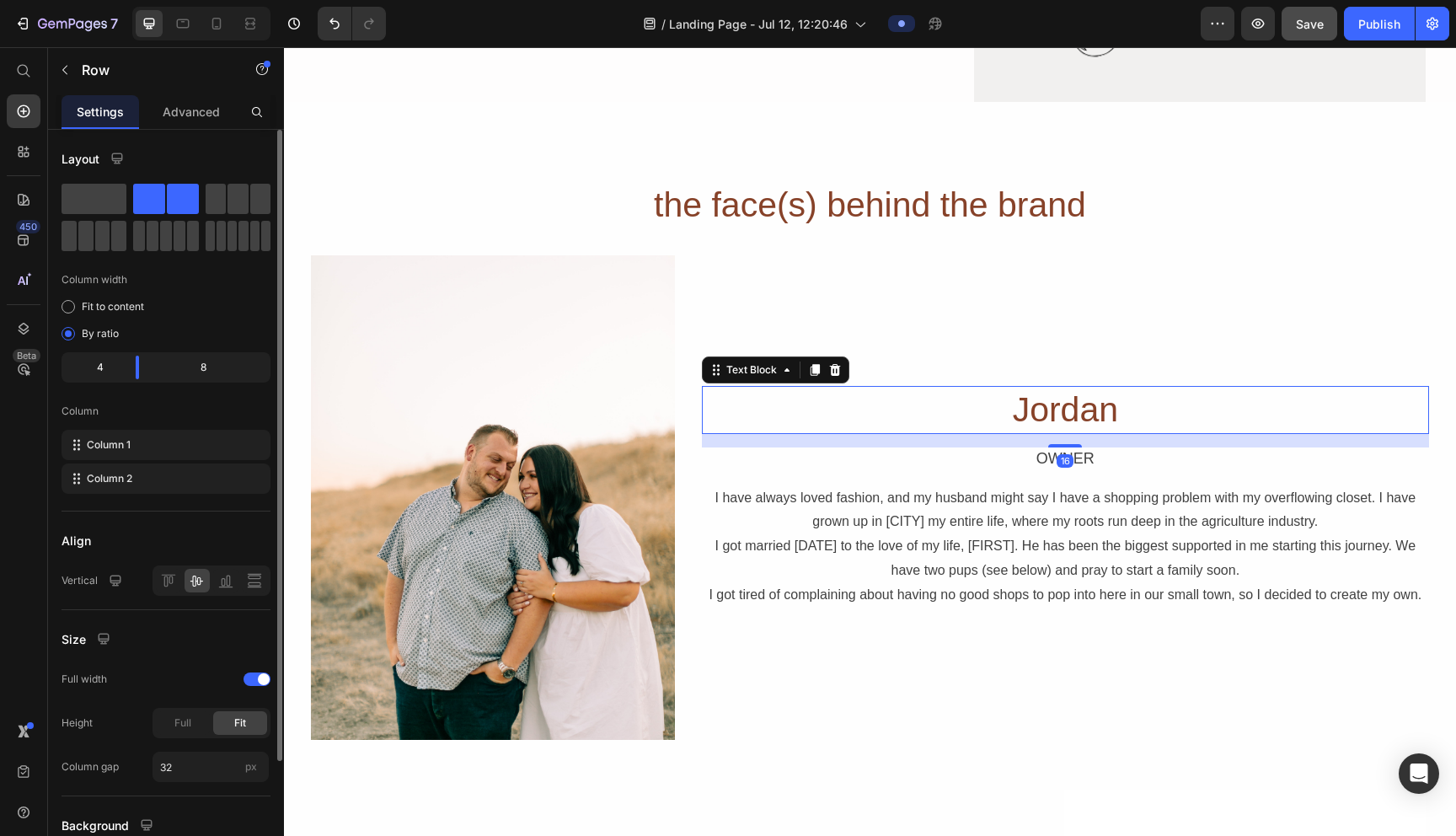 click on "Jordan" at bounding box center (1065, 410) 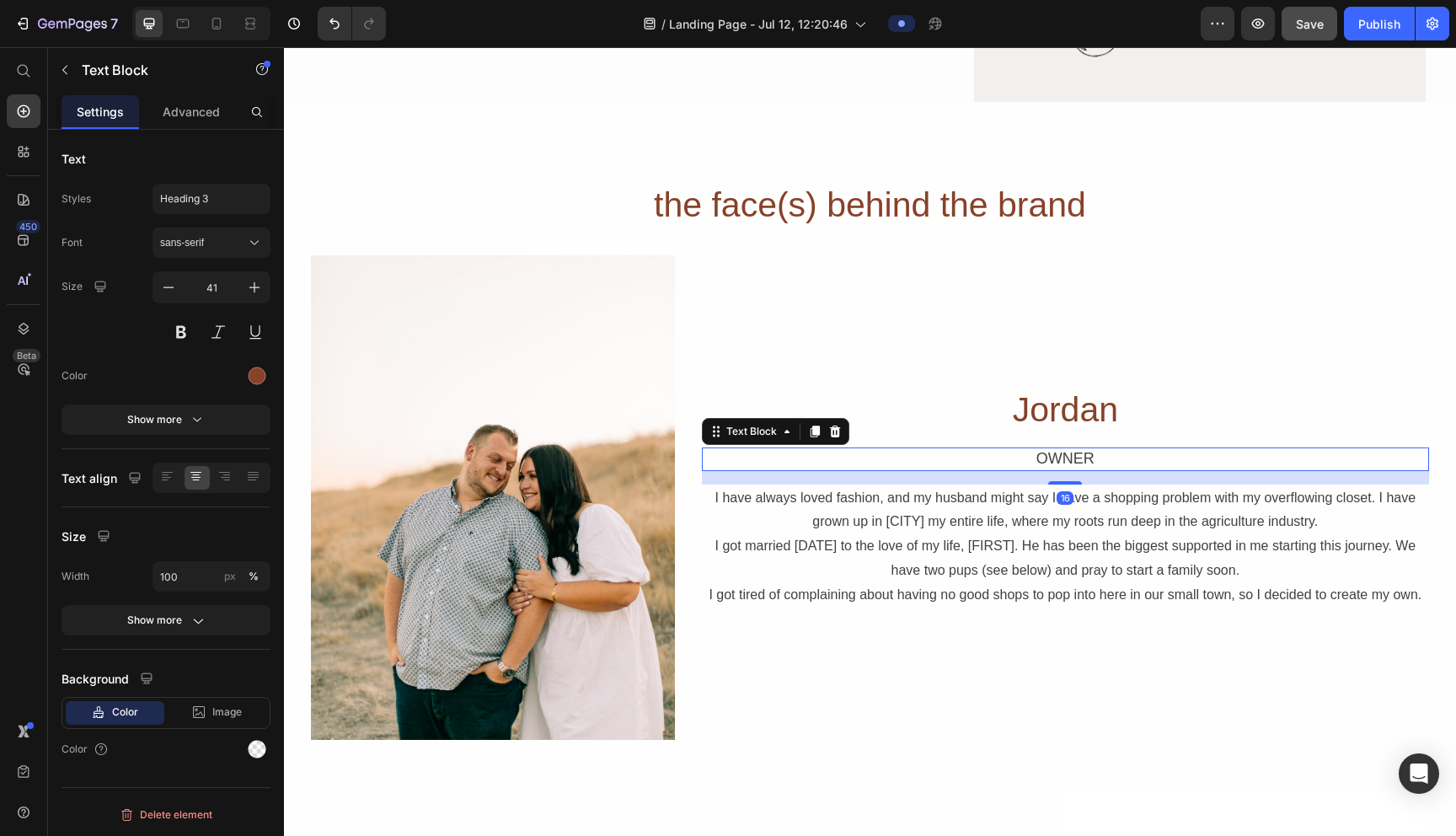 click on "OWNER" at bounding box center (1065, 458) 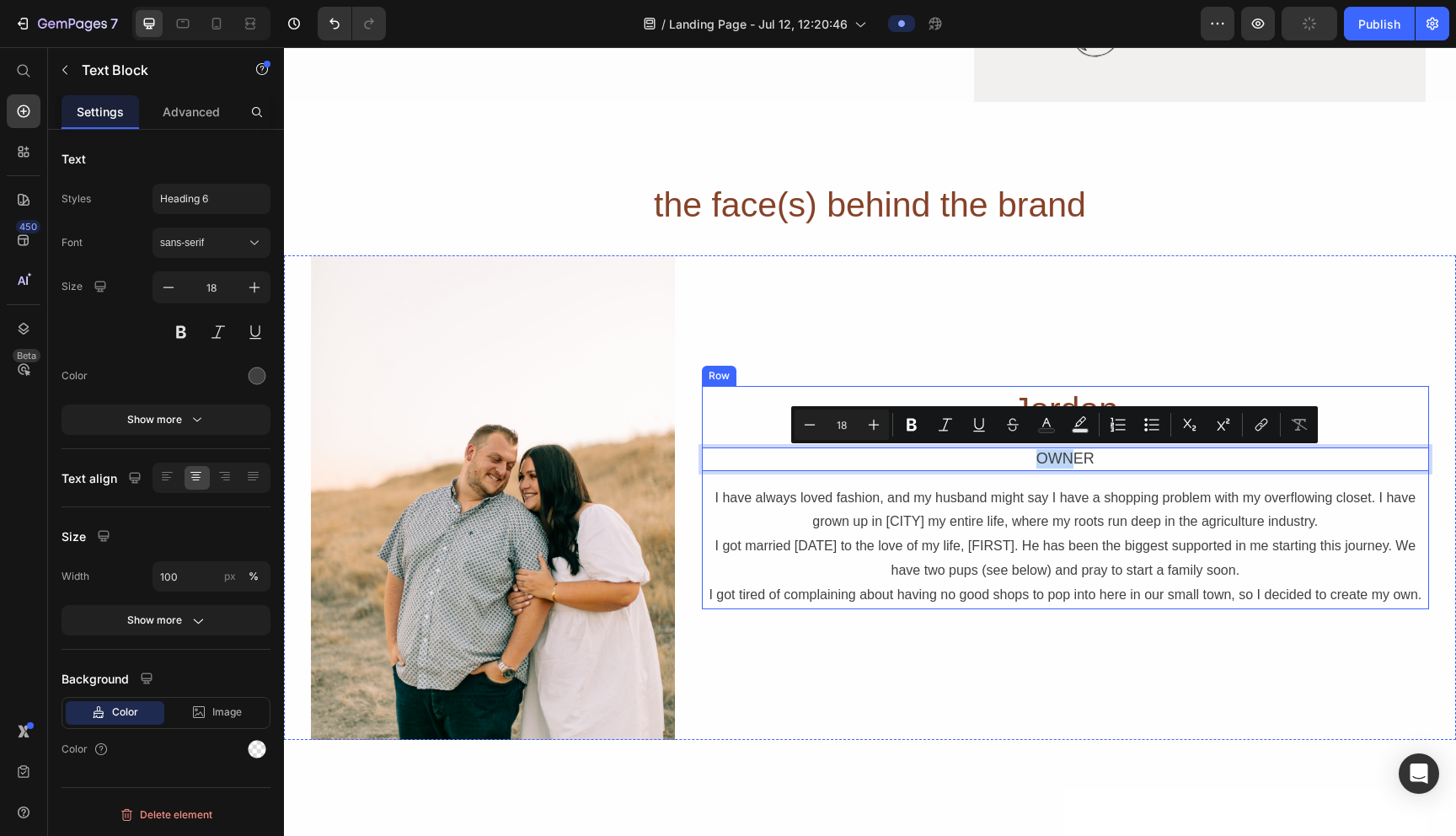 drag, startPoint x: 1077, startPoint y: 457, endPoint x: 1077, endPoint y: 435, distance: 22 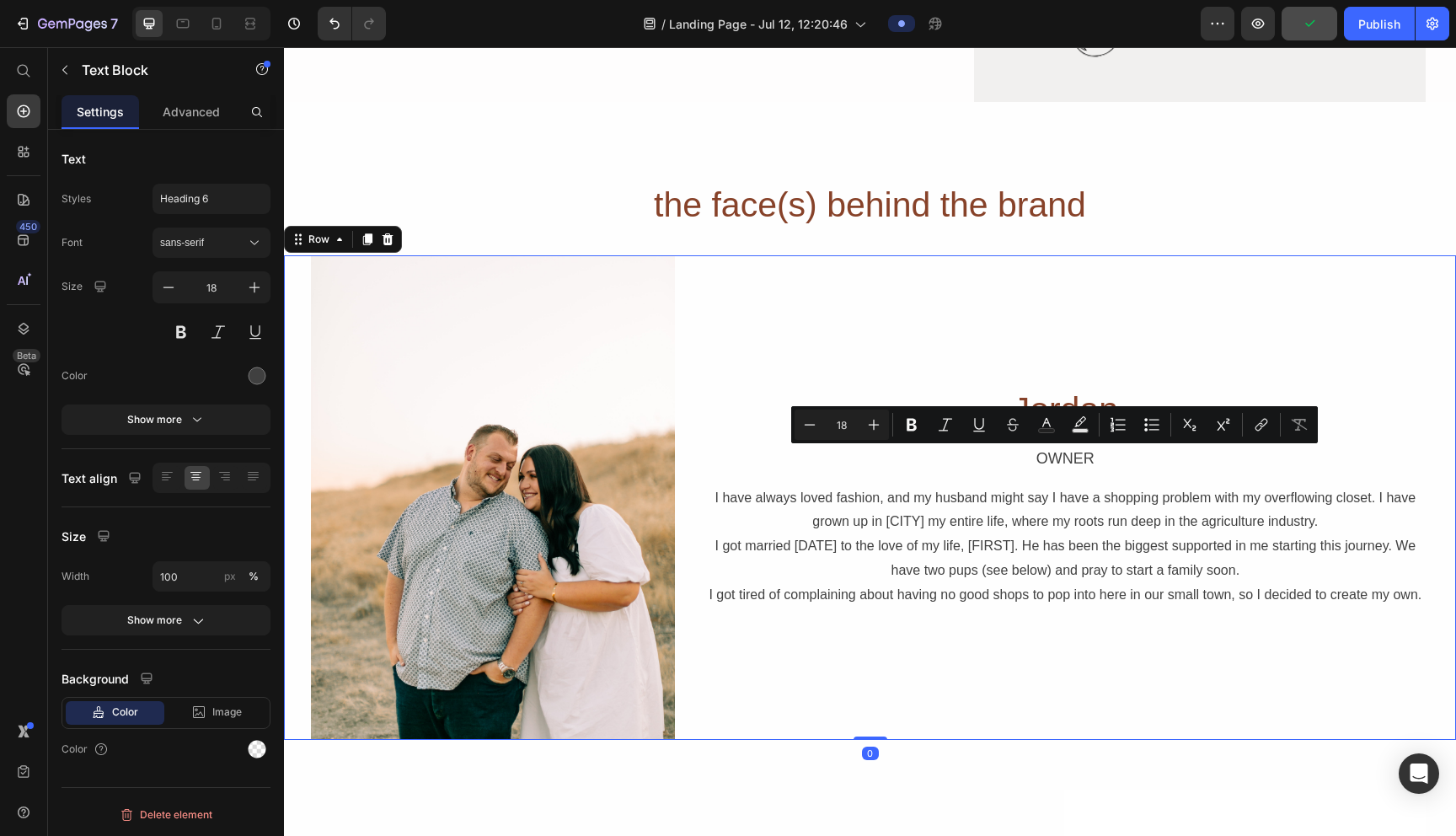 click on "[FIRST] [LAST] Text Block OWNER Text Block I have always loved fashion, and my husband might say I have a shopping problem with my overflowing closet. I have grown up in [CITY] my entire life, where my roots run deep in the agriculture industry.  I got married [DATE] of [YEAR] to the love of my life, [FIRST]. He has been the biggest supported in me starting this journey. We have two pups (see below) and pray to start a family soon.  I got tired of complaining about having no good shops to pop into here in our small town, so I decided to create my own. Text Block Row" at bounding box center (1065, 498) 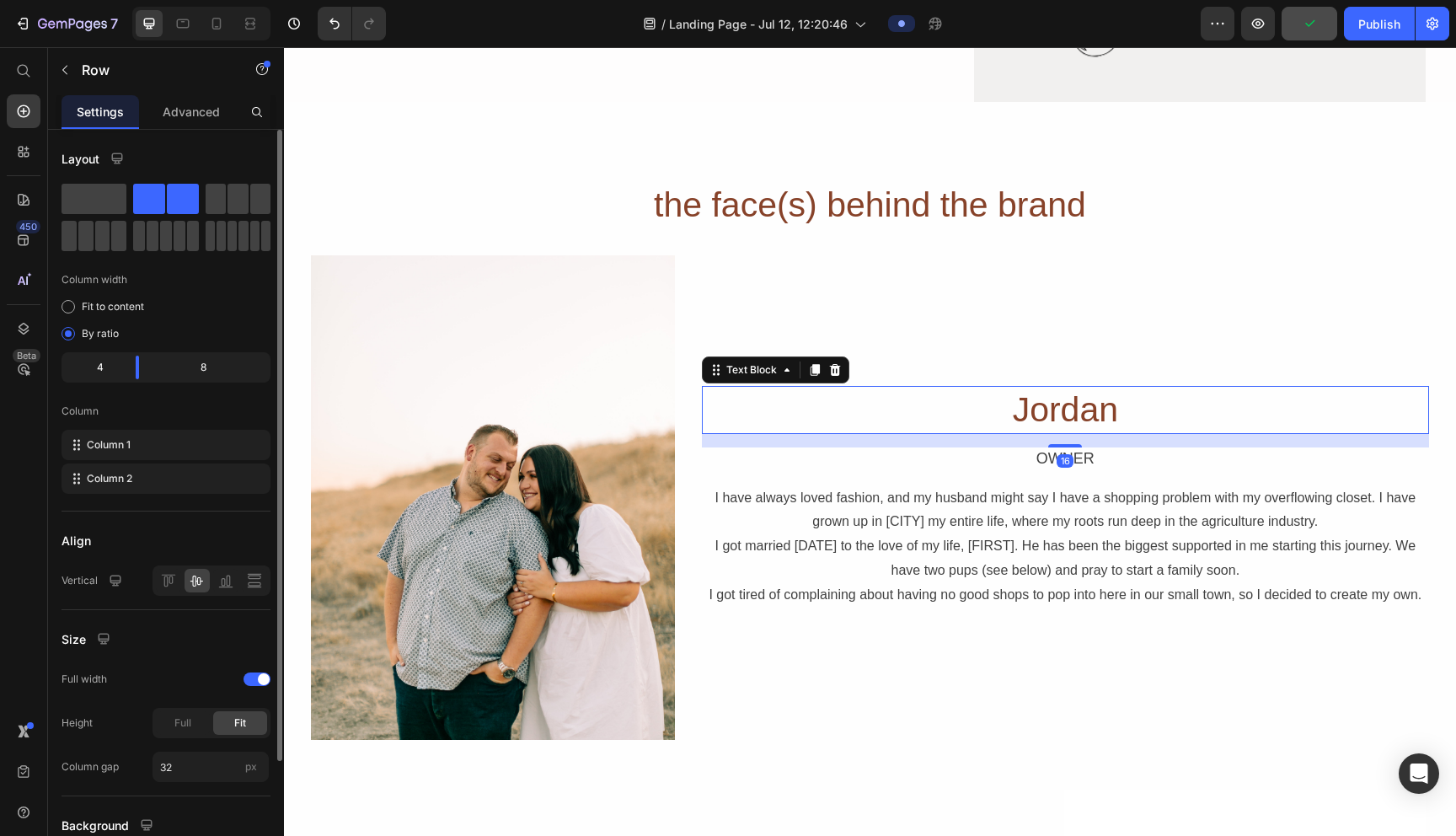 click on "Jordan" at bounding box center (1065, 410) 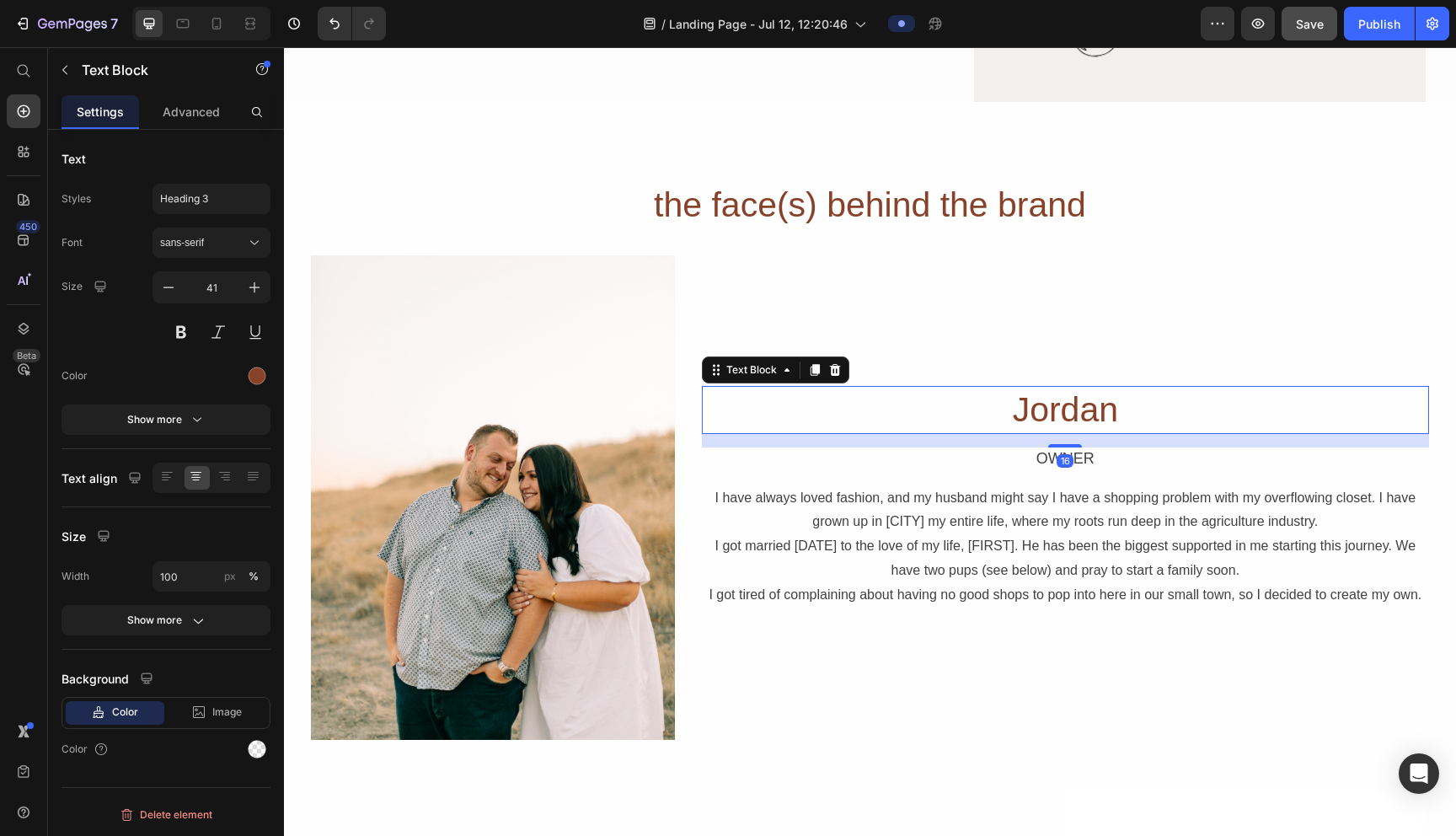 click on "16" at bounding box center (1065, 441) 